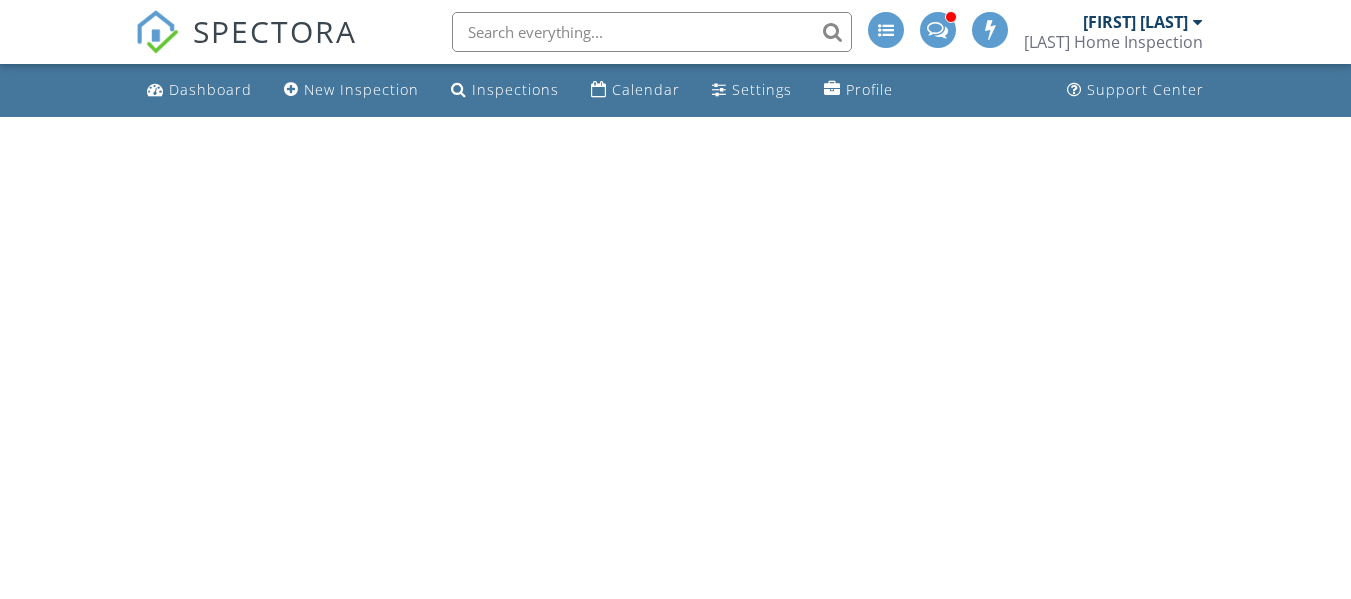 scroll, scrollTop: 0, scrollLeft: 0, axis: both 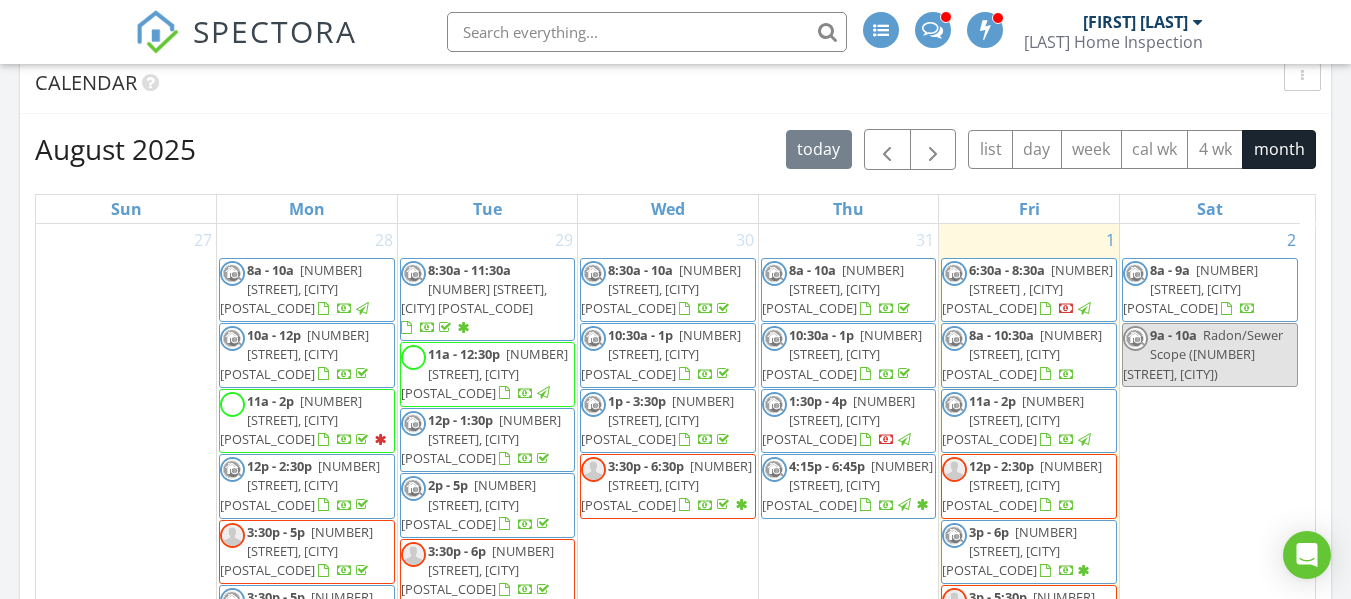 click on "Today
Rob Robinson
12:00 pm
239 W Evesham Rd, Runnemede, NJ 08078
Rob Robinson
21 minutes drive time   12.5 miles       3:00 pm
109 Via Cascata Dr, Clementon, NJ 08021
Rob Robinson
10 minutes drive time   5.2 miles       New Inspection     New Quote         Map               1 2 1 2 3 4 + − Delsea Drive, Hurffville Road, North Black Horse Pike, Blackwood Clementon Road 28.5 km, 30 min Head east on 8th Avenue 50 m Turn left onto Filbert Street 100 m Turn right onto Earl Avenue 500 m Turn left onto Delsea Drive (NJ 47) 10 km Continue onto Hurffville Road (NJ 41) 6 km Continue onto Clements Bridge Road (NJ 41) 550 m Keep right onto West Evesham Road (CR 544) 800 m You have arrived at your 1st destination, on the left 0 m Head northeast on West Evesham Road (CR 544) 250 m Turn right onto North Black Horse Pike (NJ 168)" at bounding box center (675, 418) 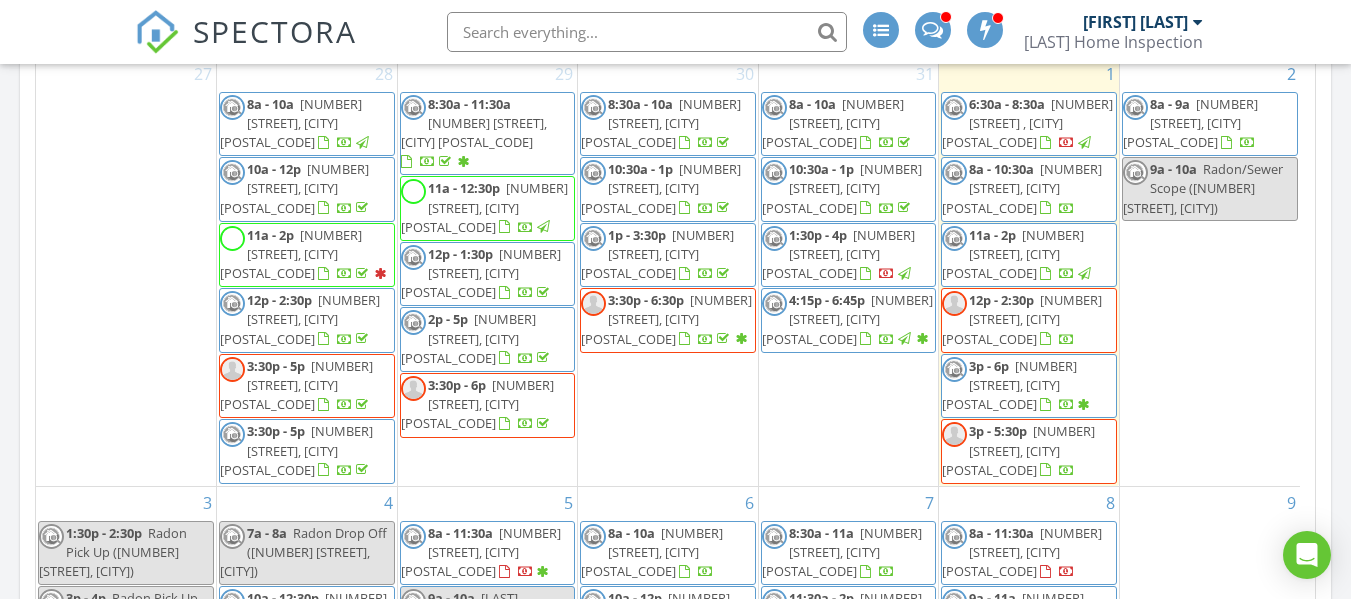 scroll, scrollTop: 948, scrollLeft: 0, axis: vertical 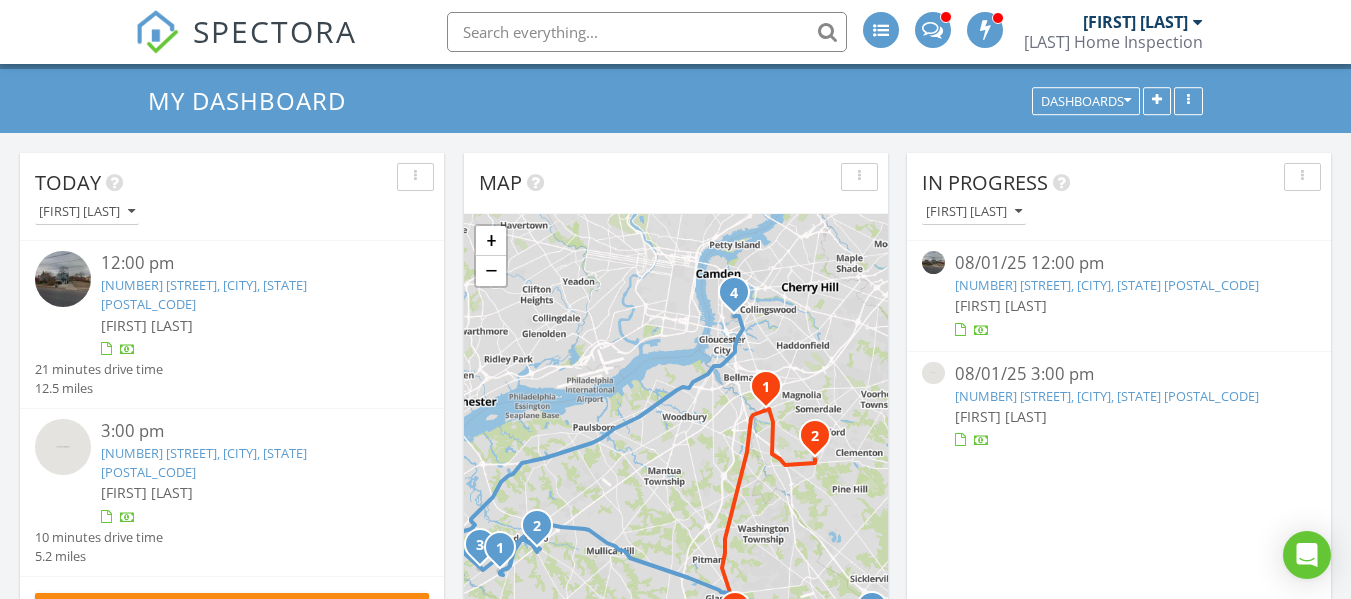 click on "239 W Evesham Rd, Runnemede, NJ 08078" at bounding box center [1107, 285] 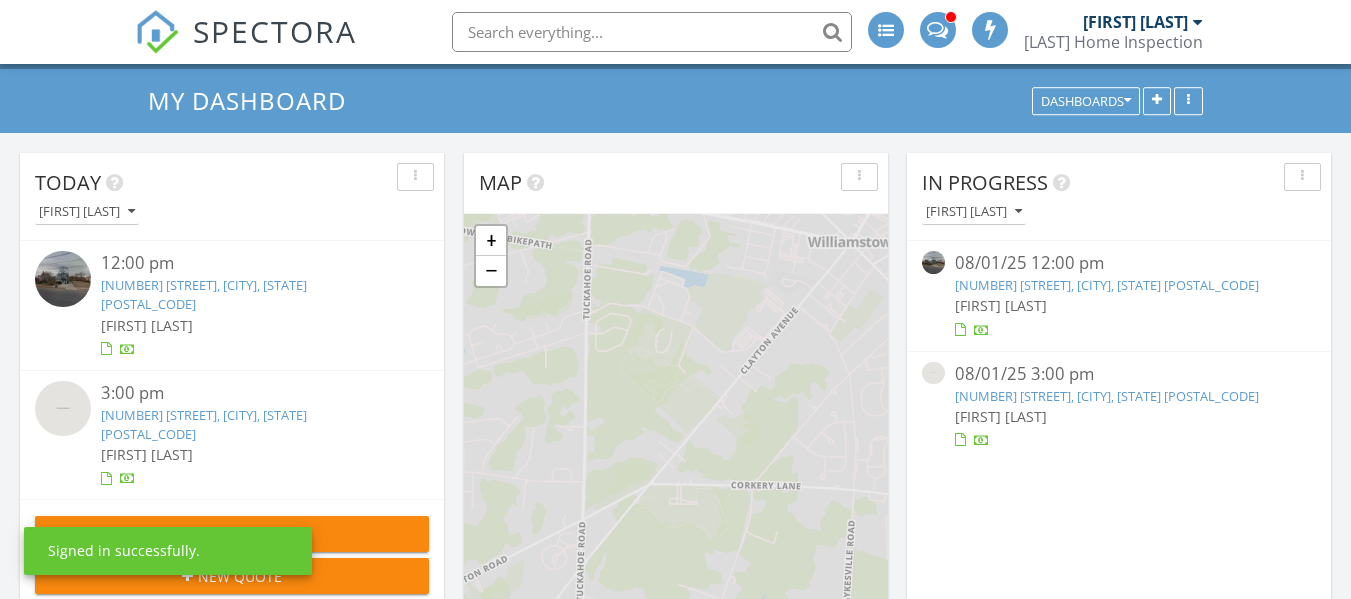 scroll, scrollTop: 48, scrollLeft: 0, axis: vertical 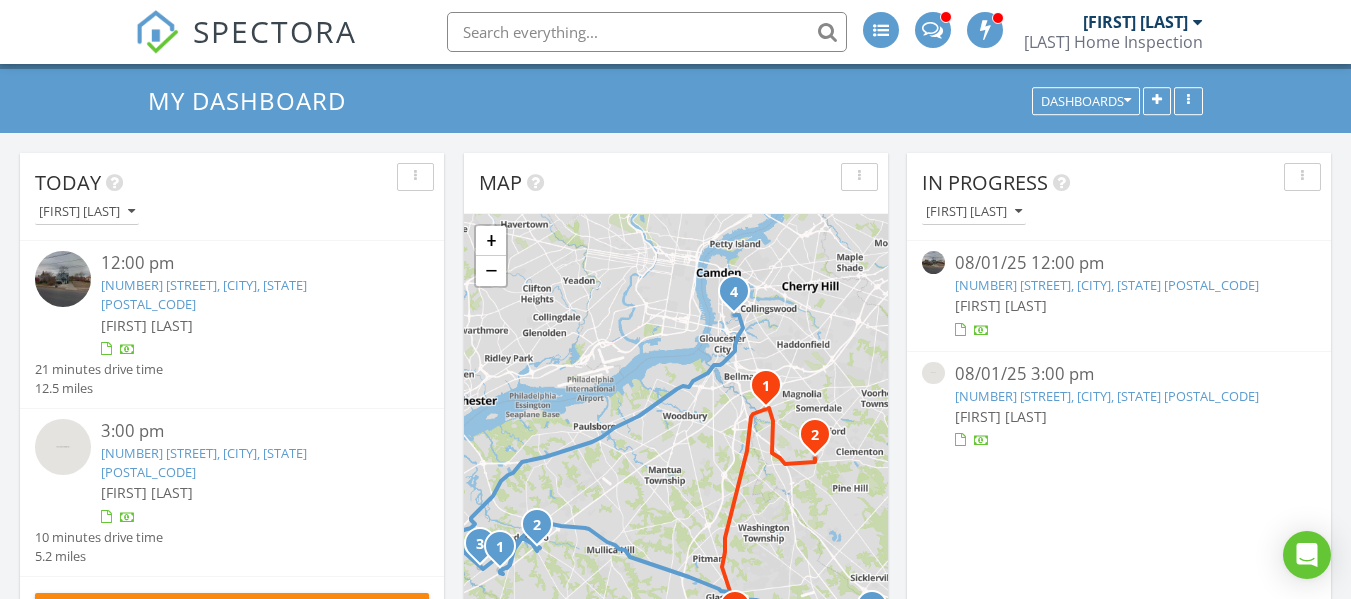 click on "[NUMBER] [STREET], [CITY], [STATE] [POSTAL_CODE]" at bounding box center [1107, 396] 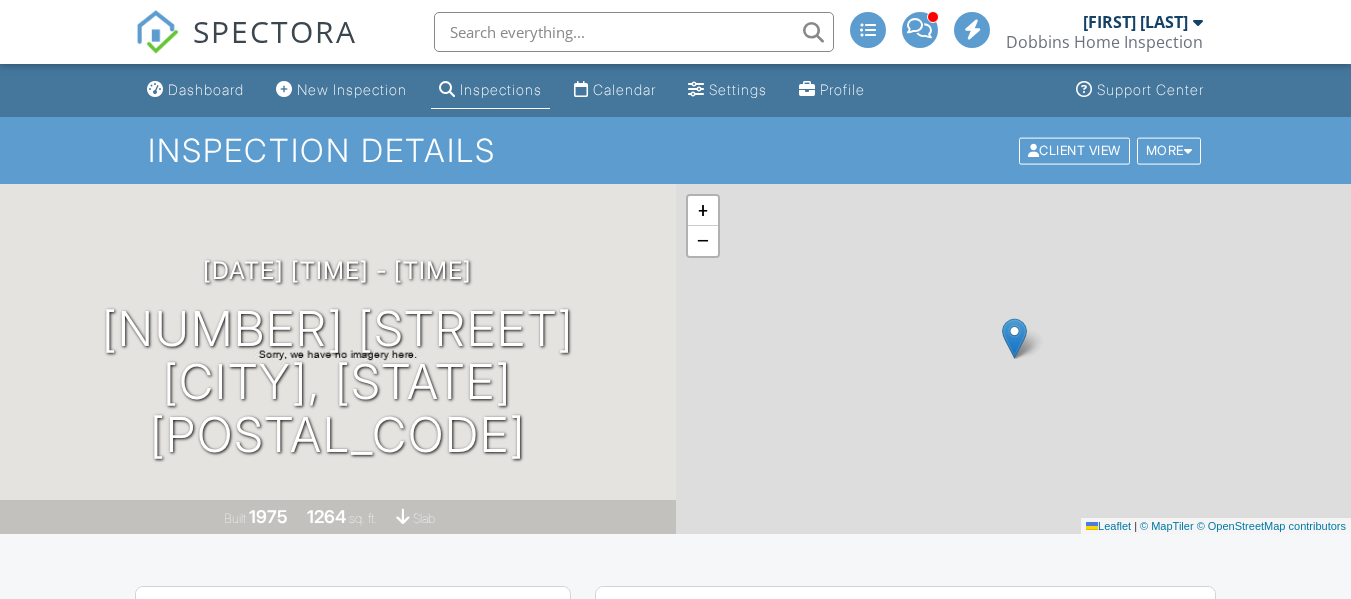 scroll, scrollTop: 0, scrollLeft: 0, axis: both 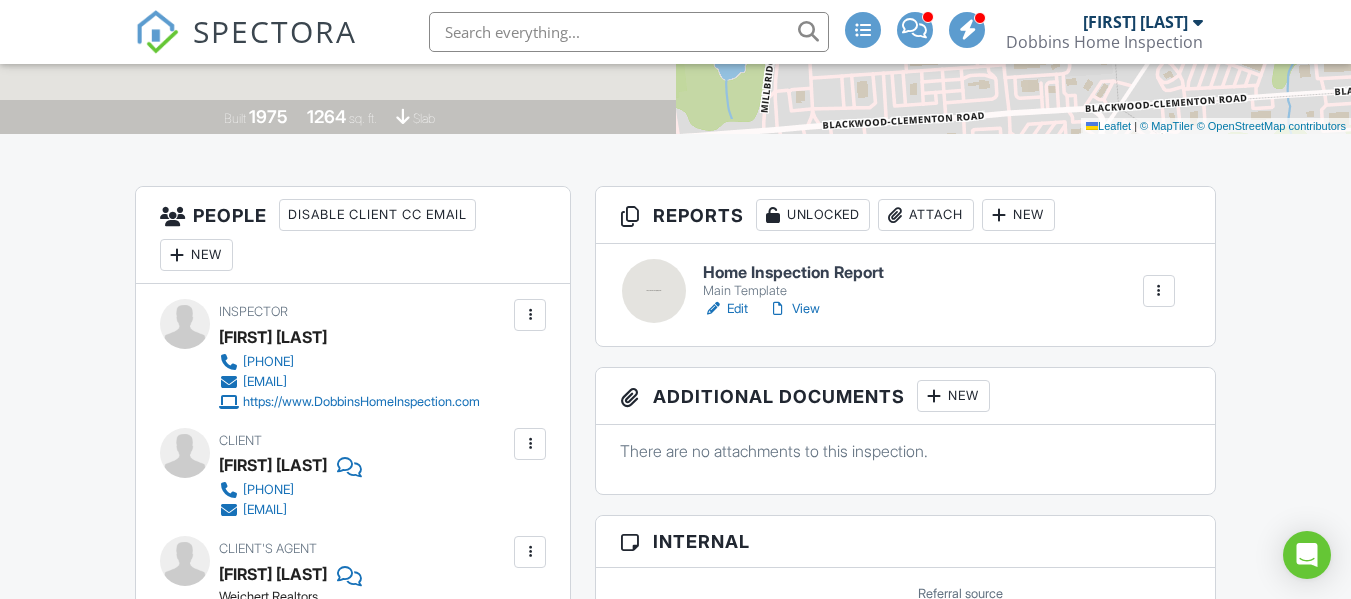 click on "Home Inspection Report" at bounding box center [793, 273] 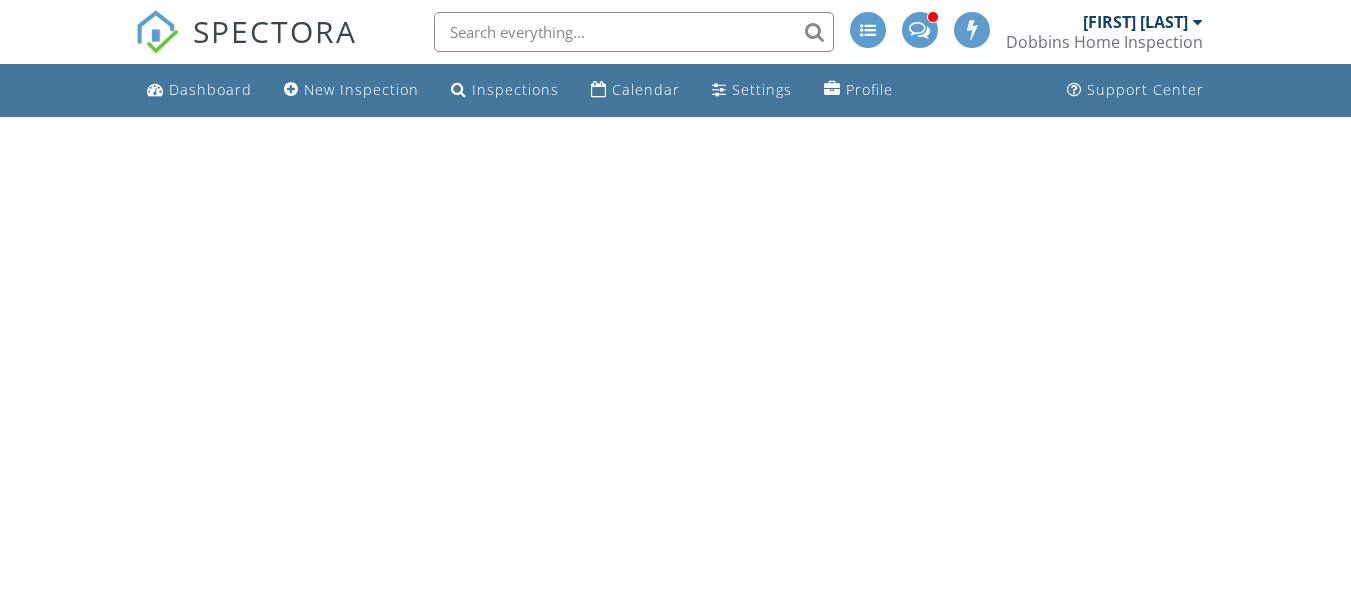 scroll, scrollTop: 0, scrollLeft: 0, axis: both 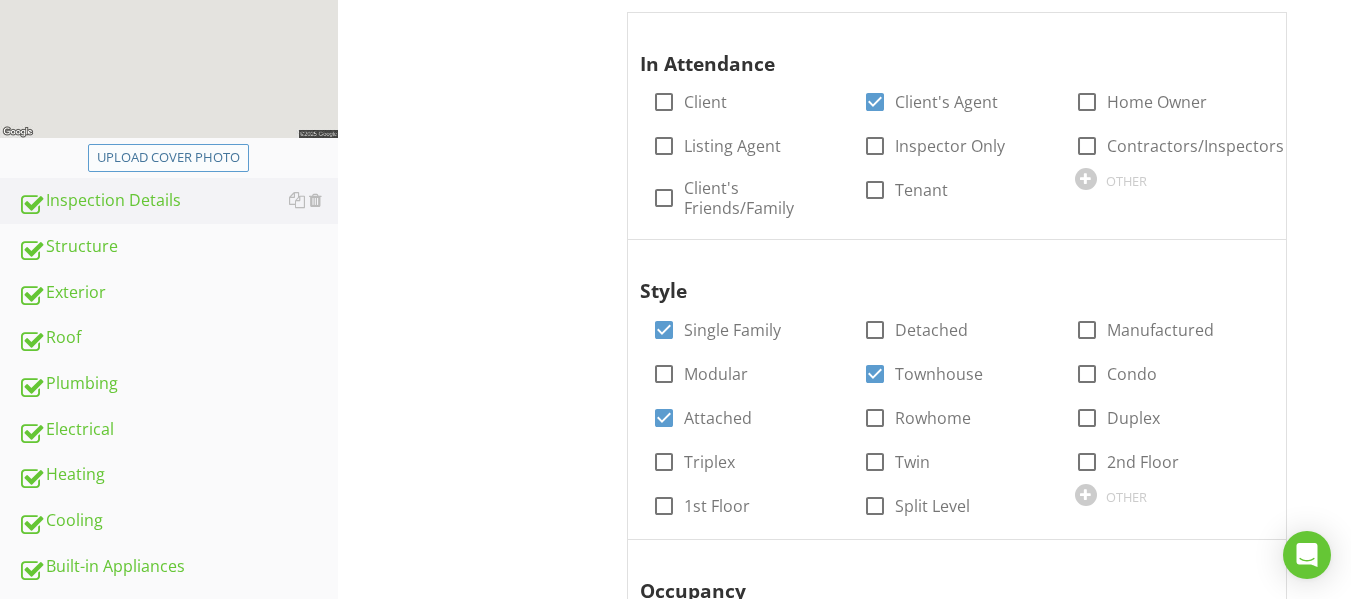 click on "Upload cover photo" at bounding box center [168, 158] 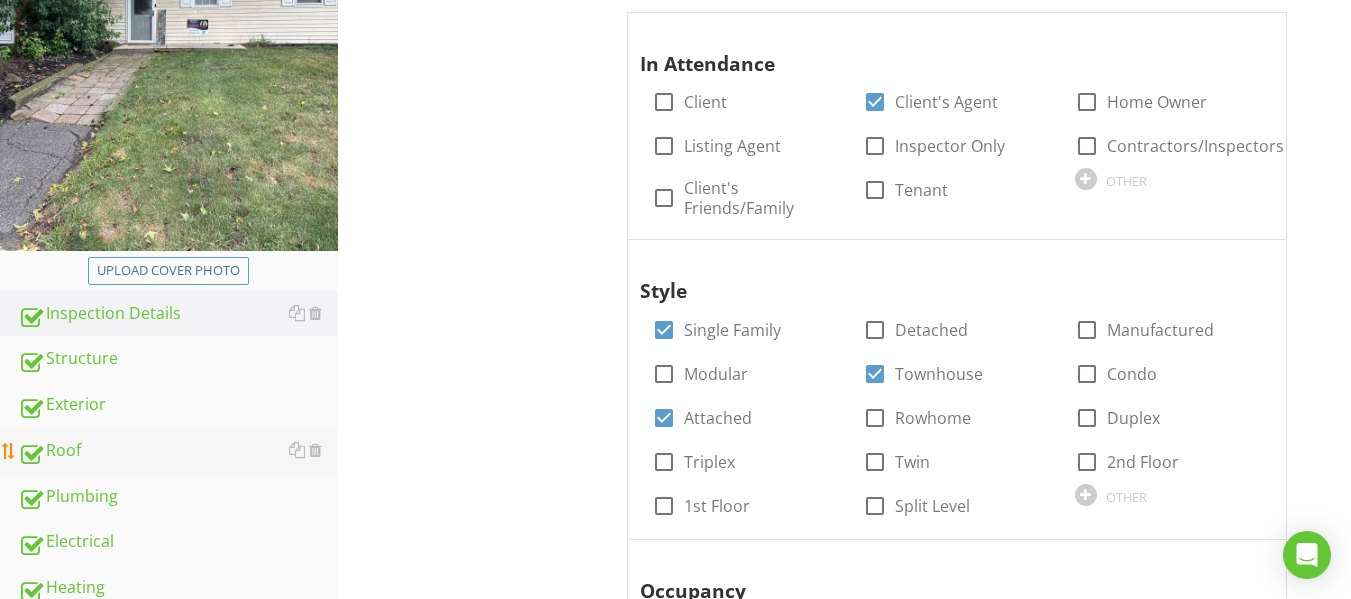 click on "Roof" at bounding box center (178, 451) 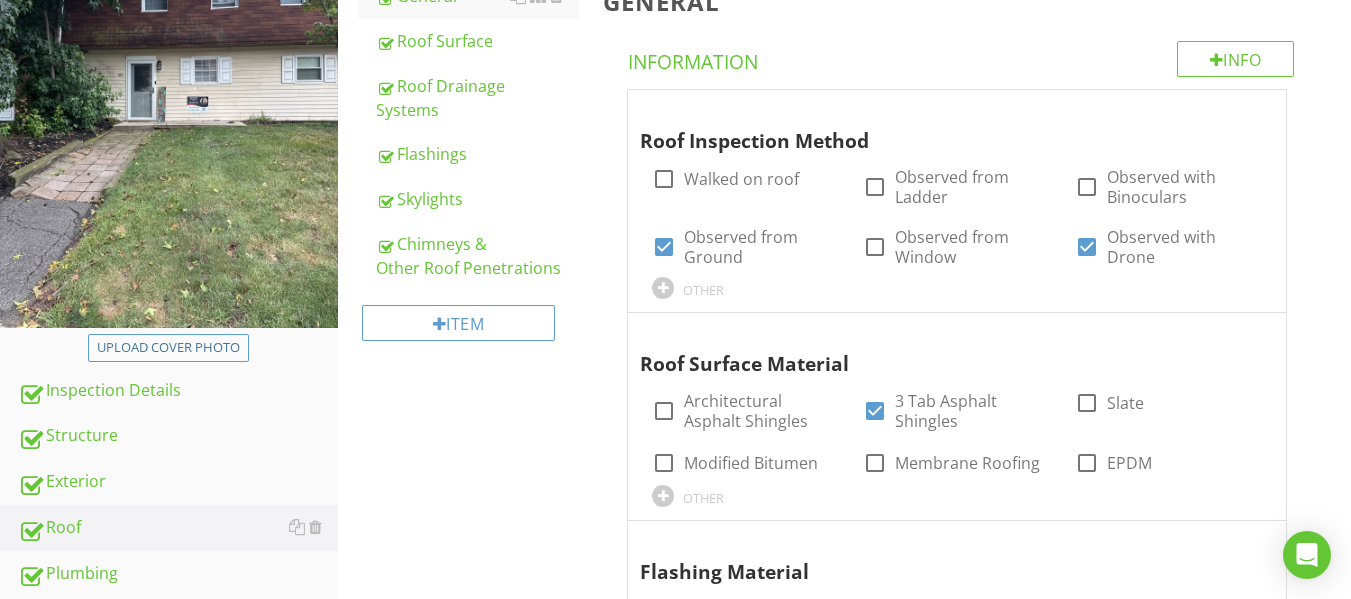 scroll, scrollTop: 244, scrollLeft: 0, axis: vertical 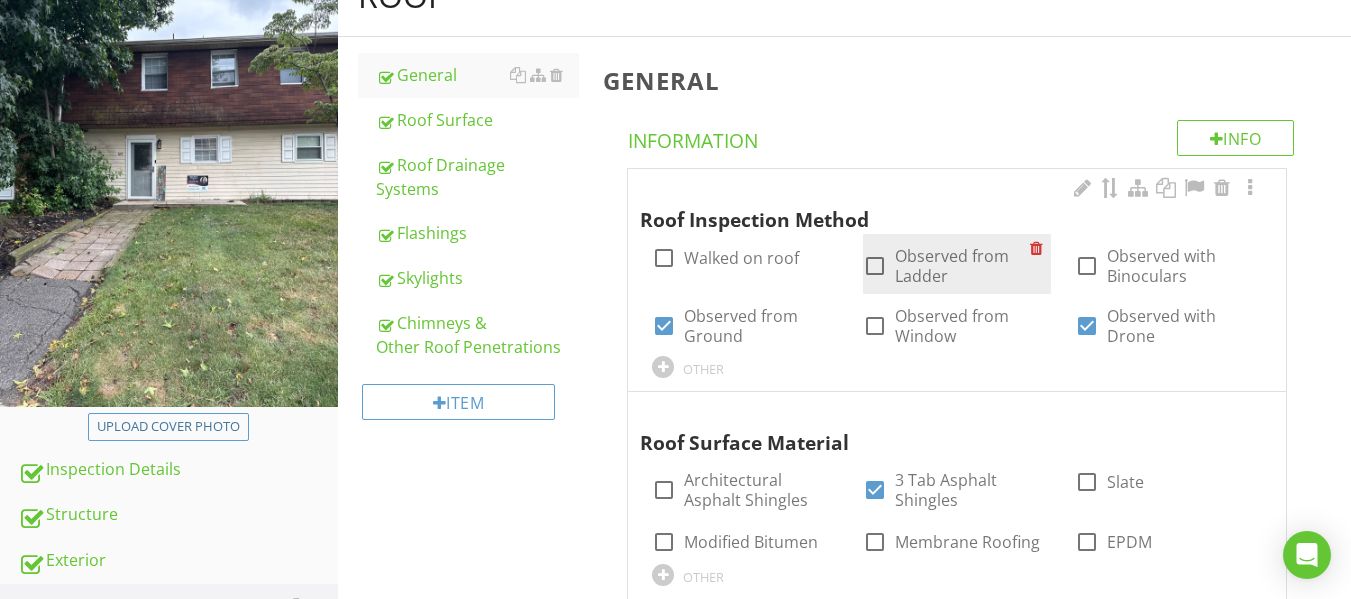 drag, startPoint x: 418, startPoint y: 127, endPoint x: 1035, endPoint y: 278, distance: 635.2086 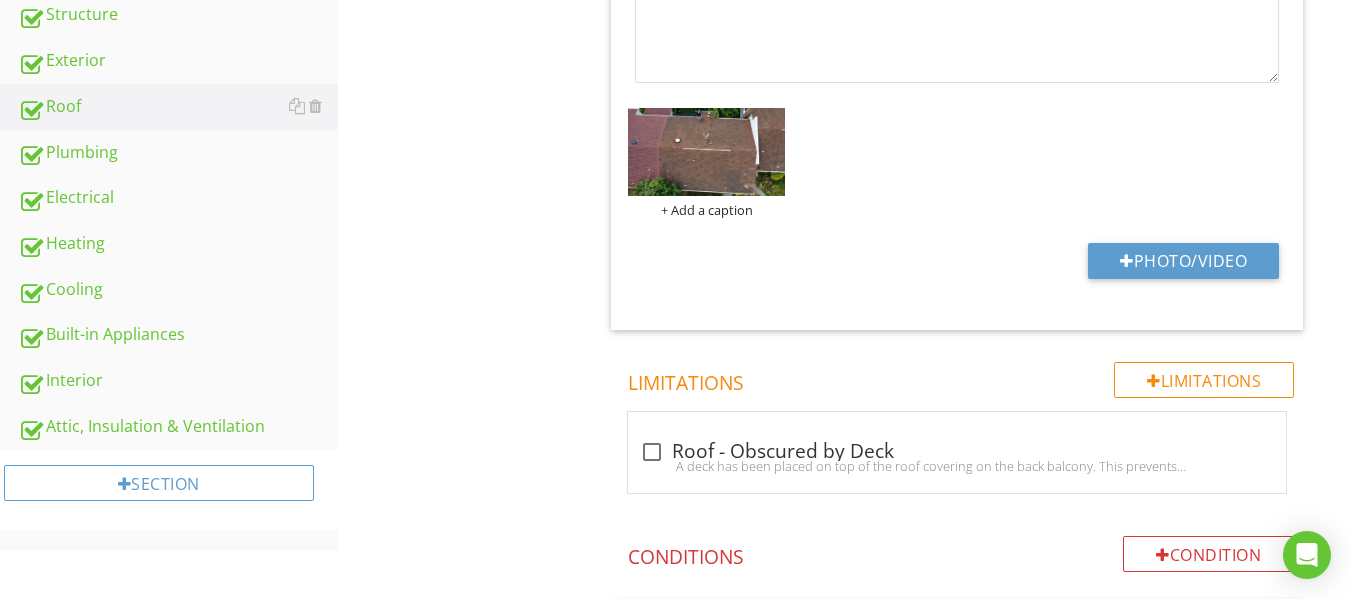 scroll, scrollTop: 1344, scrollLeft: 0, axis: vertical 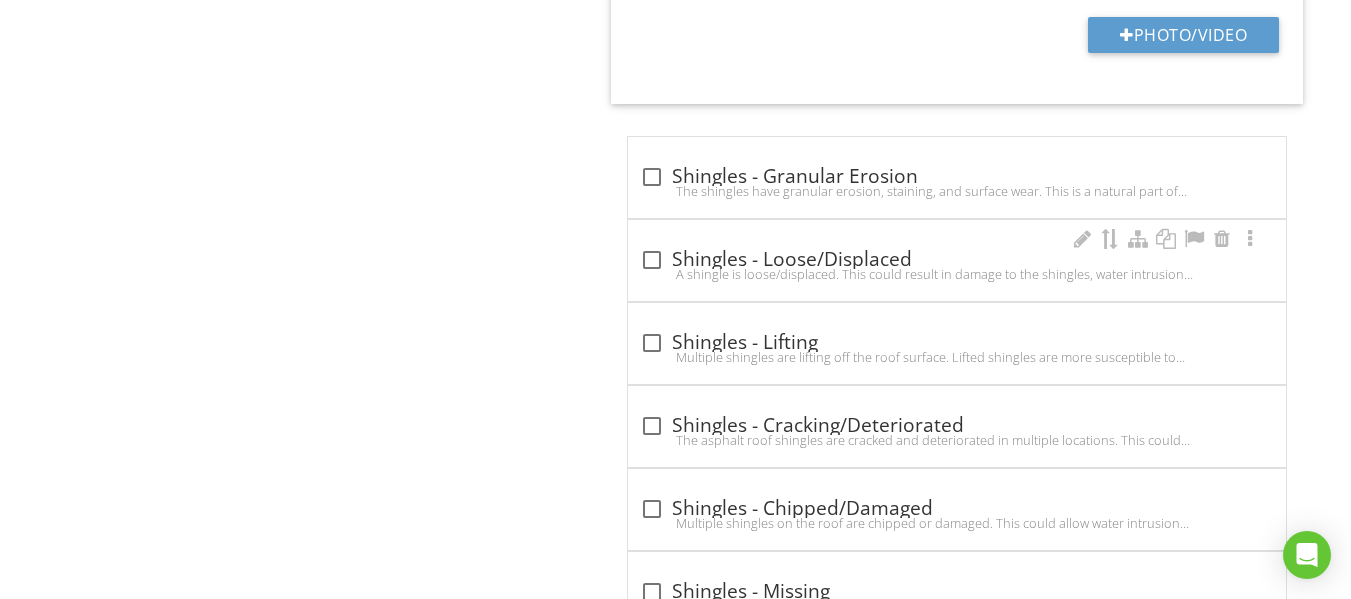 click at bounding box center (652, 260) 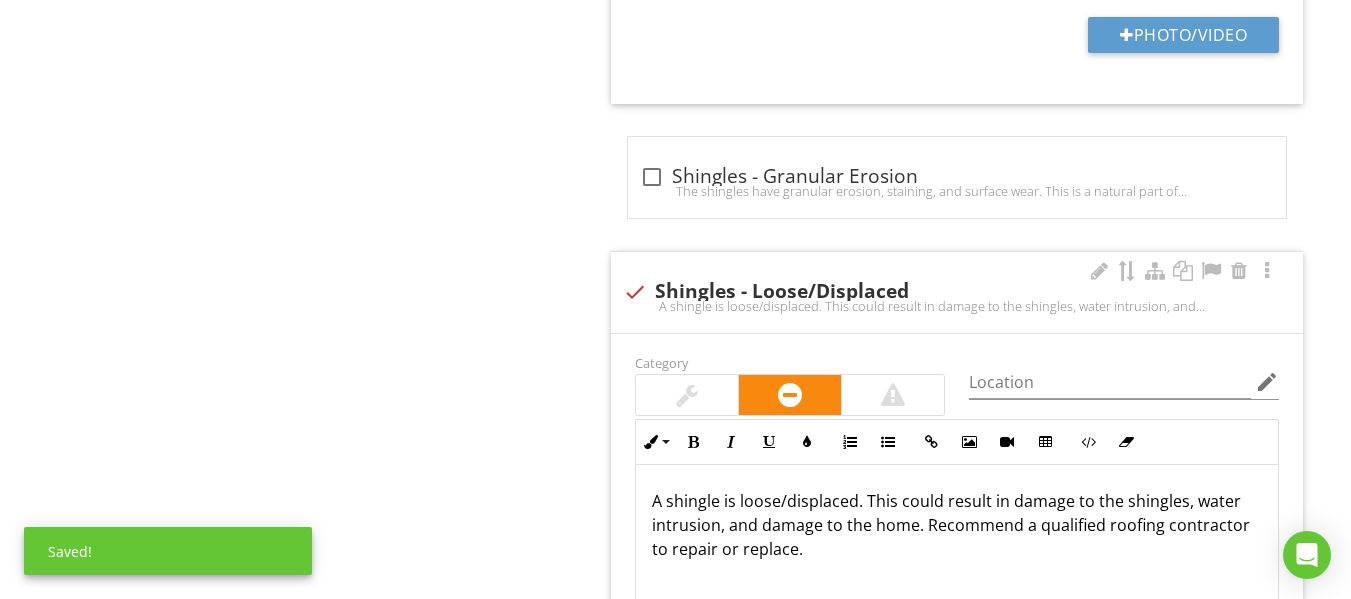 click at bounding box center (635, 292) 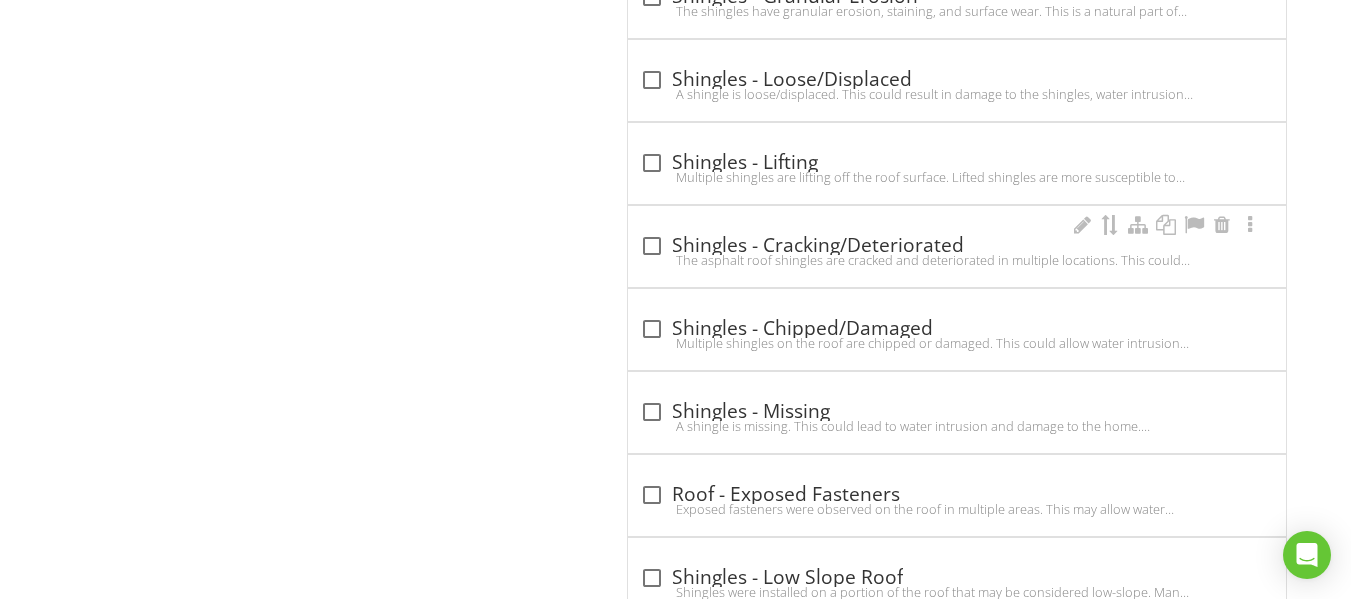 scroll, scrollTop: 2344, scrollLeft: 0, axis: vertical 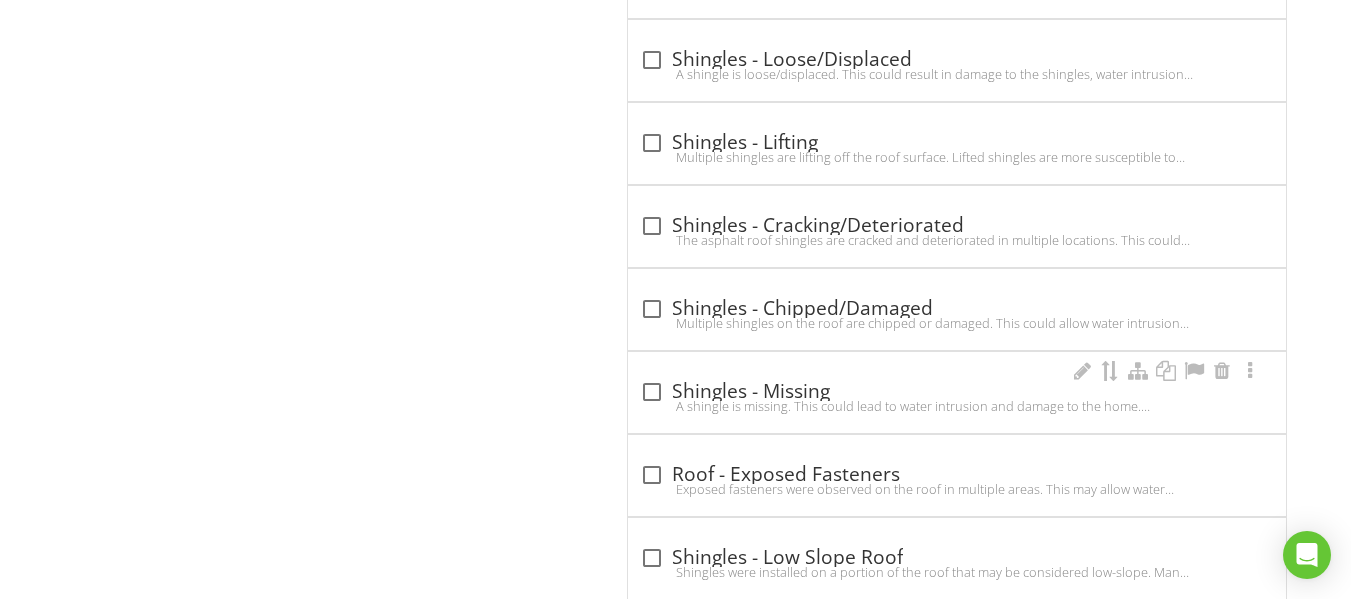 click on "check_box_outline_blank
Shingles - Missing
A shingle is missing. This could lead to water intrusion and damage to the home. Recommend qualified roofing contractor to repair." at bounding box center [957, 392] 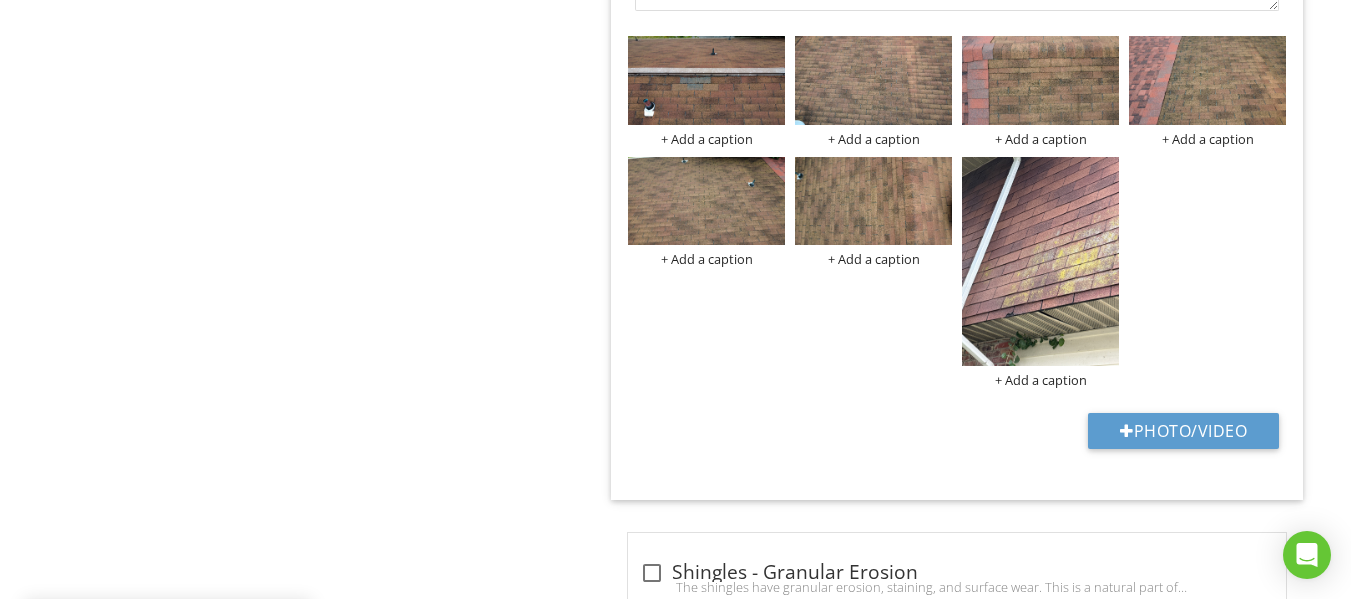 scroll, scrollTop: 1544, scrollLeft: 0, axis: vertical 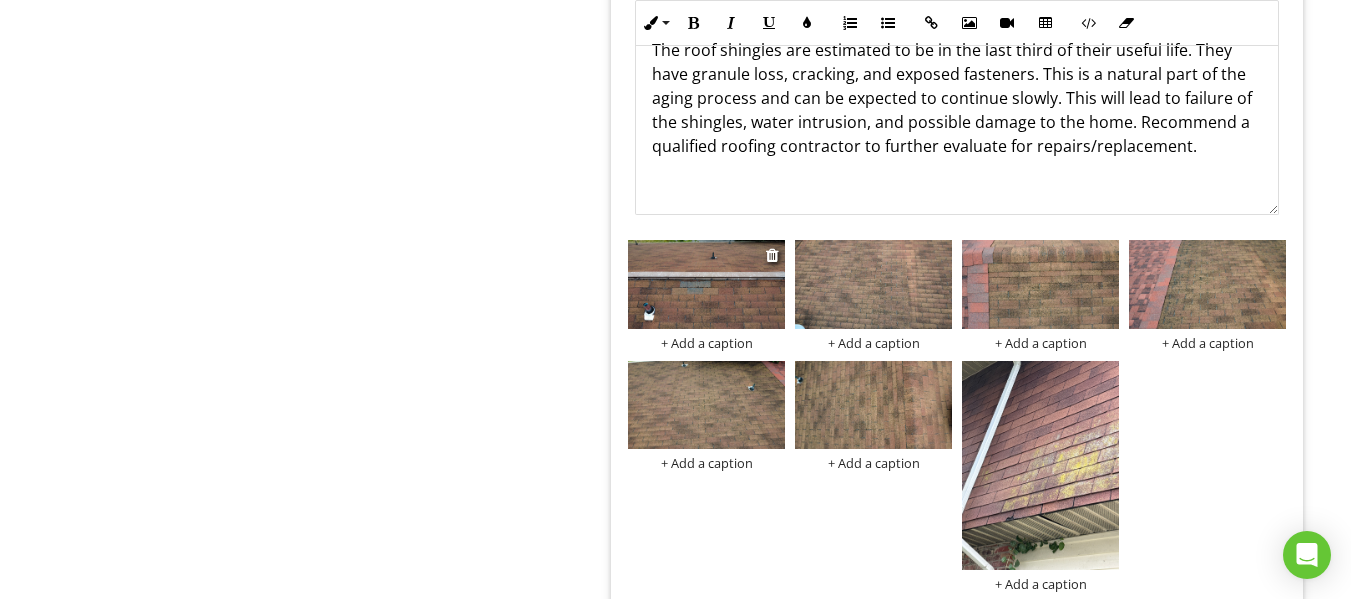 click at bounding box center [706, 284] 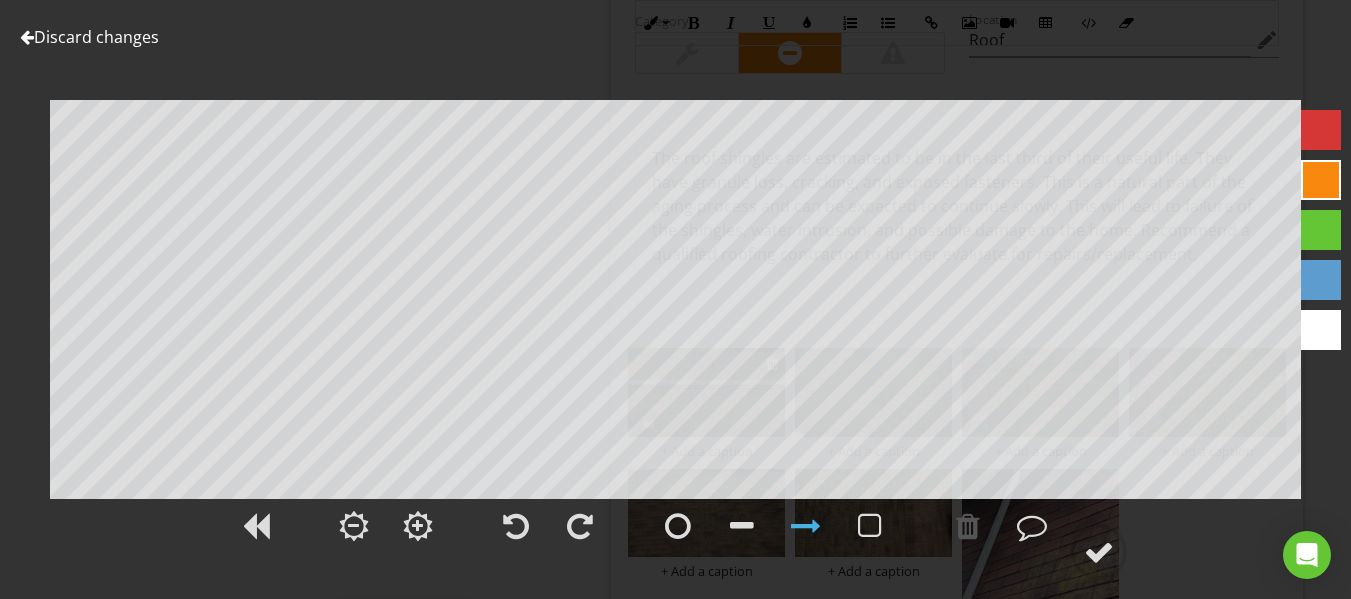 scroll, scrollTop: 1644, scrollLeft: 0, axis: vertical 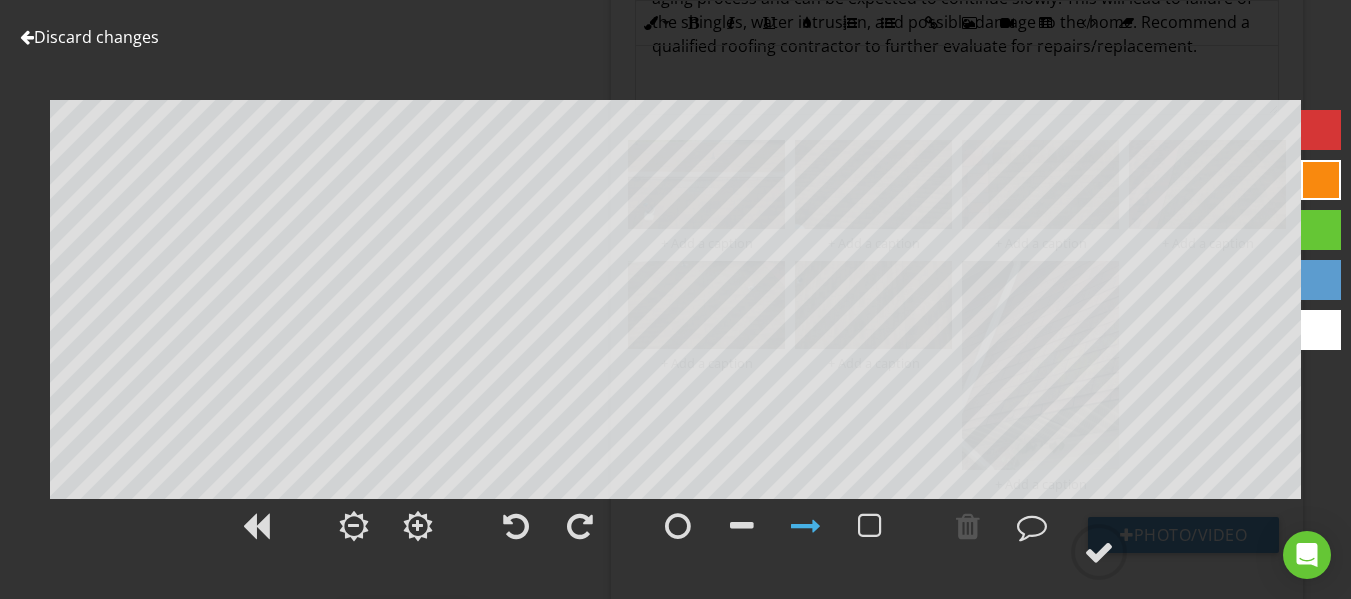 click on "Discard changes" at bounding box center [89, 37] 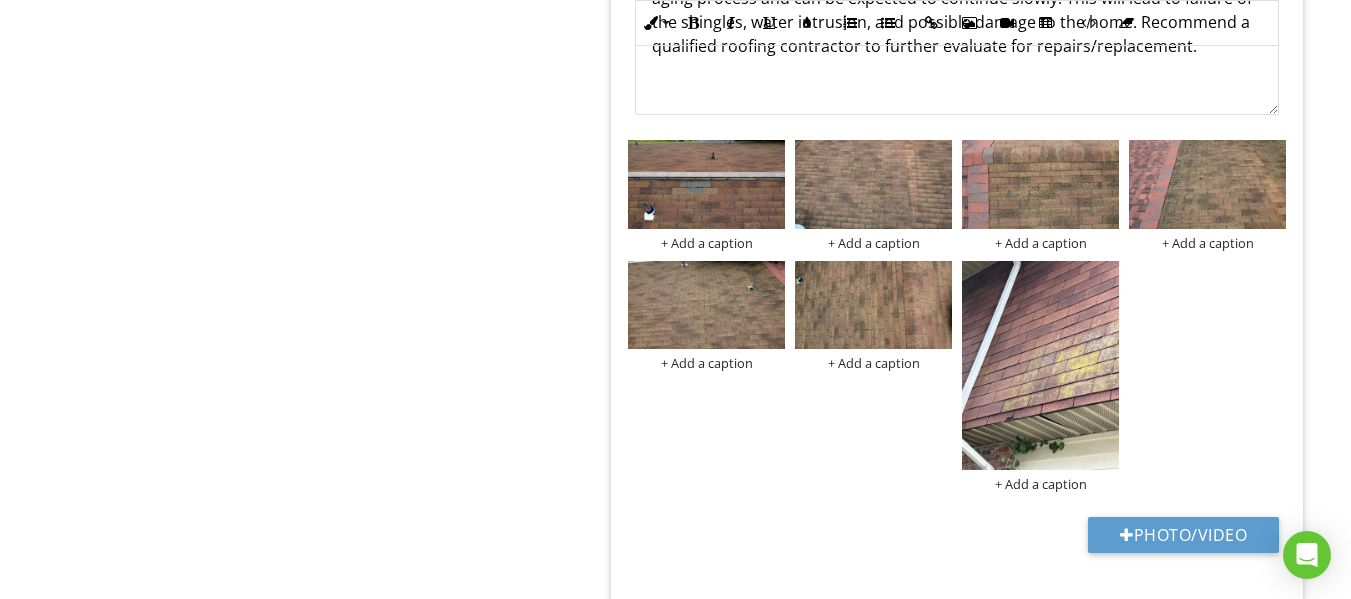scroll, scrollTop: 1344, scrollLeft: 0, axis: vertical 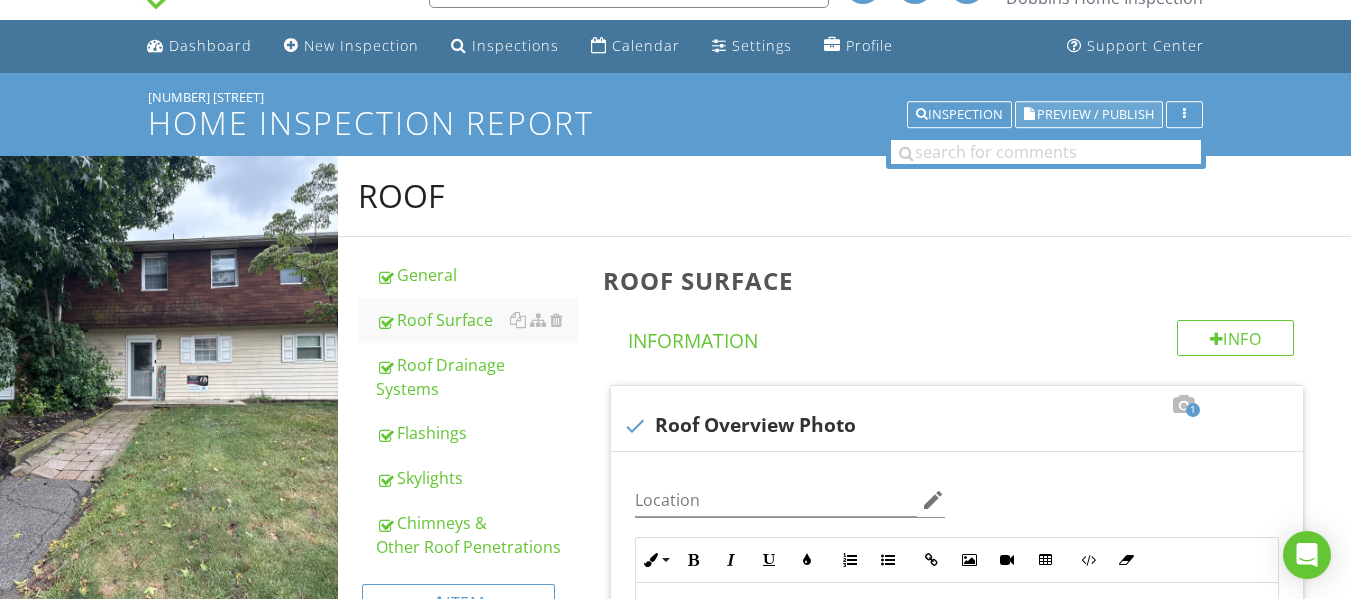 click on "Preview / Publish" at bounding box center [1095, 114] 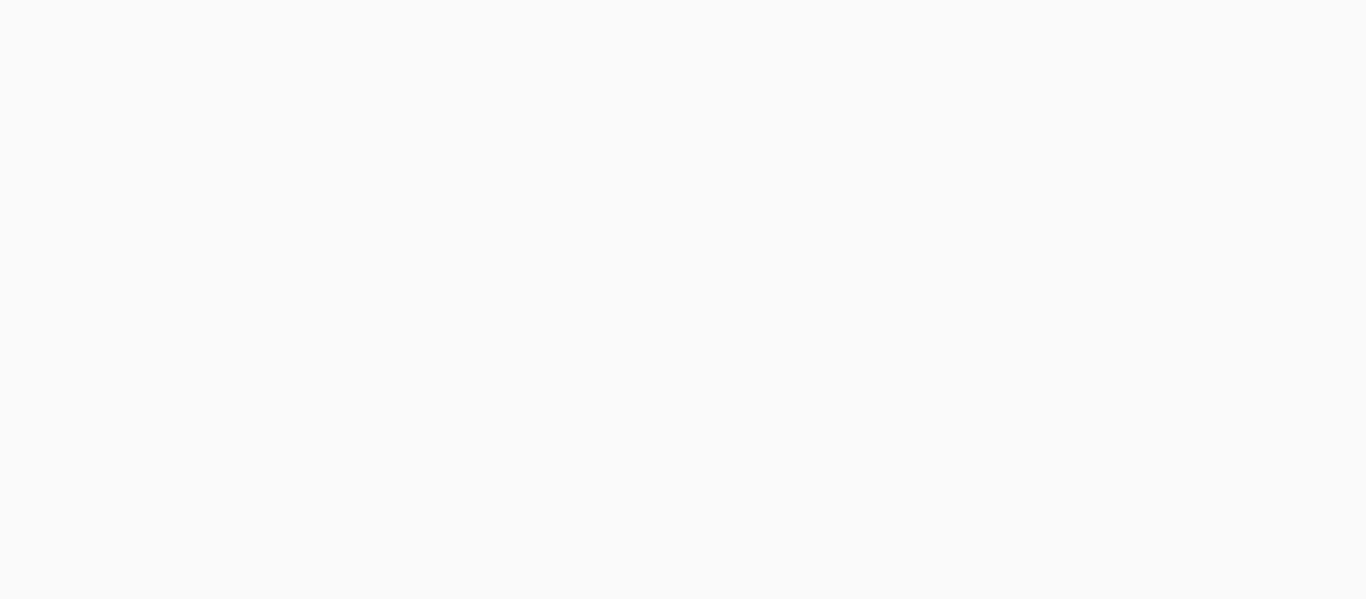 scroll, scrollTop: 0, scrollLeft: 0, axis: both 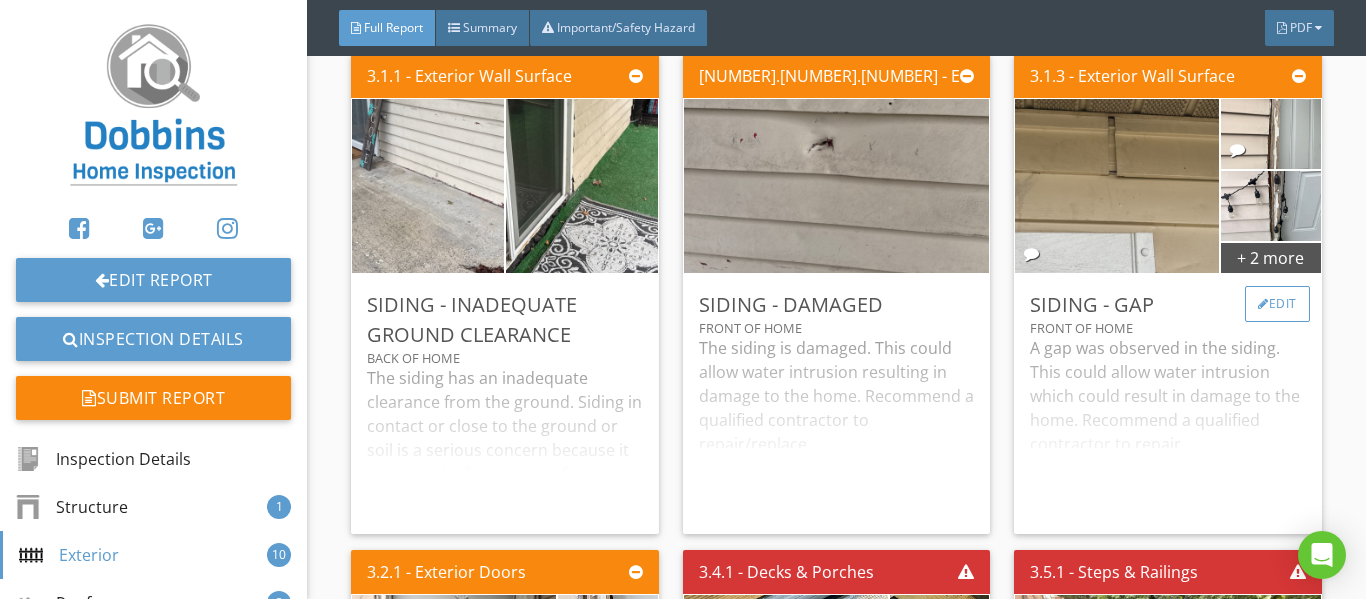click on "Edit" at bounding box center [1277, 304] 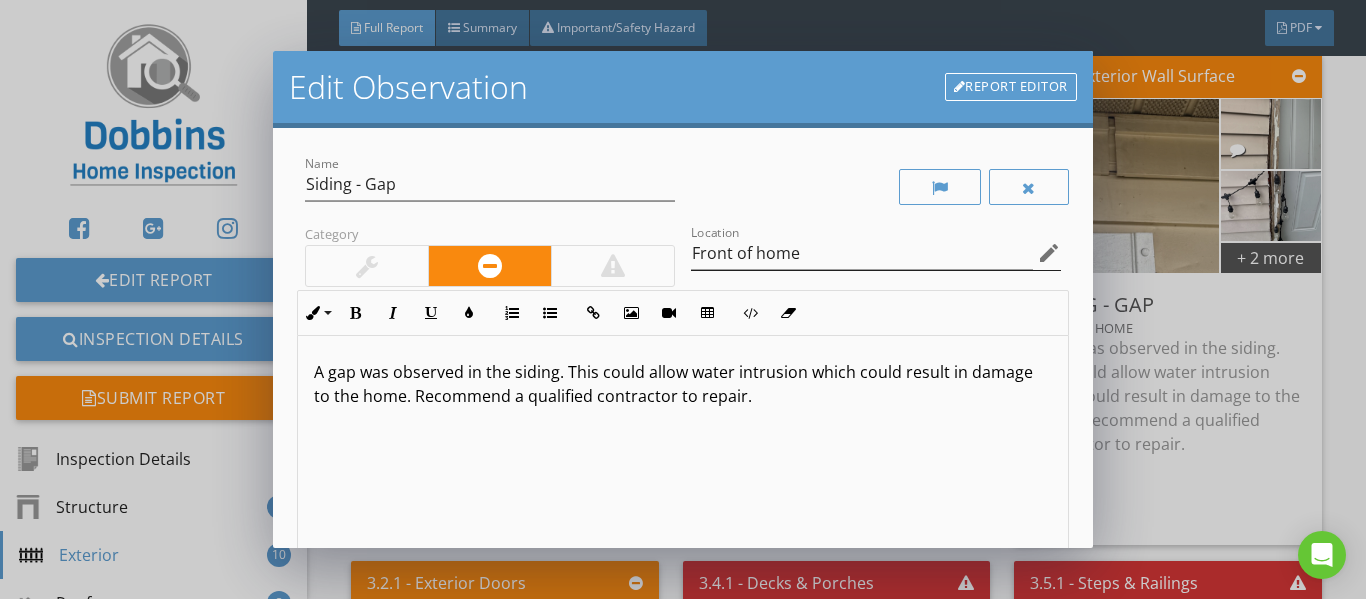 click on "edit" at bounding box center (1049, 253) 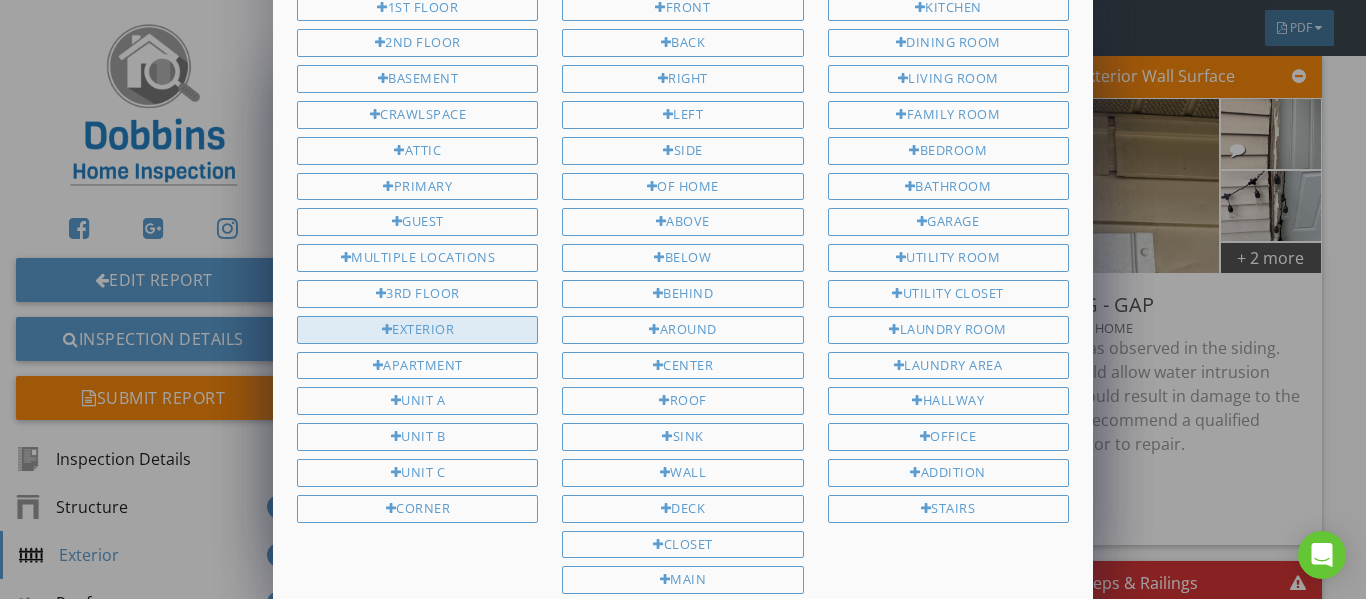 scroll, scrollTop: 100, scrollLeft: 0, axis: vertical 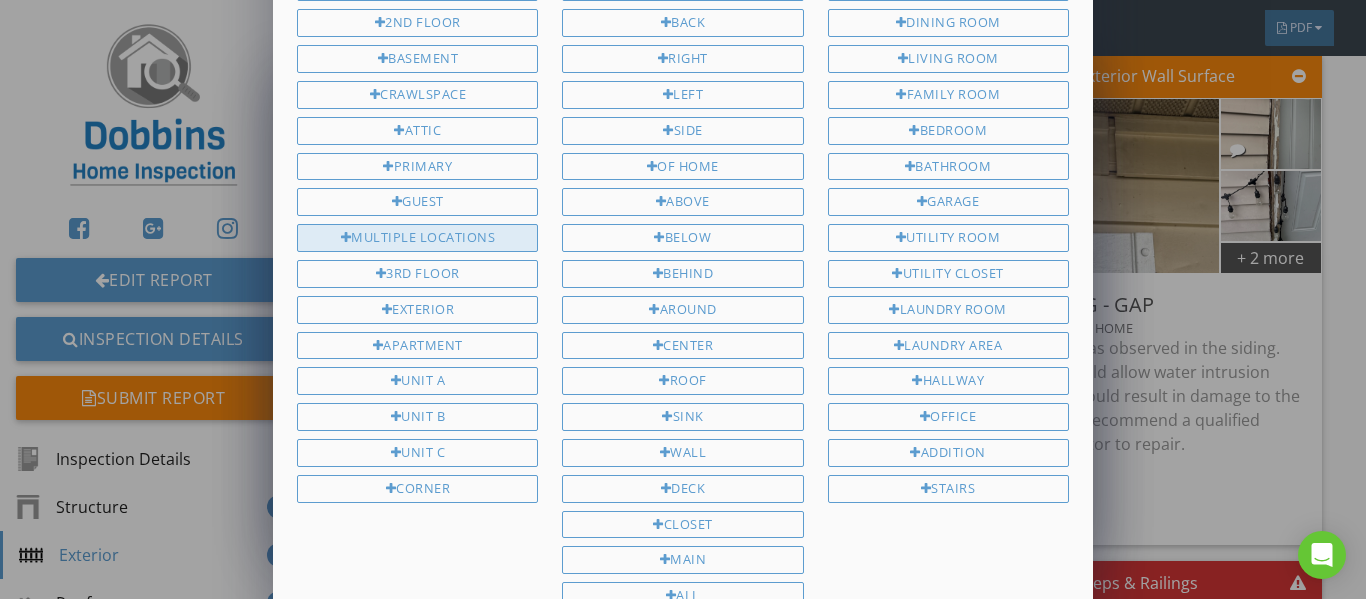 click on "Multiple Locations" at bounding box center [417, 238] 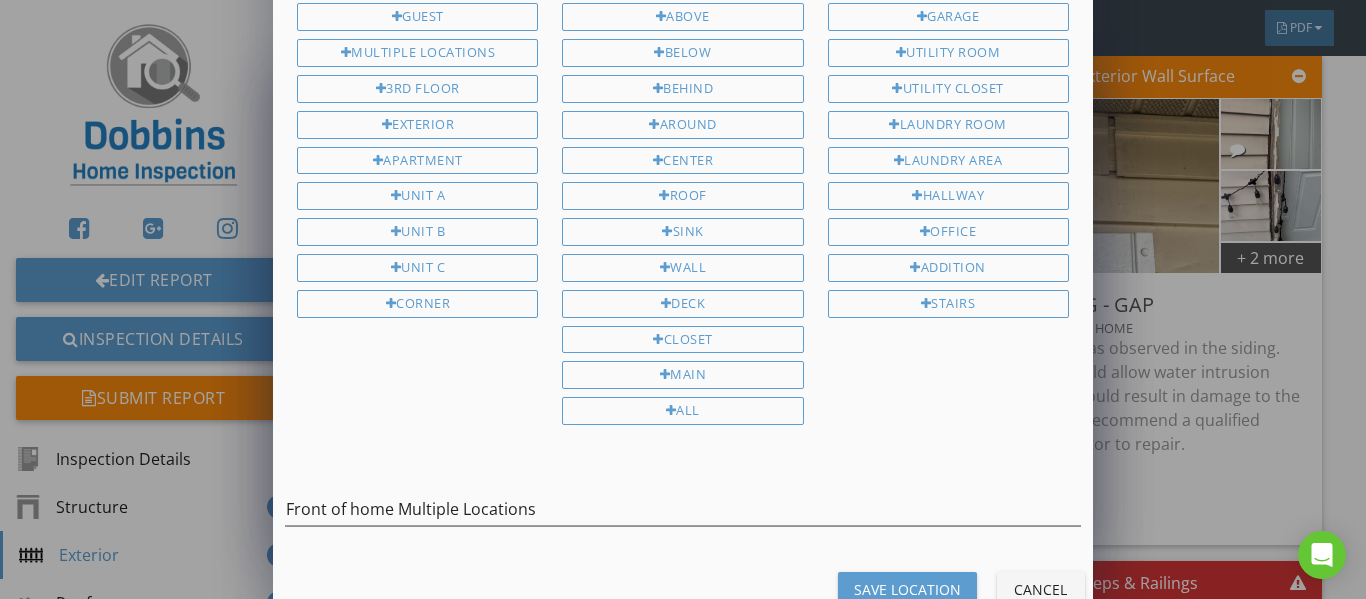 scroll, scrollTop: 332, scrollLeft: 0, axis: vertical 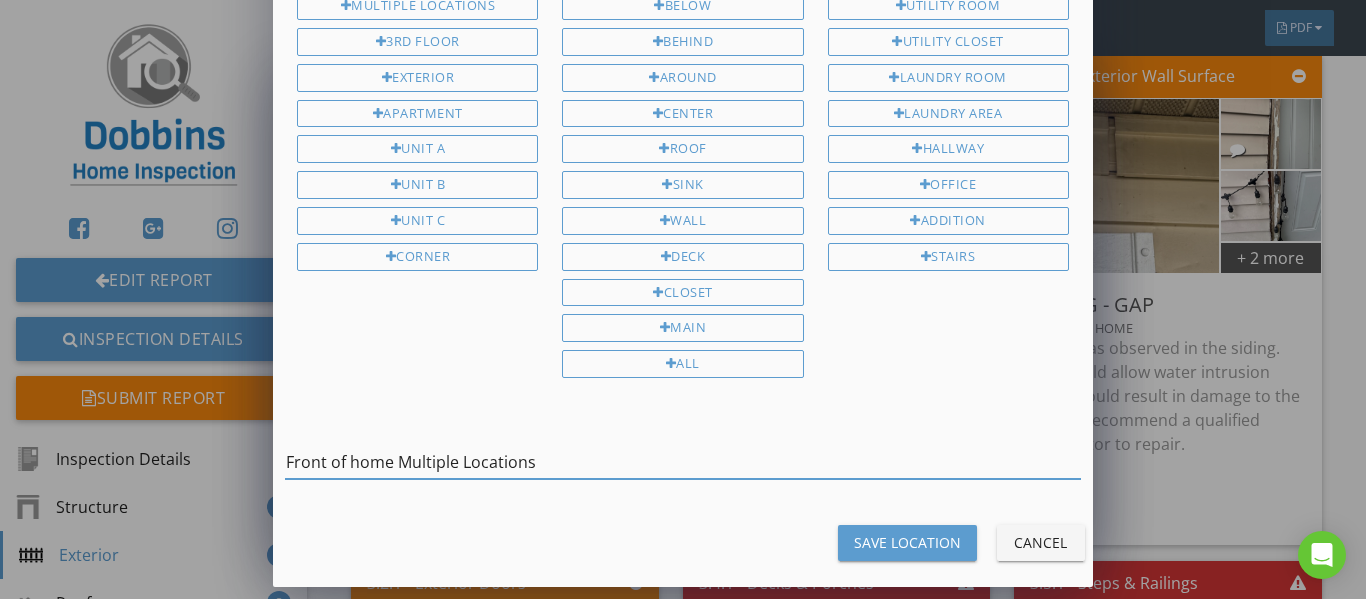 click on "Front of home Multiple Locations" at bounding box center (683, 462) 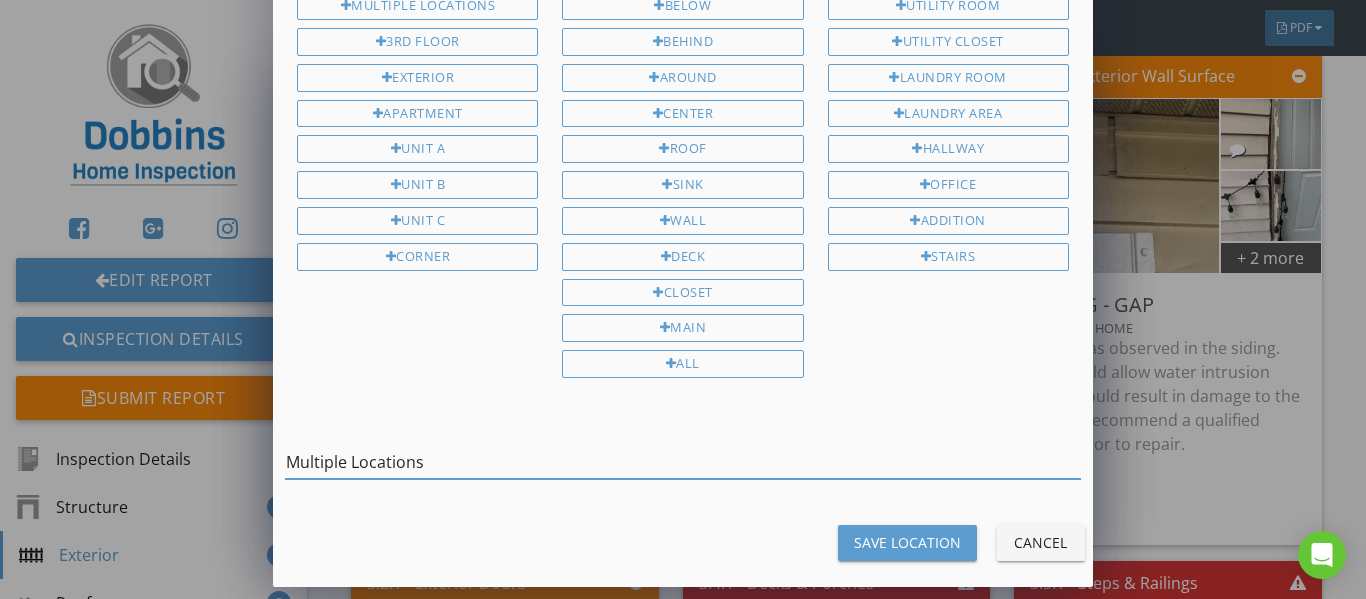 type on "Multiple Locations" 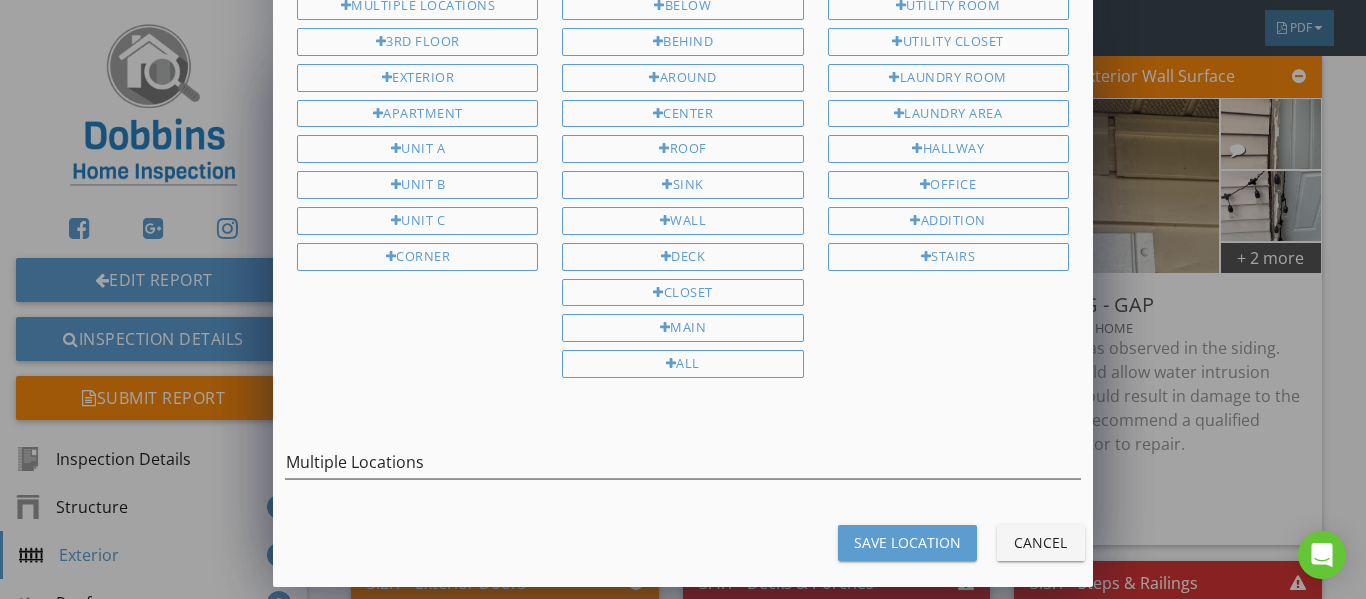 click on "Save Location" at bounding box center (907, 542) 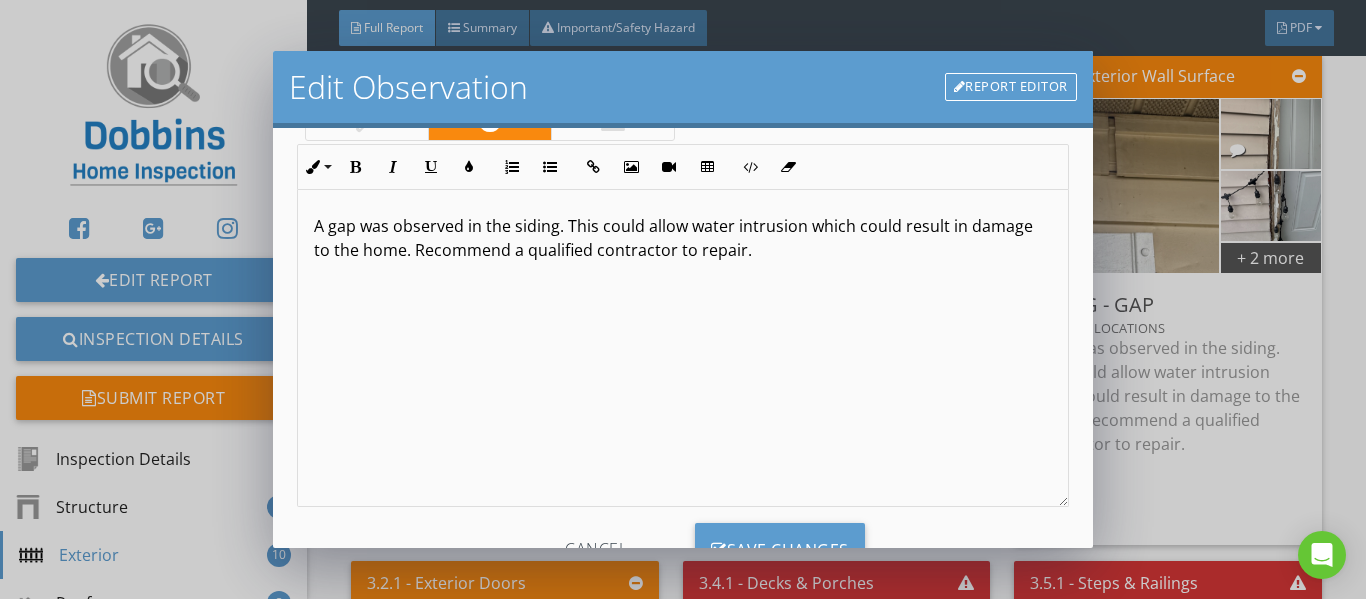 scroll, scrollTop: 230, scrollLeft: 0, axis: vertical 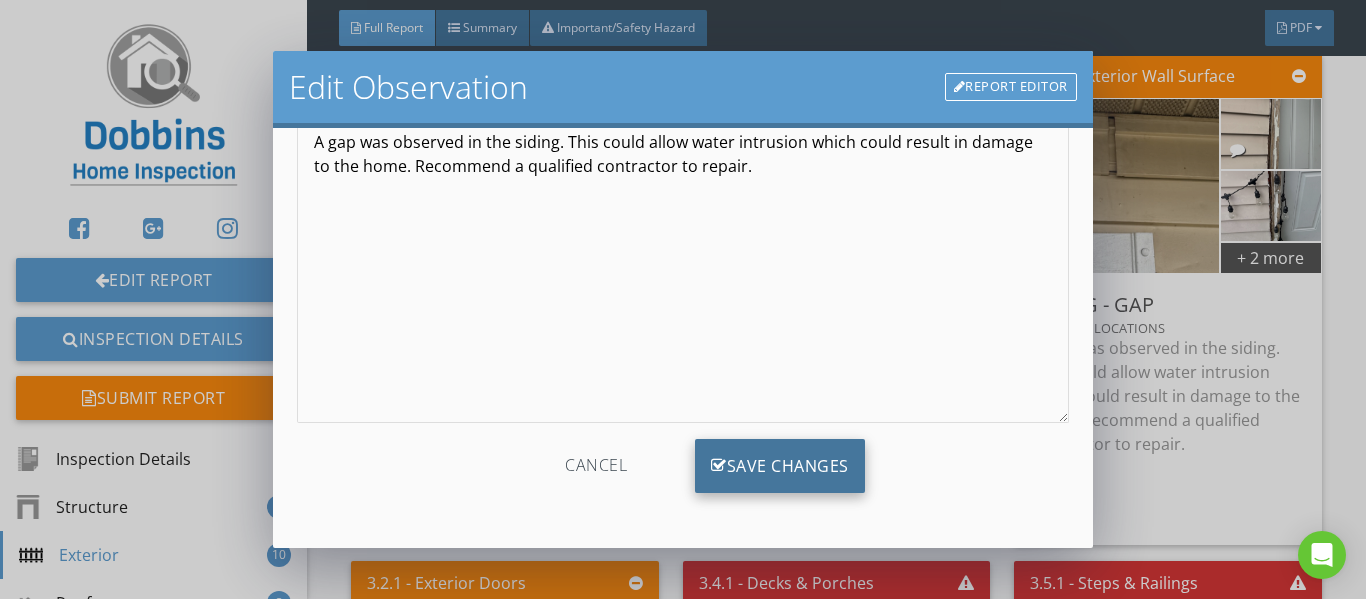 click on "Save Changes" at bounding box center (780, 466) 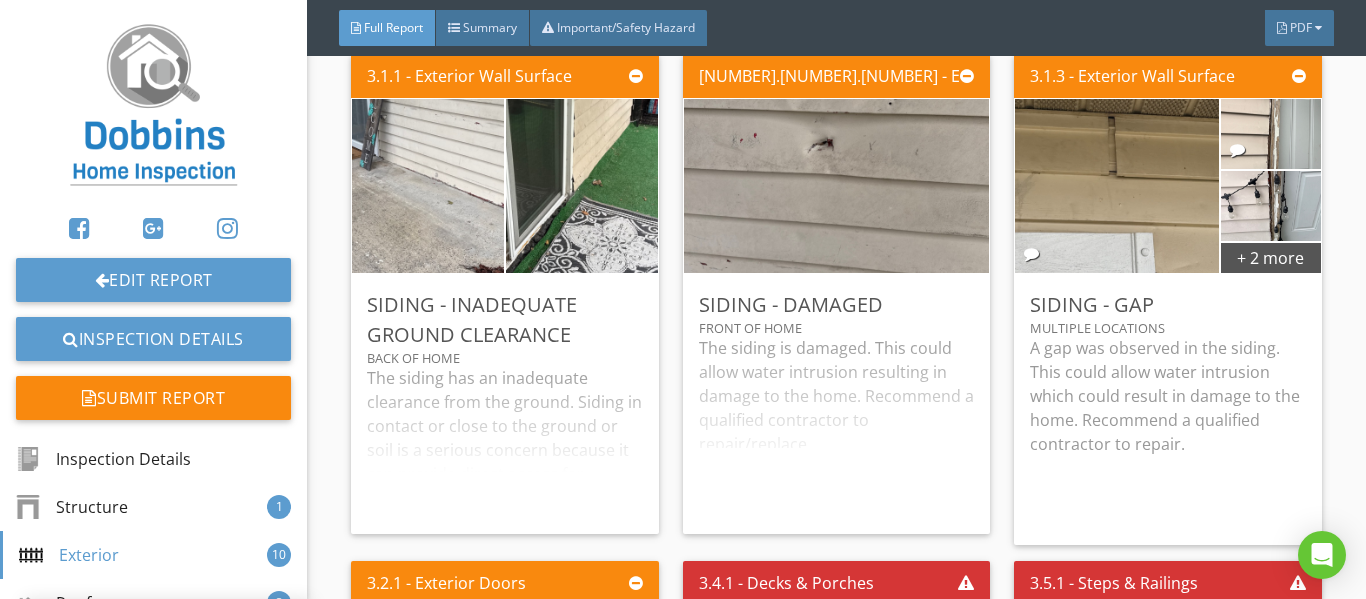 scroll, scrollTop: 0, scrollLeft: 0, axis: both 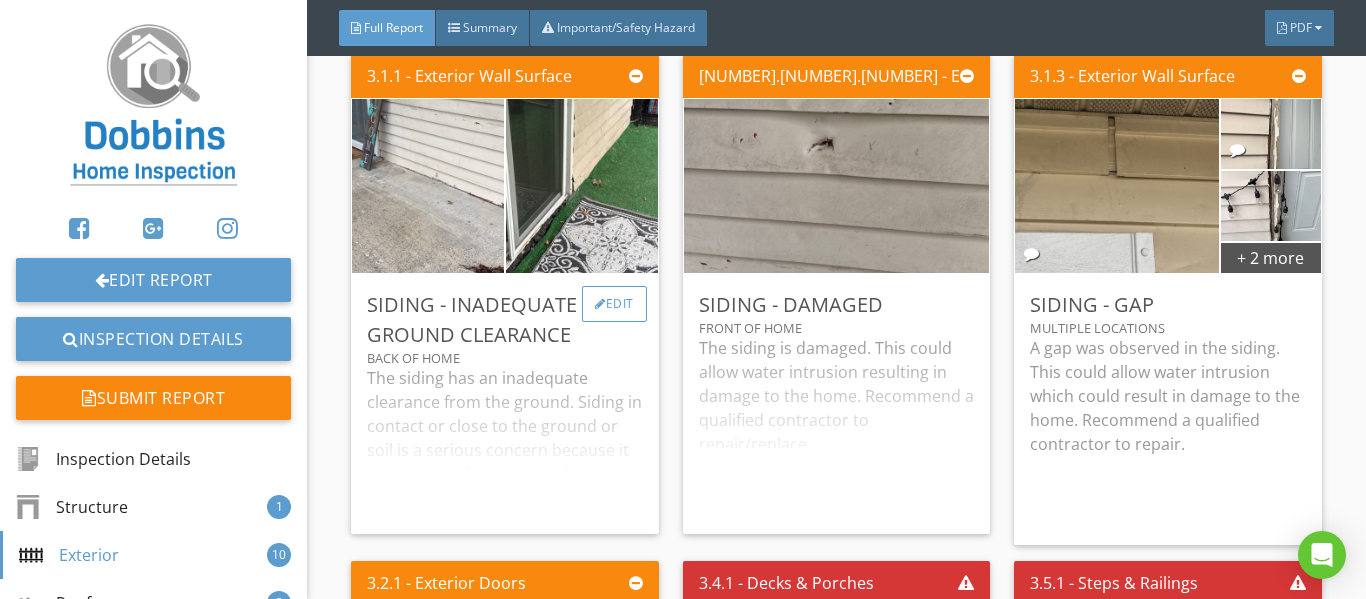click on "Edit" at bounding box center (614, 304) 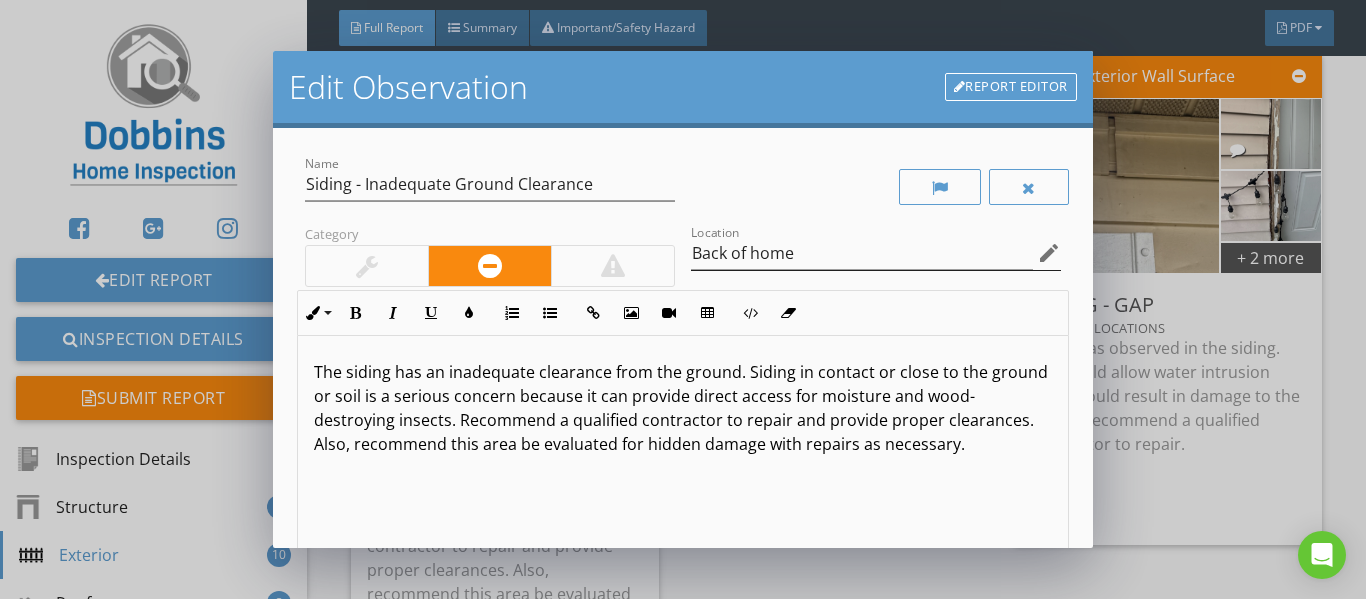 click on "edit" at bounding box center [1049, 253] 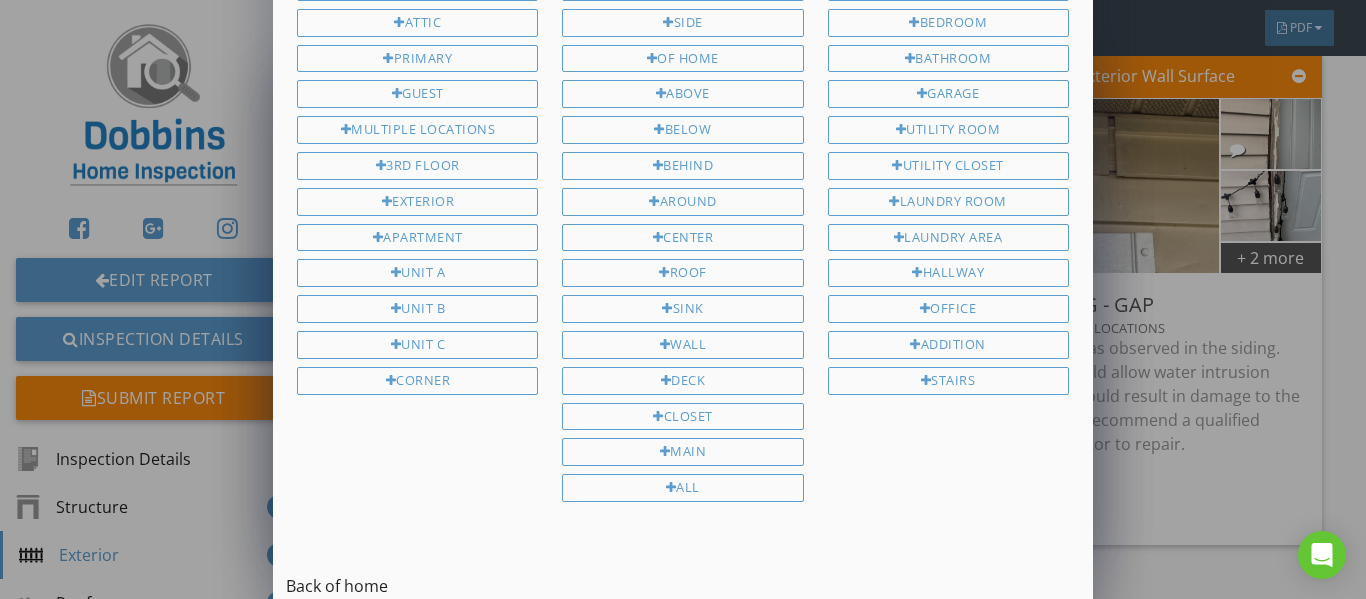 scroll, scrollTop: 332, scrollLeft: 0, axis: vertical 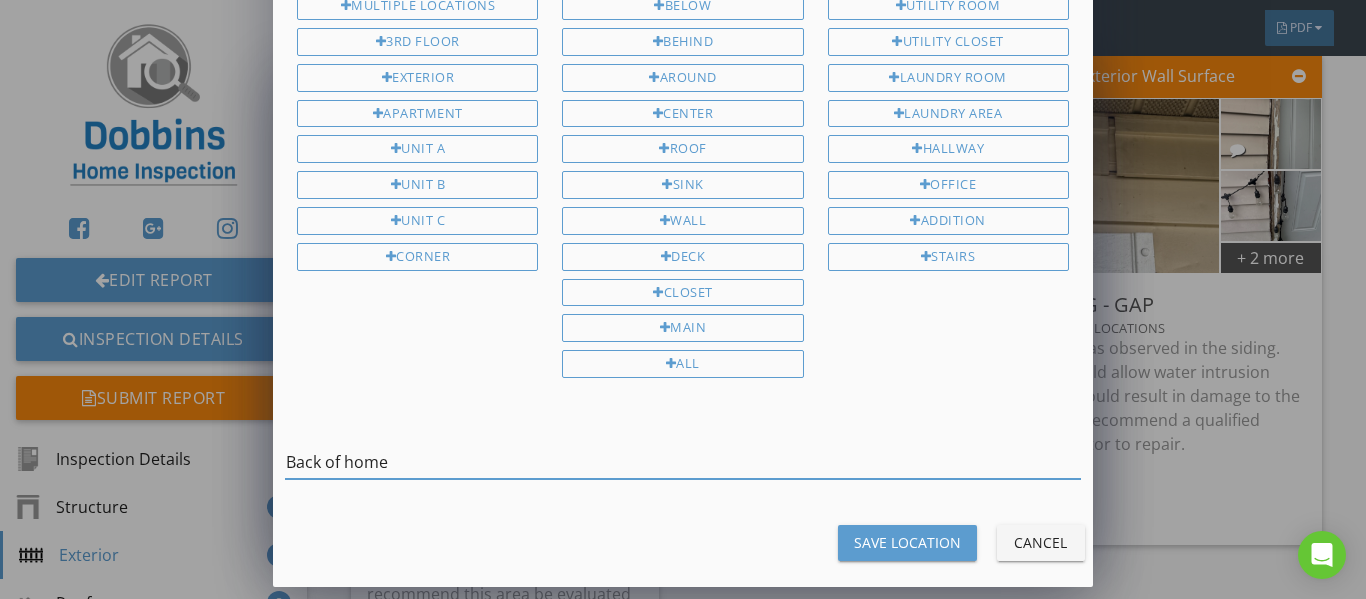 drag, startPoint x: 295, startPoint y: 479, endPoint x: 241, endPoint y: 480, distance: 54.00926 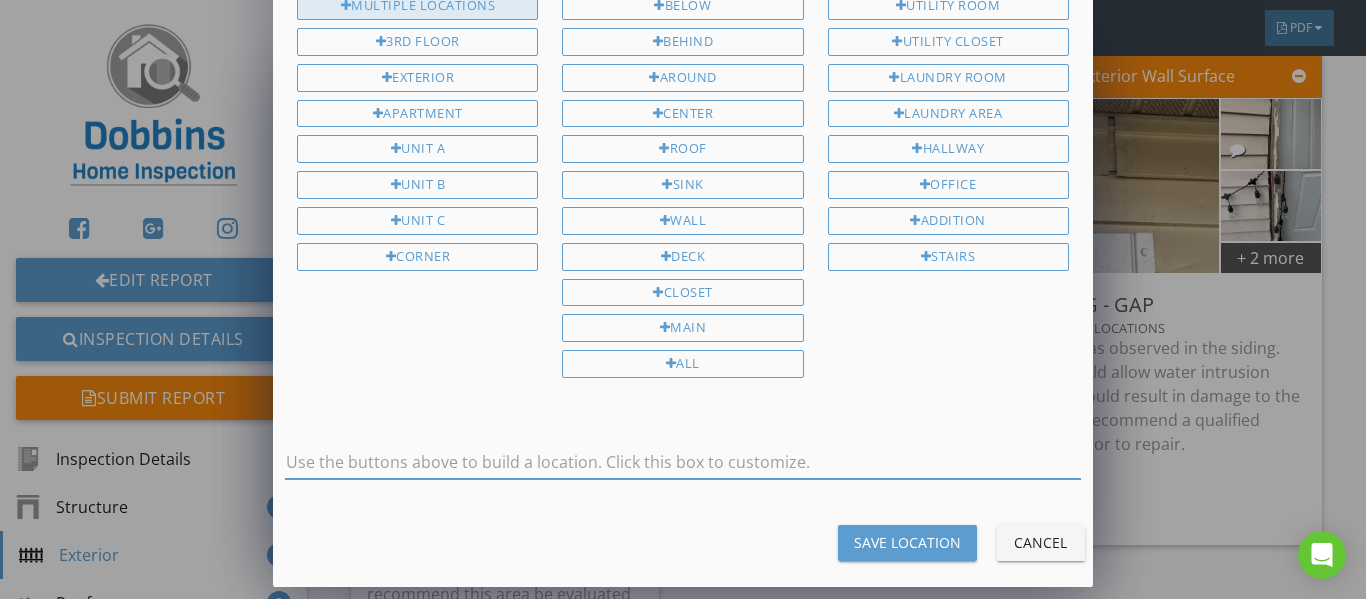 click on "Multiple Locations" at bounding box center (417, 6) 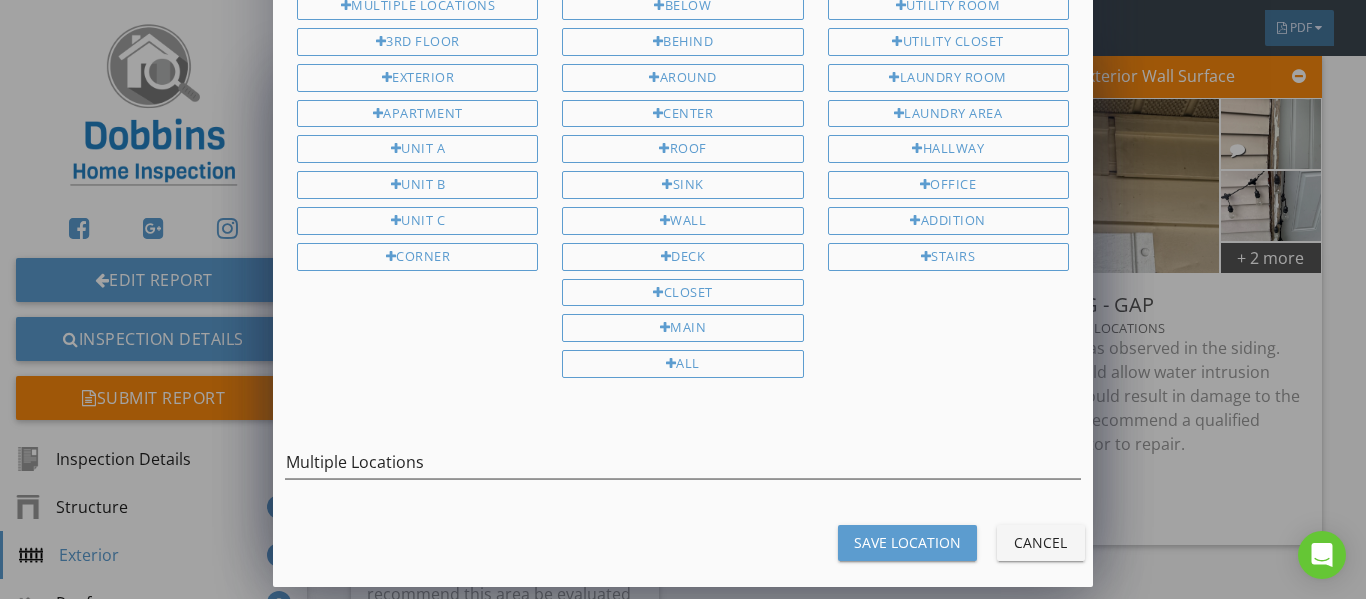 click on "Save Location" at bounding box center (907, 542) 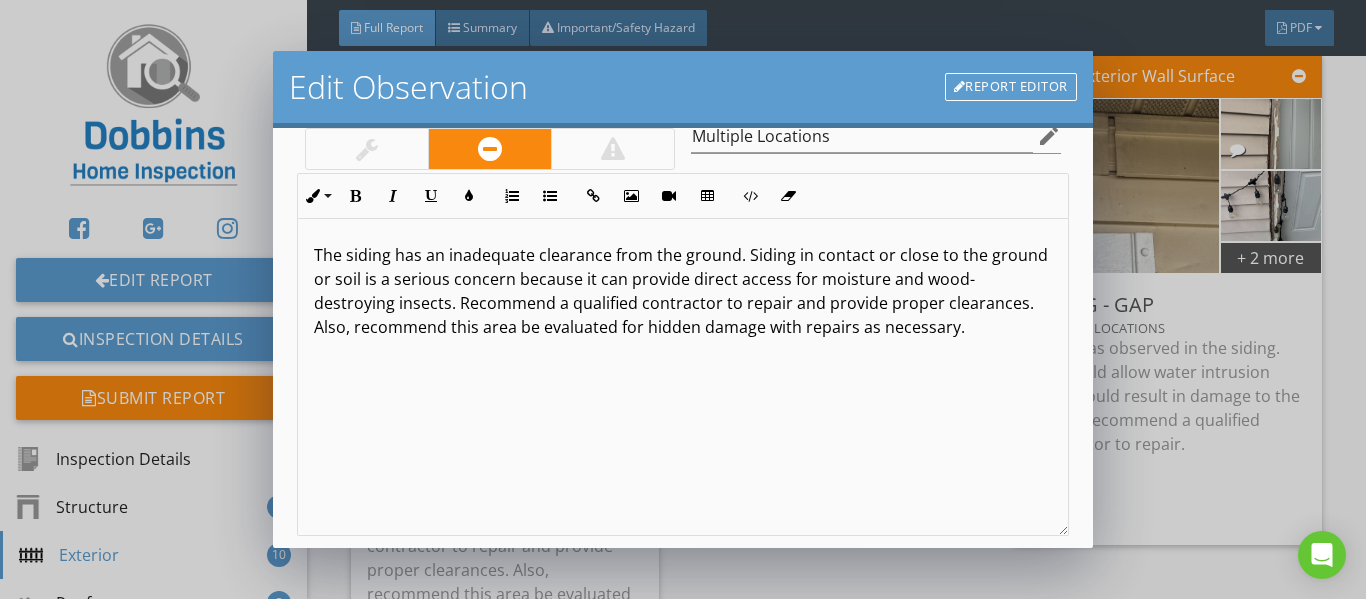 scroll, scrollTop: 230, scrollLeft: 0, axis: vertical 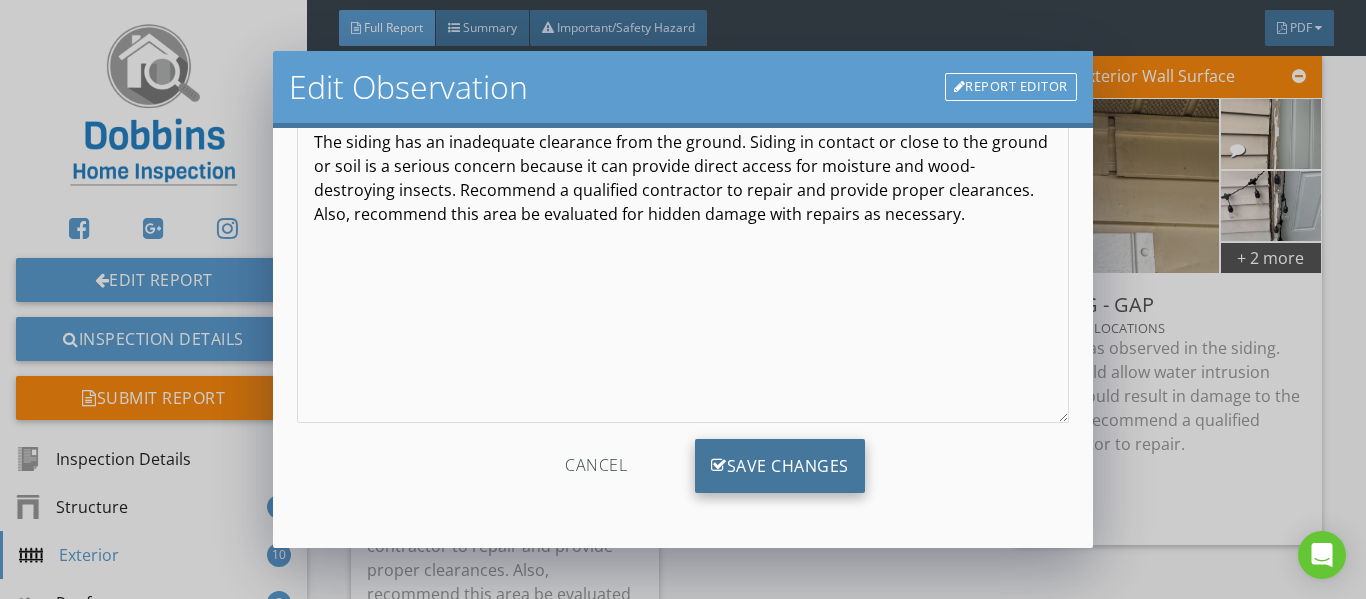 click on "Save Changes" at bounding box center (780, 466) 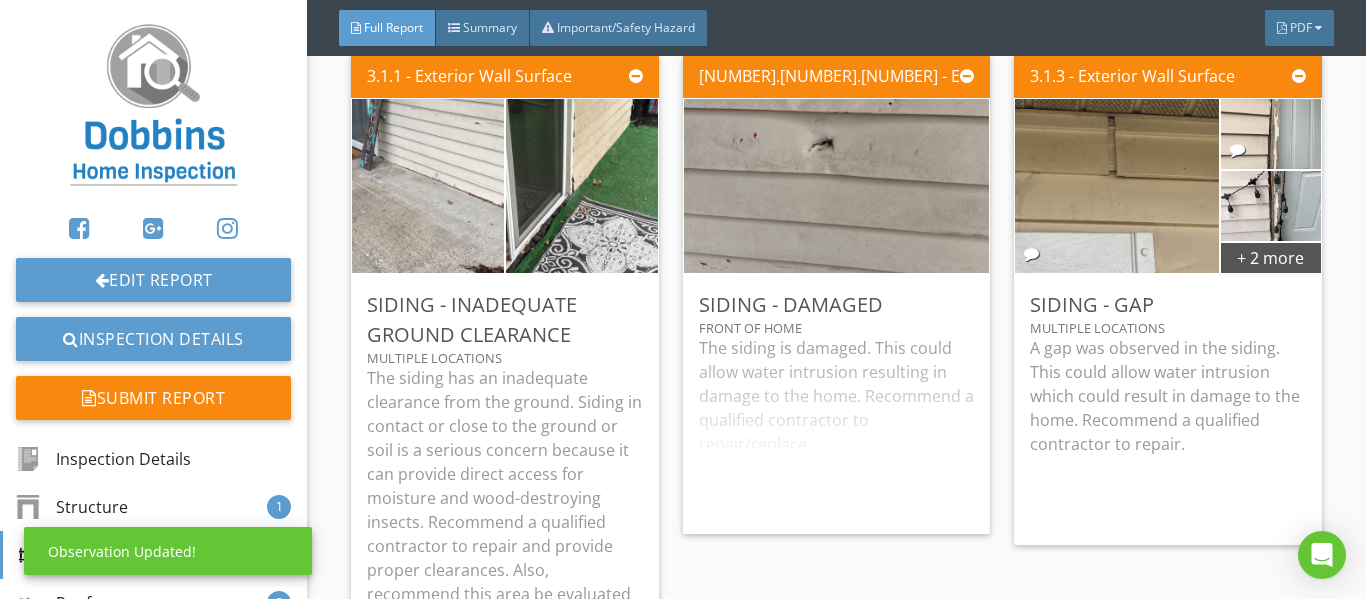 scroll, scrollTop: 0, scrollLeft: 0, axis: both 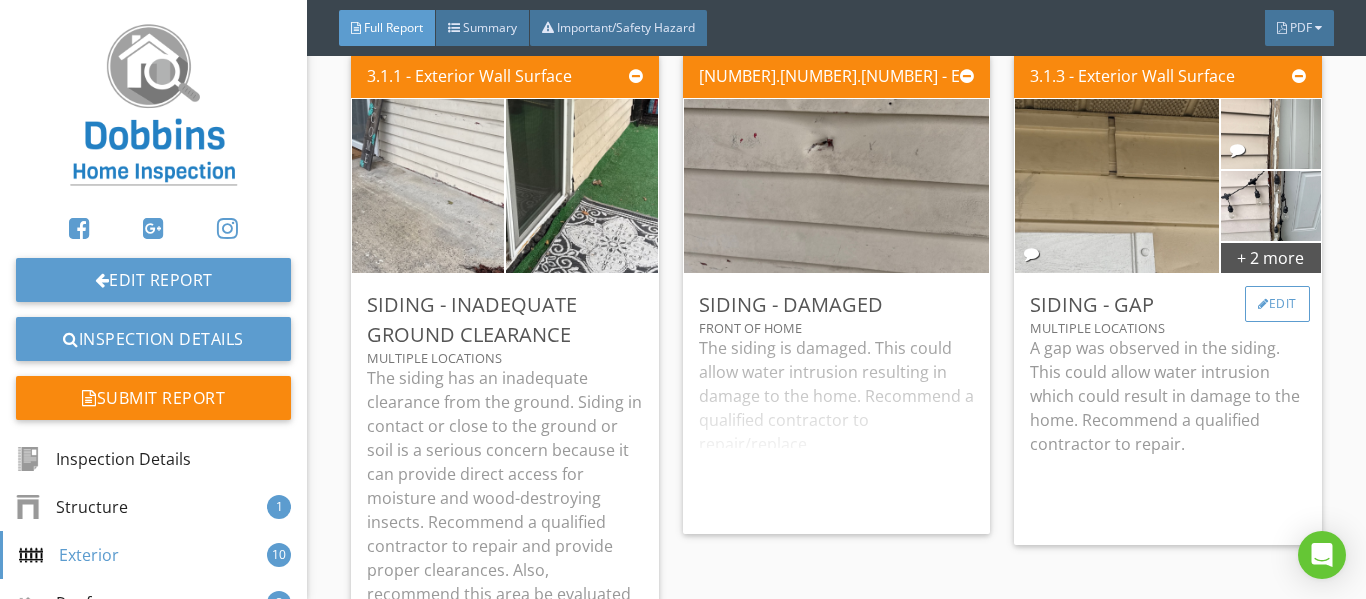 click on "Edit" at bounding box center (1277, 304) 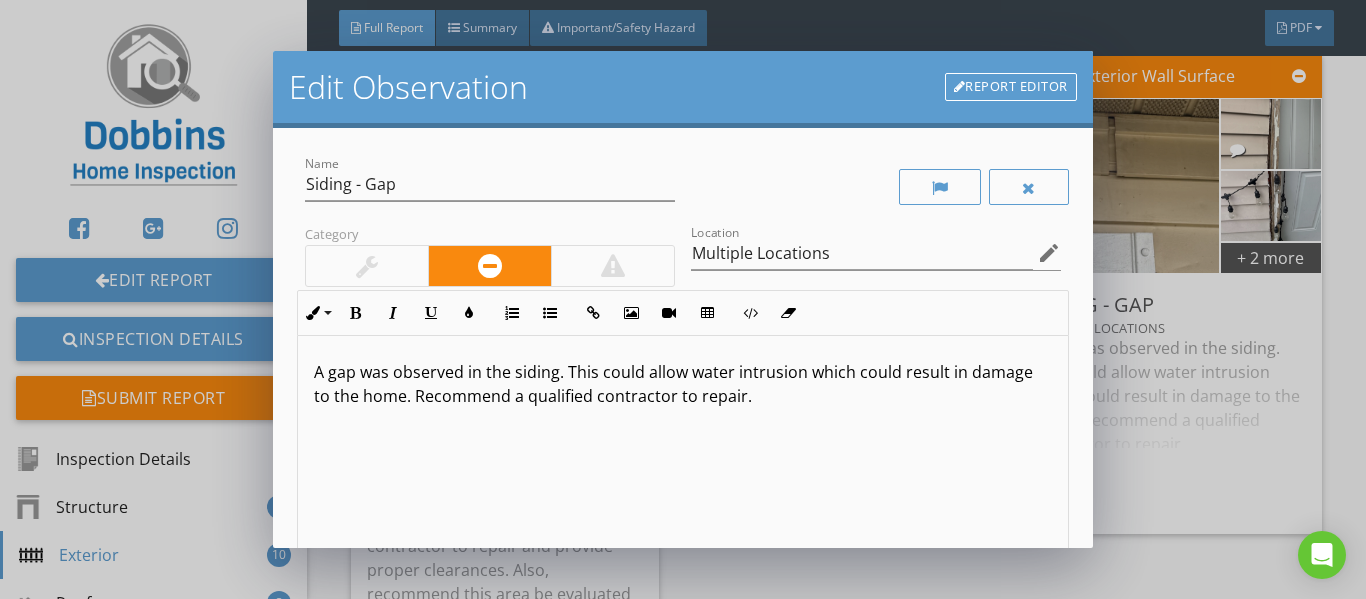 click on "Report Editor" at bounding box center (1011, 87) 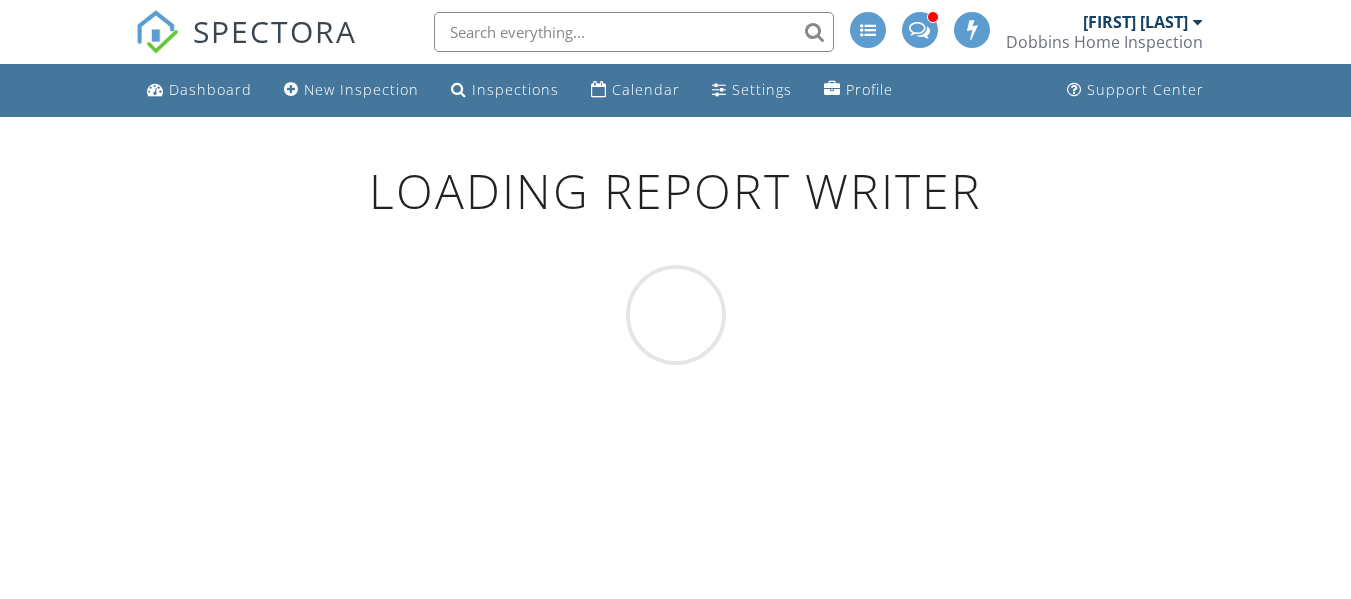 scroll, scrollTop: 0, scrollLeft: 0, axis: both 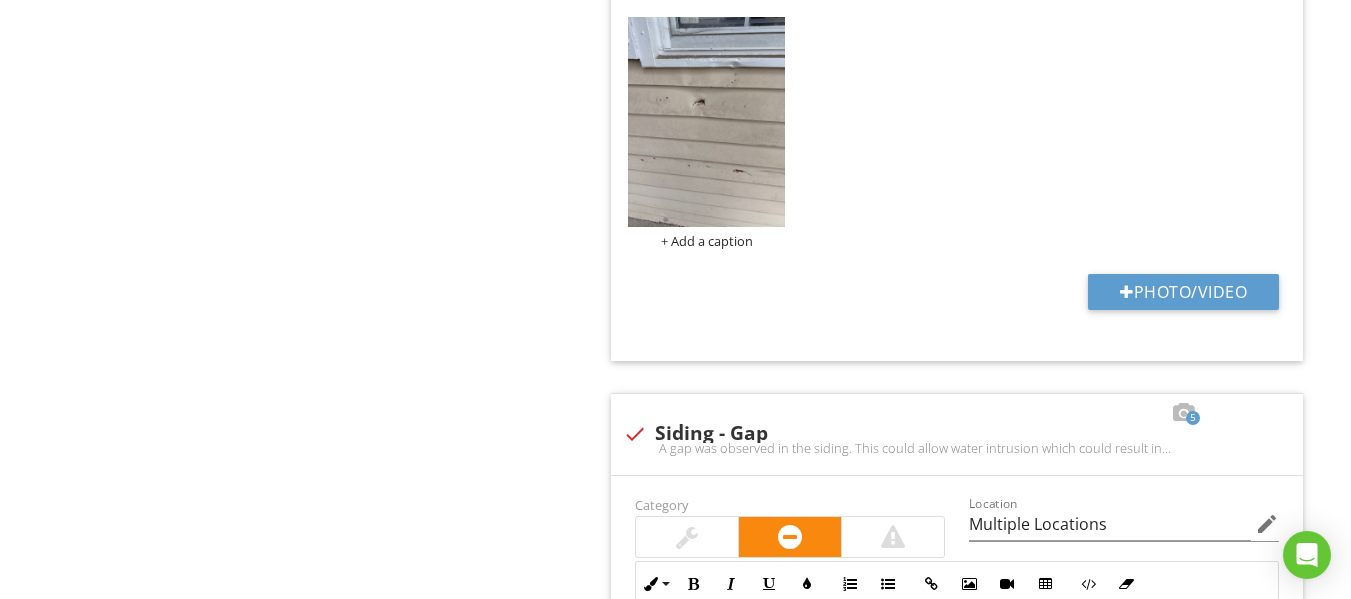 type on "Multiple Locations" 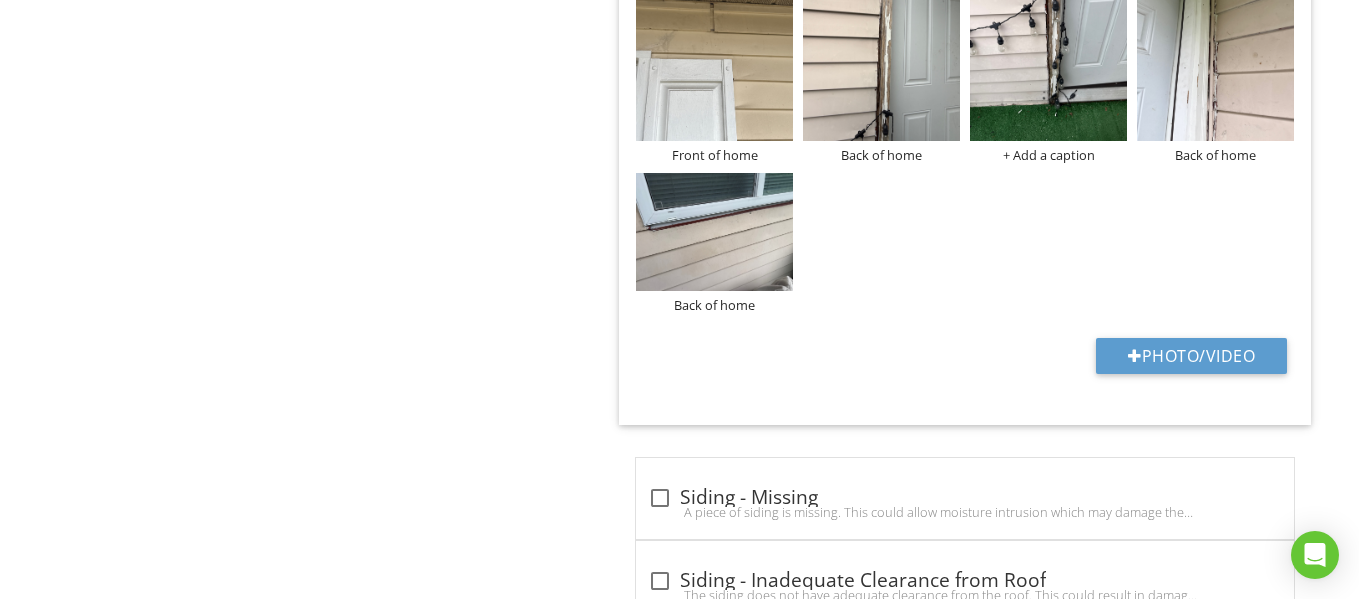 scroll, scrollTop: 3483, scrollLeft: 0, axis: vertical 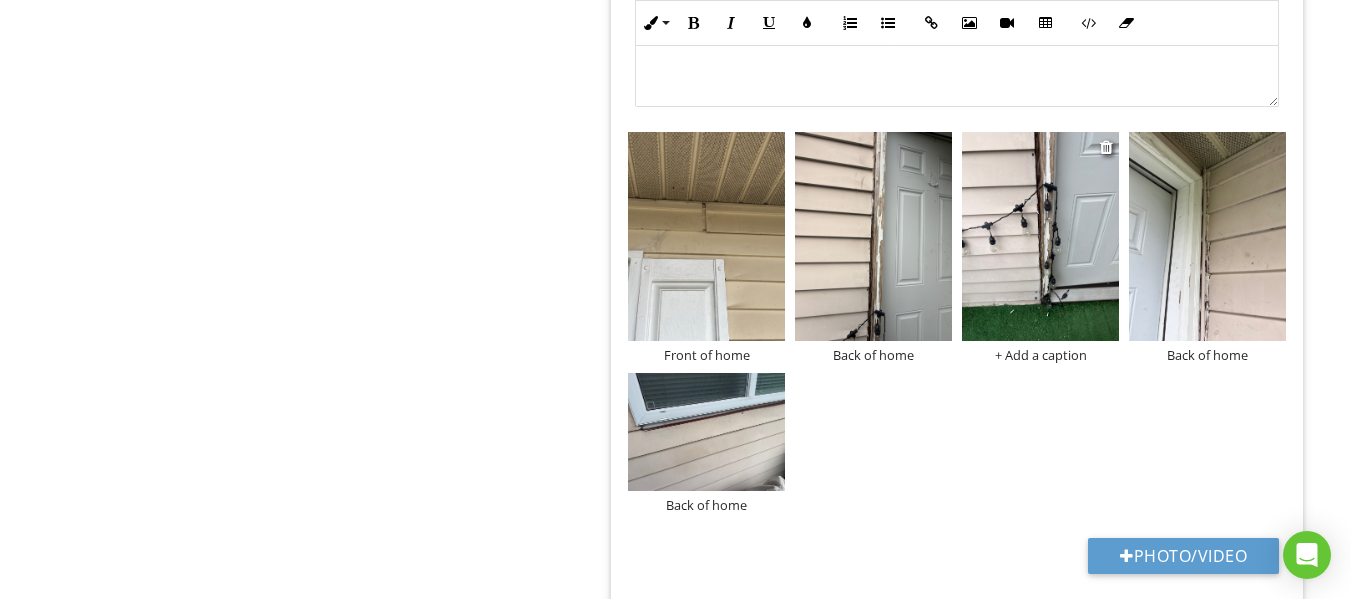 click on "+ Add a caption" at bounding box center (1040, 355) 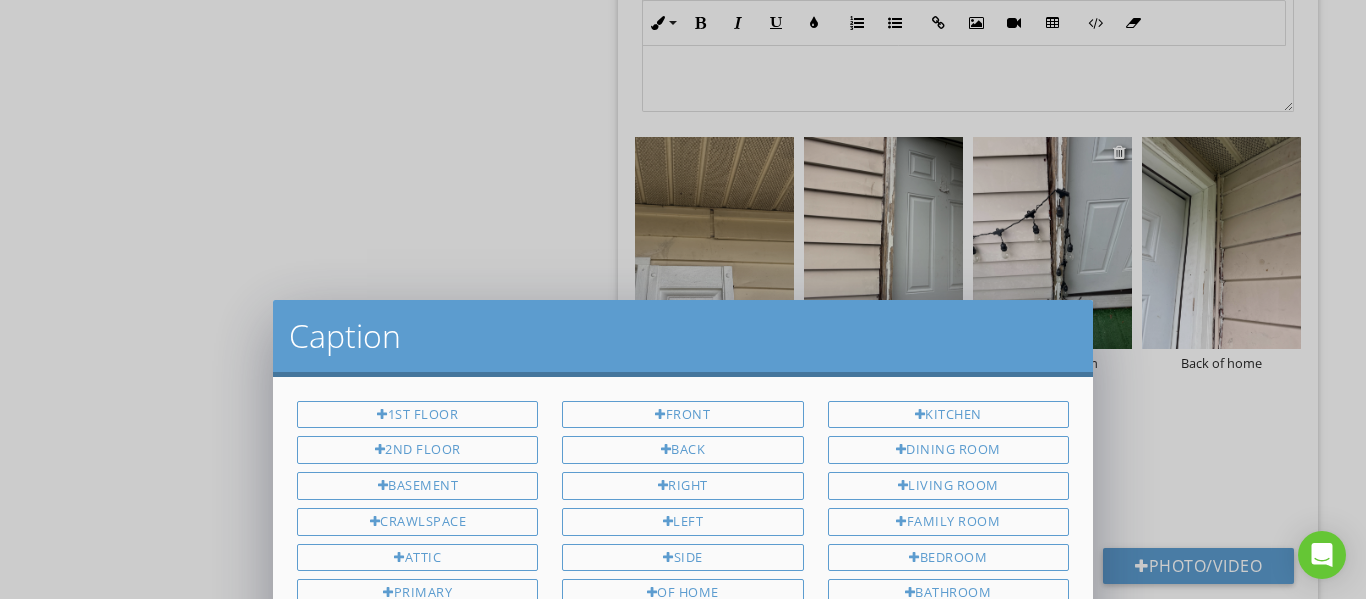 scroll, scrollTop: 450, scrollLeft: 0, axis: vertical 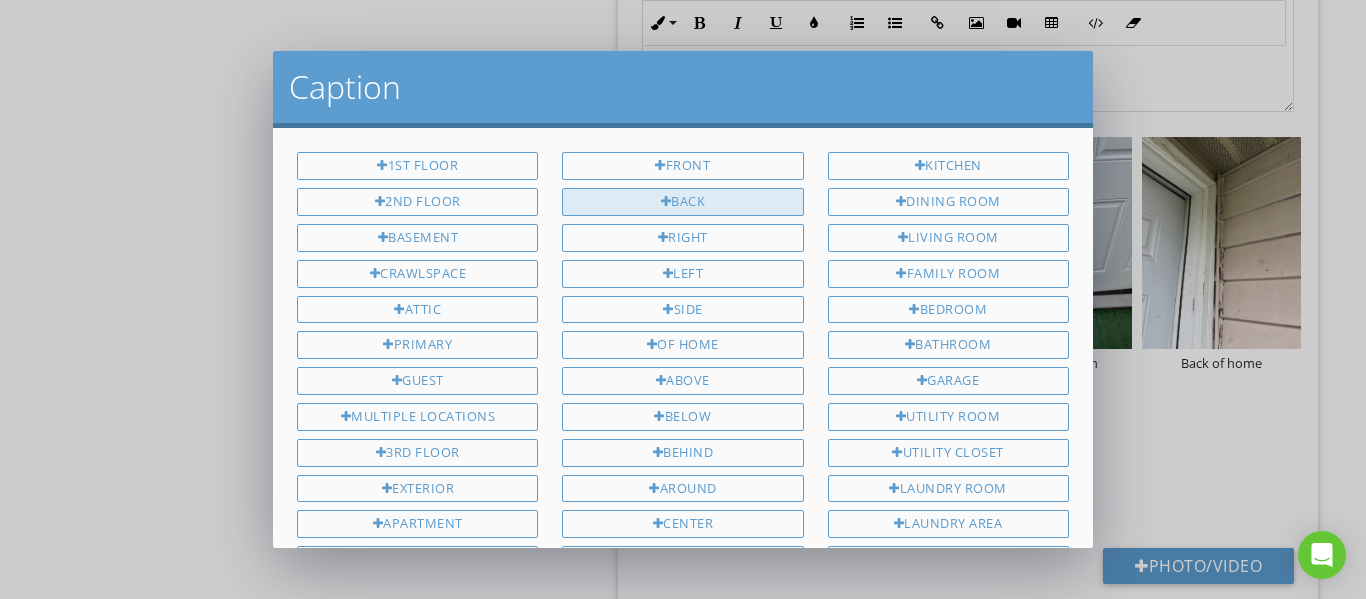 click on "Back" at bounding box center (682, 202) 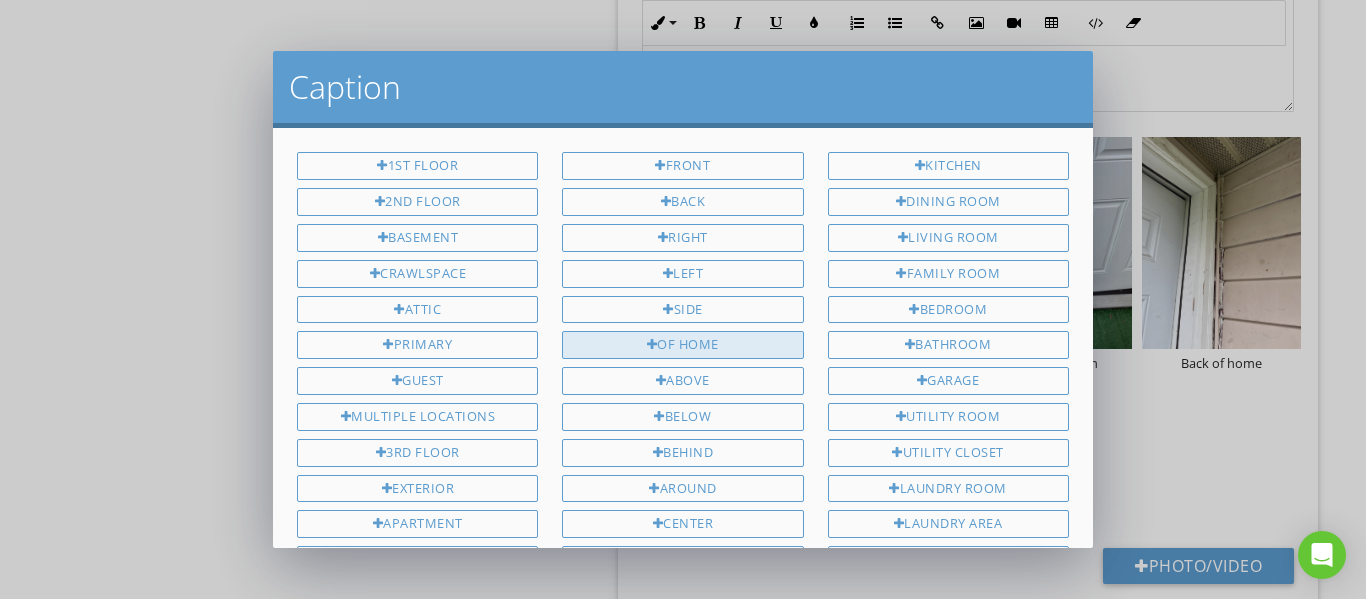 click on "of home" at bounding box center [682, 345] 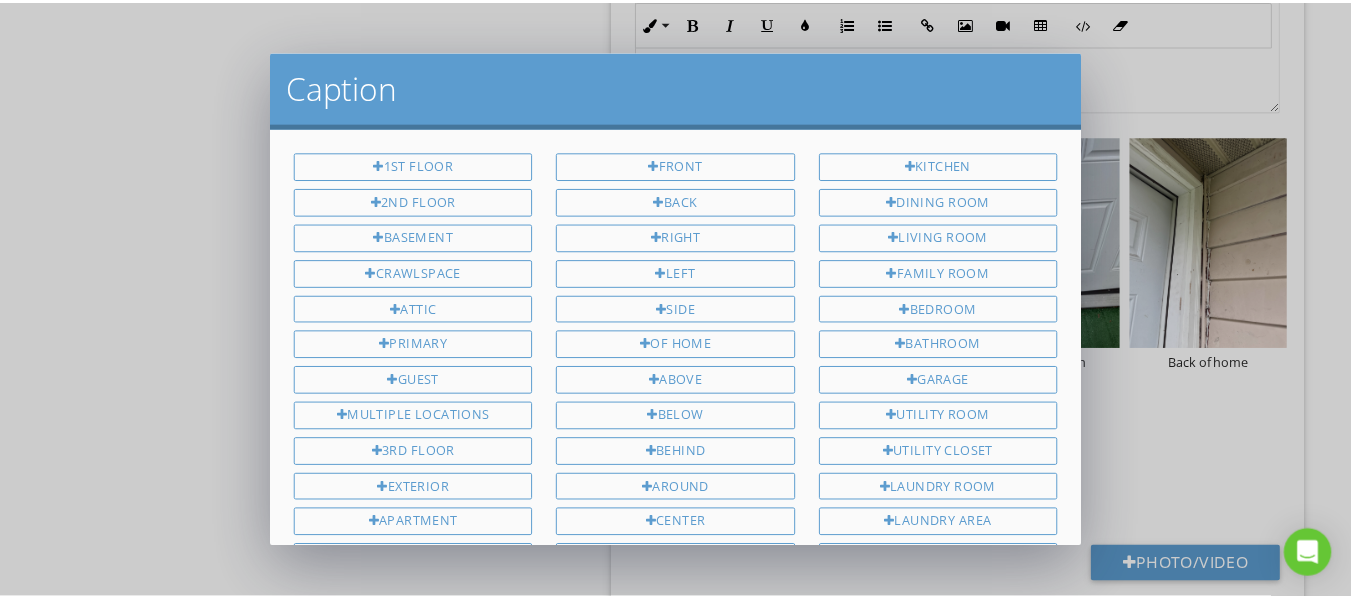 scroll, scrollTop: 450, scrollLeft: 0, axis: vertical 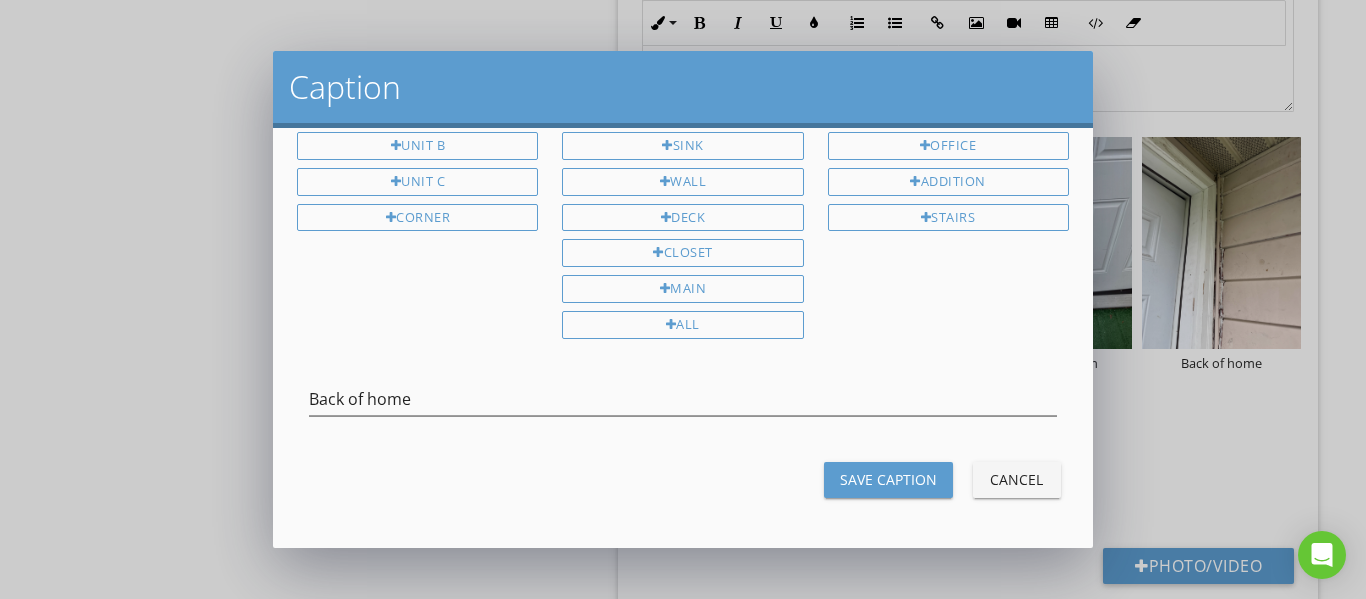 click on "Save Caption     Cancel" at bounding box center (683, 480) 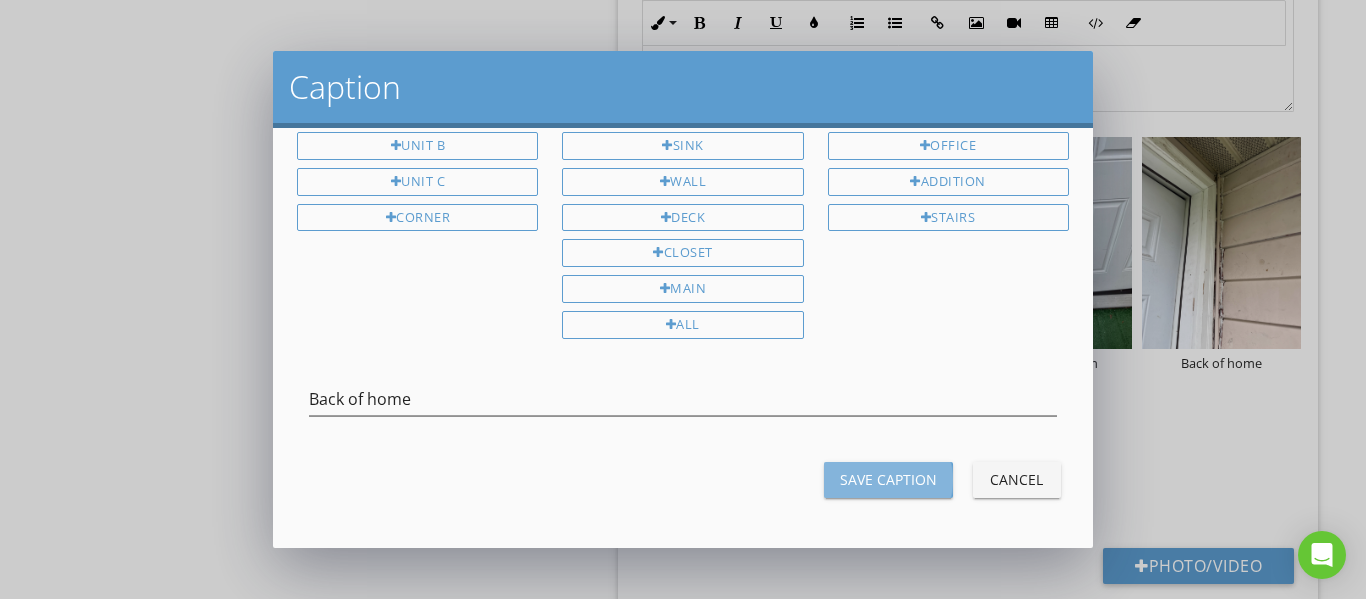 click on "Save Caption" at bounding box center (888, 479) 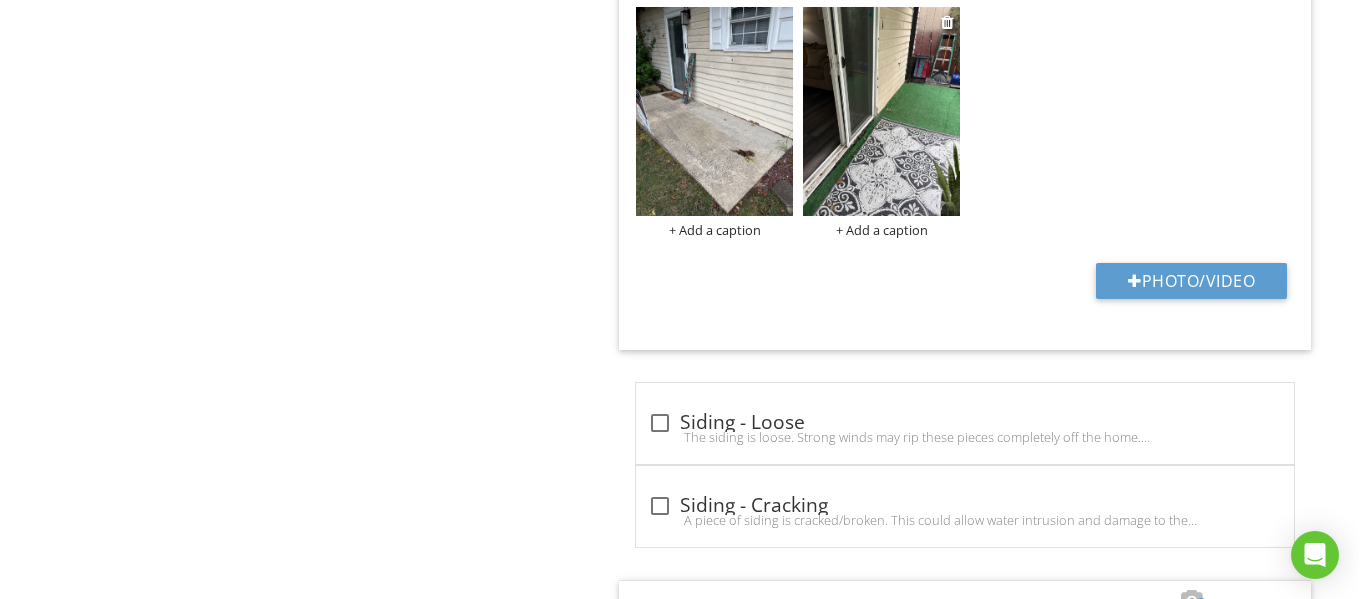 scroll, scrollTop: 1483, scrollLeft: 0, axis: vertical 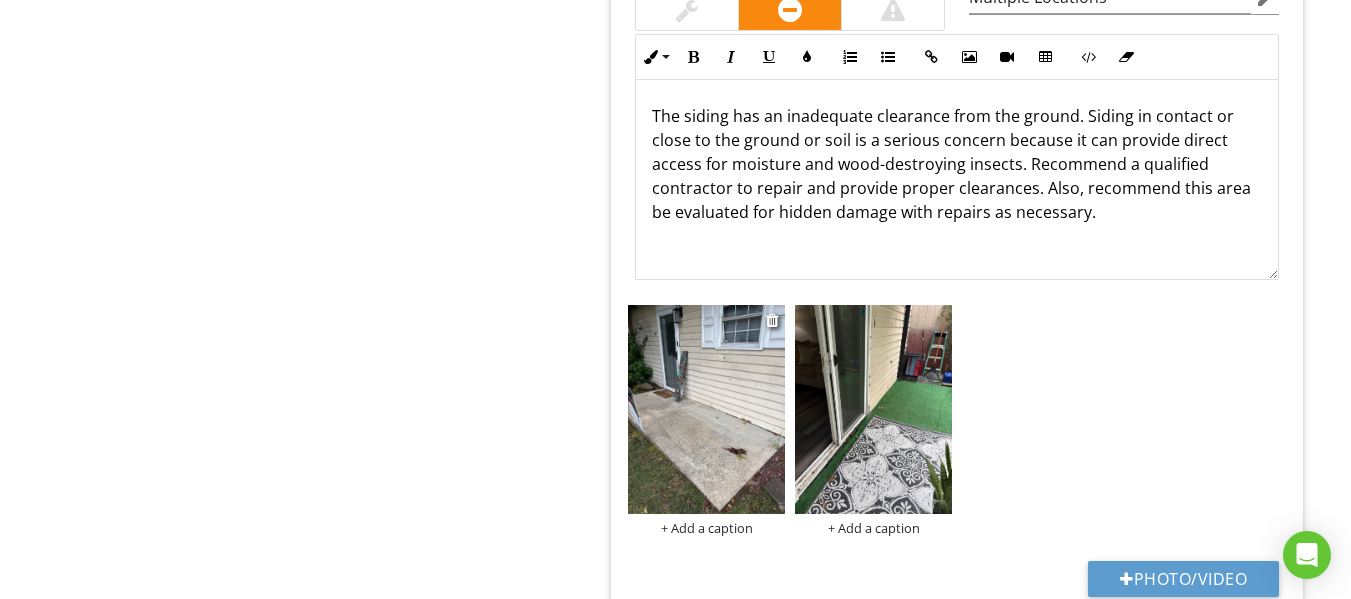 click on "+ Add a caption" at bounding box center (706, 528) 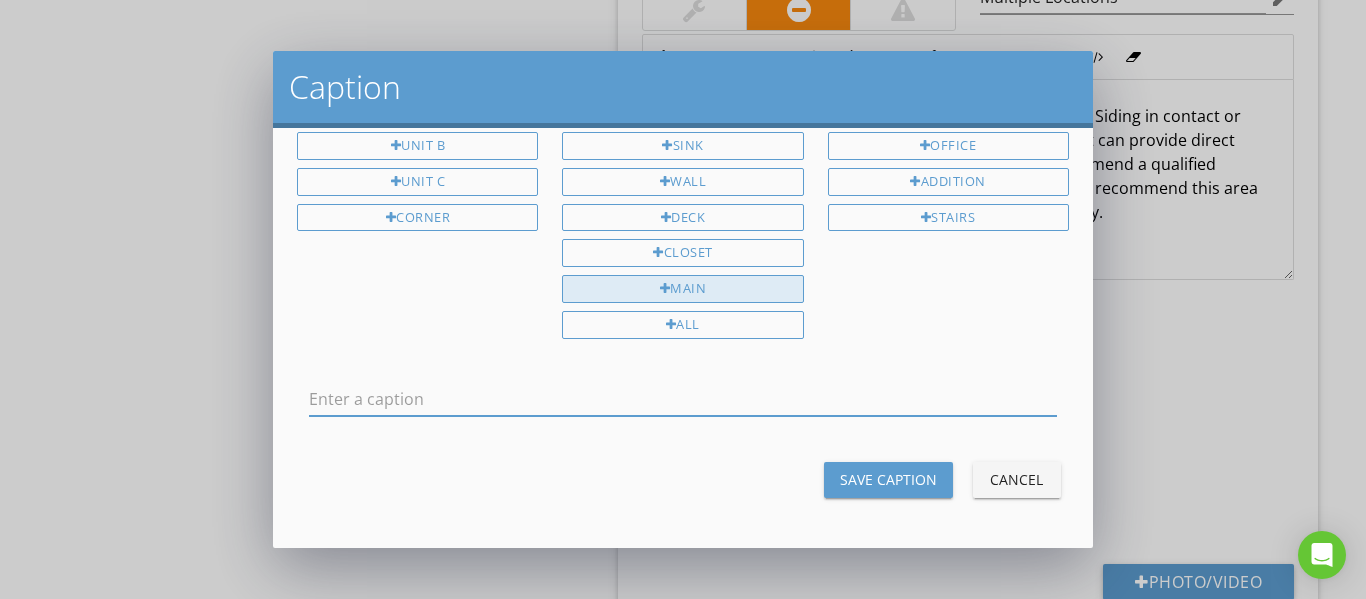 scroll, scrollTop: 0, scrollLeft: 0, axis: both 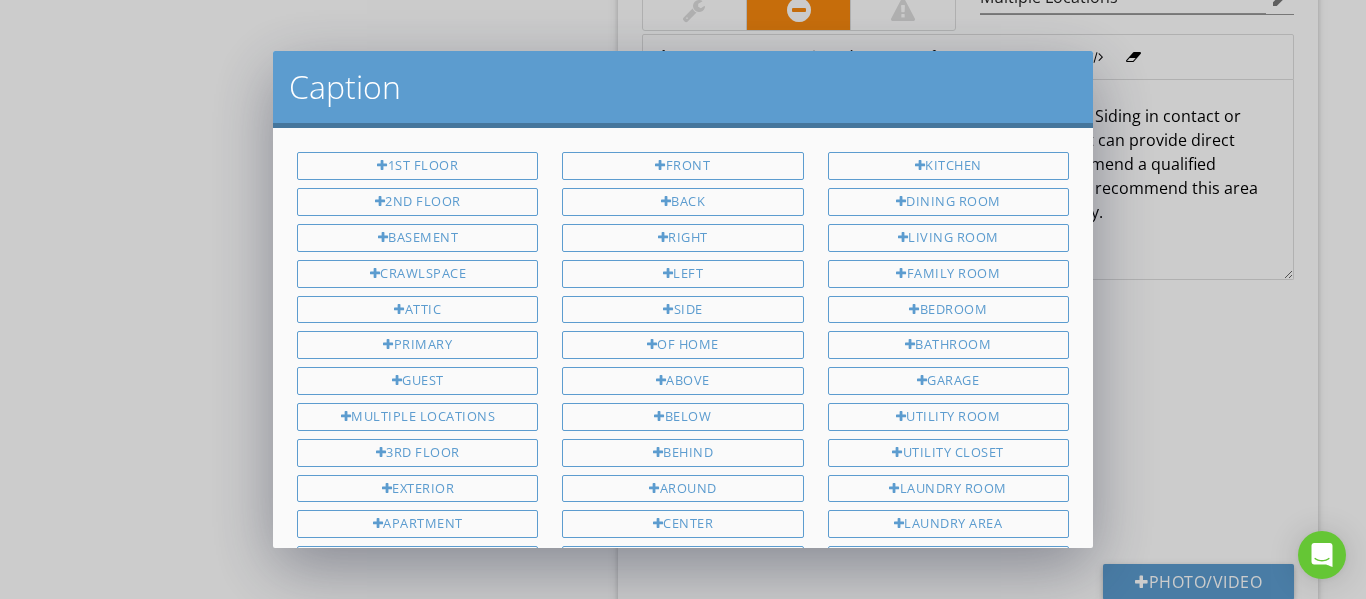 click on "Front
Back
Right
Left
side
of home
Above
Below
Behind
Around
Center
Roof
Sink
Wall
Deck
Closet
Main
All" at bounding box center [682, 474] 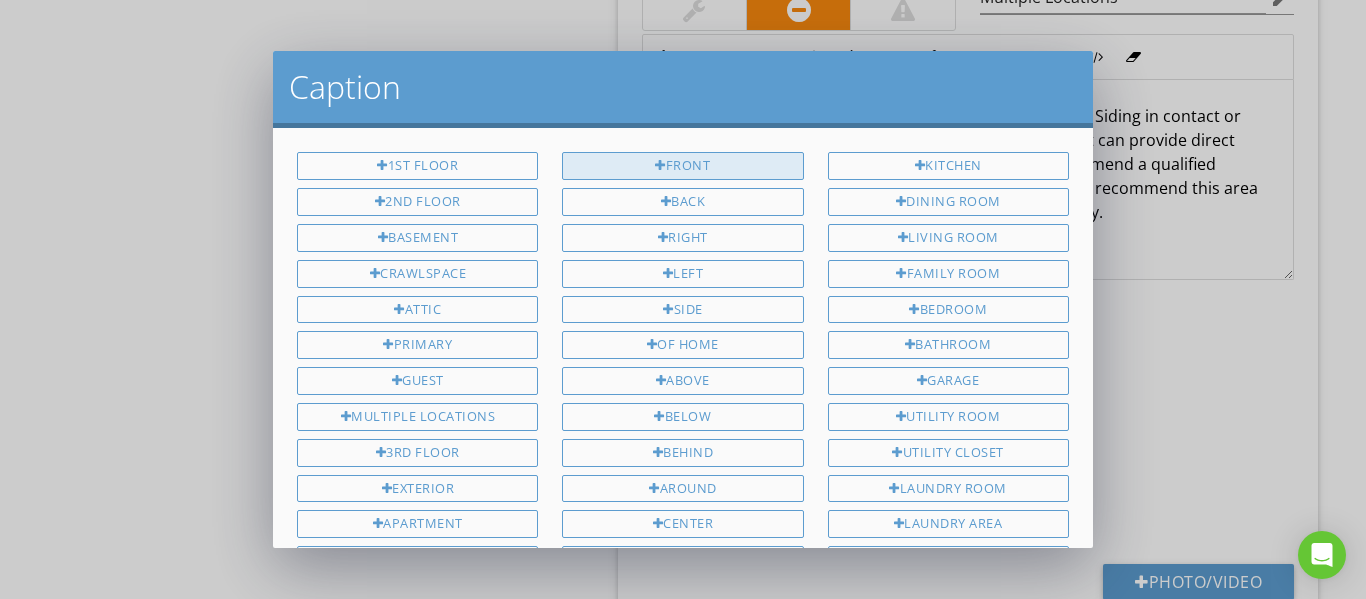 click on "Front" at bounding box center (682, 166) 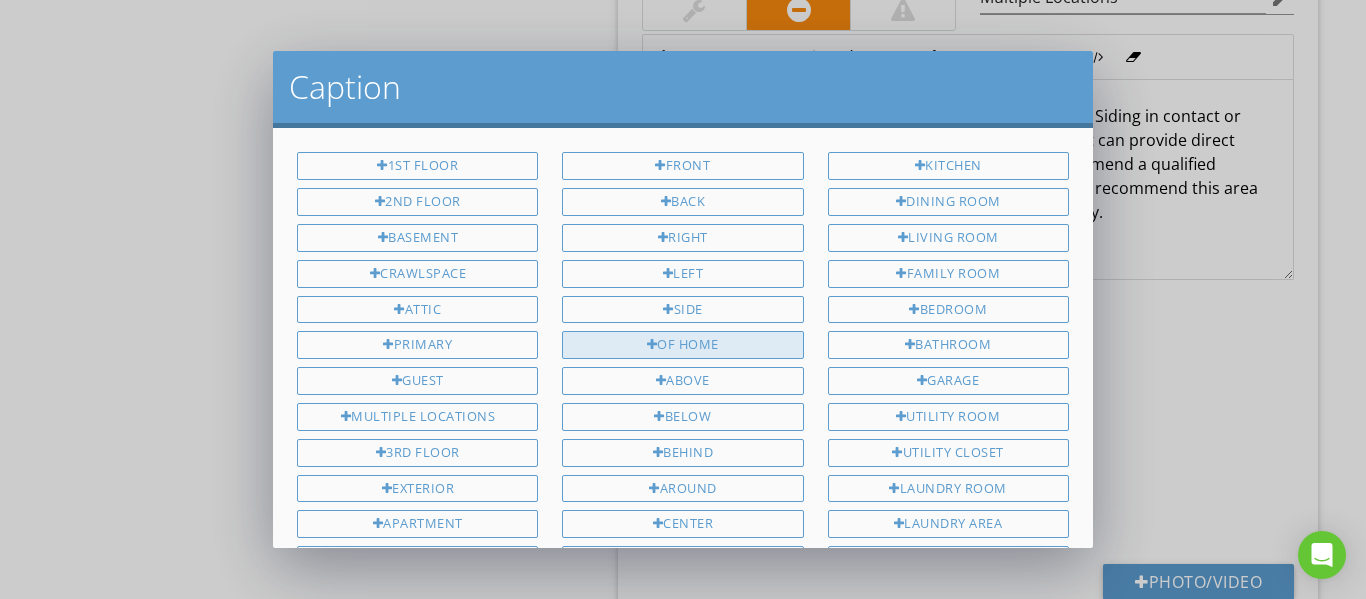 click on "of home" at bounding box center (682, 345) 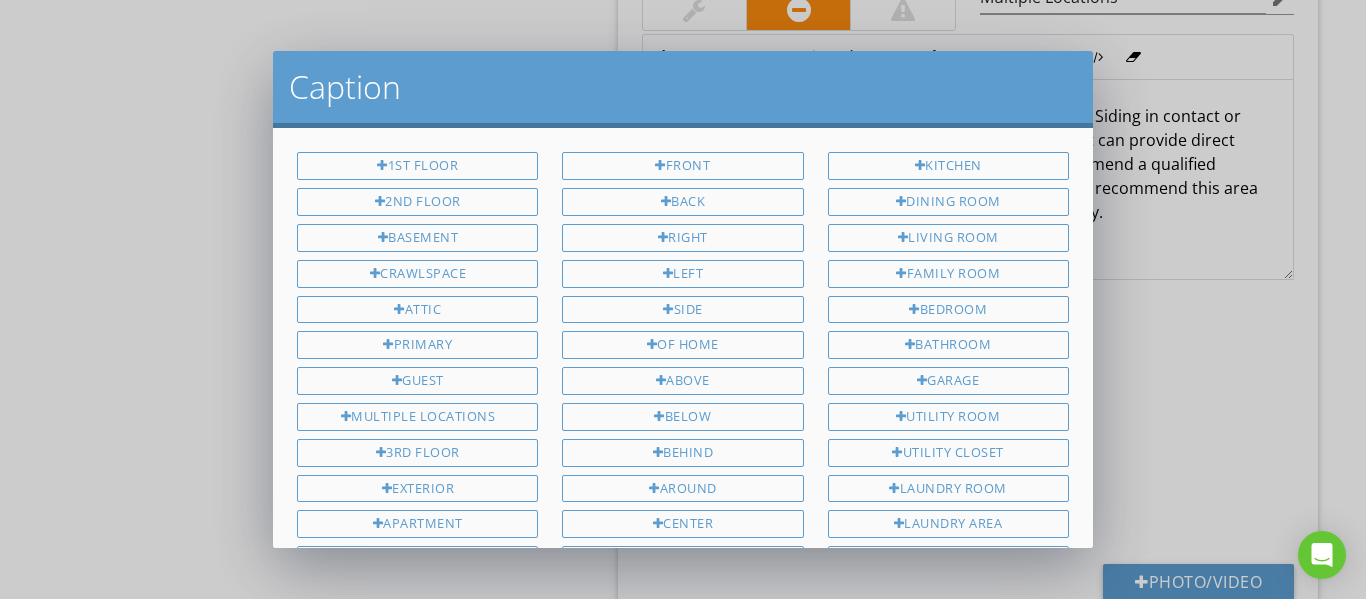scroll, scrollTop: 450, scrollLeft: 0, axis: vertical 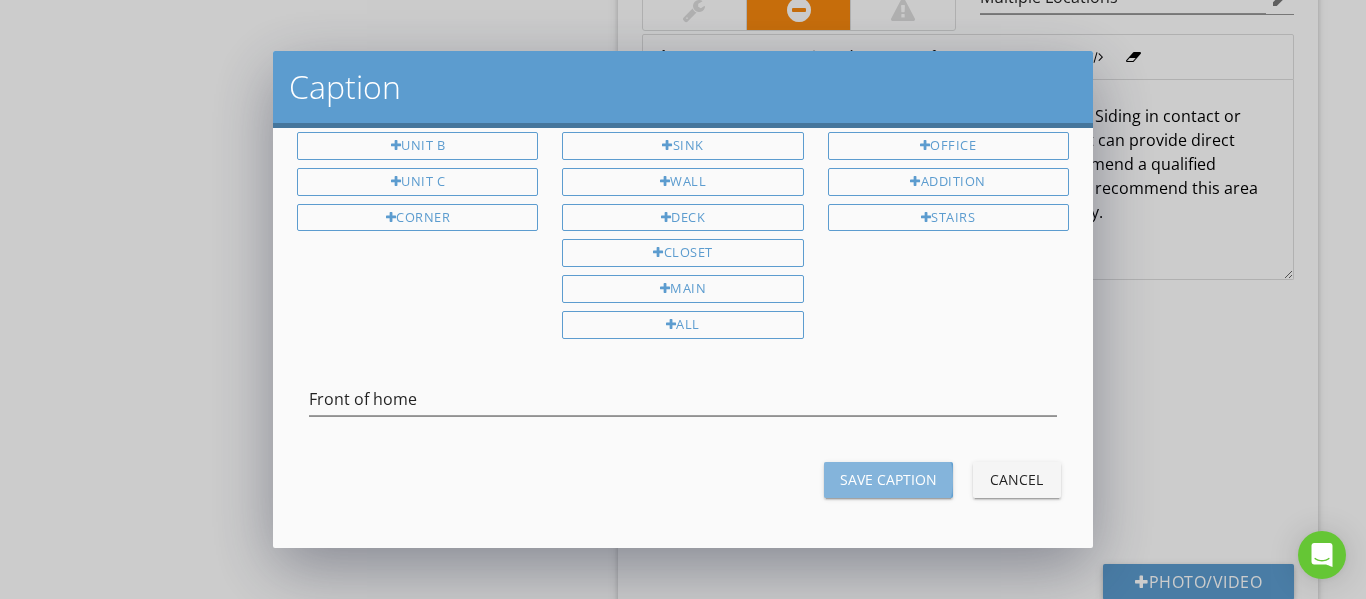 click on "Save Caption" at bounding box center [888, 479] 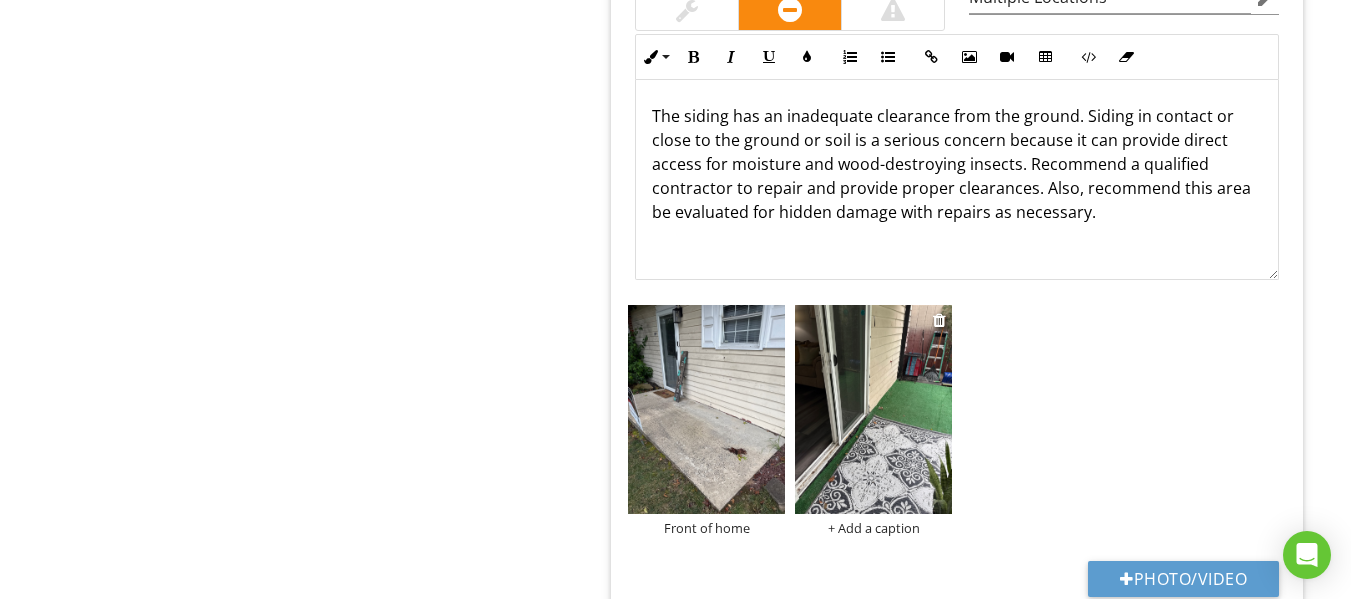 click on "+ Add a caption" at bounding box center (873, 528) 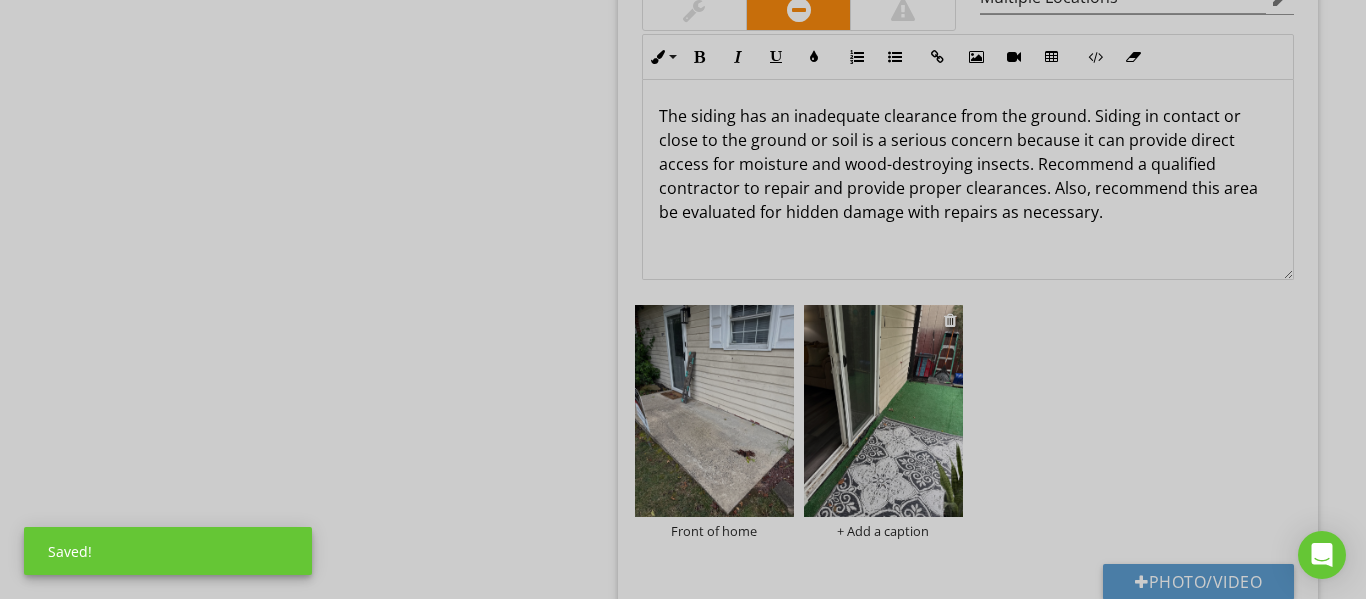 scroll, scrollTop: 0, scrollLeft: 0, axis: both 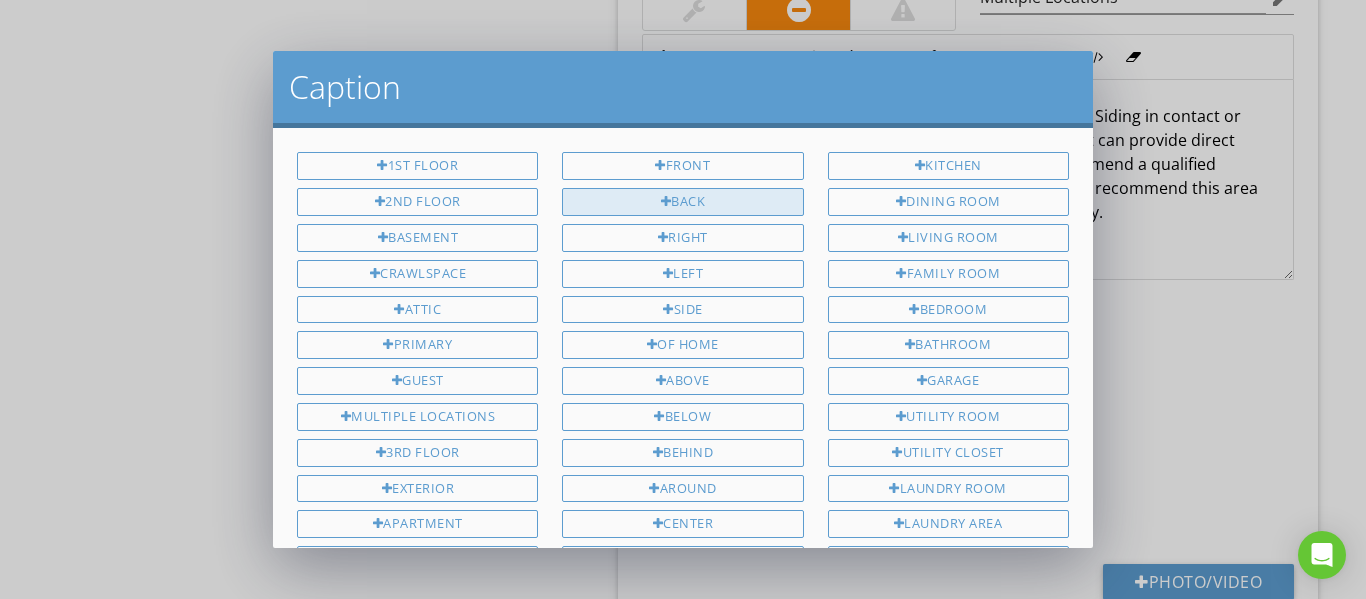 click on "Back" at bounding box center (682, 202) 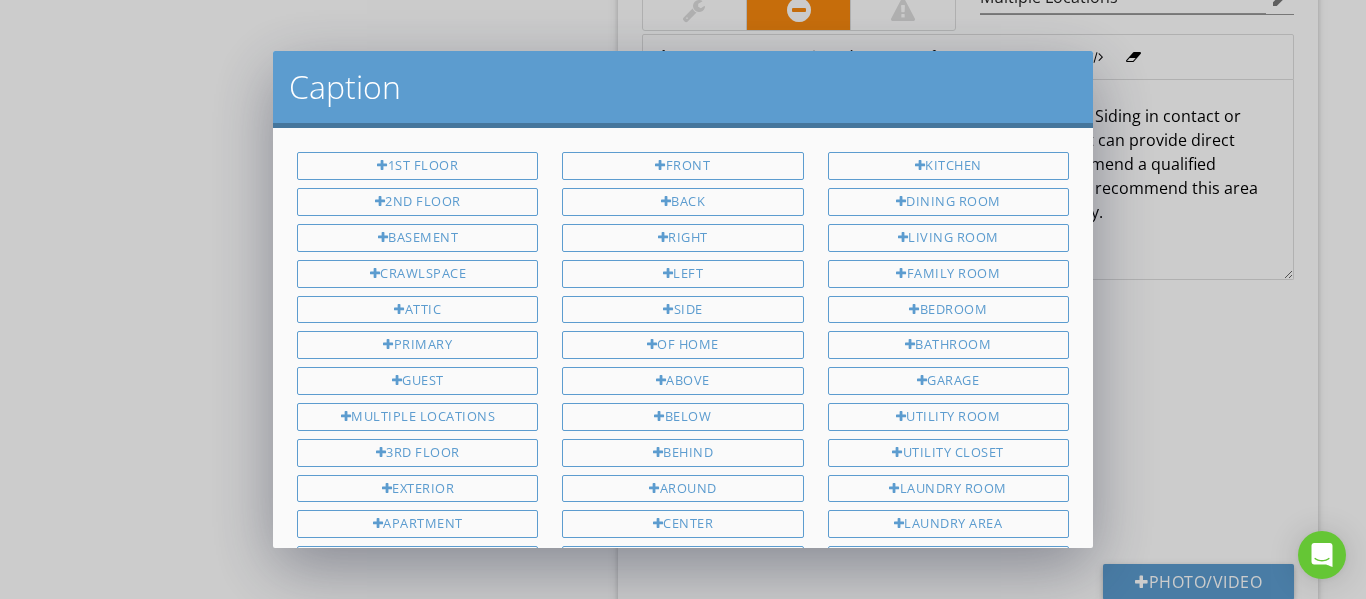 click on "Front
Back
Right
Left
side
of home
Above
Below
Behind
Around
Center
Roof
Sink
Wall
Deck
Closet
Main
All" at bounding box center (682, 474) 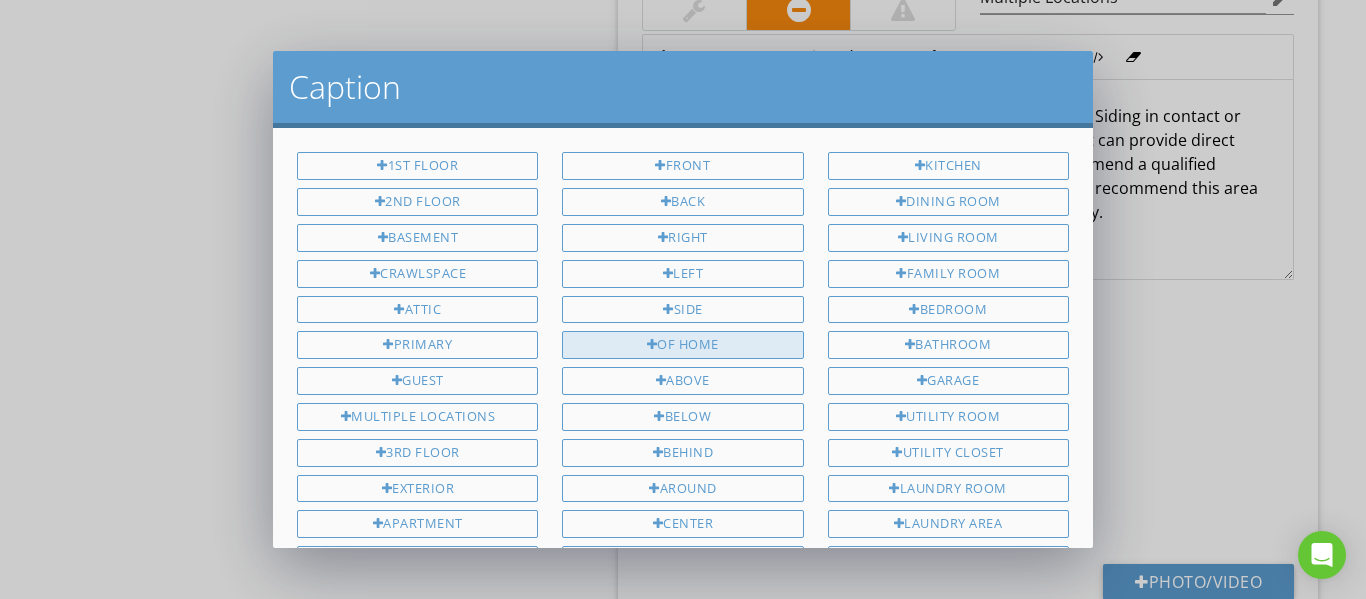 click on "of home" at bounding box center [682, 345] 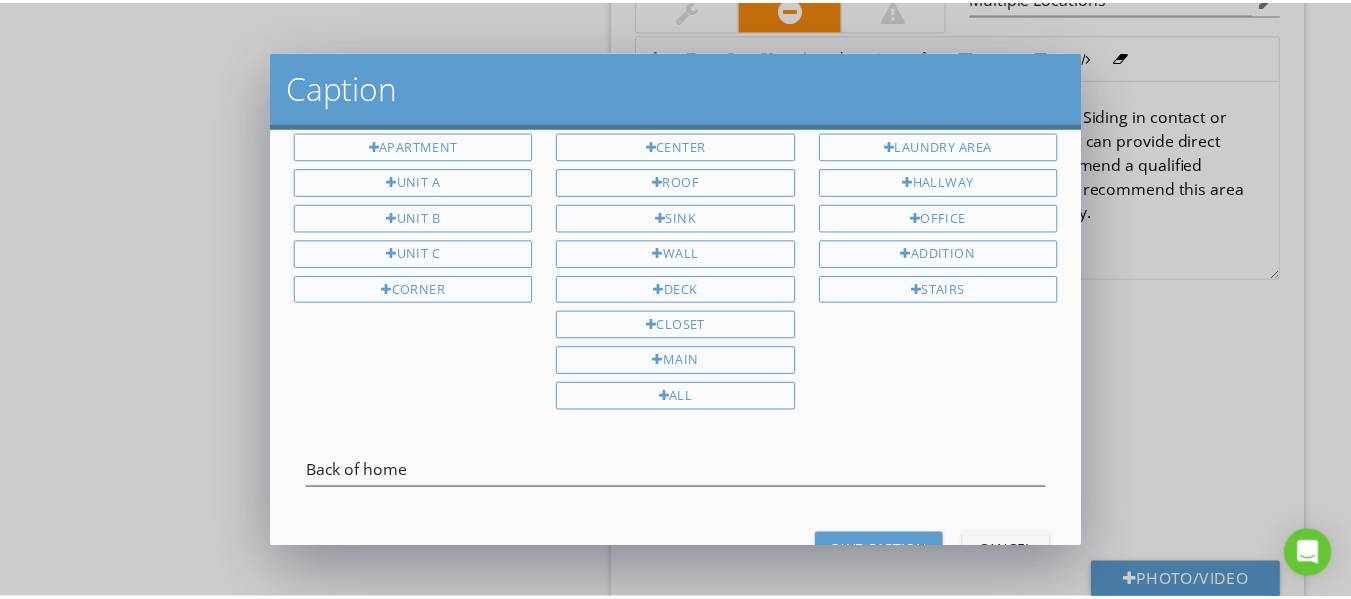 scroll, scrollTop: 450, scrollLeft: 0, axis: vertical 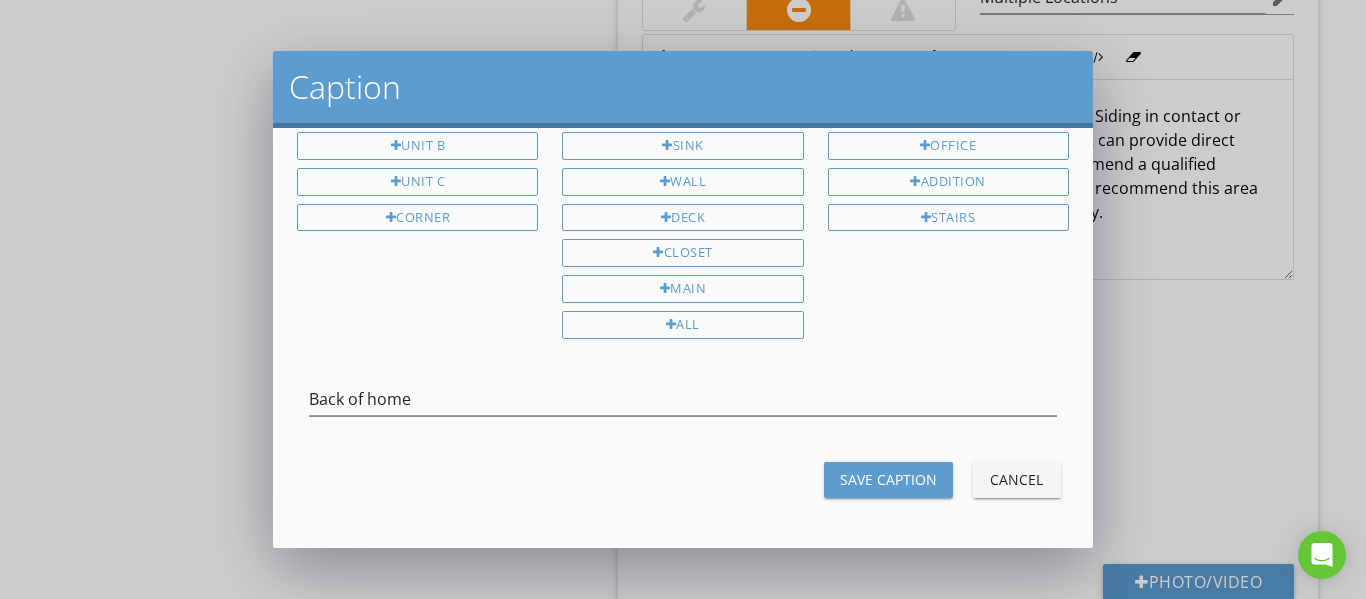 click on "Save Caption" at bounding box center [888, 480] 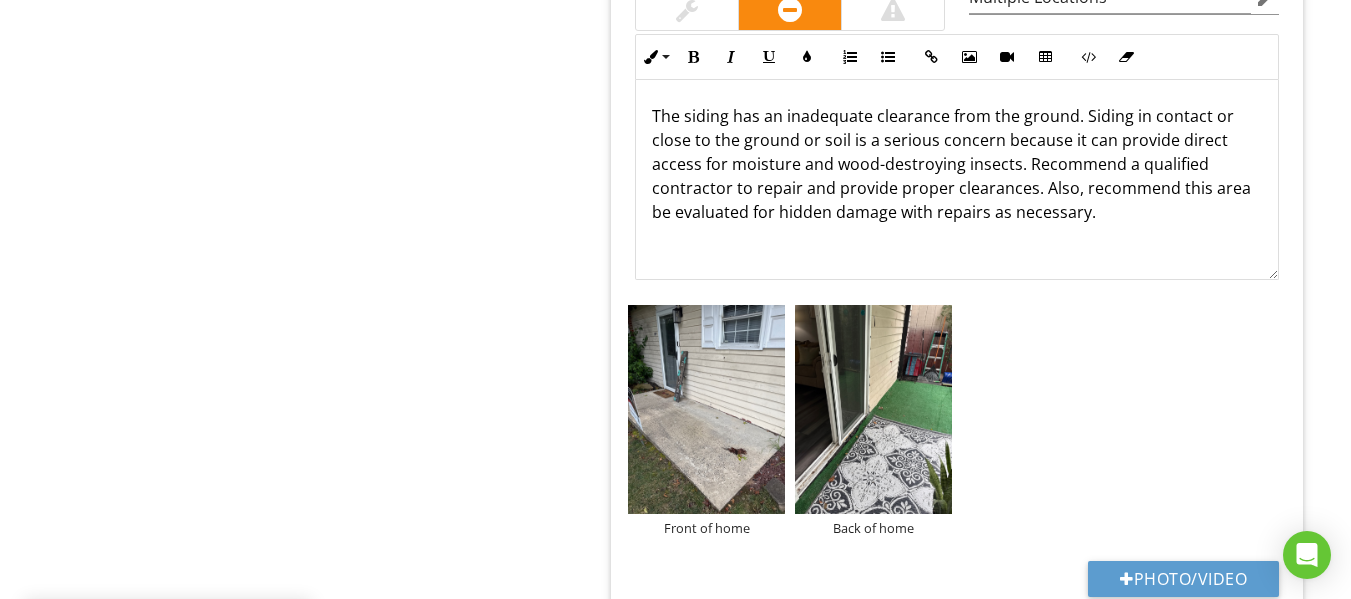 type on "Multiple Locations" 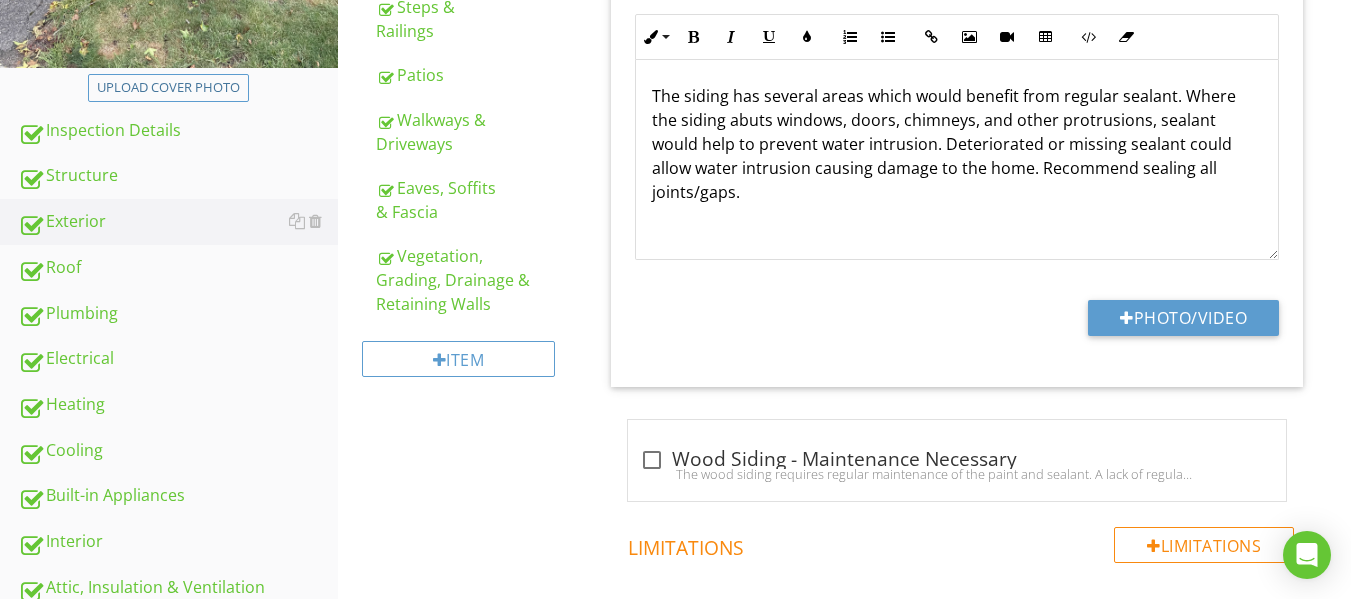 scroll, scrollTop: 0, scrollLeft: 0, axis: both 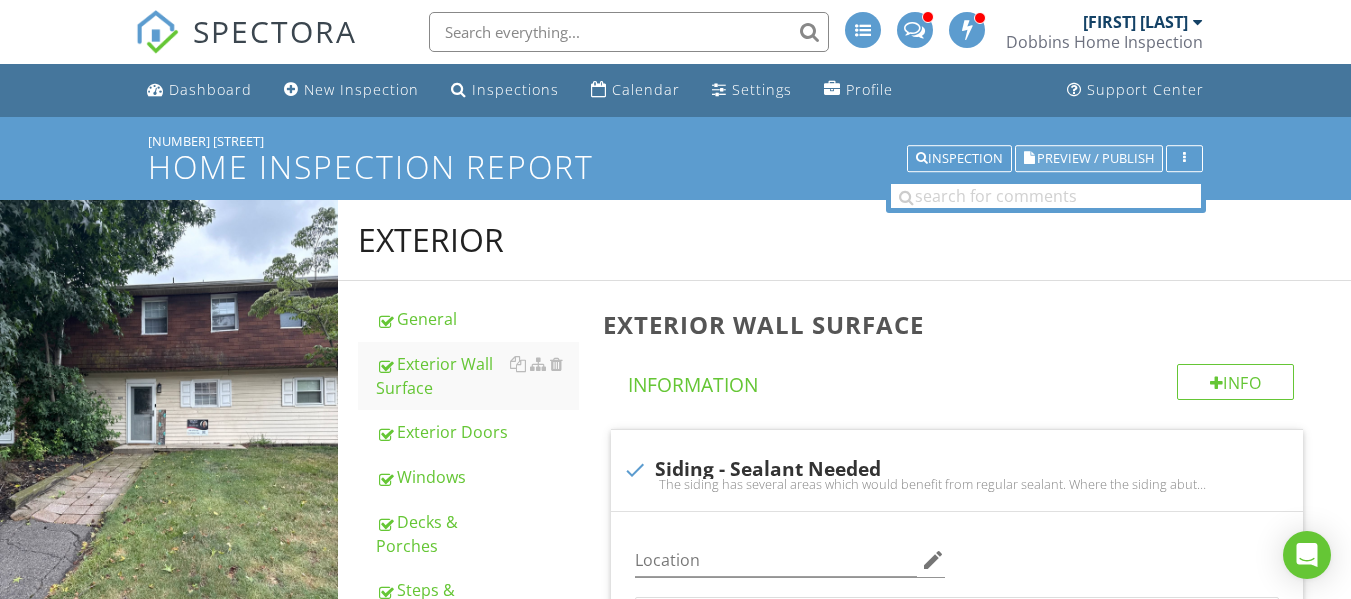 click on "Preview / Publish" at bounding box center (1095, 158) 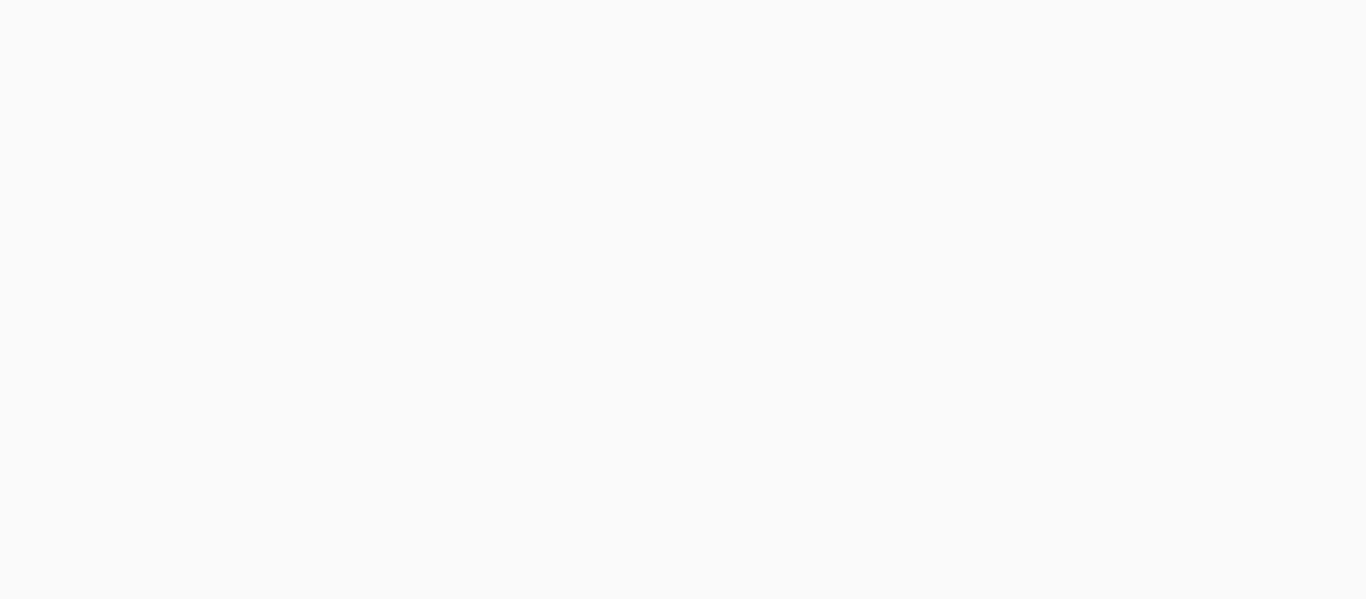 scroll, scrollTop: 0, scrollLeft: 0, axis: both 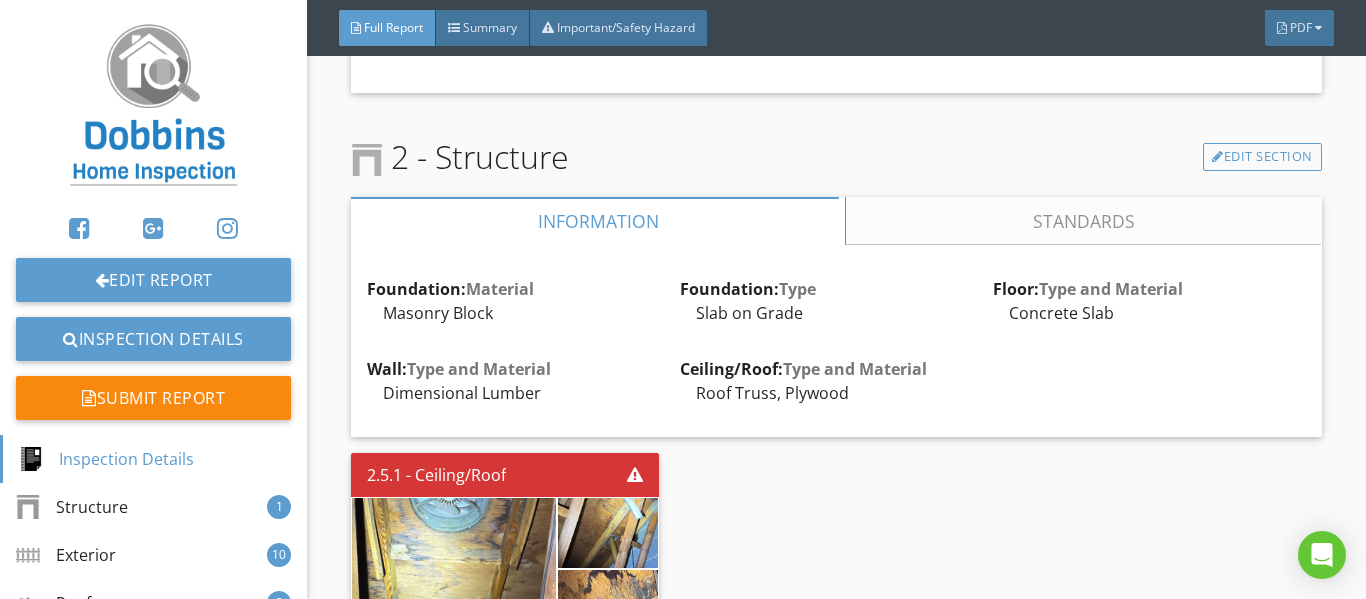 click on "Standards" at bounding box center (1084, 221) 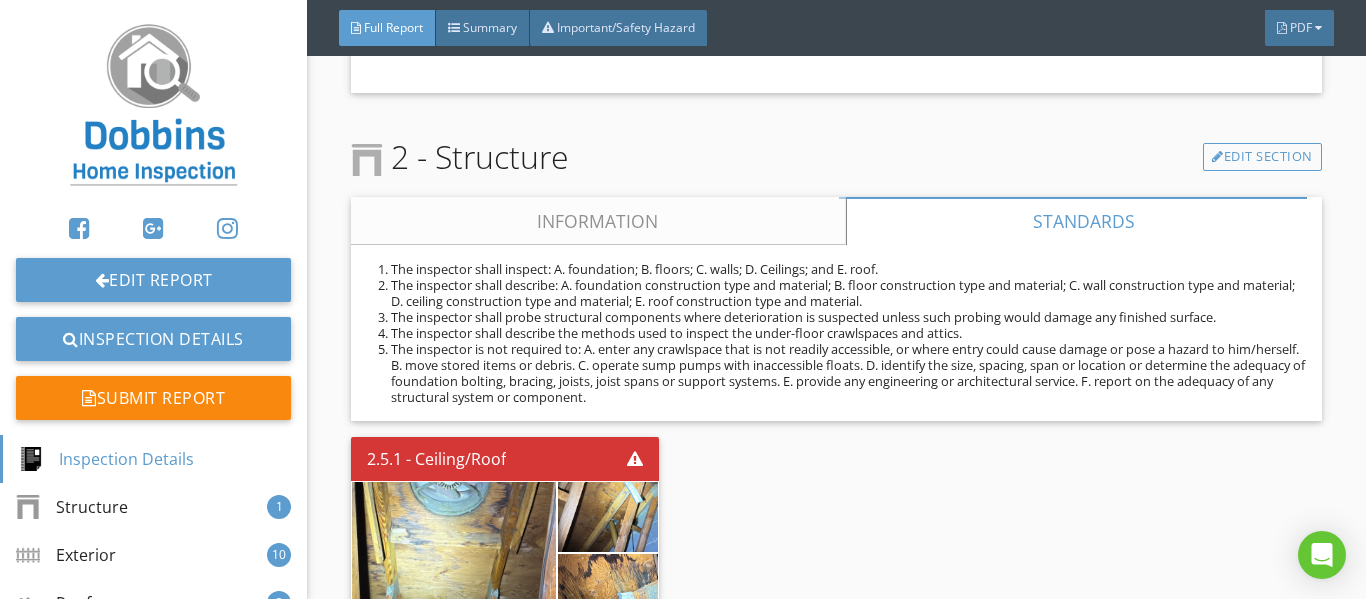 click on "Information" at bounding box center [598, 221] 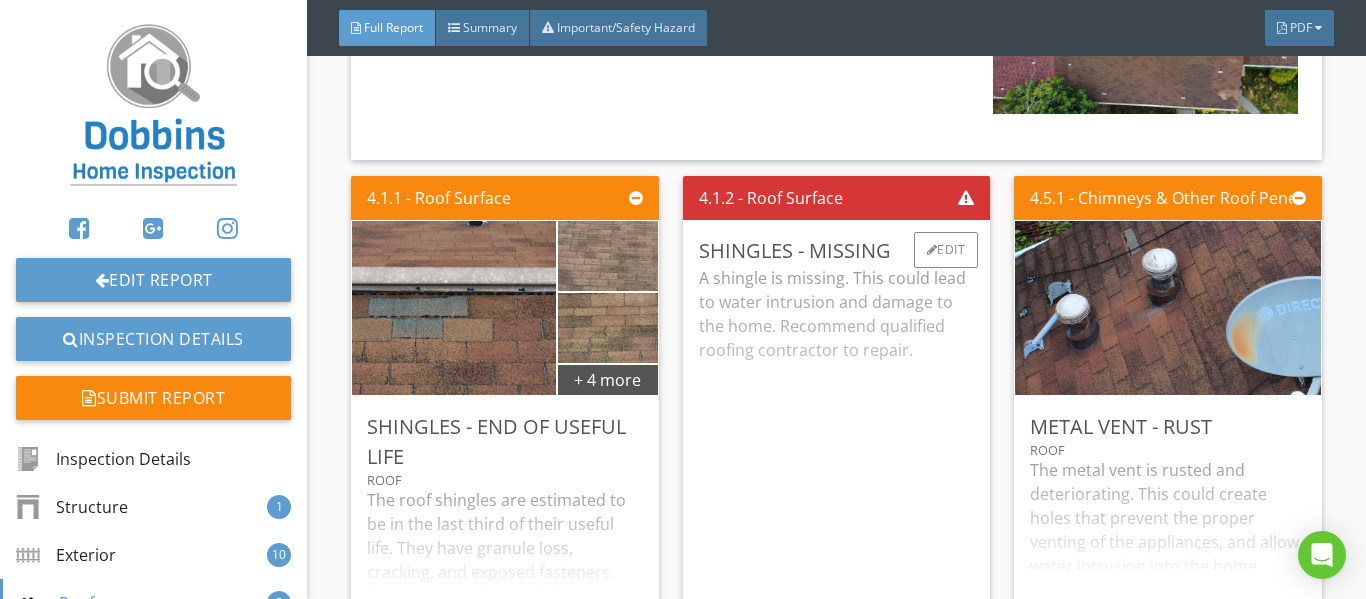 scroll, scrollTop: 6300, scrollLeft: 0, axis: vertical 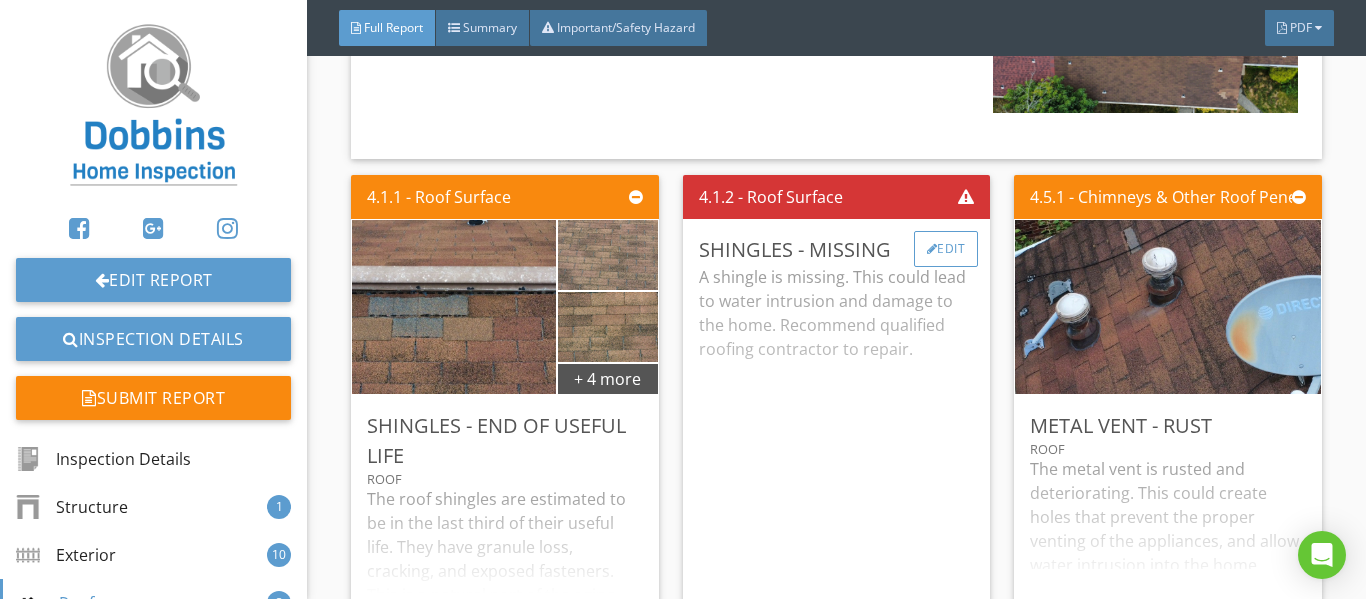 click on "Edit" at bounding box center (946, 249) 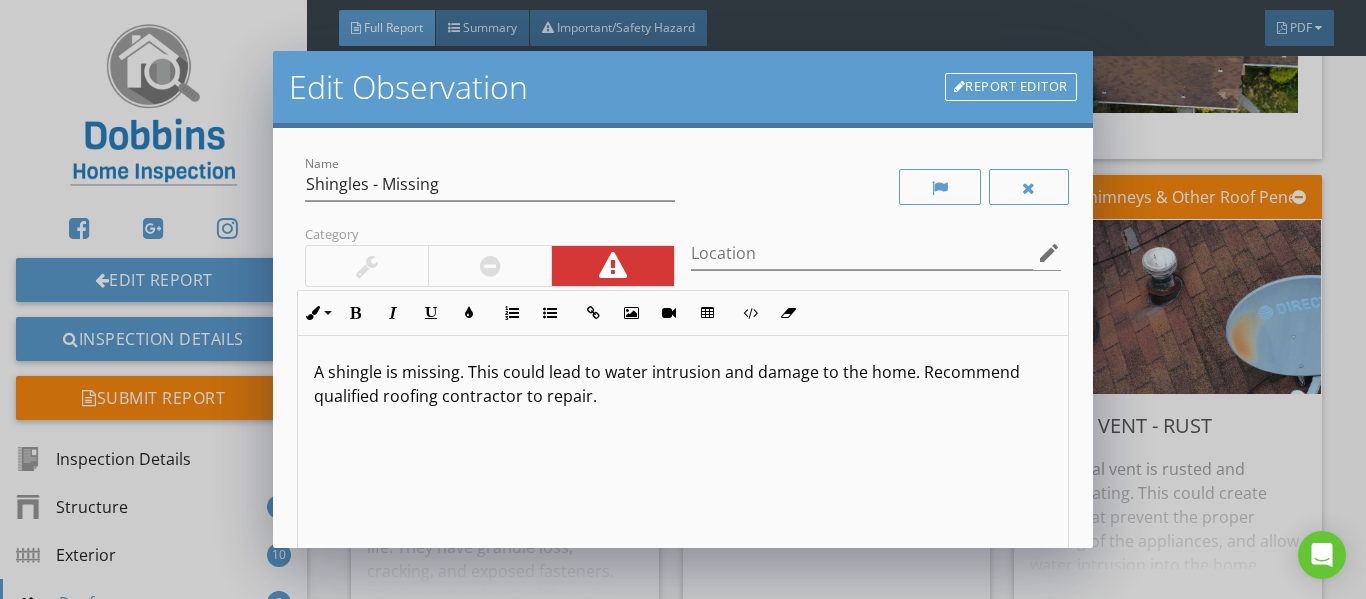 click on "Report Editor" at bounding box center (1011, 87) 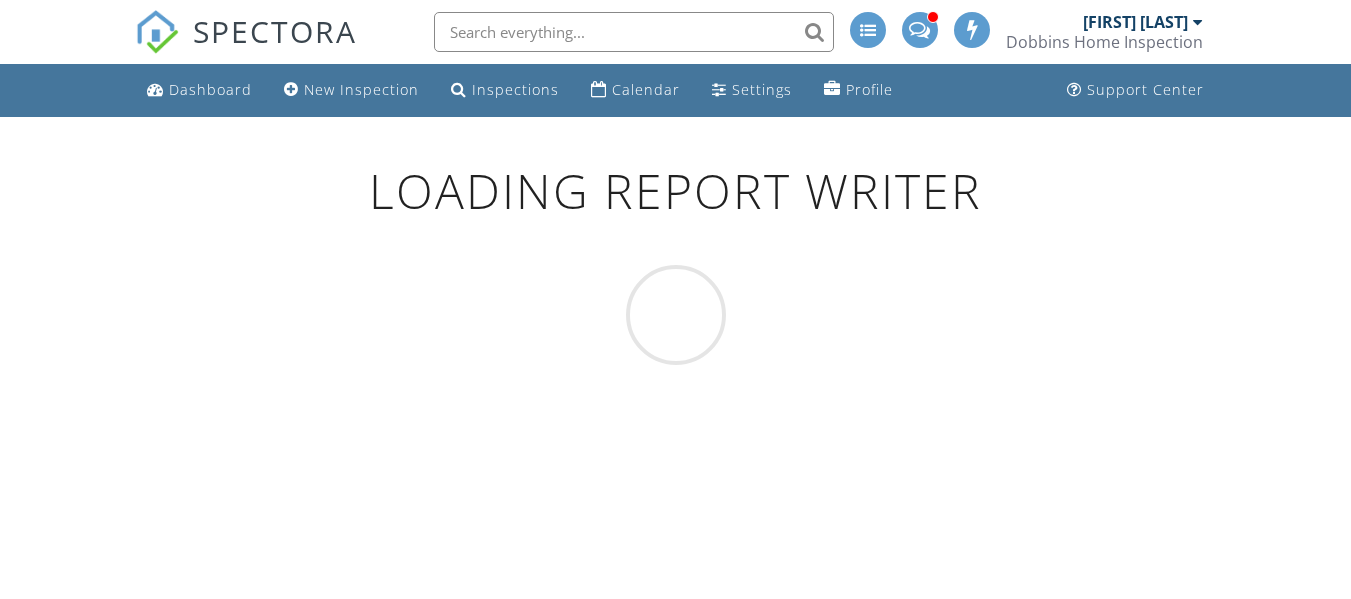 scroll, scrollTop: 0, scrollLeft: 0, axis: both 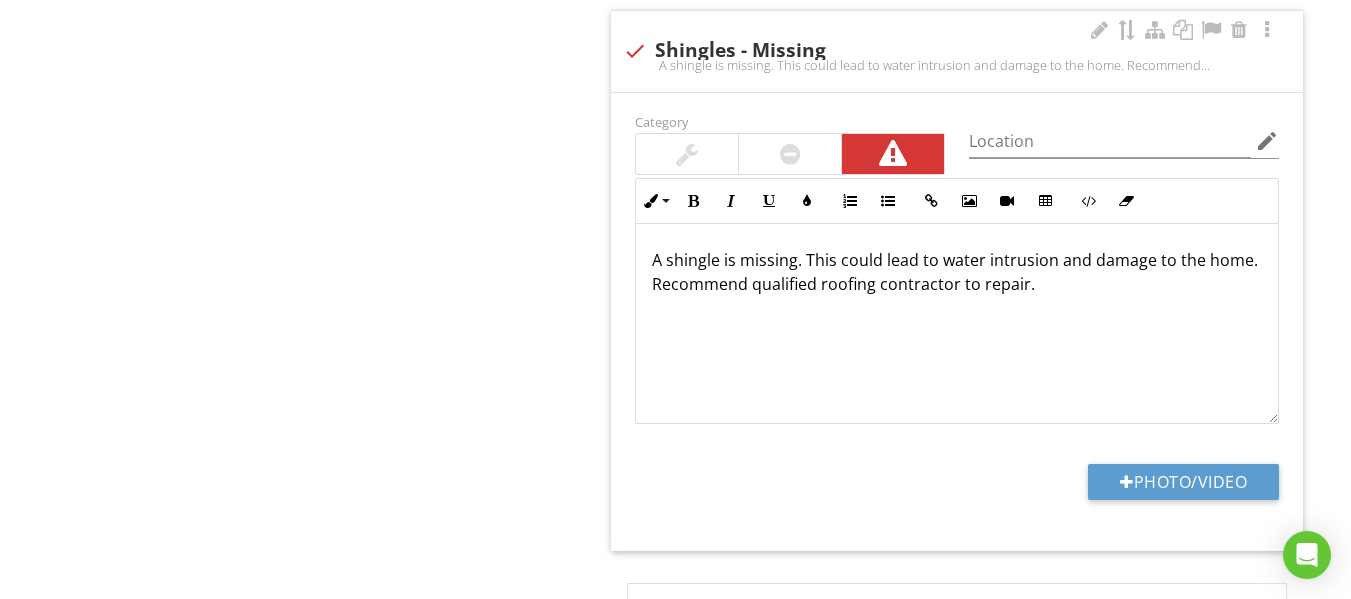 click at bounding box center (635, 51) 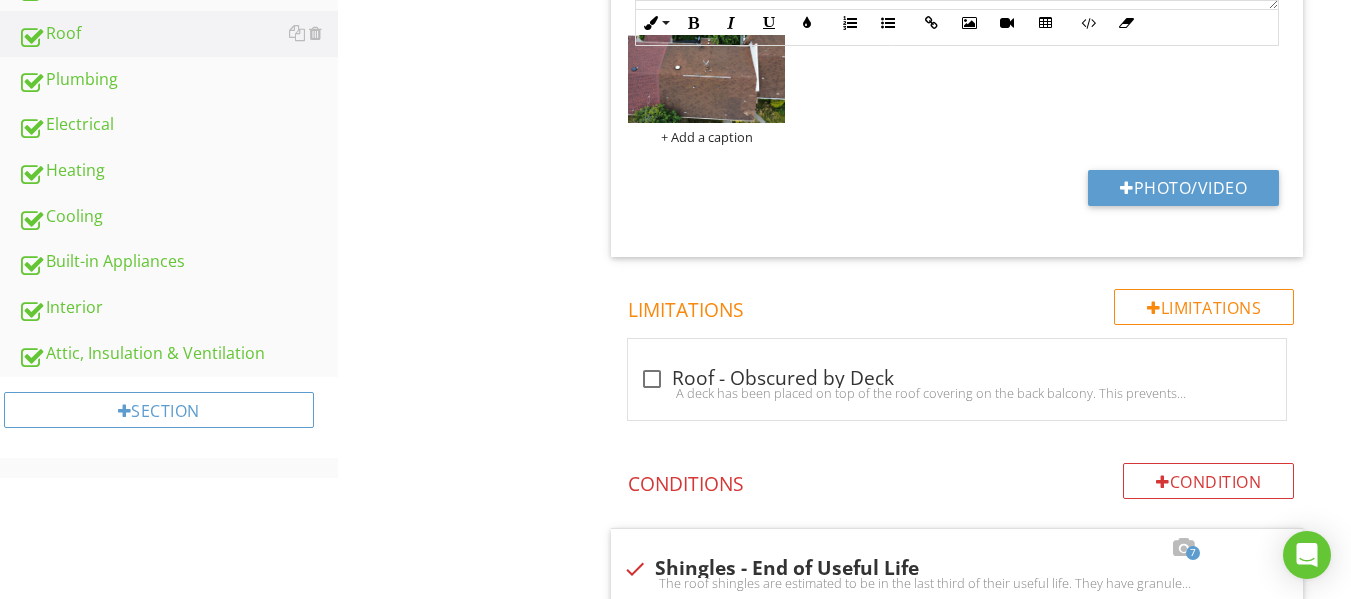 scroll, scrollTop: 517, scrollLeft: 0, axis: vertical 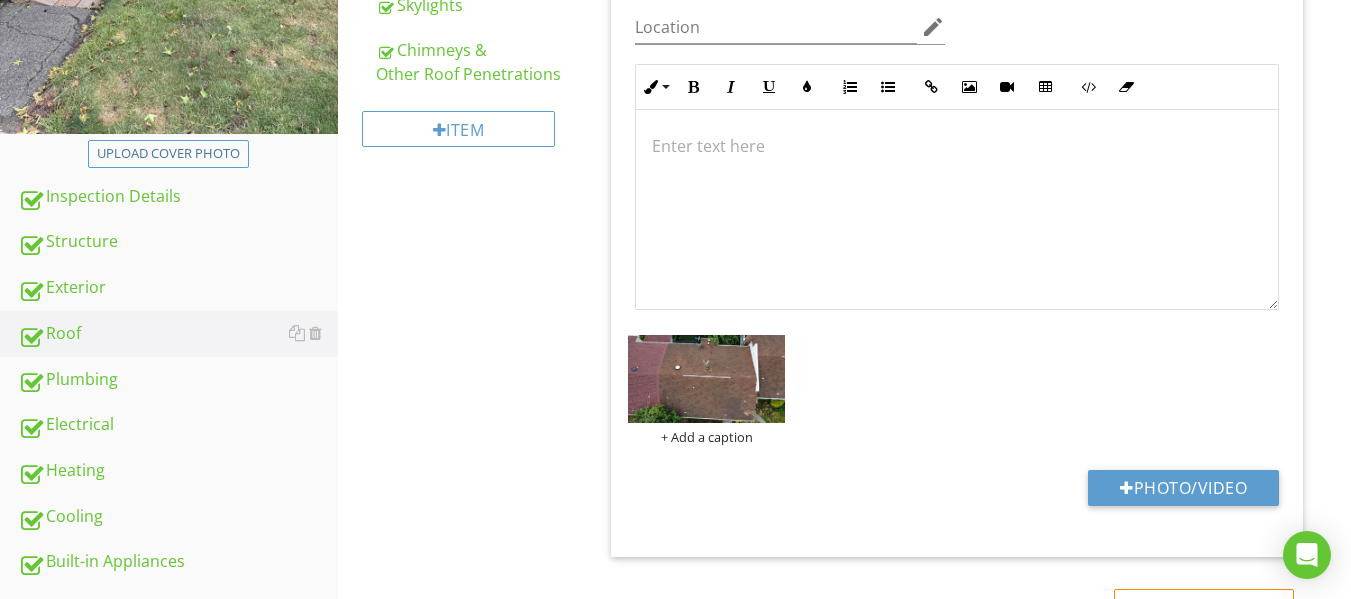 click on "Roof Surface
Info
Information                 1         check
Roof Overview Photo
Location edit       Inline Style XLarge Large Normal Small Light Small/Light Bold Italic Underline Colors Ordered List Unordered List Insert Link Insert Image Insert Video Insert Table Code View Clear Formatting Enter text here               + Add a caption
Photo/Video
Limitations
Limitations                       check_box_outline_blank
Roof - Obscured by Deck
Condition
Conditions
7         check
Shingles - End of Useful Life
Category                 Location Roof edit       XLarge" at bounding box center [971, 2988] 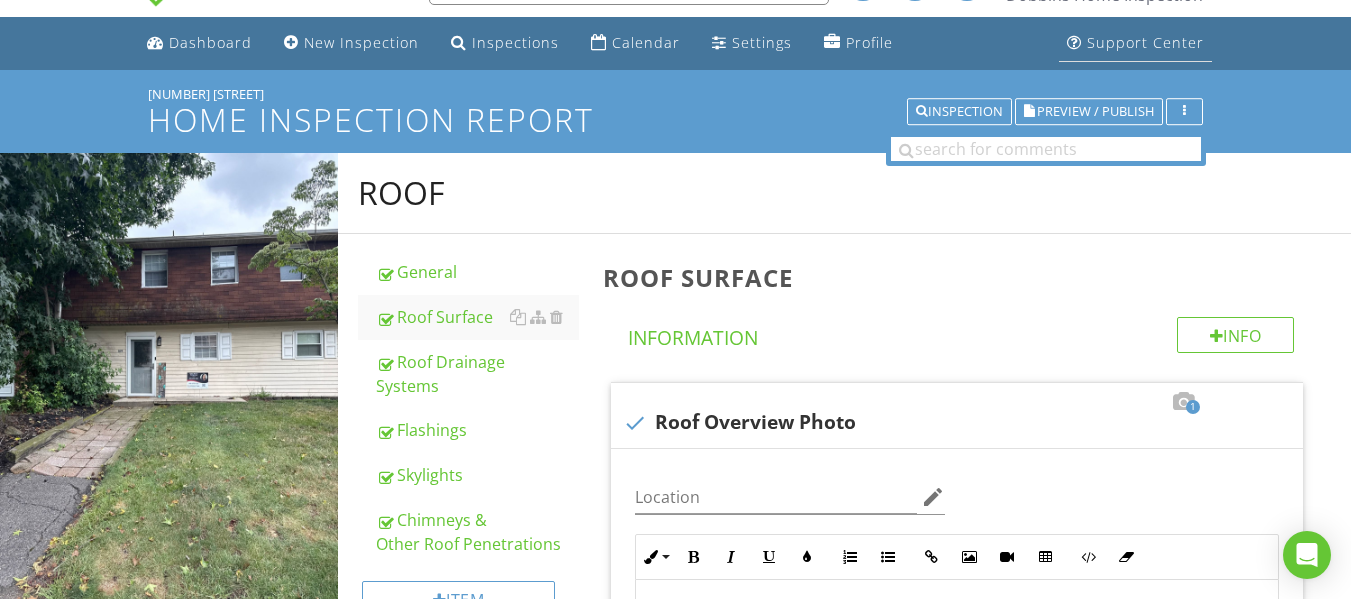 scroll, scrollTop: 17, scrollLeft: 0, axis: vertical 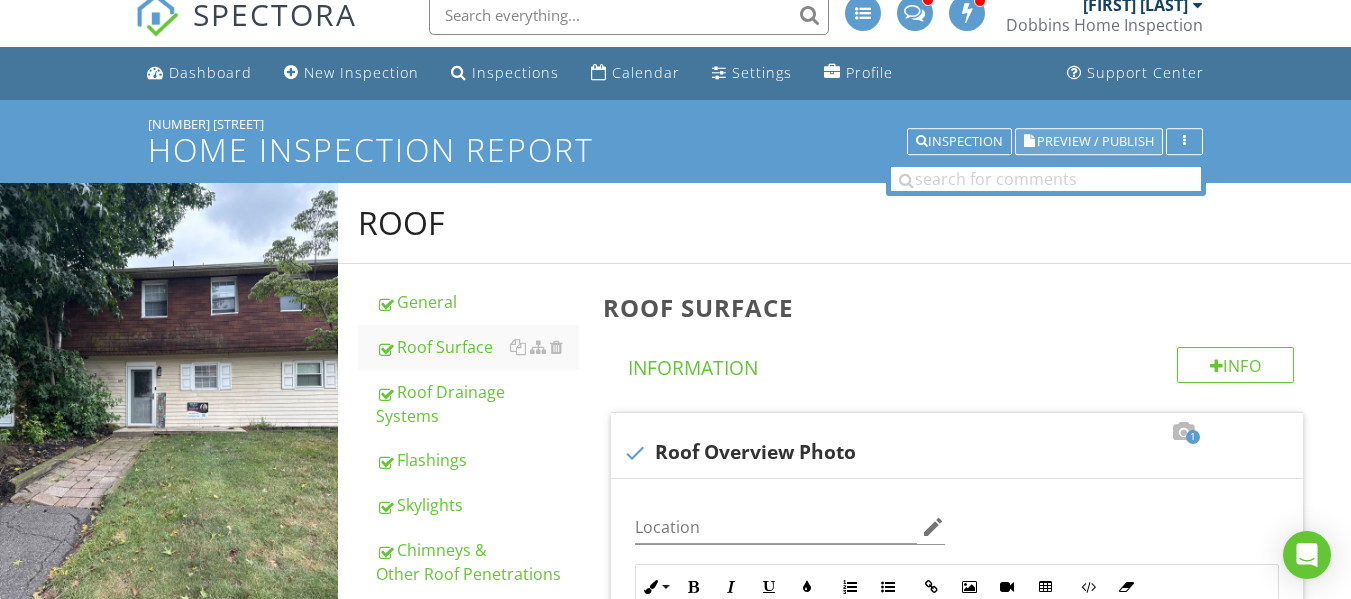 click on "Preview / Publish" at bounding box center [1095, 141] 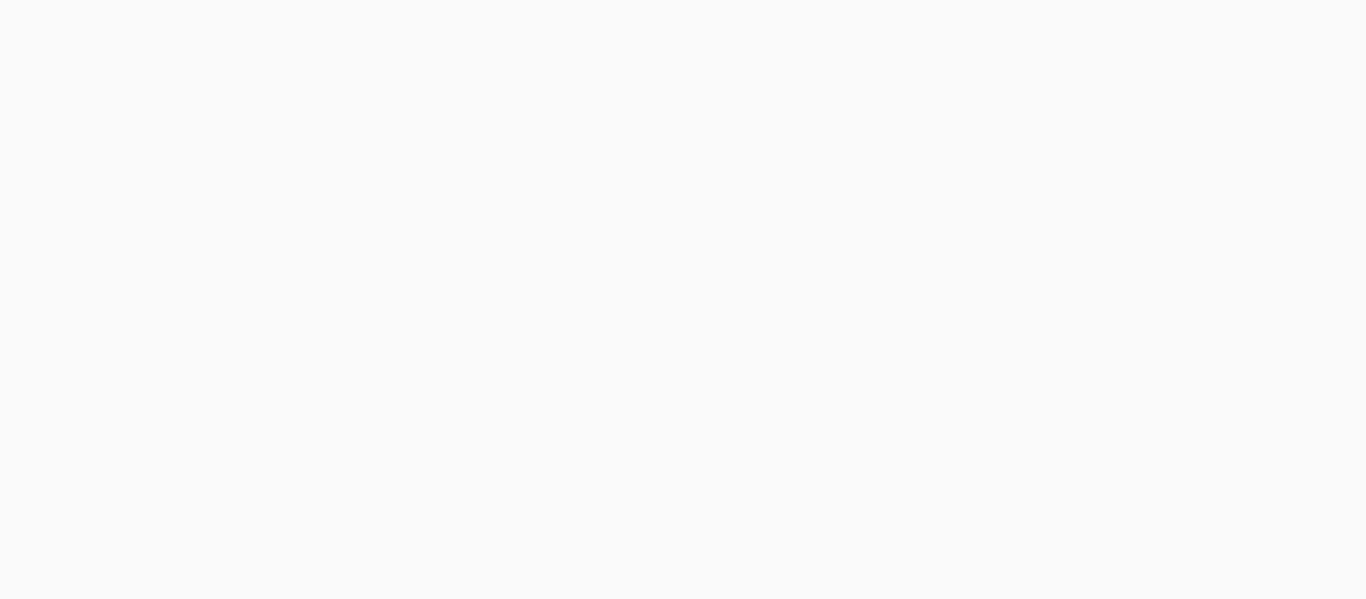 scroll, scrollTop: 0, scrollLeft: 0, axis: both 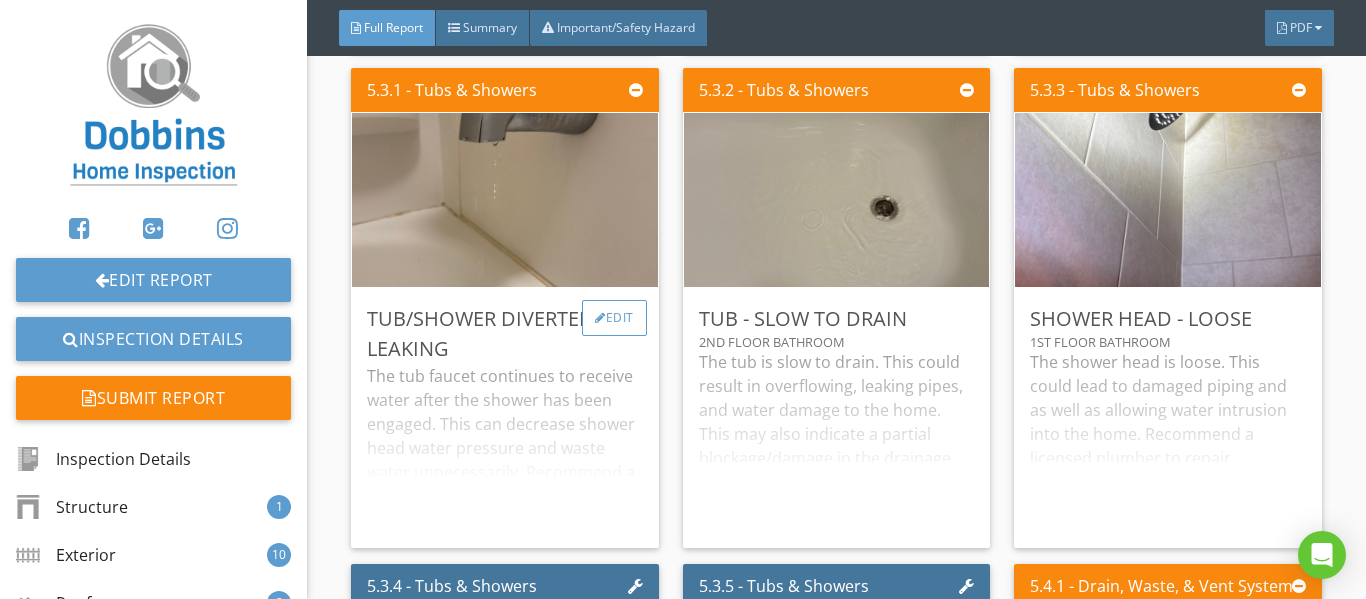 click on "Tub/Shower Diverter - Leaking" at bounding box center [504, 334] 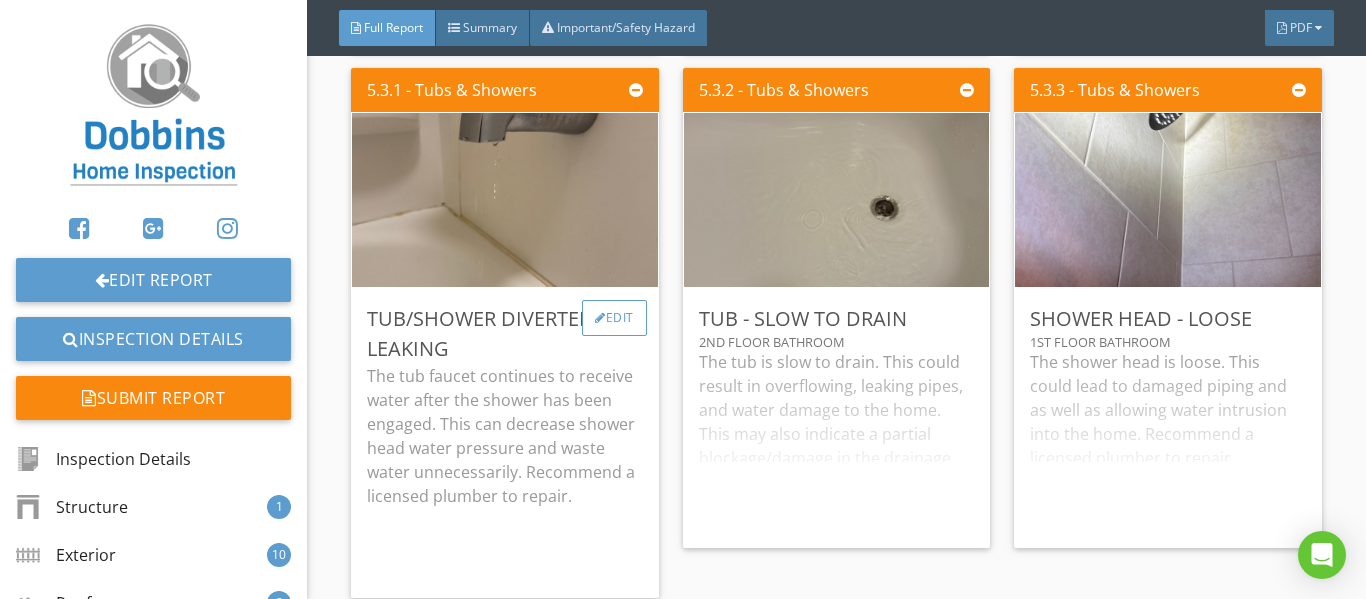 click on "Edit" at bounding box center [614, 318] 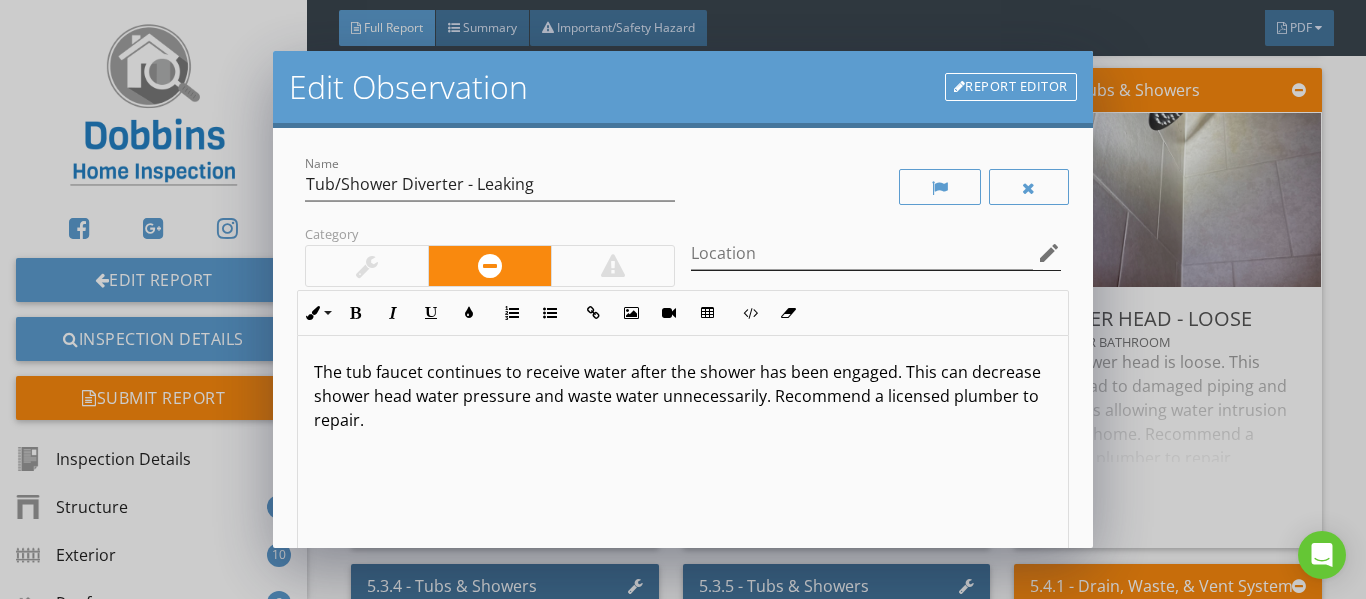 click on "edit" at bounding box center (1049, 253) 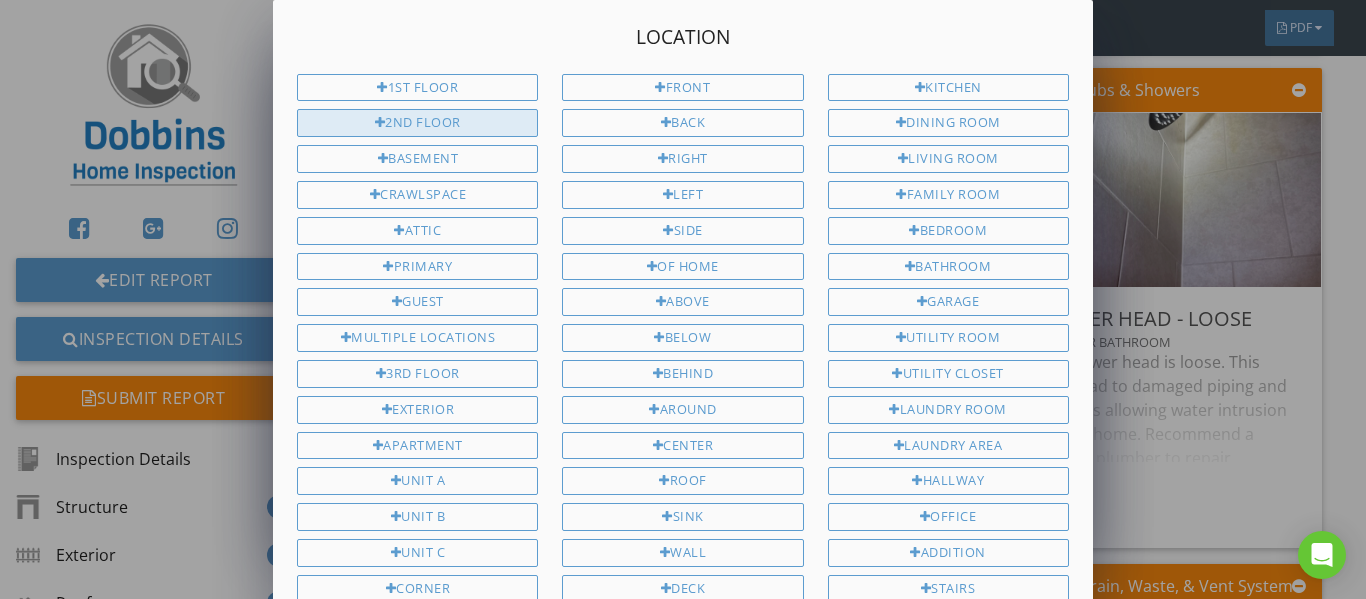 click on "2nd Floor" at bounding box center [417, 123] 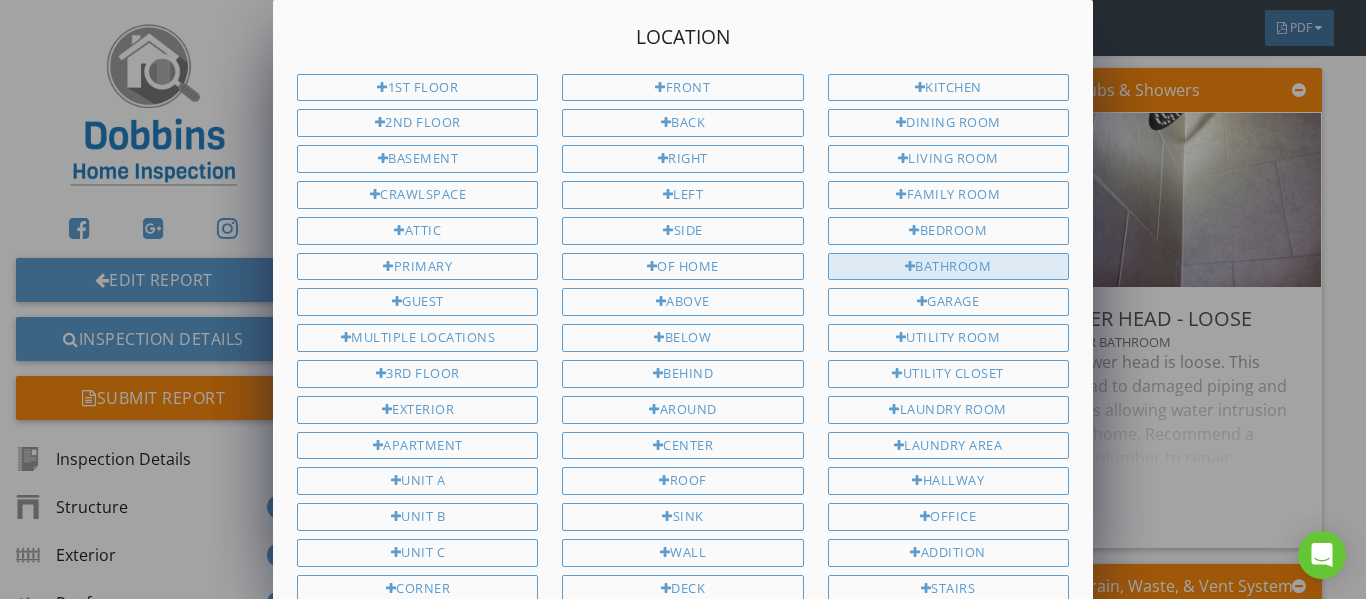 click on "Bathroom" at bounding box center (948, 267) 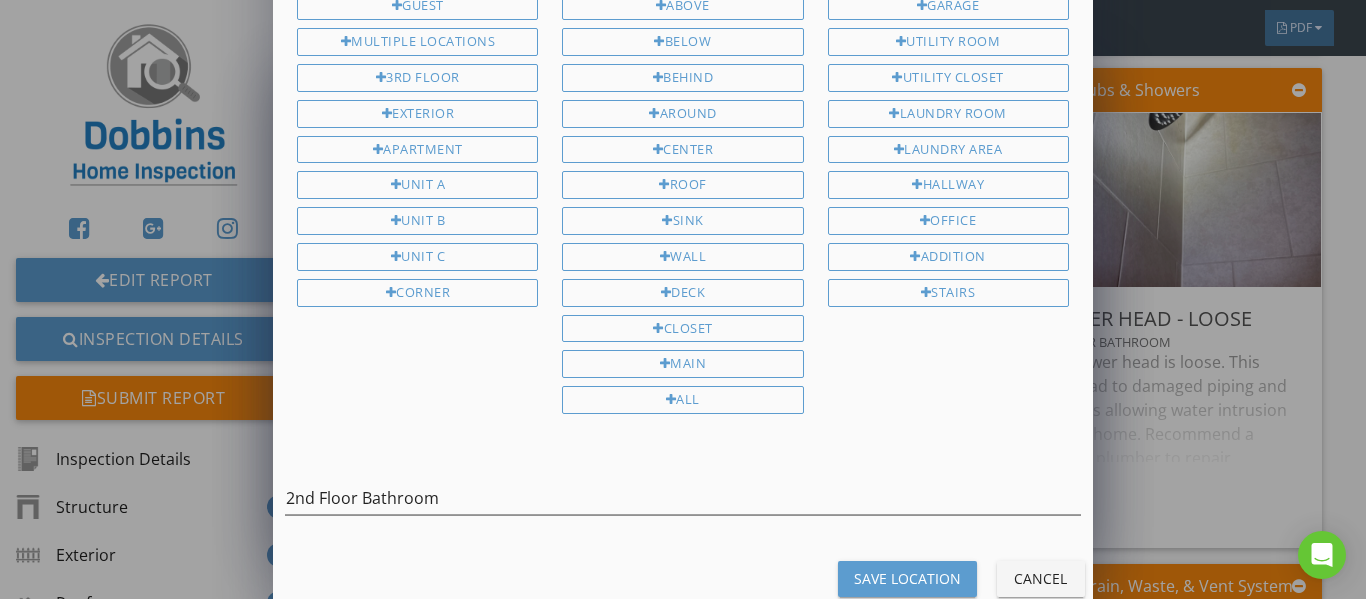 scroll, scrollTop: 332, scrollLeft: 0, axis: vertical 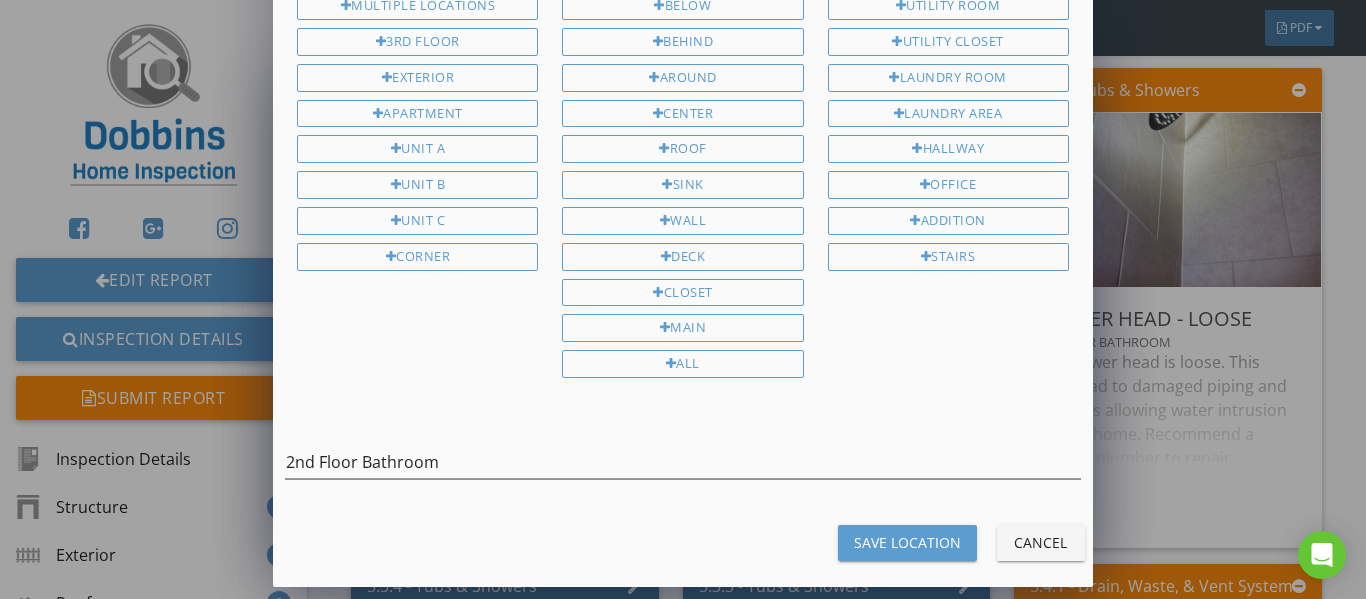 click on "Save Location     Cancel" at bounding box center [683, 543] 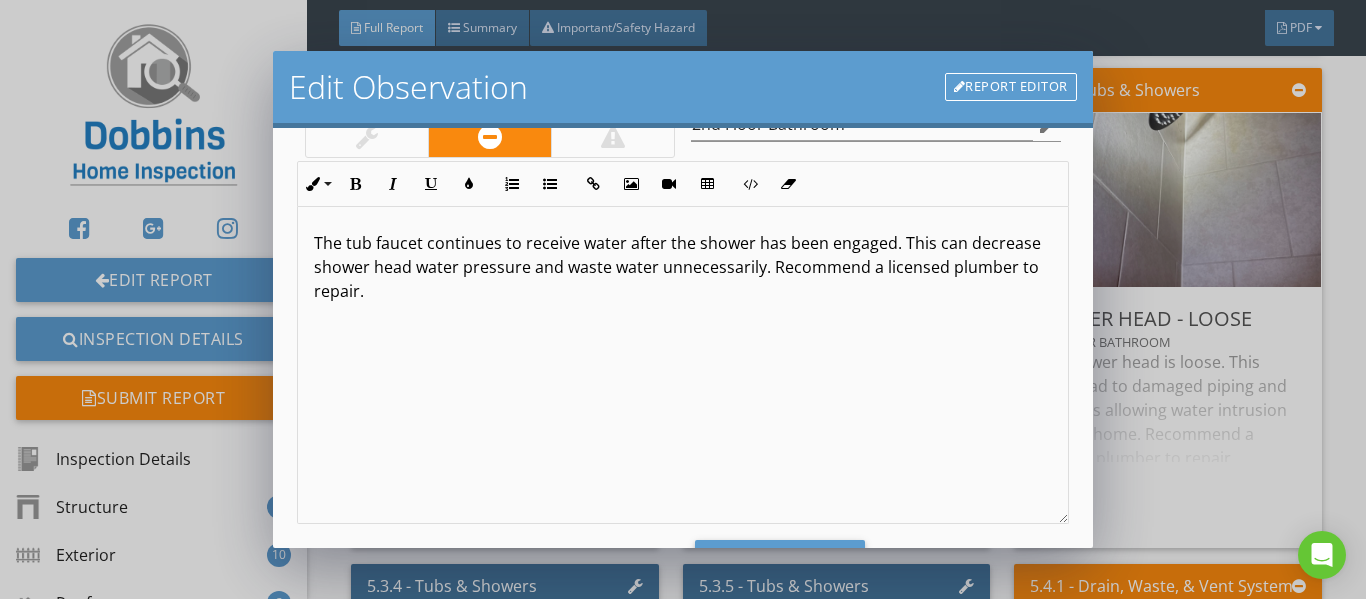 scroll, scrollTop: 230, scrollLeft: 0, axis: vertical 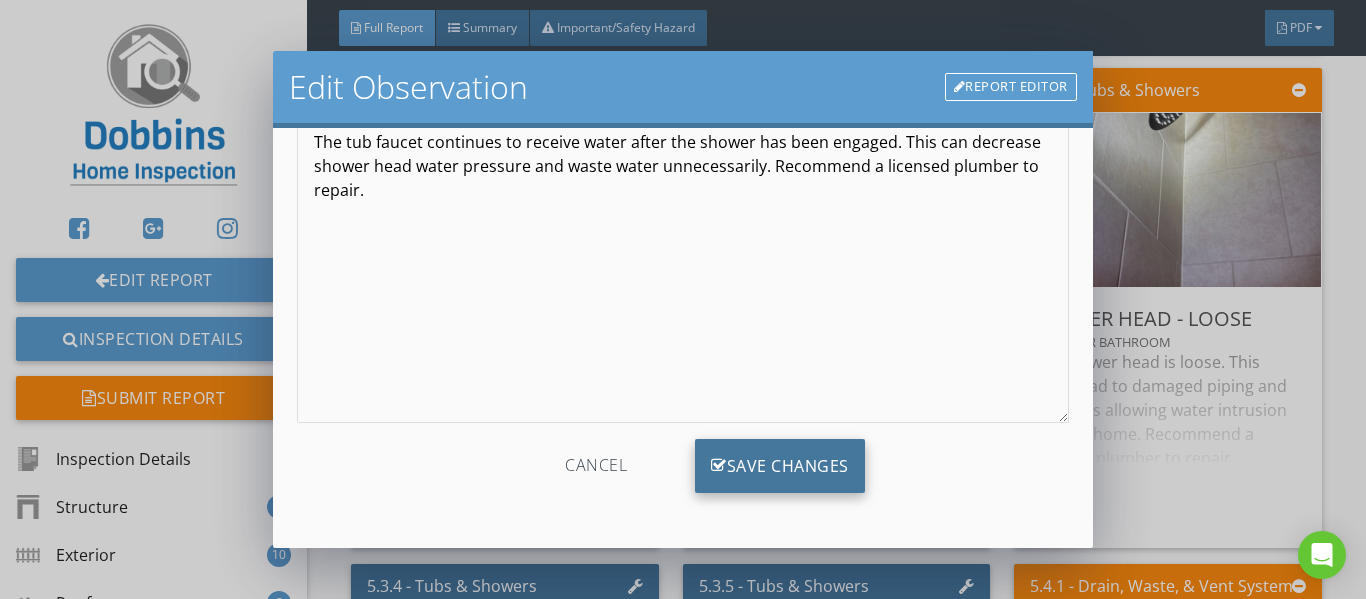 click on "Save Changes" at bounding box center (780, 466) 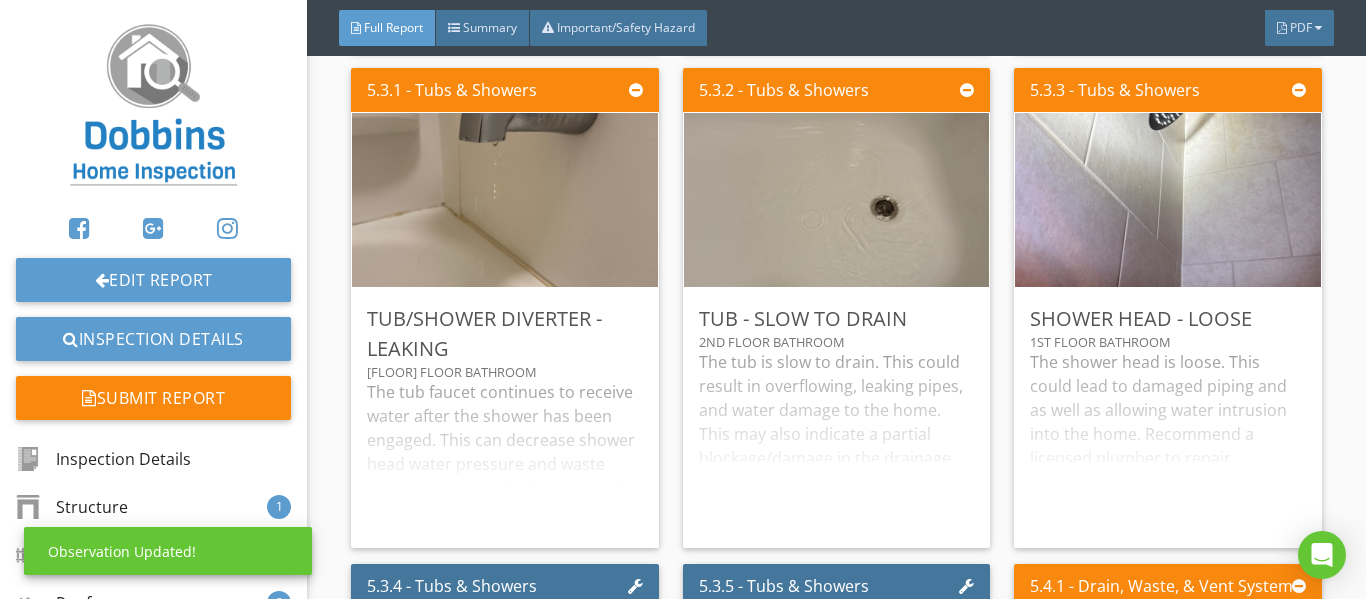 scroll, scrollTop: 0, scrollLeft: 0, axis: both 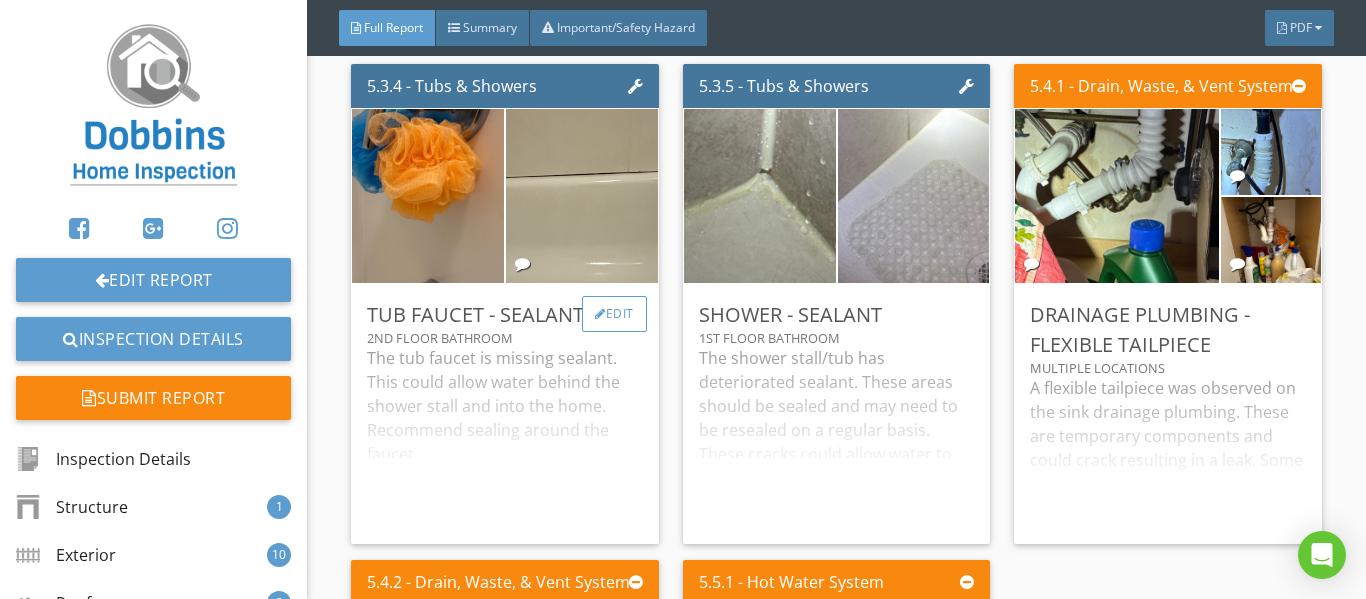 click on "Edit" at bounding box center (614, 314) 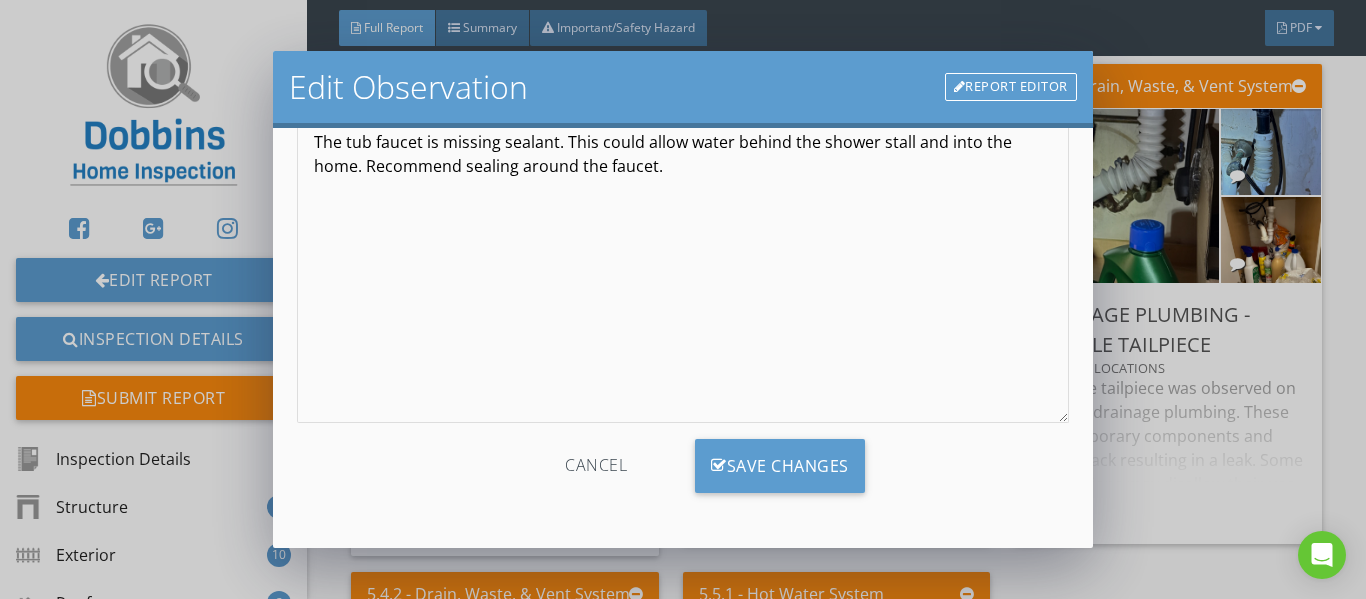 scroll, scrollTop: 0, scrollLeft: 0, axis: both 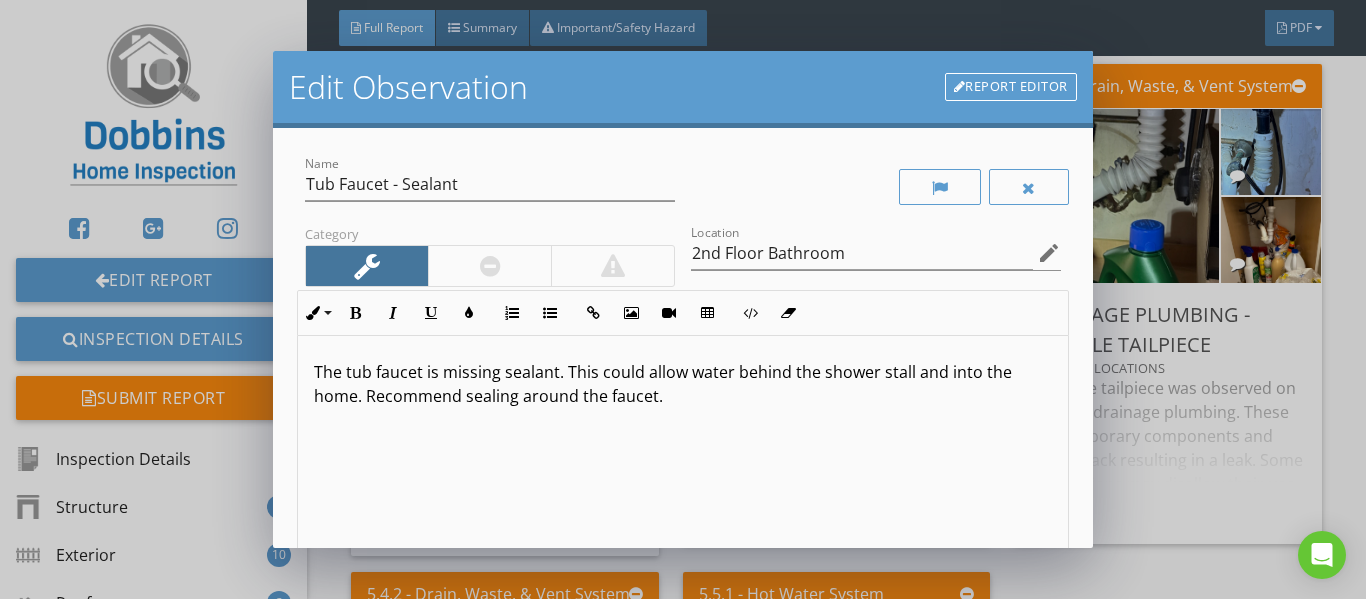 click on "Report Editor" at bounding box center (1011, 87) 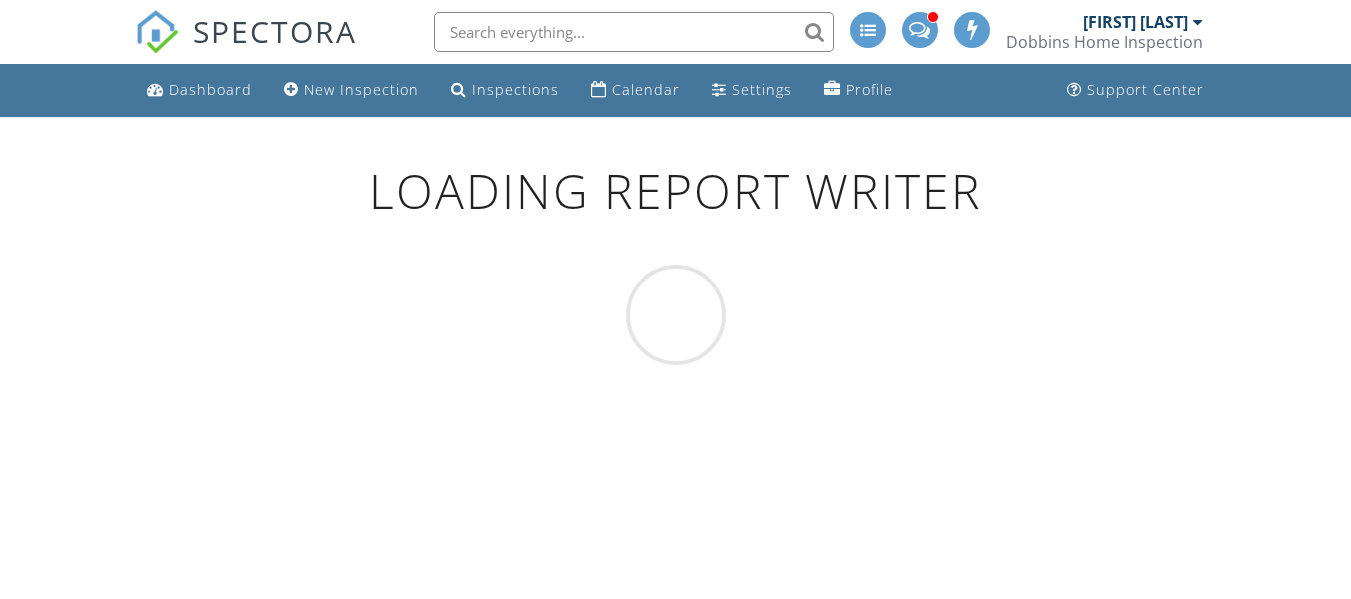 scroll, scrollTop: 0, scrollLeft: 0, axis: both 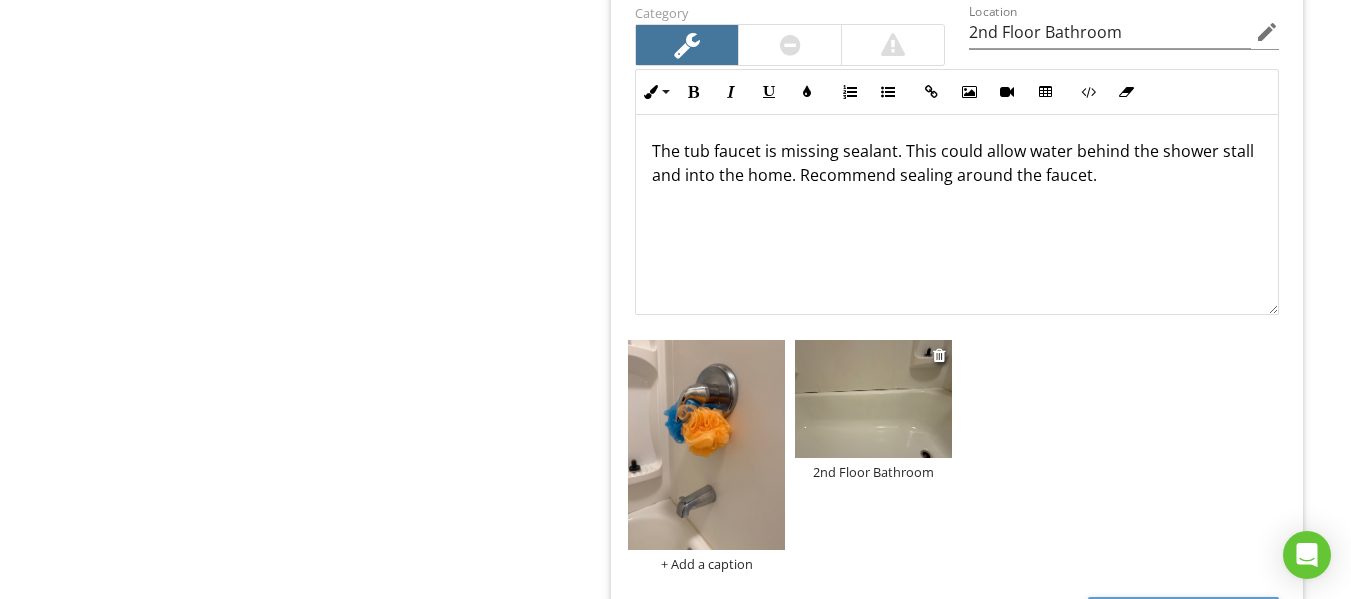 click at bounding box center [941, 355] 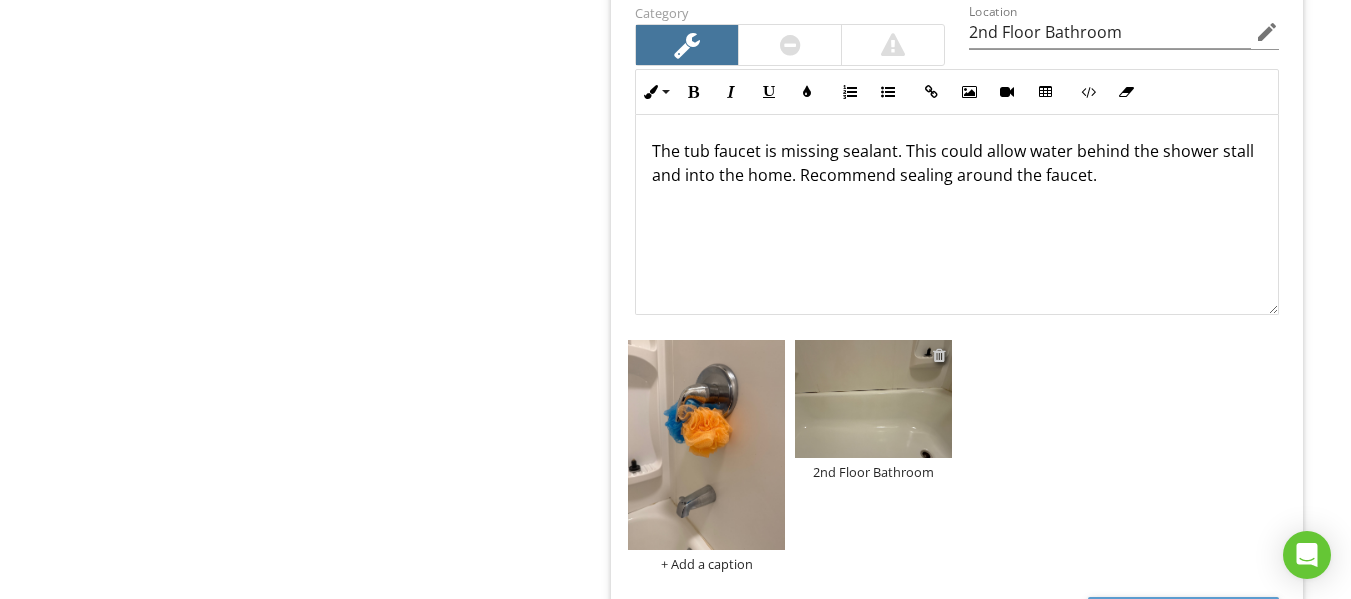 click at bounding box center [939, 355] 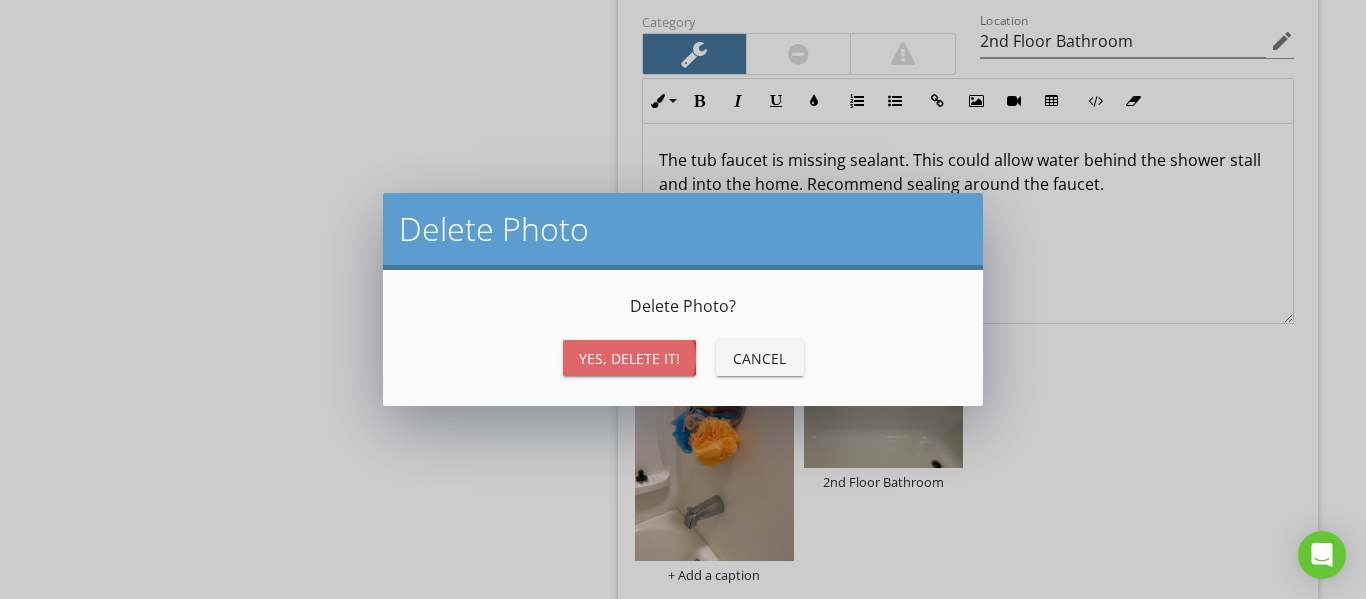 click on "Yes, Delete it!" at bounding box center [629, 358] 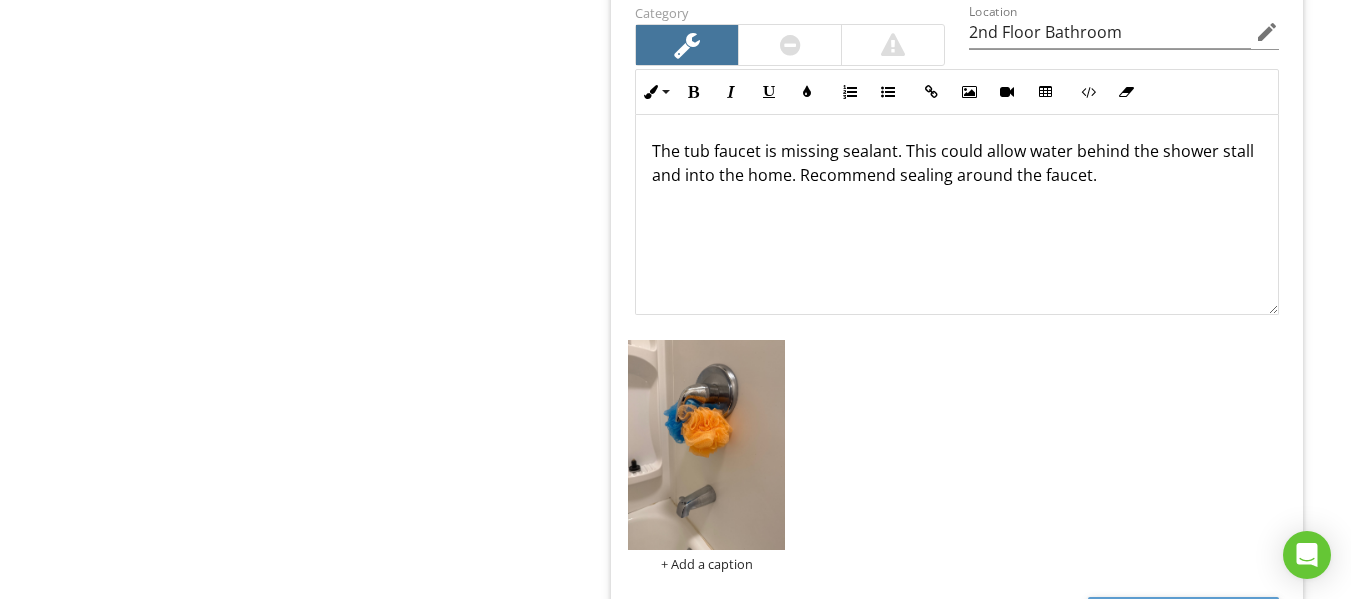 type on "2nd Floor Bathroom" 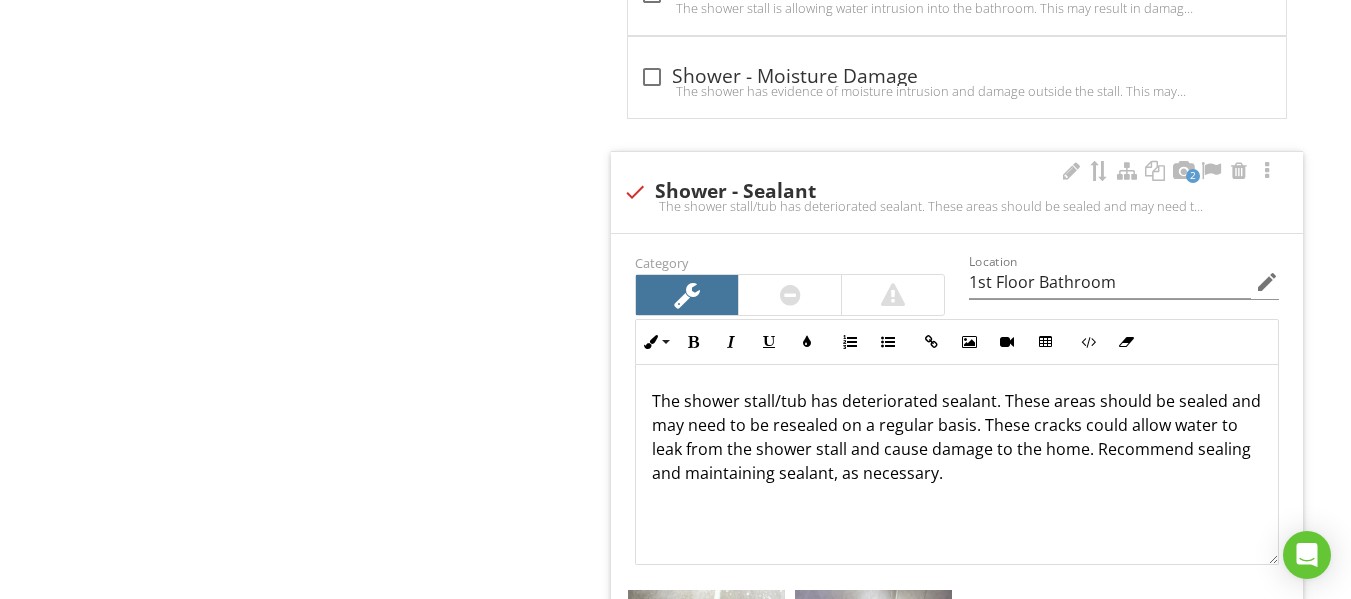 scroll, scrollTop: 5293, scrollLeft: 0, axis: vertical 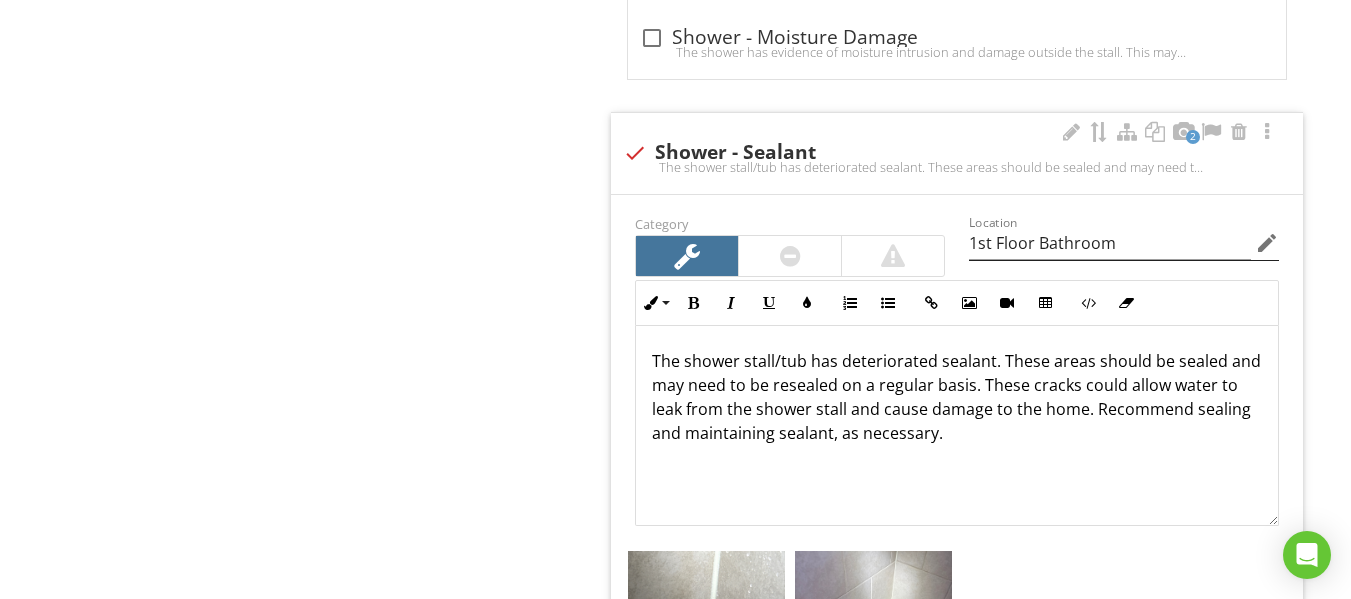click on "edit" at bounding box center [1267, 243] 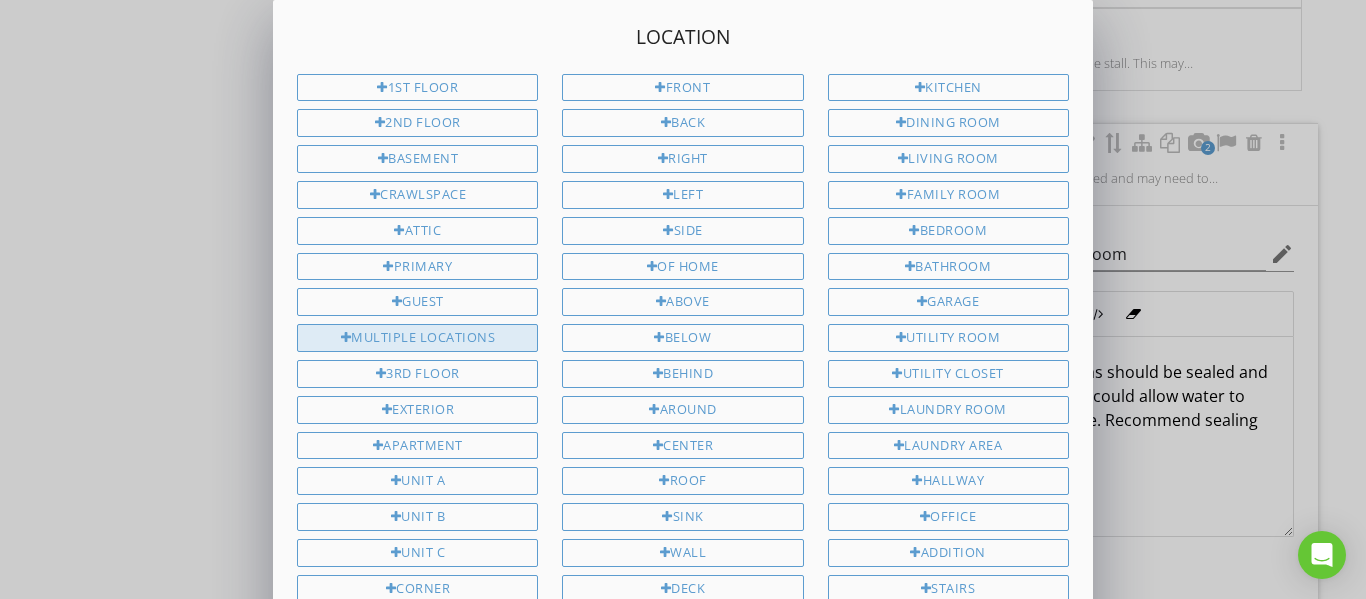 click on "Multiple Locations" at bounding box center [417, 338] 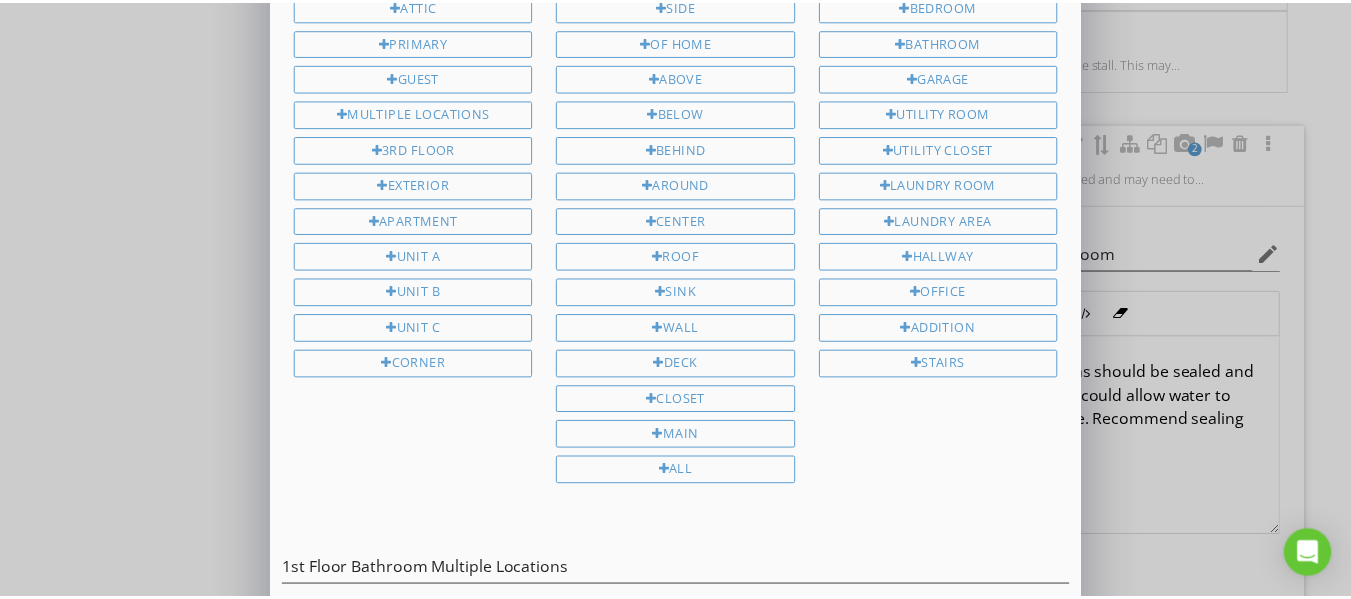 scroll, scrollTop: 332, scrollLeft: 0, axis: vertical 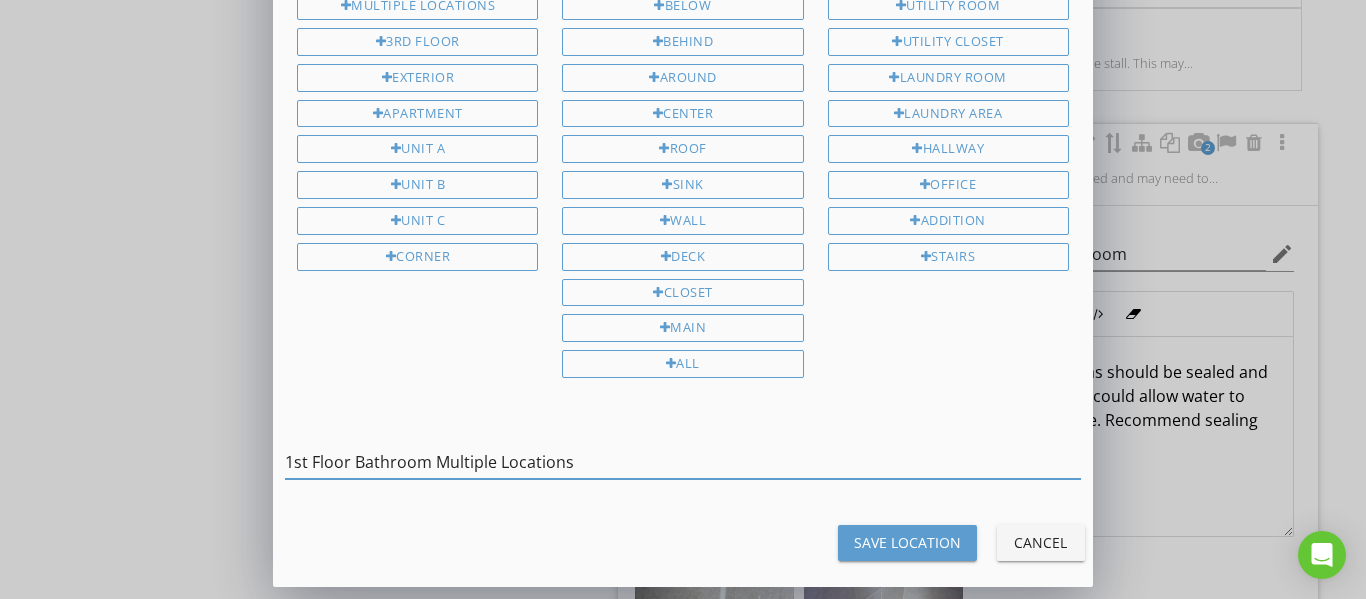 drag, startPoint x: 345, startPoint y: 463, endPoint x: 226, endPoint y: 476, distance: 119.70798 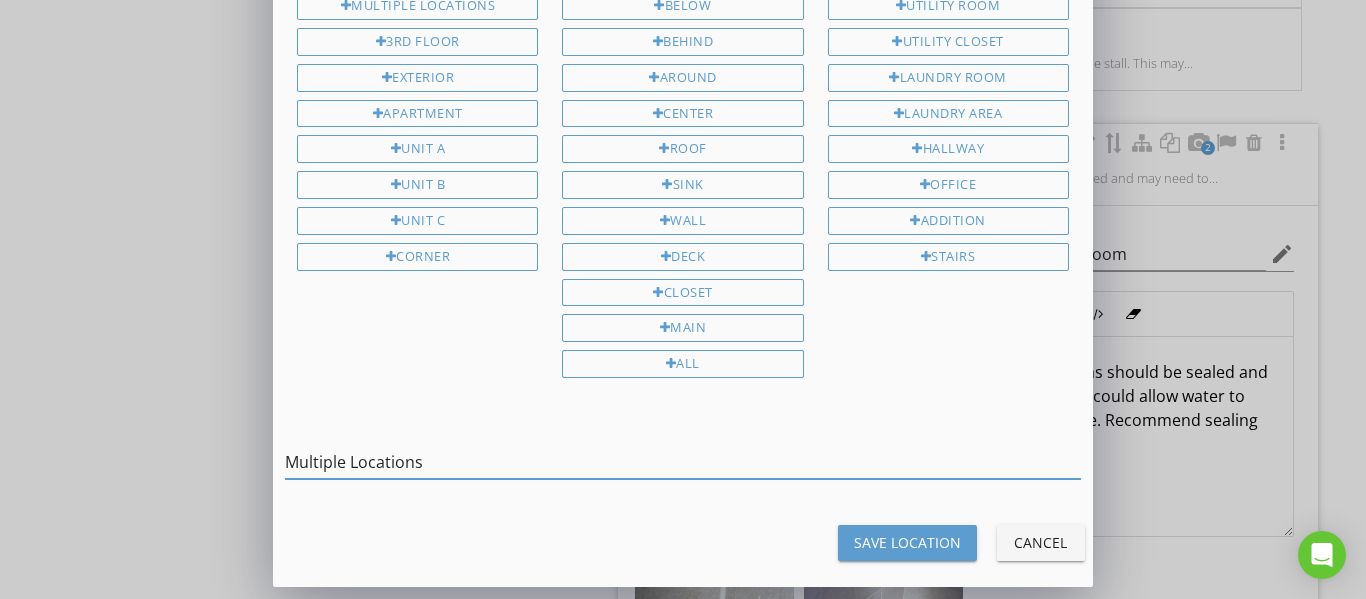 type on "Multiple Locations" 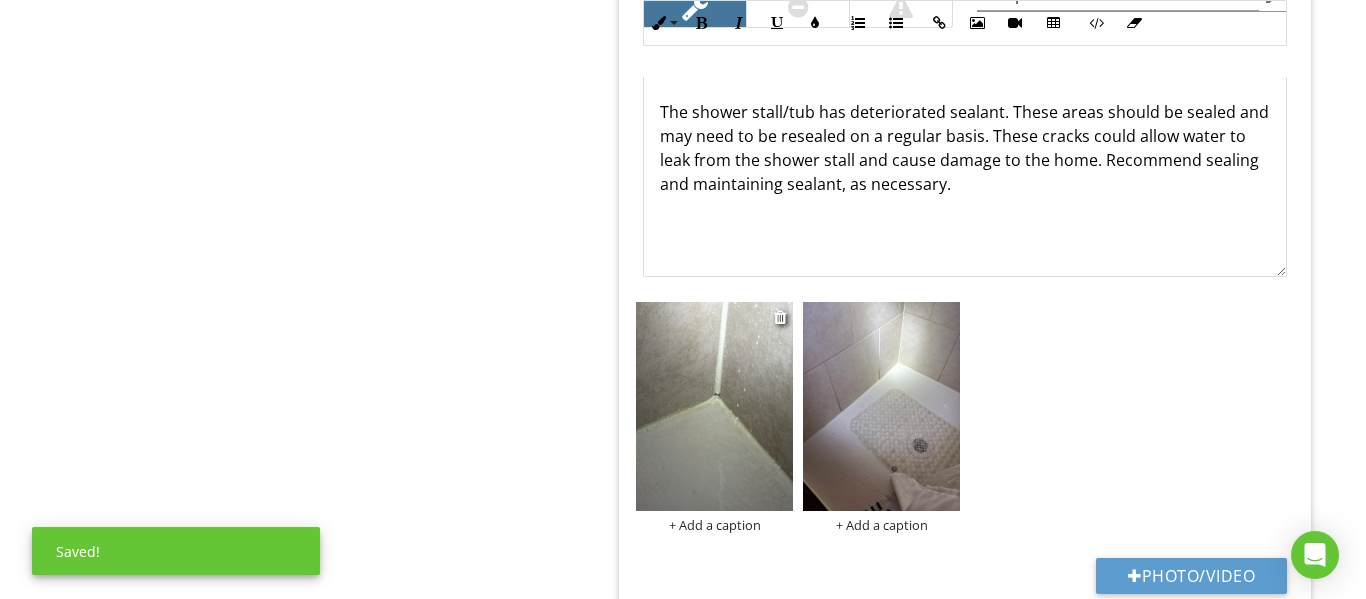 scroll, scrollTop: 5493, scrollLeft: 0, axis: vertical 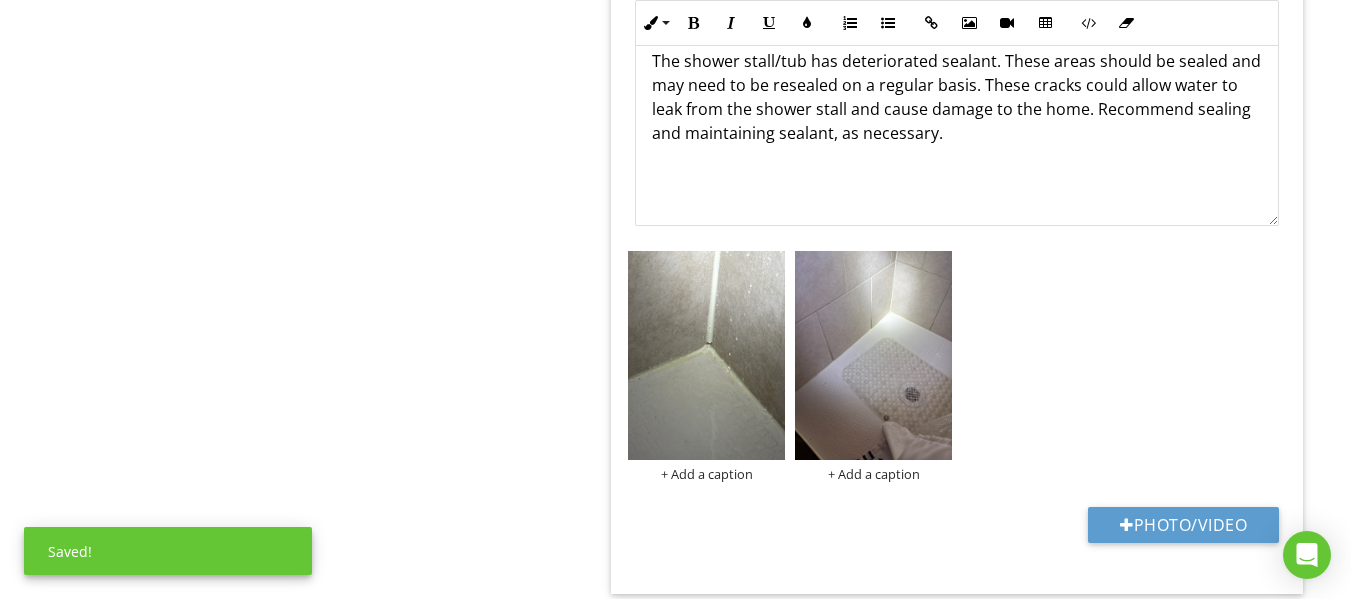click on "Category                 Location Multiple Locations edit       Inline Style XLarge Large Normal Small Light Small/Light Bold Italic Underline Colors Ordered List Unordered List Insert Link Insert Image Insert Video Insert Table Code View Clear Formatting The shower stall/tub has deteriorated sealant. These areas should be sealed and may need to be resealed on a regular basis. These cracks could allow water to leak from the shower stall and cause damage to the home. Recommend sealing and maintaining sealant, as necessary. Enter text here <p>The shower stall/tub has deteriorated sealant. These areas should be sealed and may need to be resealed on a regular basis. These cracks could allow water to leak from the shower stall and cause damage to the home. Recommend sealing and maintaining sealant, as necessary.</p>               + Add a caption         + Add a caption
Photo/Video" at bounding box center (957, 244) 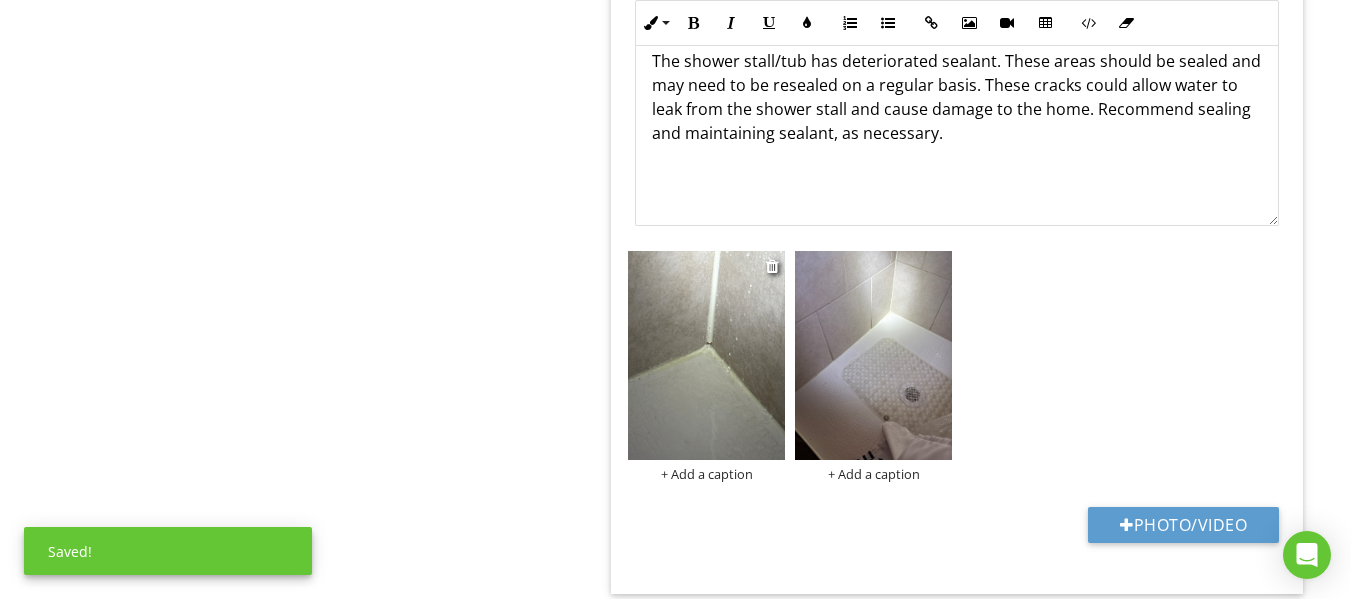 click on "+ Add a caption" at bounding box center [706, 474] 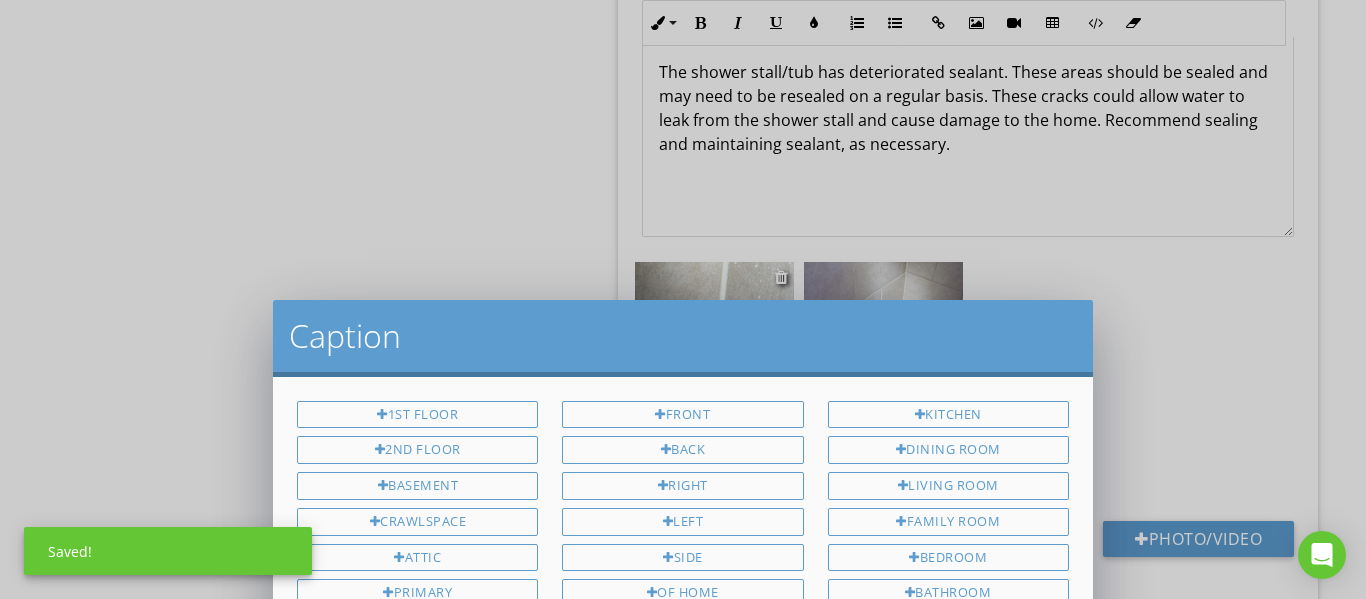 scroll, scrollTop: 450, scrollLeft: 0, axis: vertical 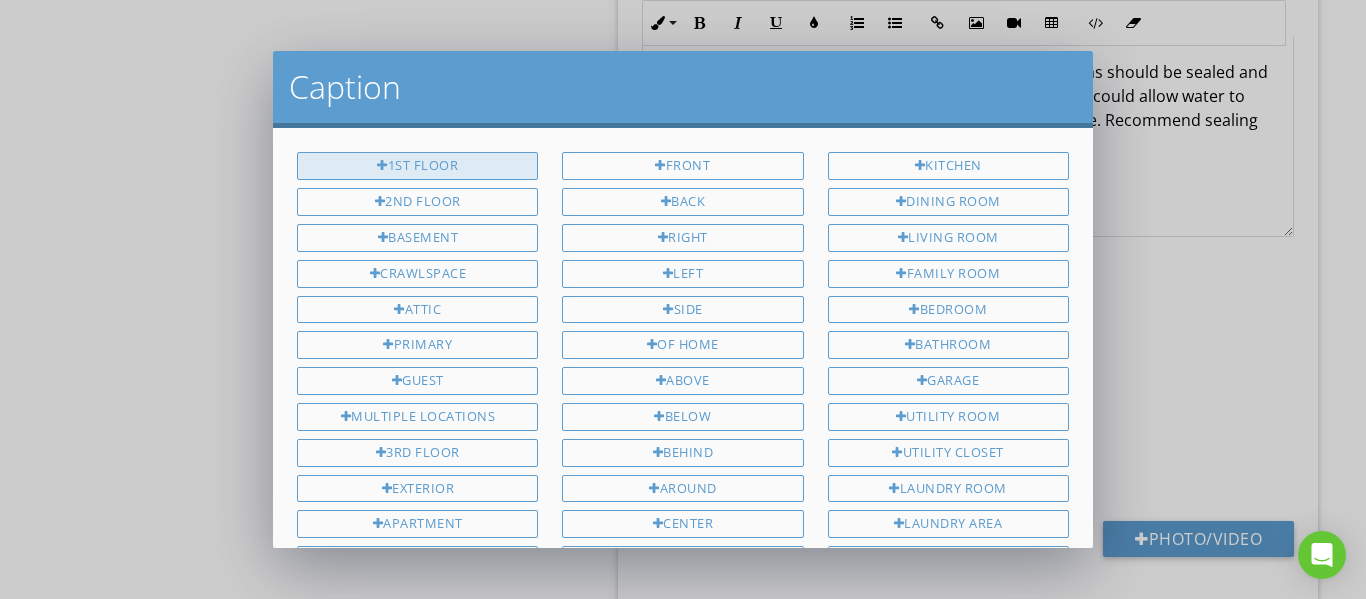 click on "1st Floor" at bounding box center (417, 166) 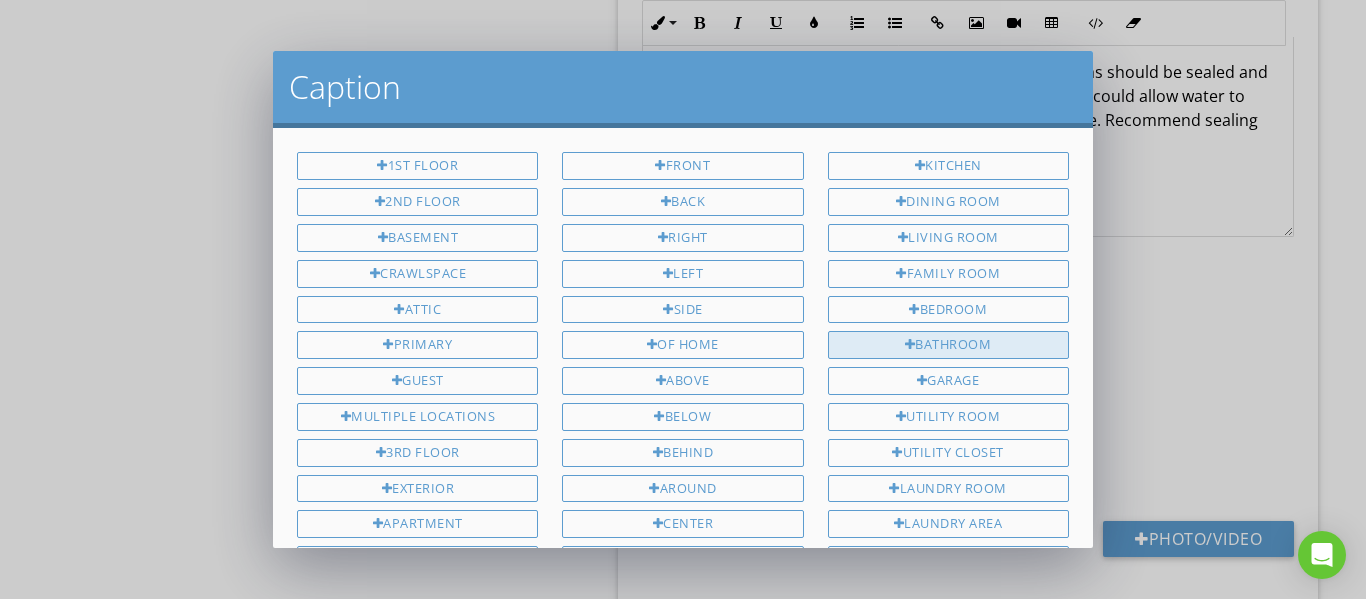 click on "Bathroom" at bounding box center [948, 345] 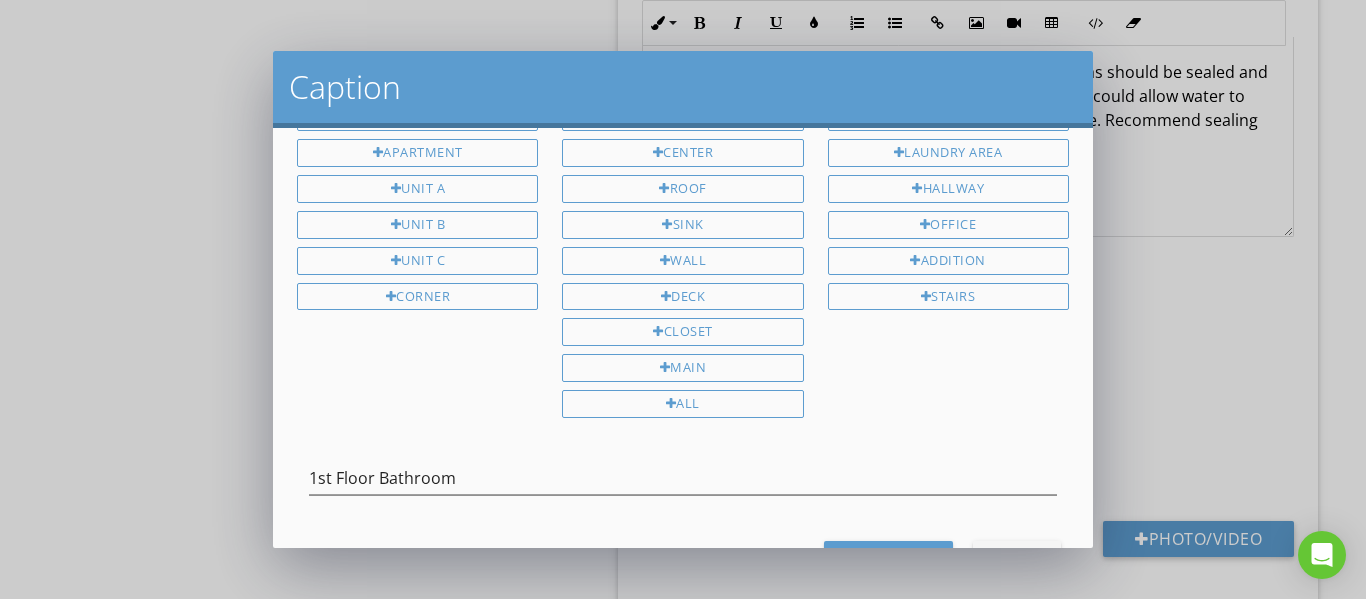 scroll, scrollTop: 450, scrollLeft: 0, axis: vertical 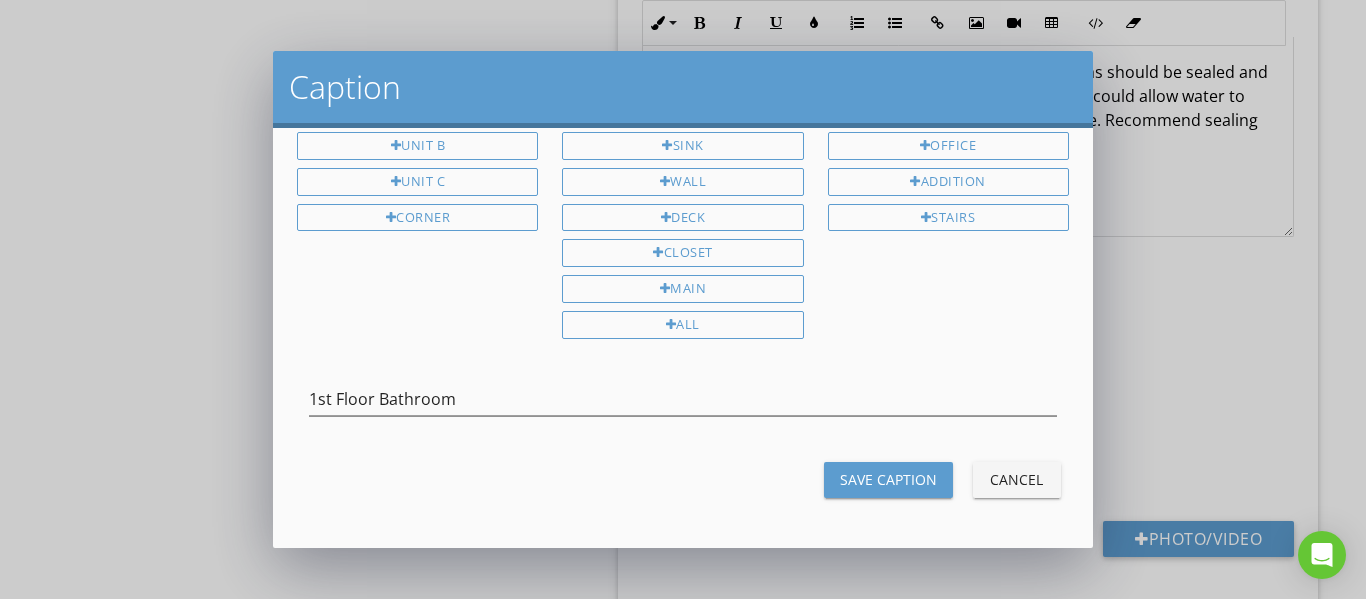 click on "Save Caption" at bounding box center (888, 479) 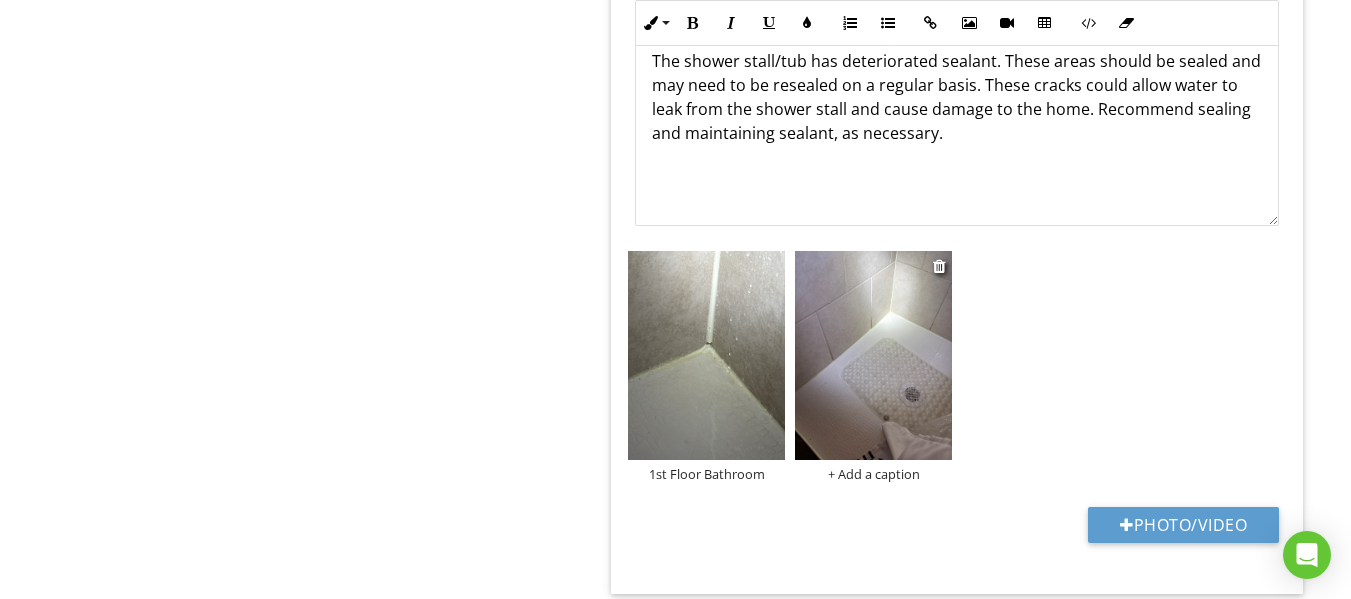 click on "+ Add a caption" at bounding box center (873, 474) 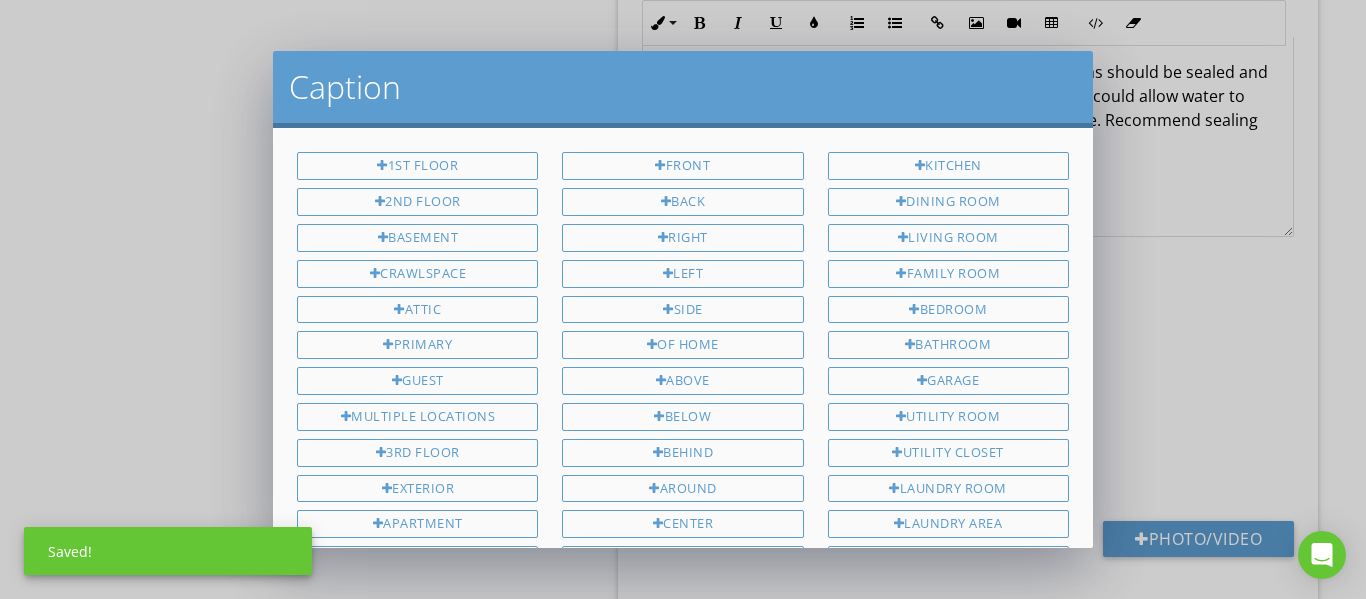 scroll, scrollTop: 0, scrollLeft: 0, axis: both 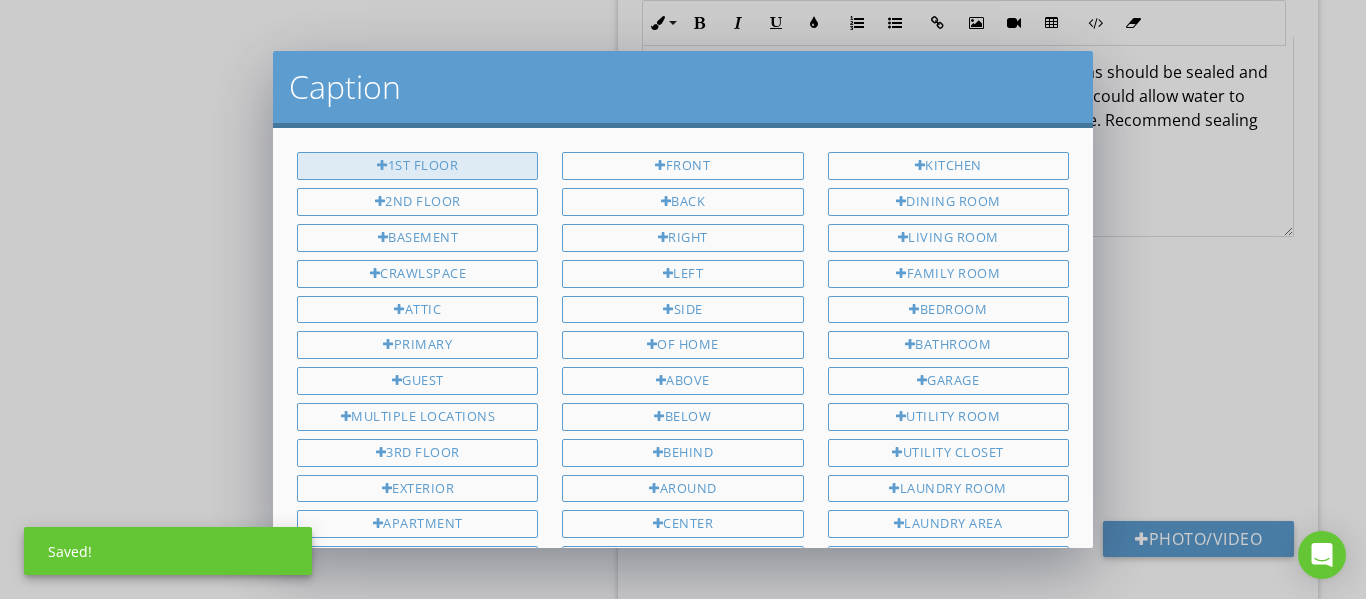 click on "1st Floor" at bounding box center (417, 166) 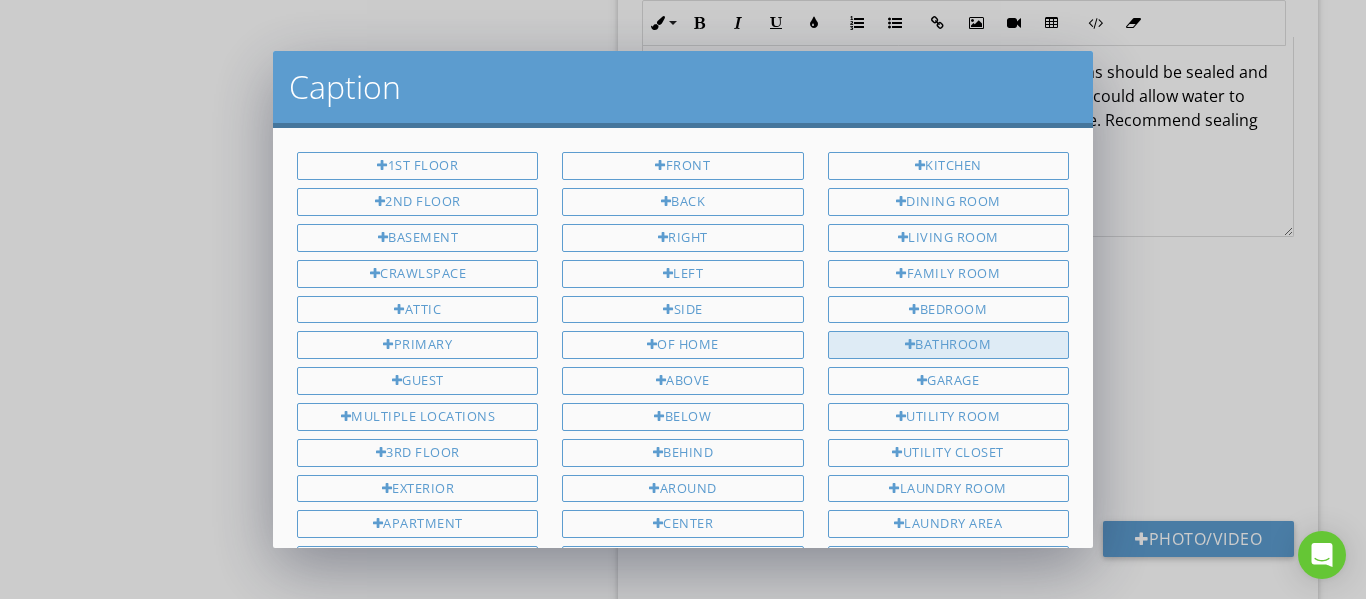 click on "Bathroom" at bounding box center (948, 345) 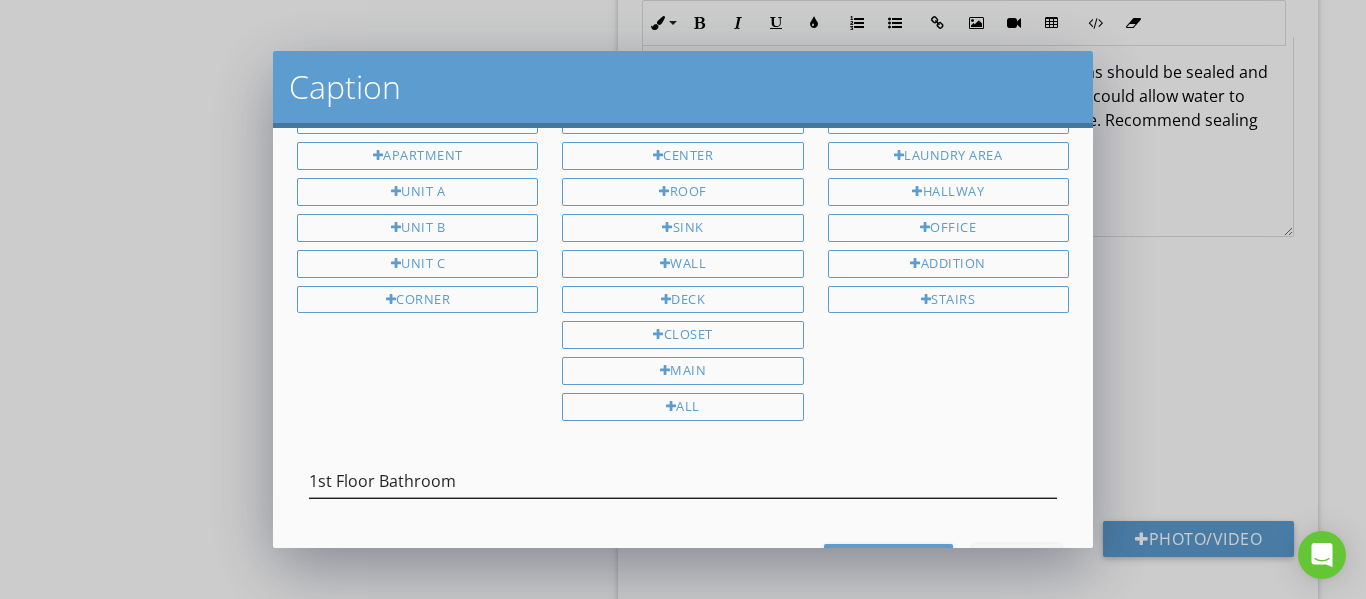 scroll, scrollTop: 450, scrollLeft: 0, axis: vertical 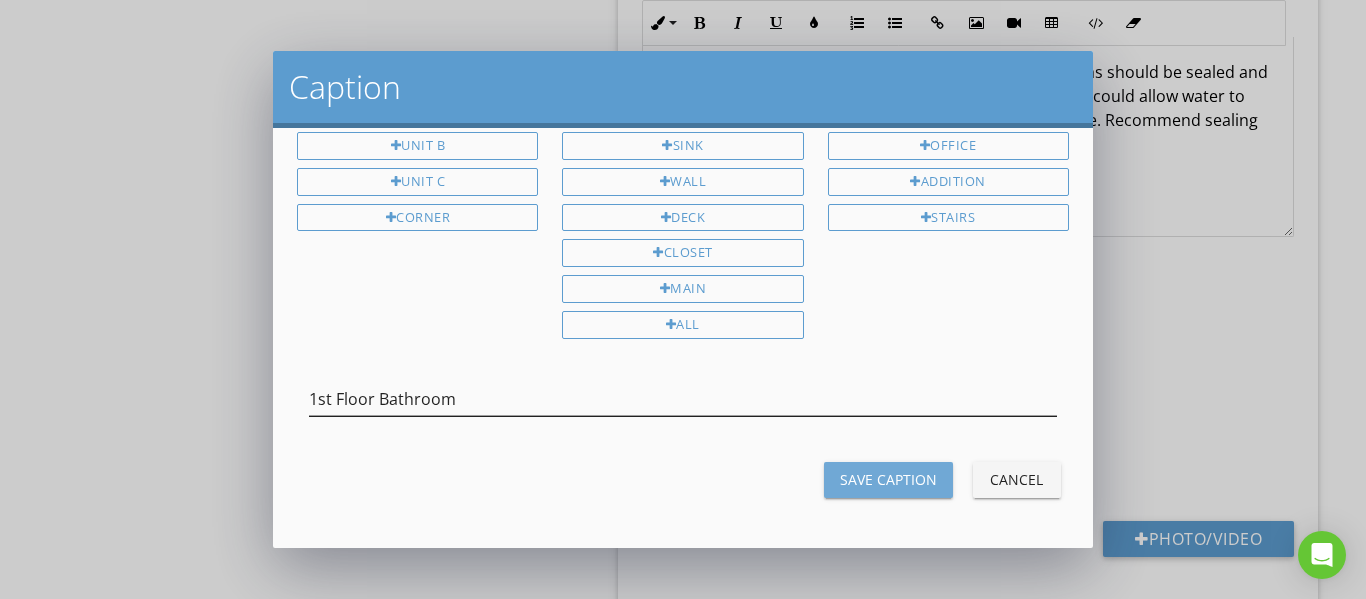 click on "Save Caption" at bounding box center [888, 479] 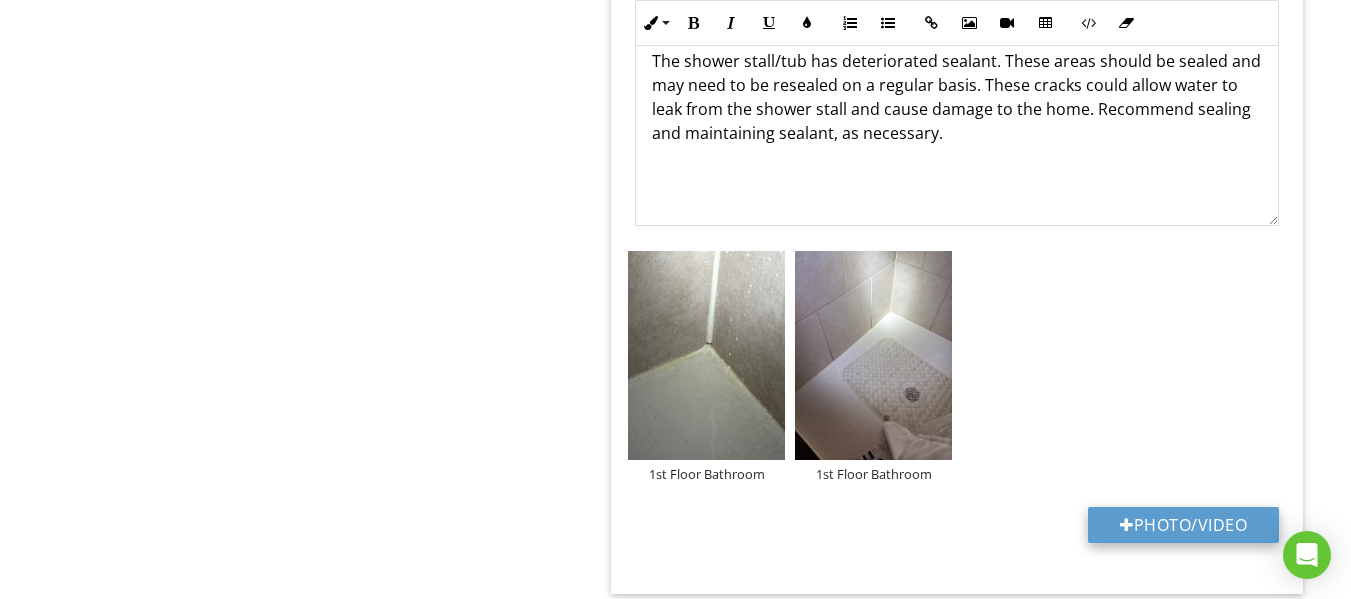 type on "2nd Floor Bathroom" 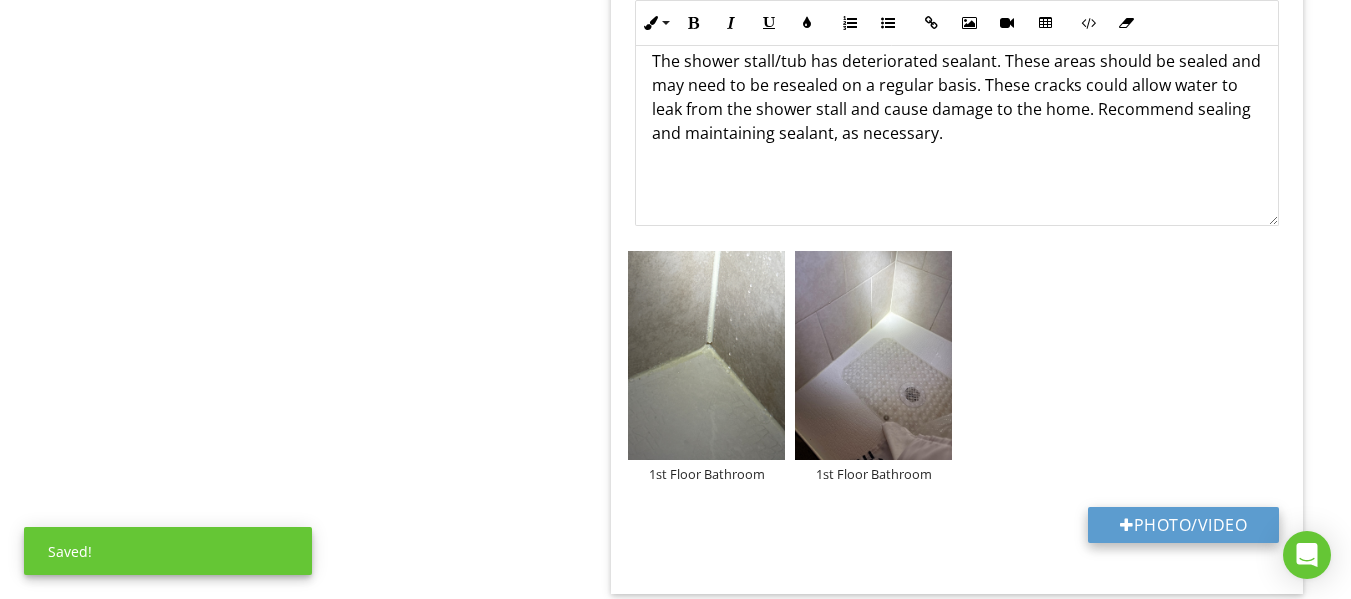 click on "Photo/Video" at bounding box center (1183, 525) 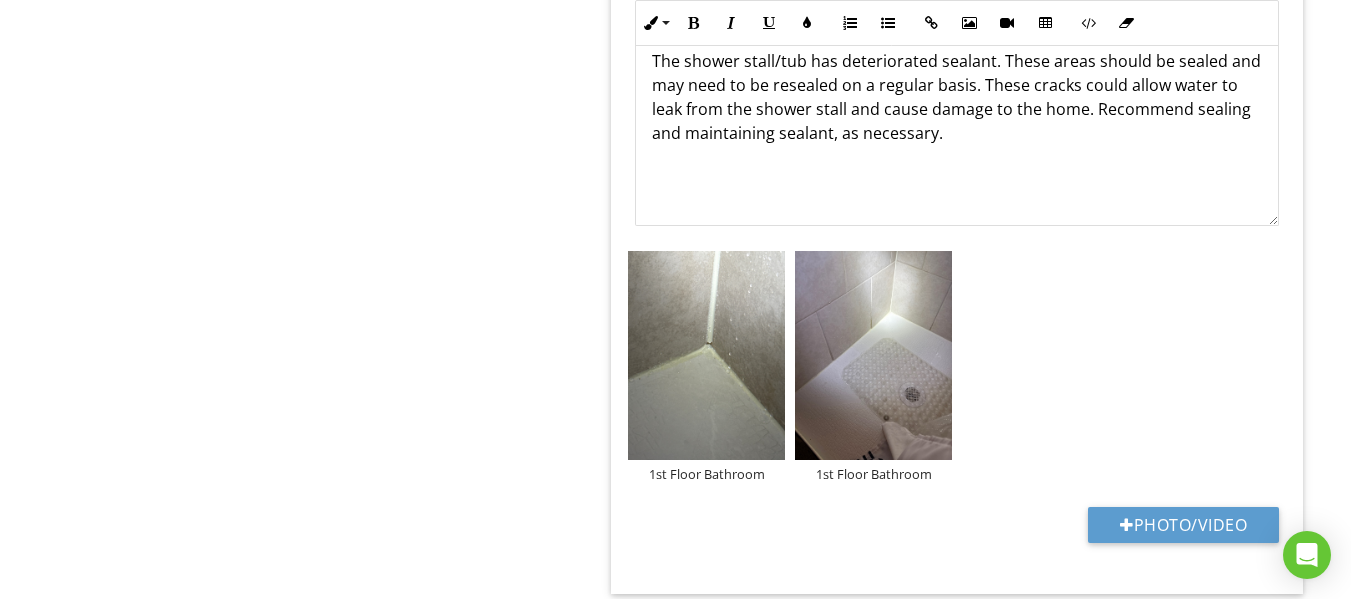click on "Photo/Video" at bounding box center [957, 532] 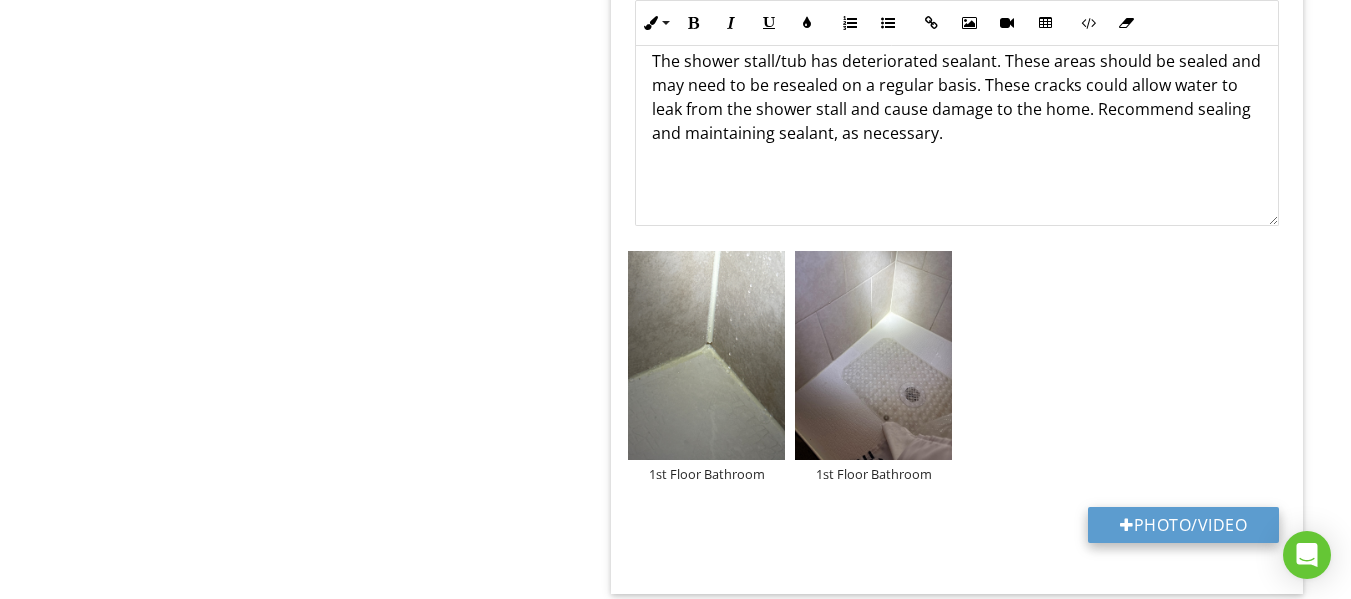 click on "Photo/Video" at bounding box center [1183, 525] 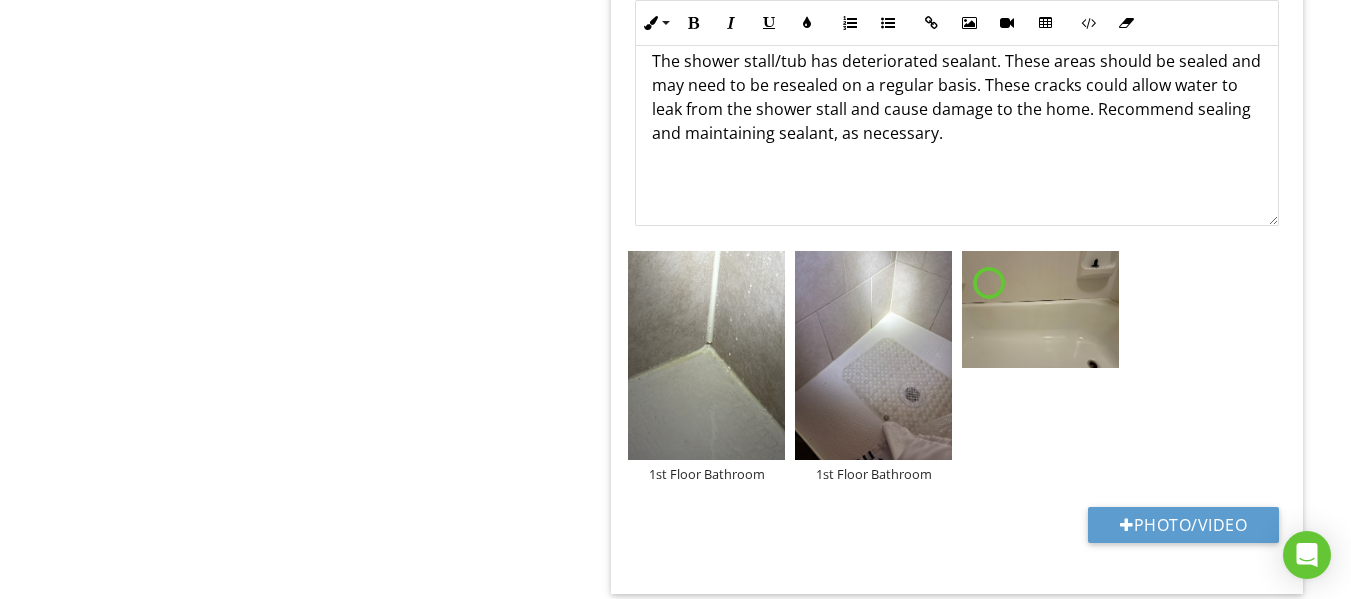 type on "2nd Floor Bathroom" 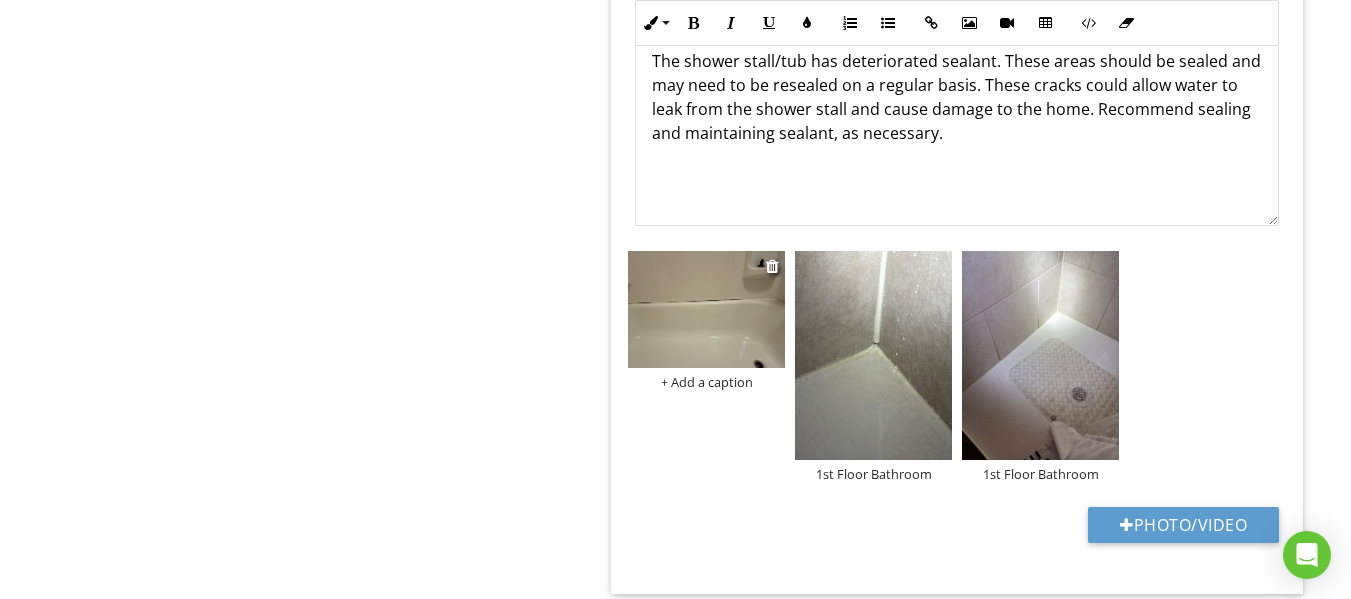 click on "+ Add a caption" at bounding box center (706, 382) 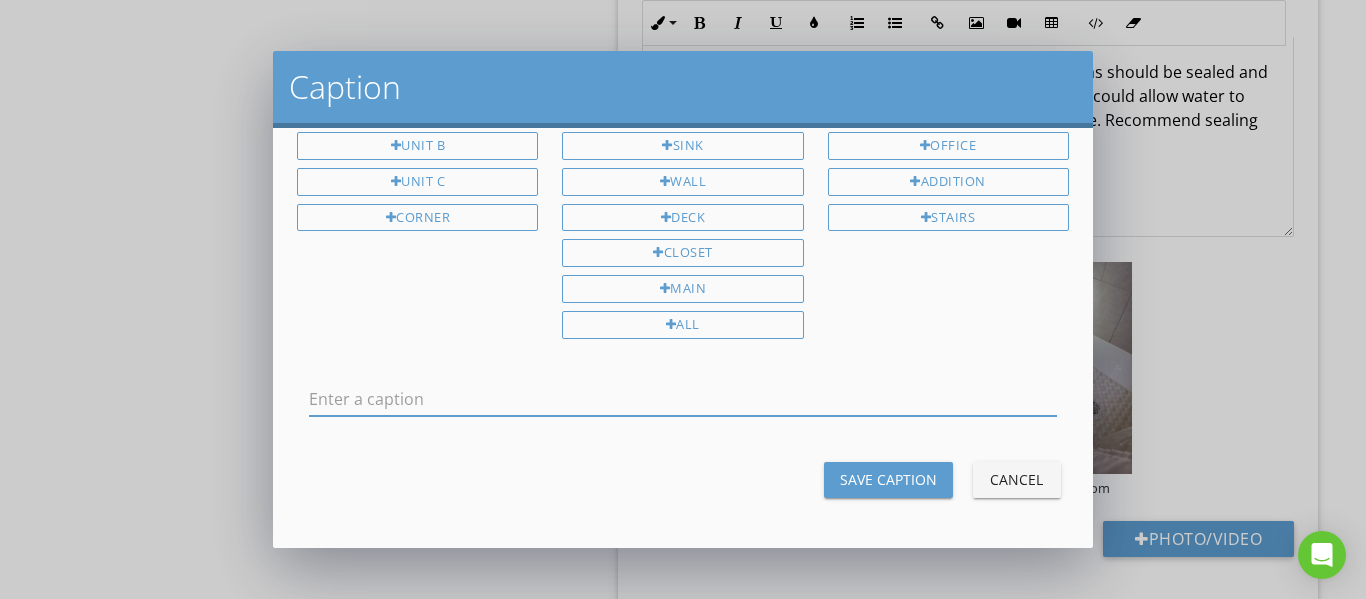 scroll, scrollTop: 0, scrollLeft: 0, axis: both 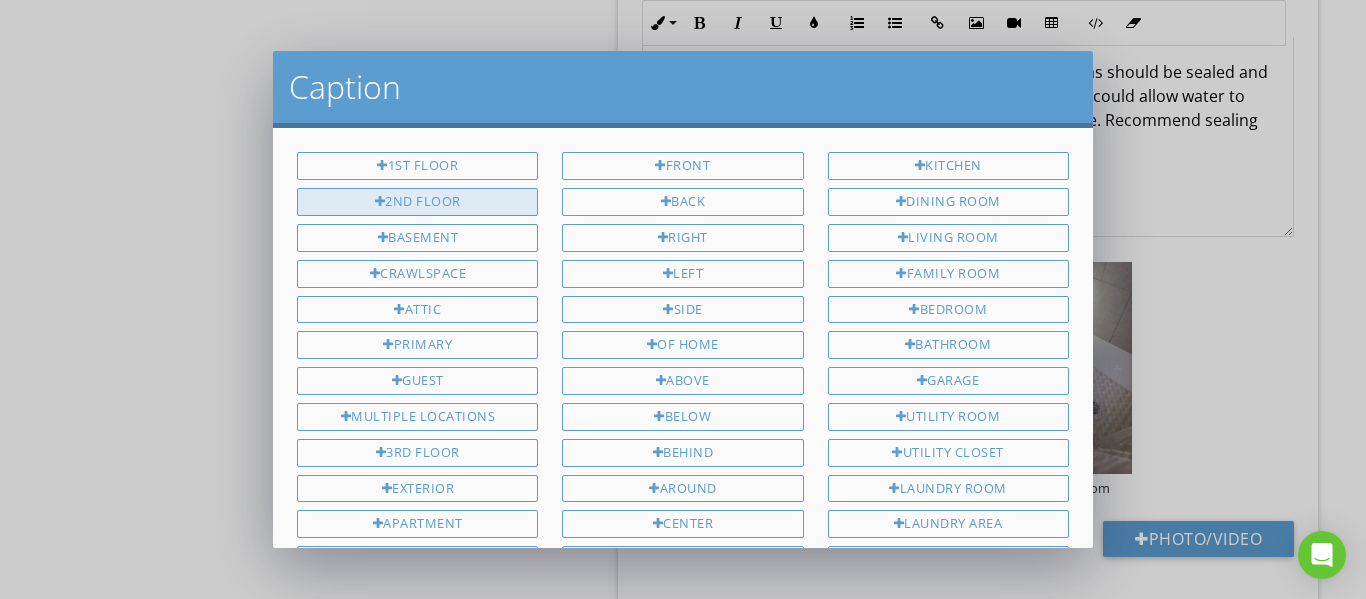 click on "2nd Floor" at bounding box center (417, 202) 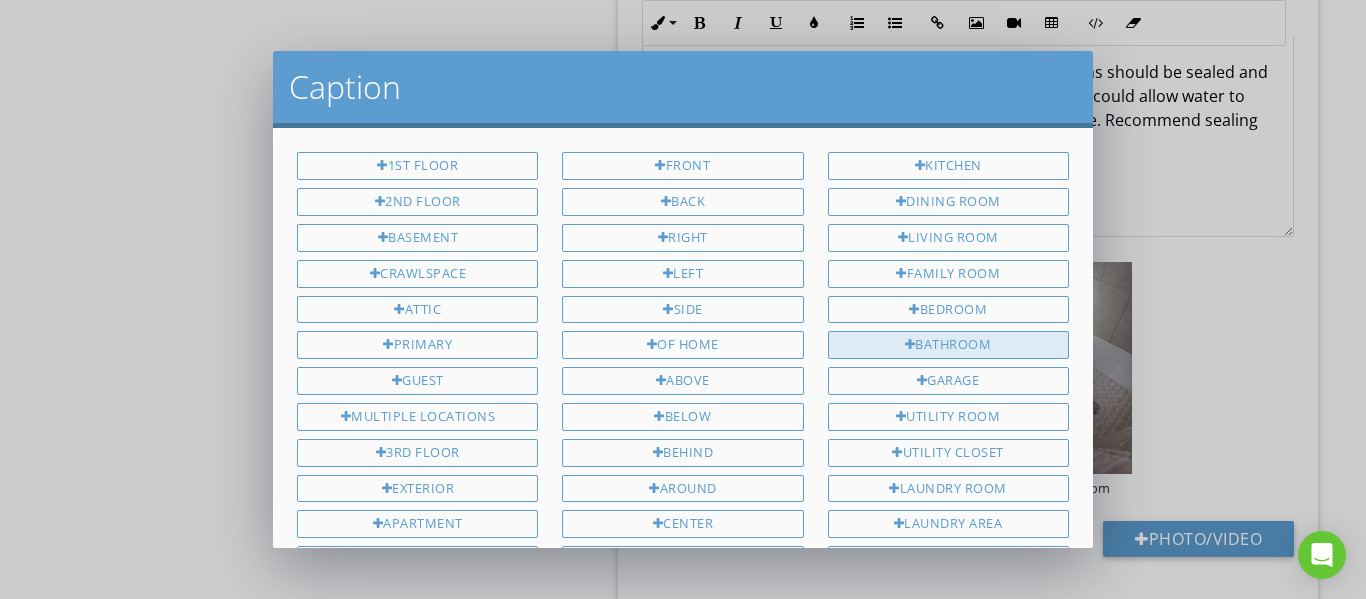 click on "Bathroom" at bounding box center (948, 345) 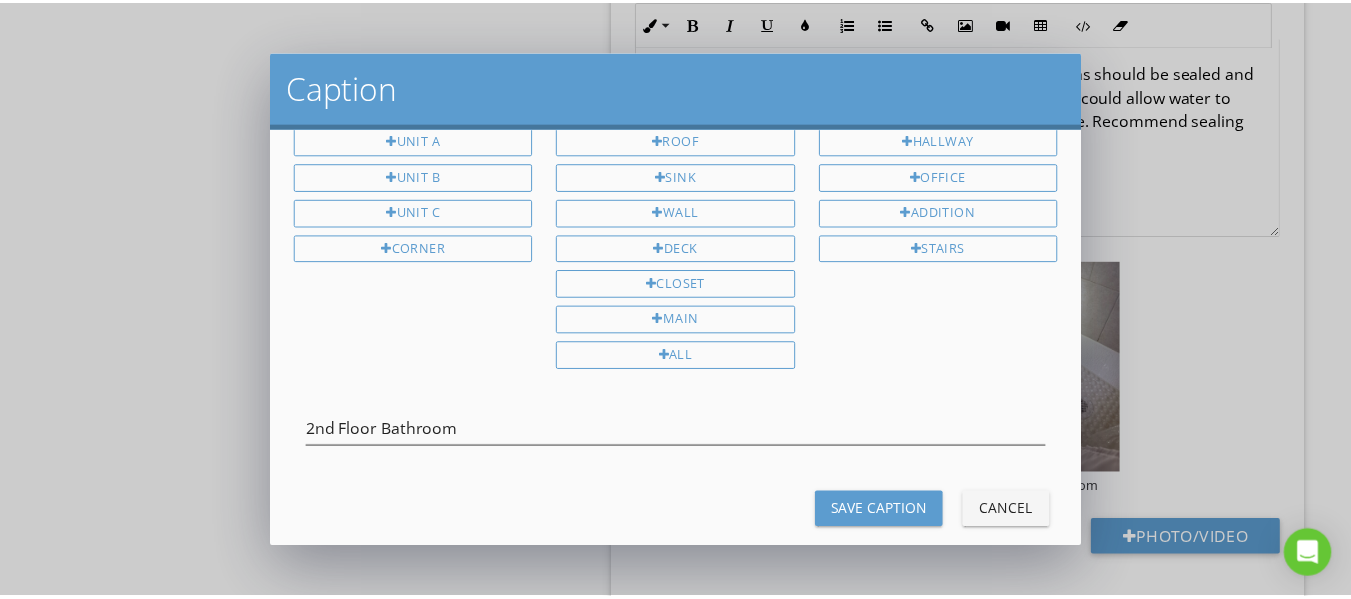 scroll, scrollTop: 450, scrollLeft: 0, axis: vertical 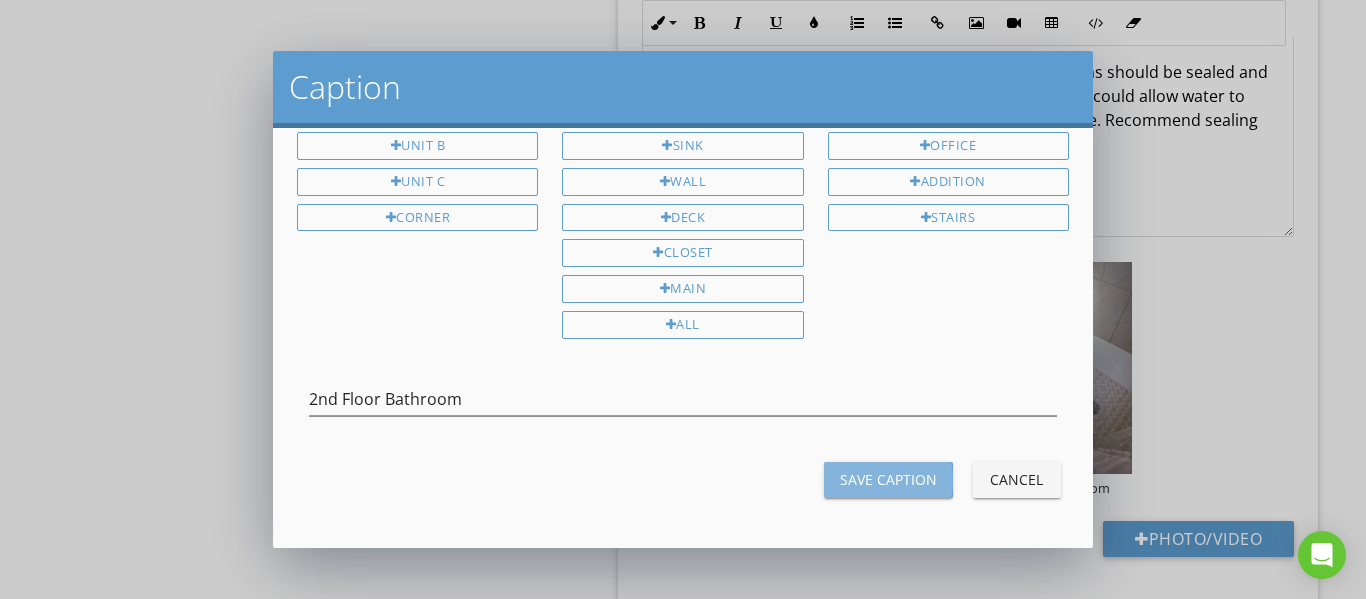 click on "Save Caption" at bounding box center (888, 479) 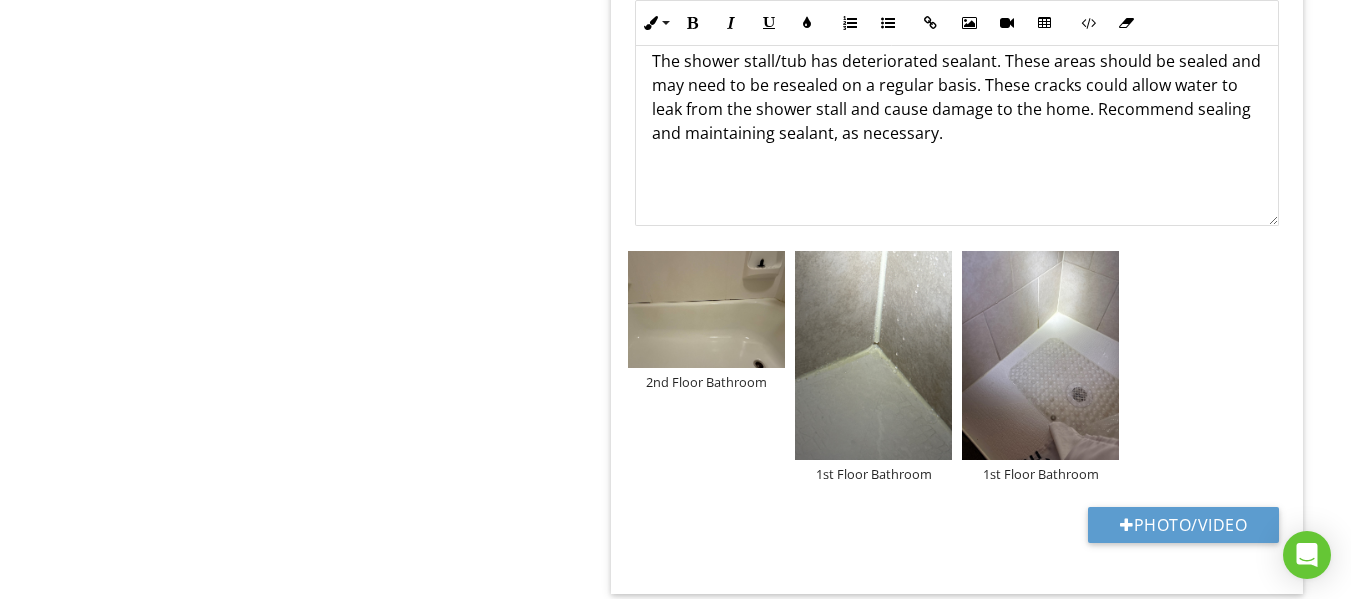 type on "2nd Floor Bathroom" 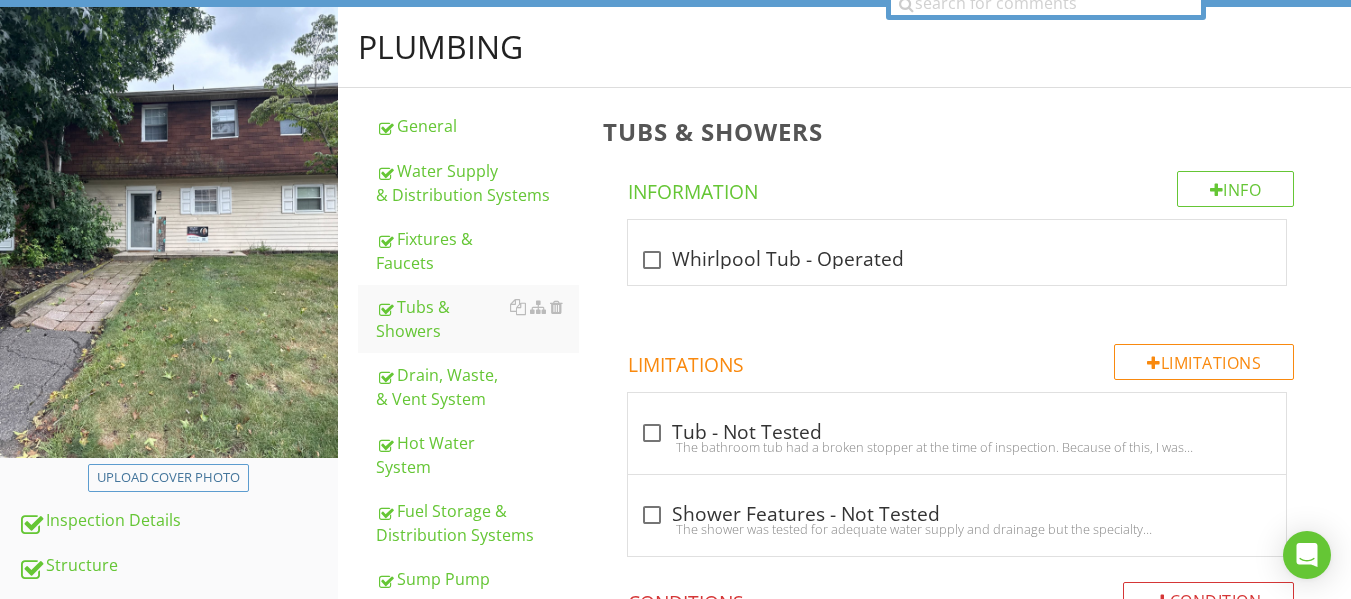 scroll, scrollTop: 0, scrollLeft: 0, axis: both 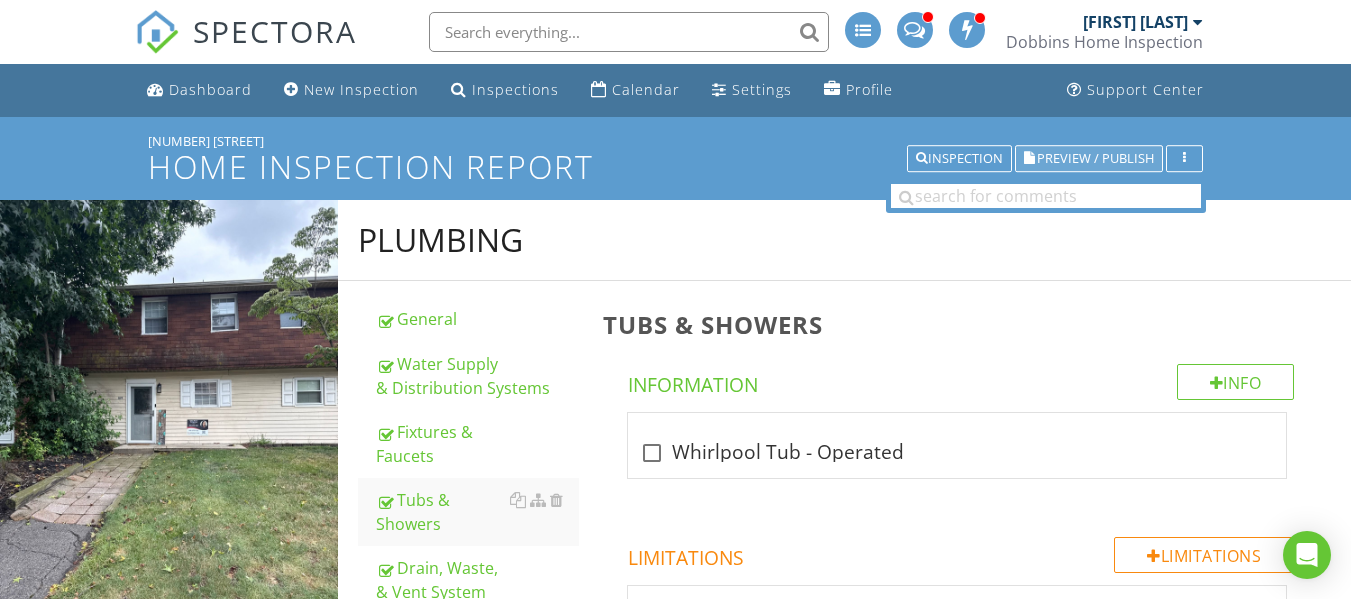 click on "Preview / Publish" at bounding box center (1095, 158) 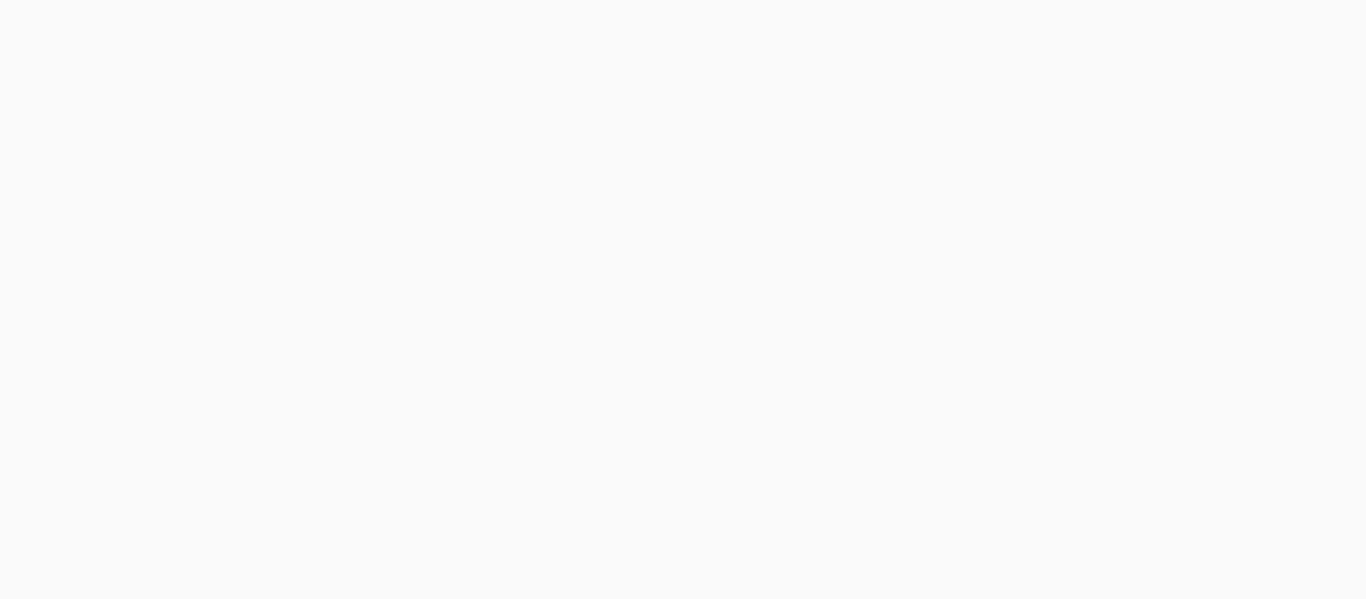 scroll, scrollTop: 0, scrollLeft: 0, axis: both 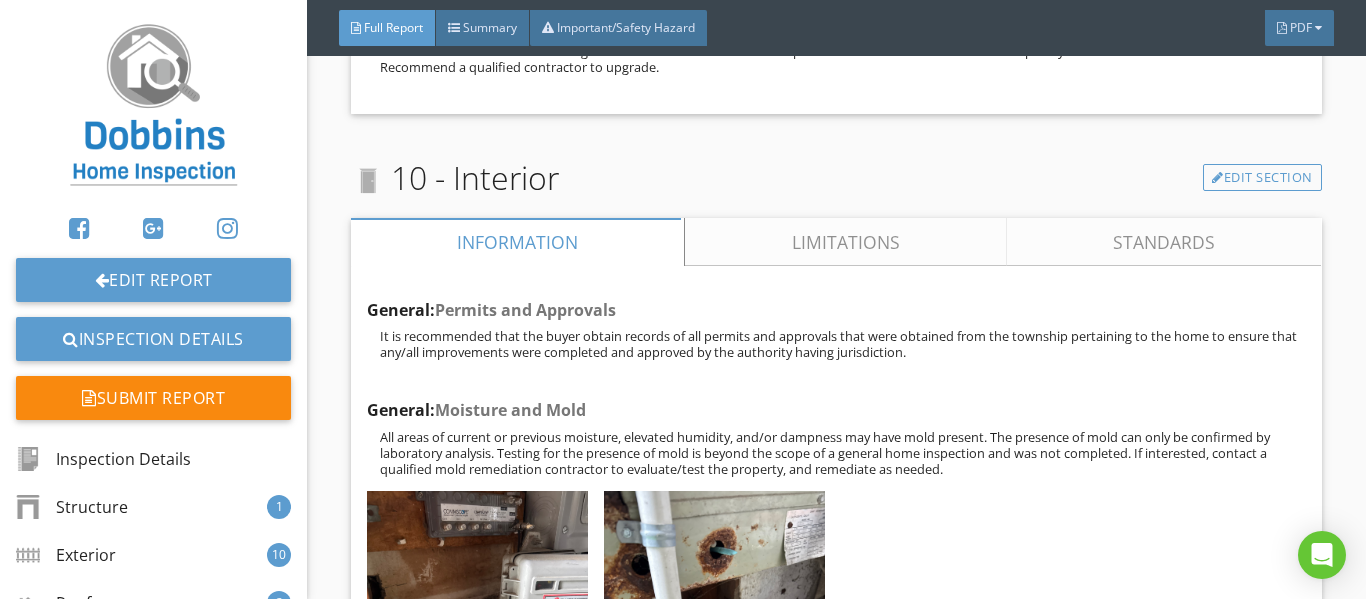 click on "Limitations" at bounding box center (846, 242) 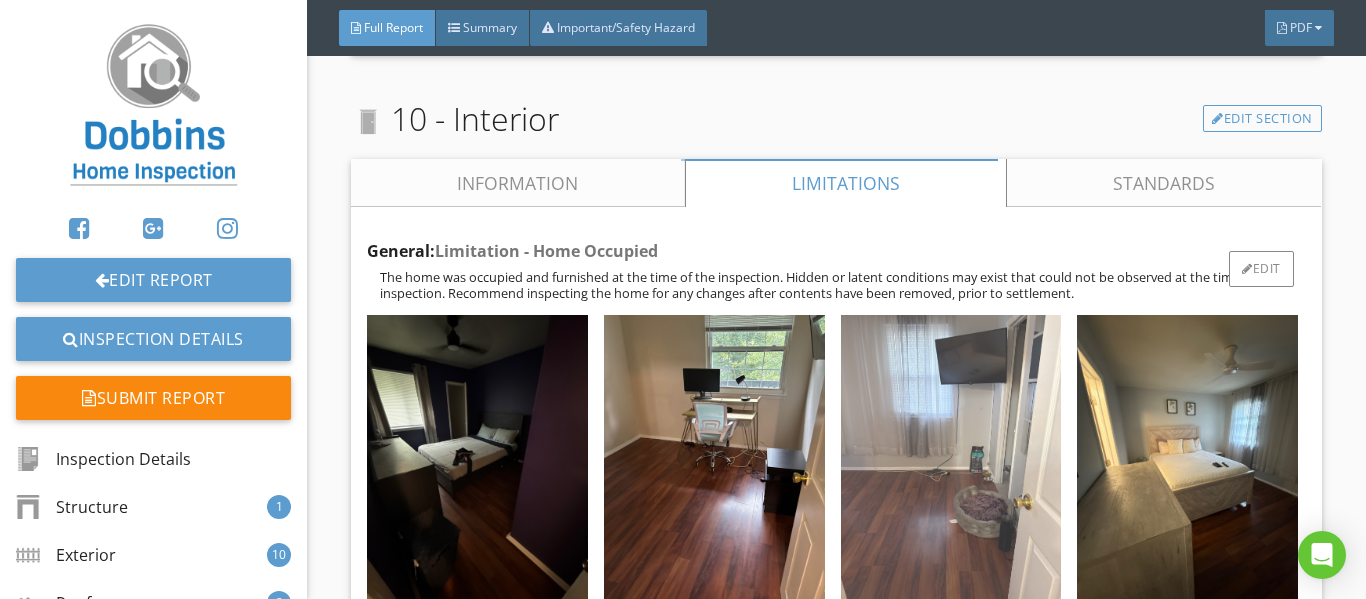 scroll, scrollTop: 17900, scrollLeft: 0, axis: vertical 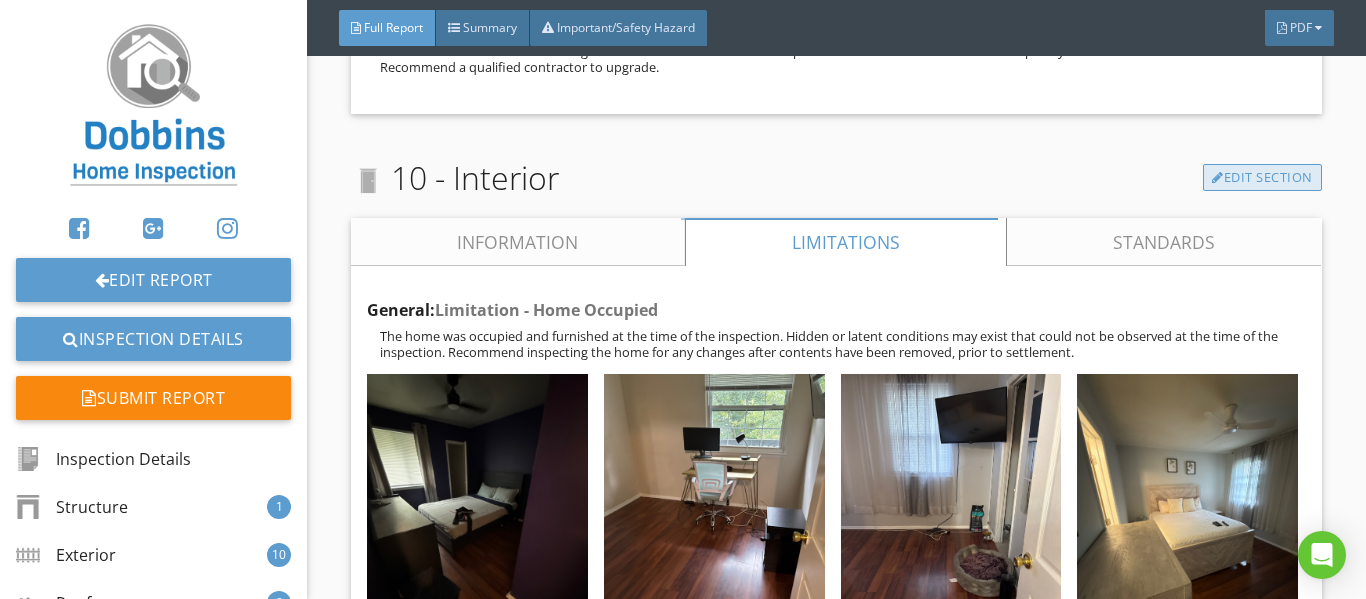 click on "Edit Section" at bounding box center [1262, 178] 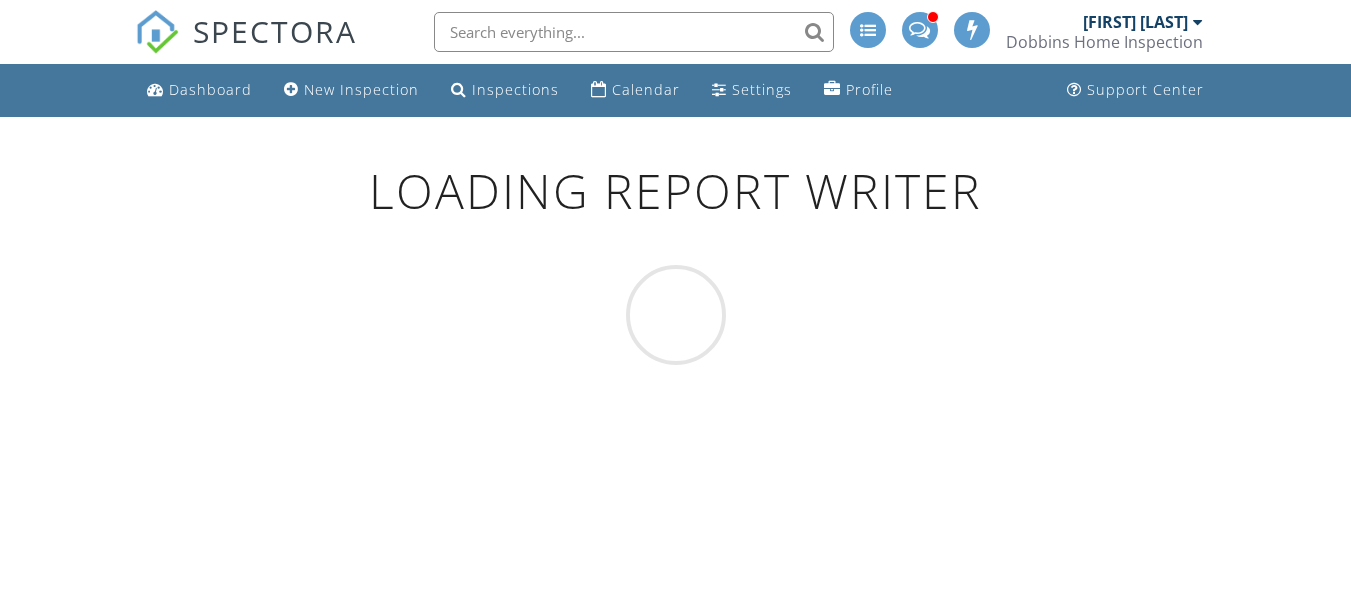 scroll, scrollTop: 0, scrollLeft: 0, axis: both 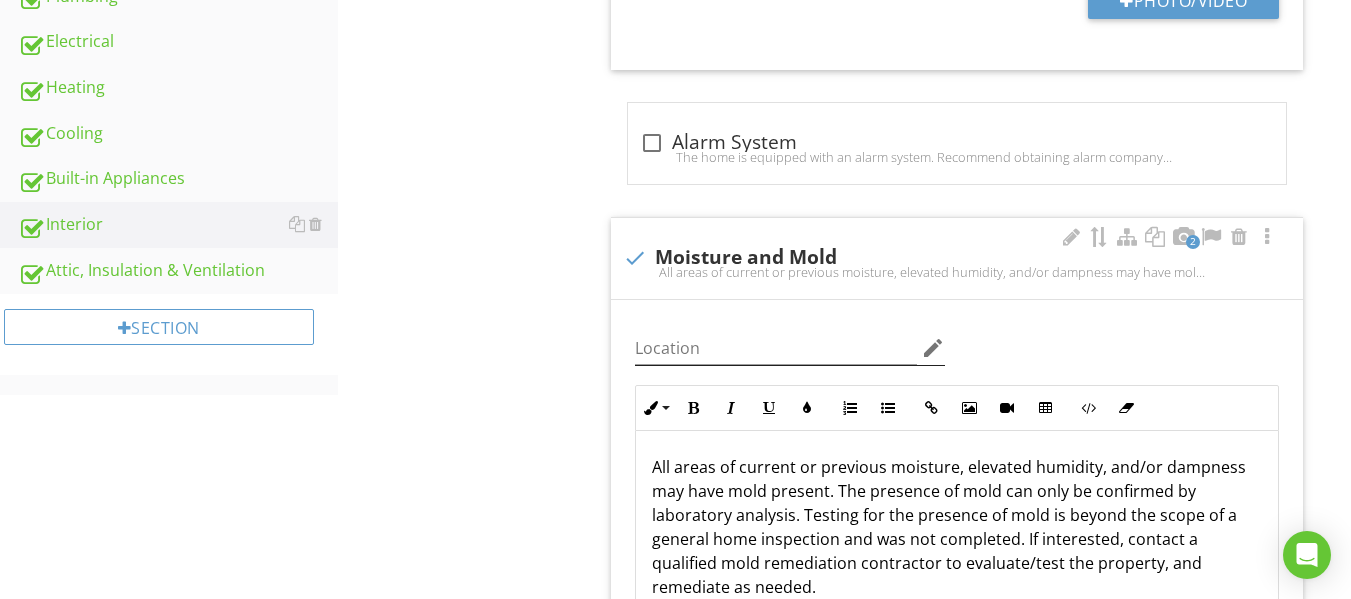 click on "edit" at bounding box center (933, 348) 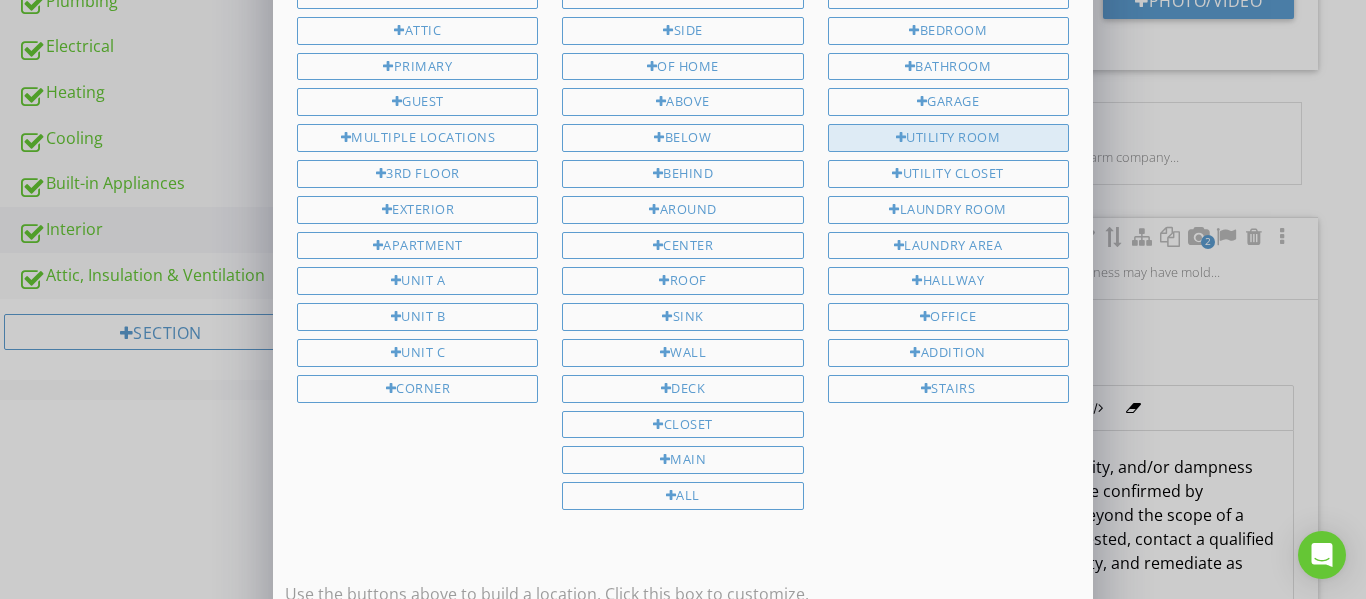scroll, scrollTop: 100, scrollLeft: 0, axis: vertical 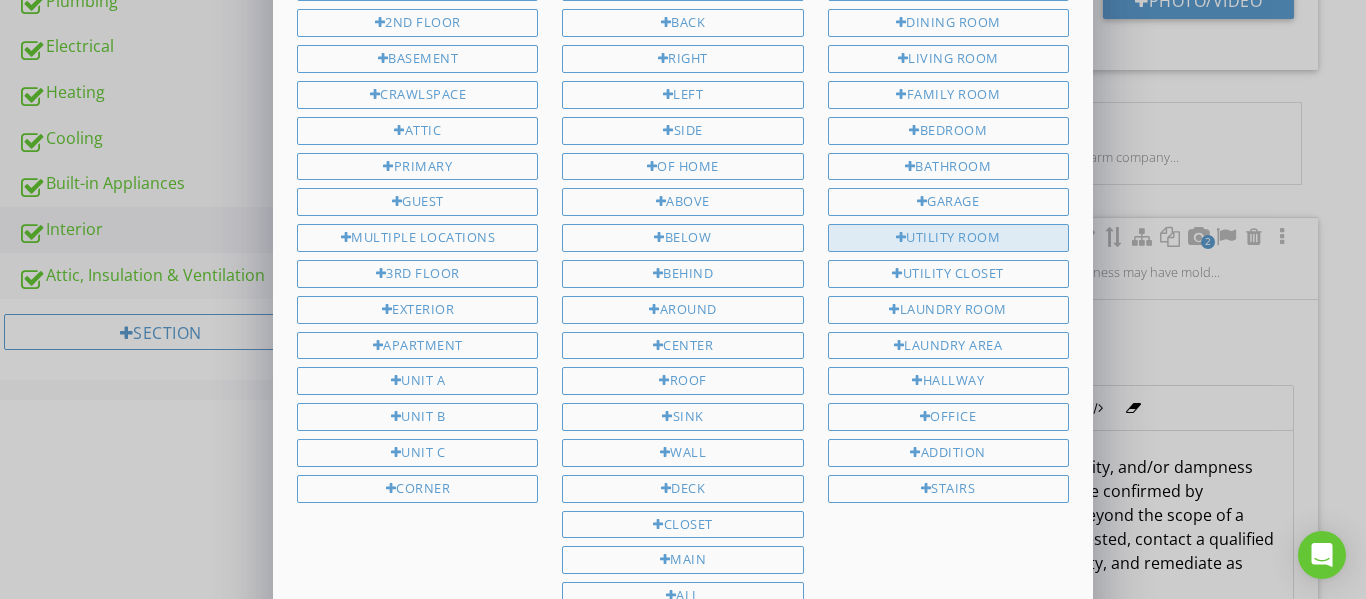 click on "Utility Room" at bounding box center [948, 238] 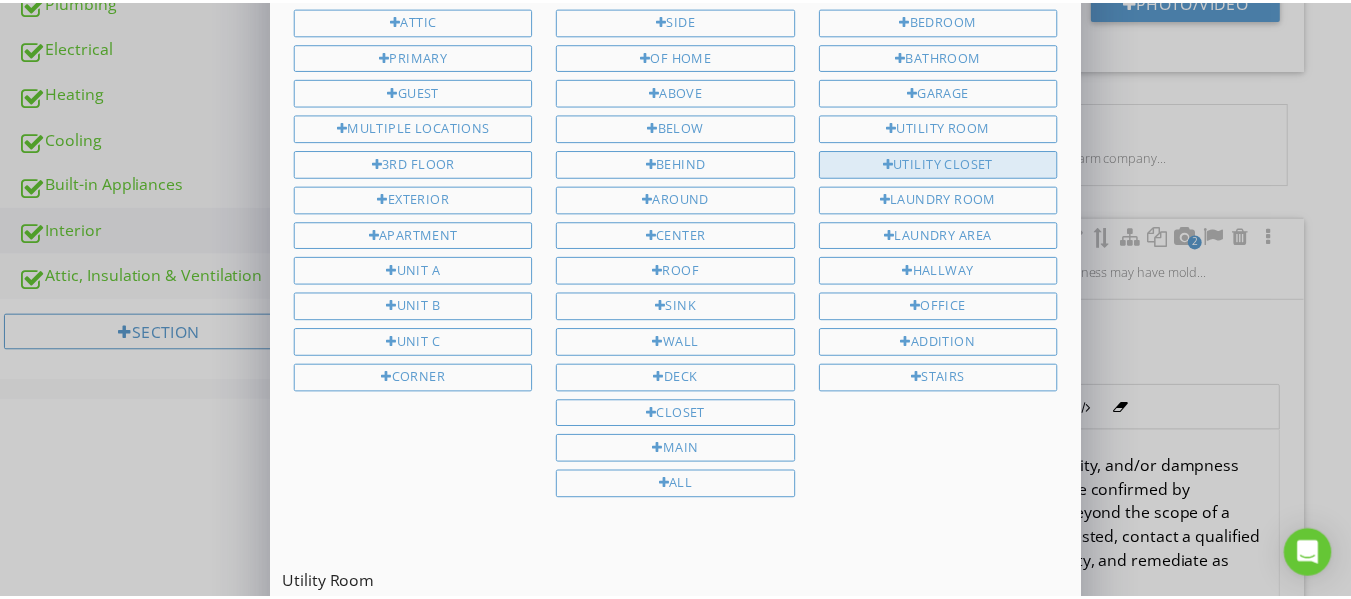 scroll, scrollTop: 332, scrollLeft: 0, axis: vertical 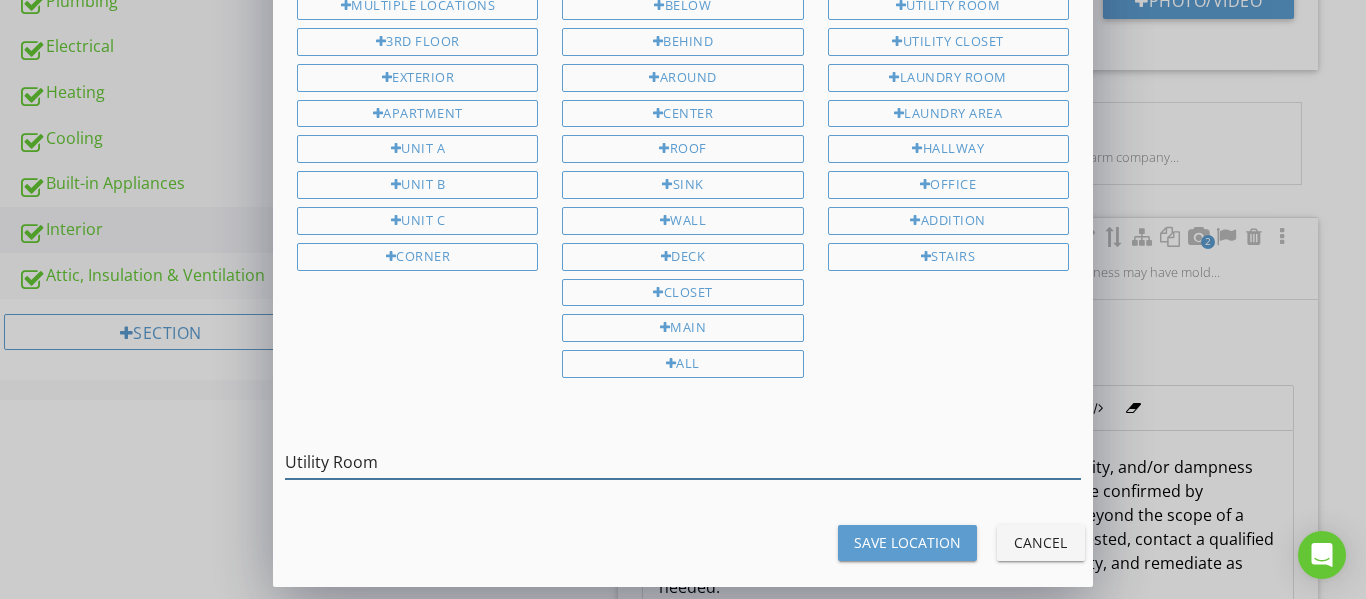 click on "Utility Room" at bounding box center [683, 462] 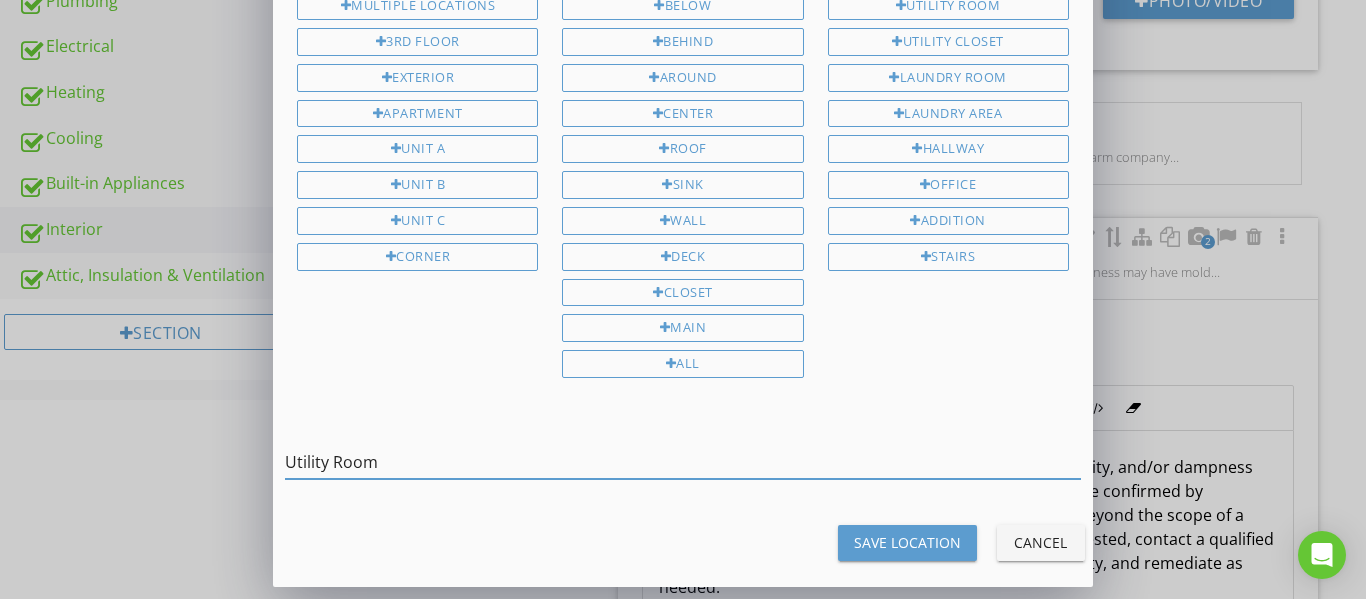 click on "Utility Room" at bounding box center (683, 462) 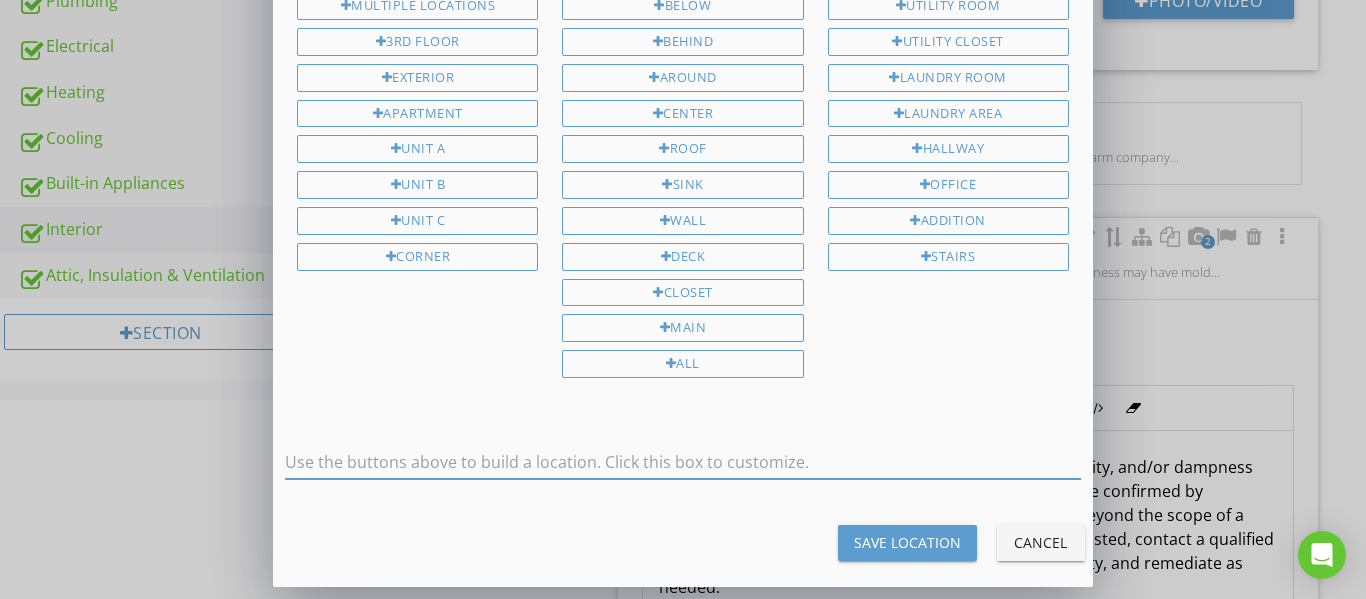type 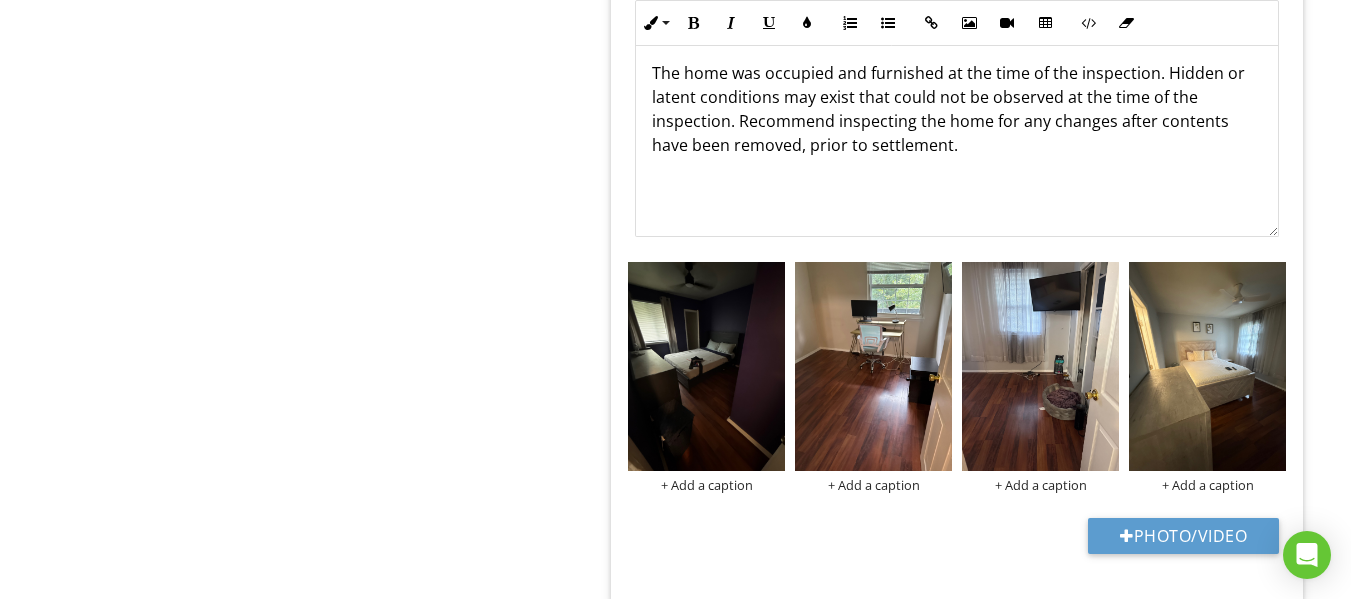 scroll, scrollTop: 2600, scrollLeft: 0, axis: vertical 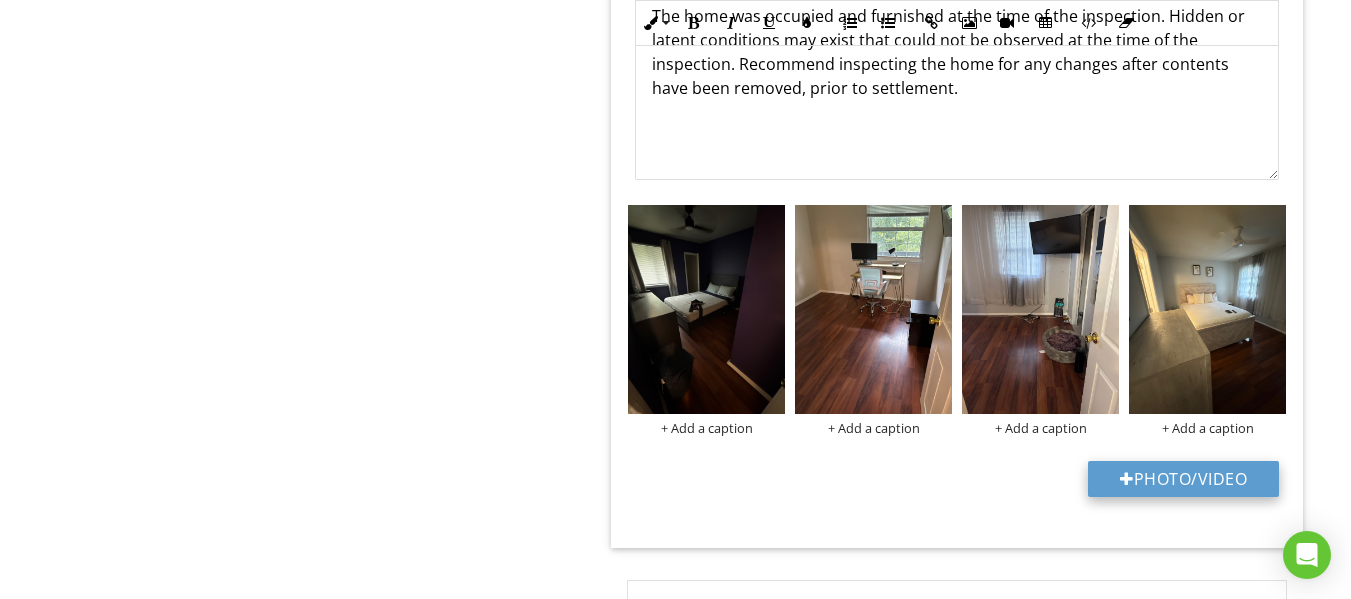 click on "Photo/Video" at bounding box center [1183, 479] 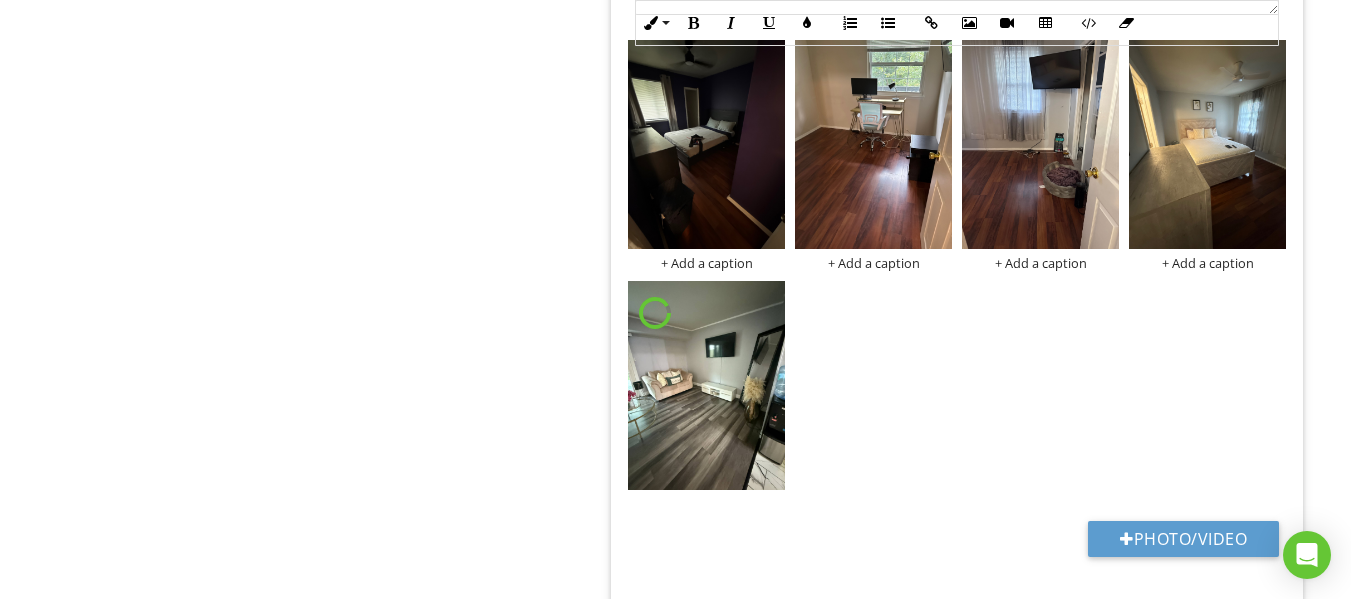 scroll, scrollTop: 2800, scrollLeft: 0, axis: vertical 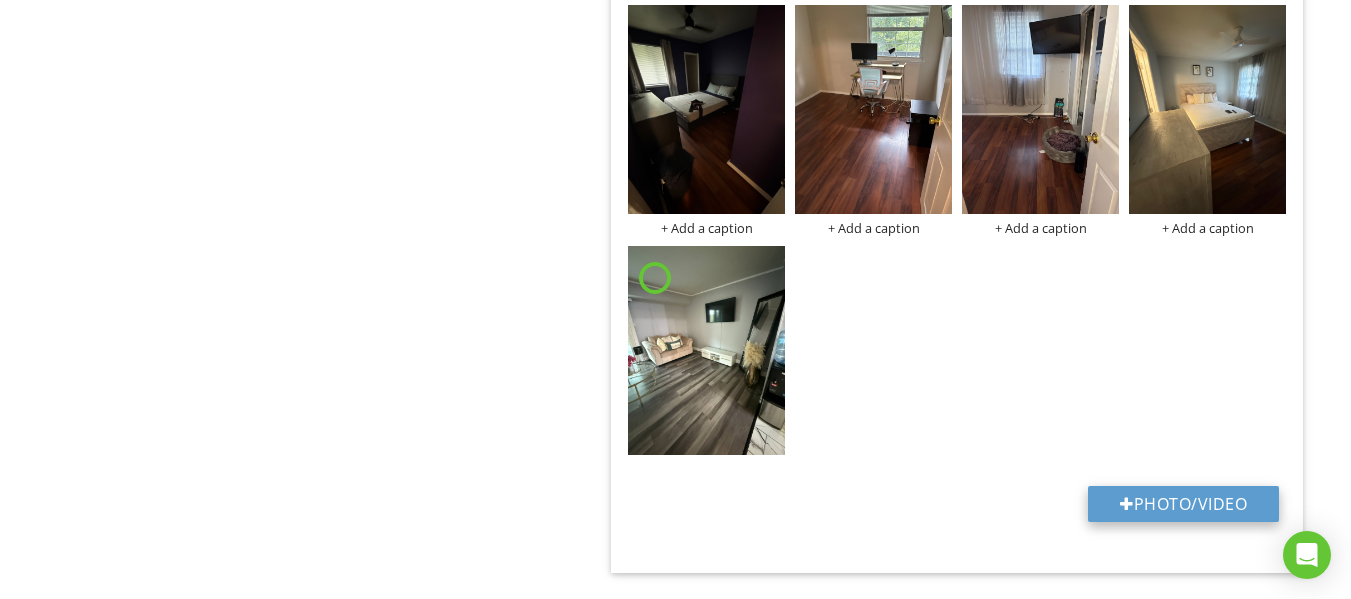 click on "Photo/Video" at bounding box center [1183, 504] 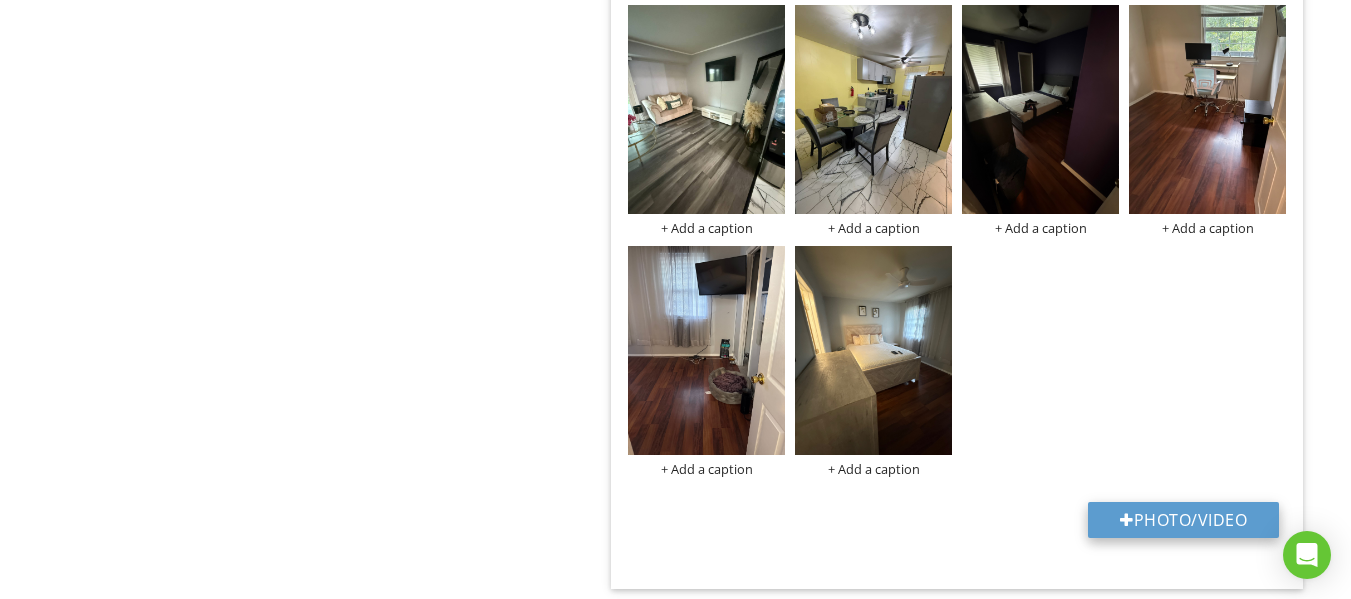 click on "Photo/Video" at bounding box center [1183, 520] 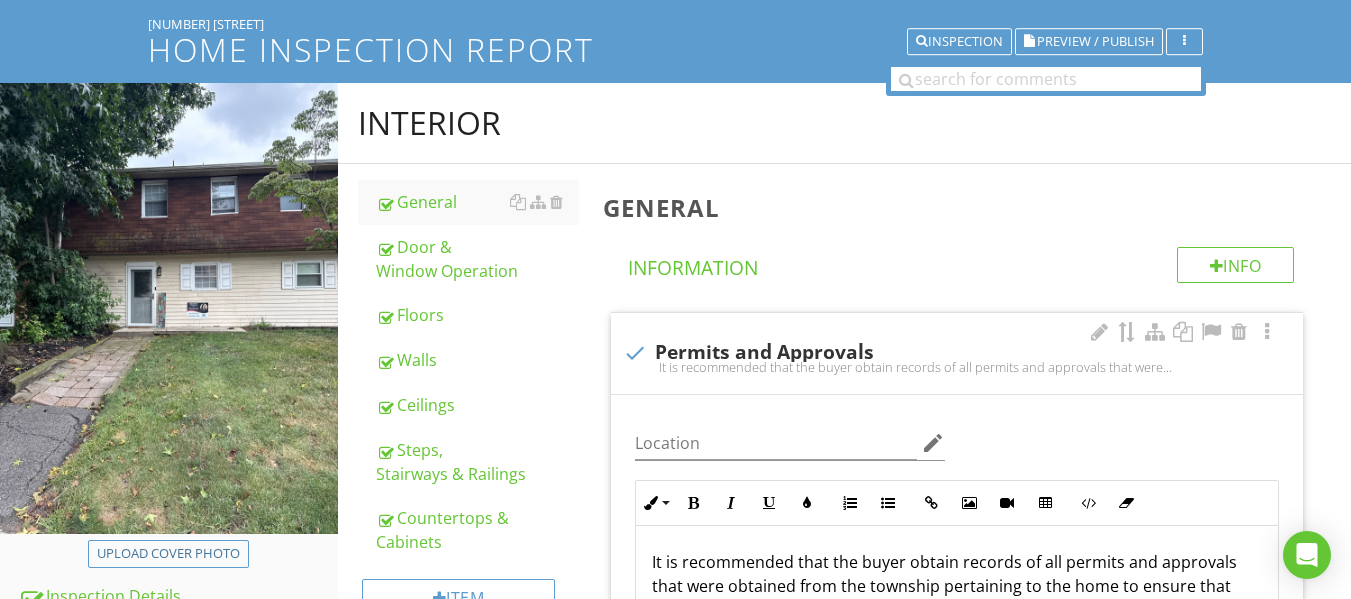 scroll, scrollTop: 100, scrollLeft: 0, axis: vertical 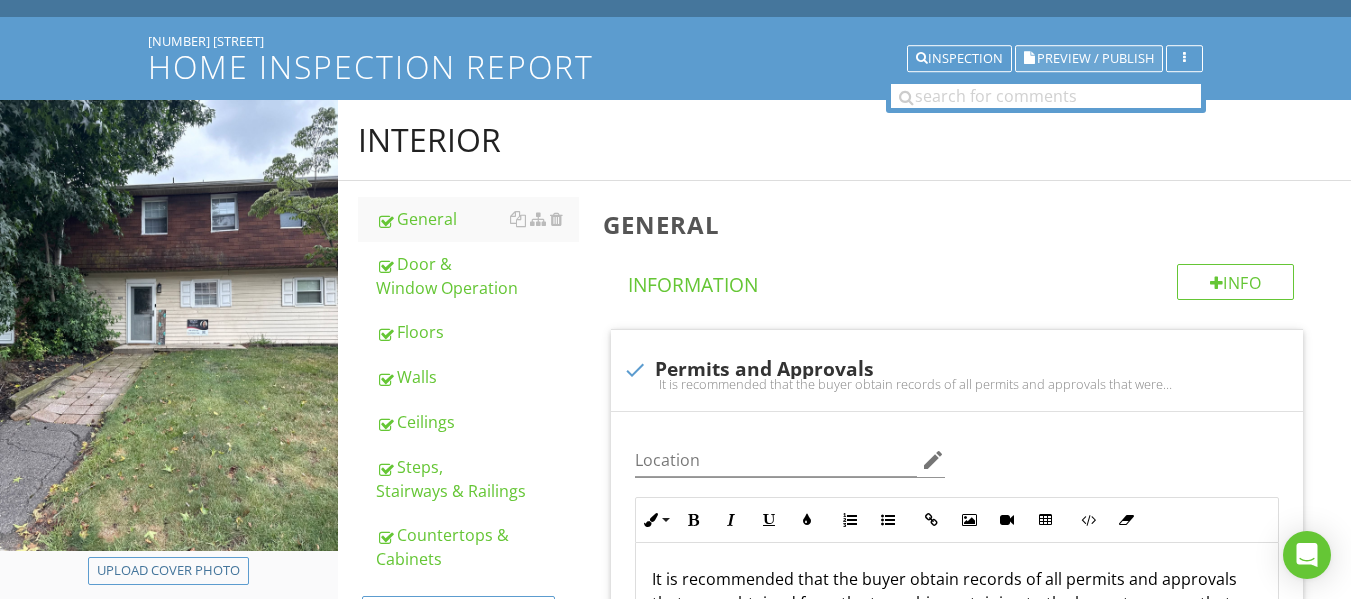 click on "Preview / Publish" at bounding box center (1095, 58) 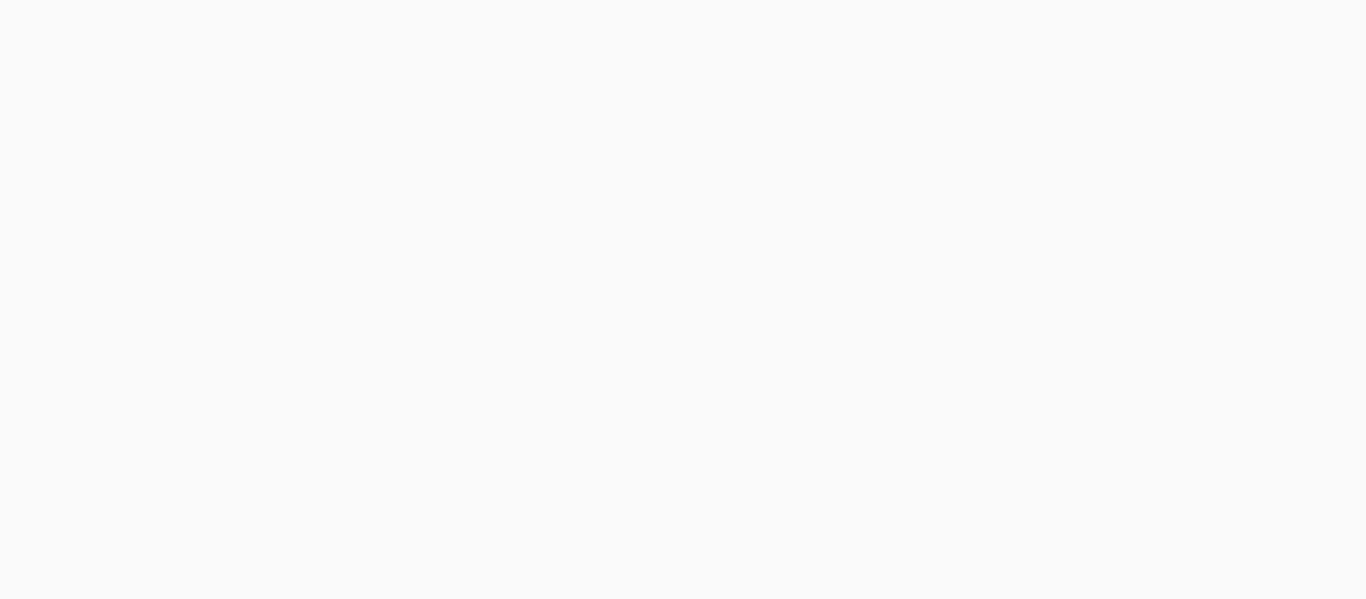 scroll, scrollTop: 0, scrollLeft: 0, axis: both 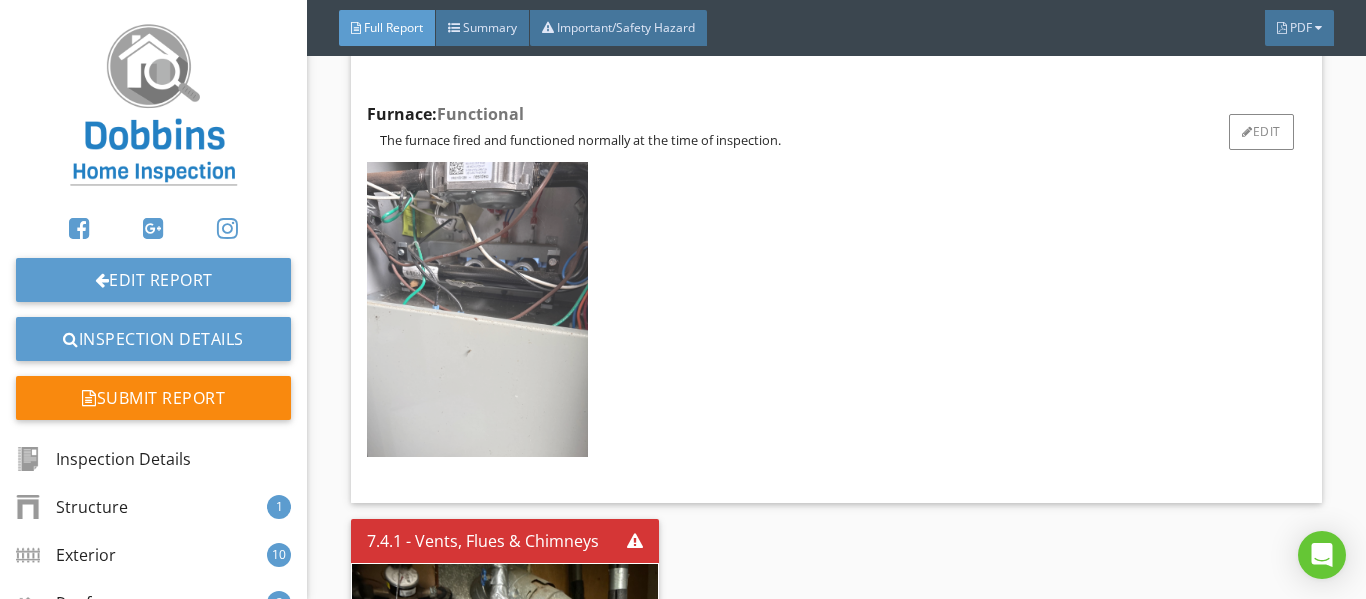 click at bounding box center (477, 309) 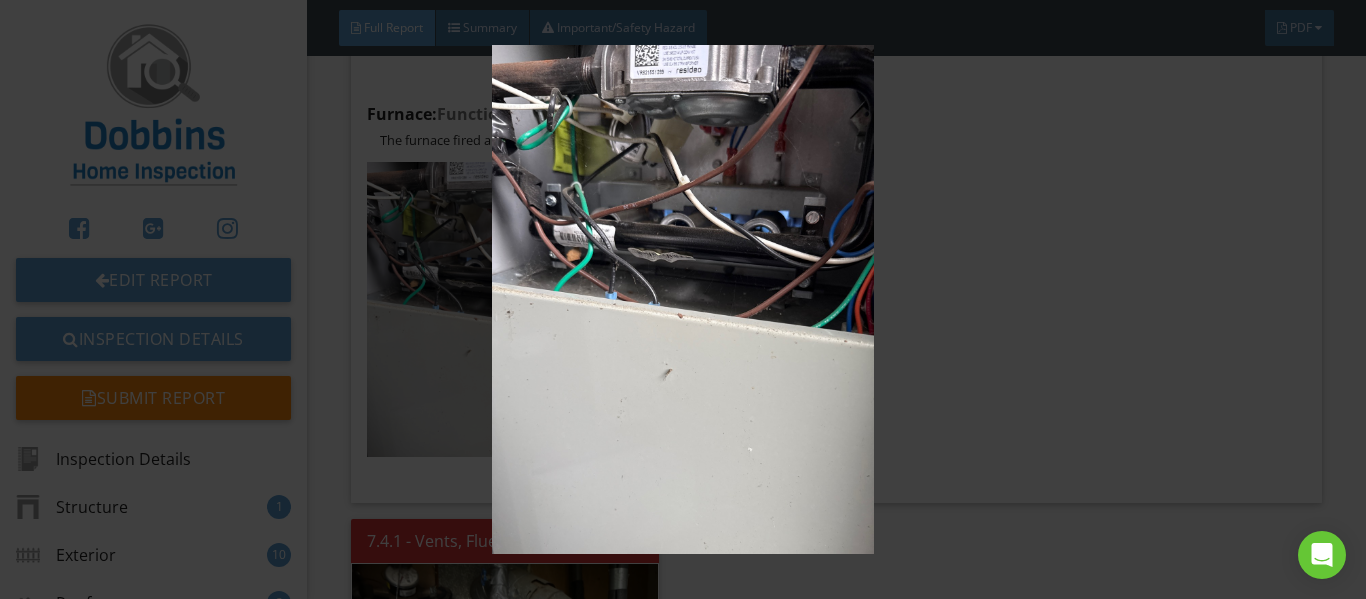 click at bounding box center (683, 299) 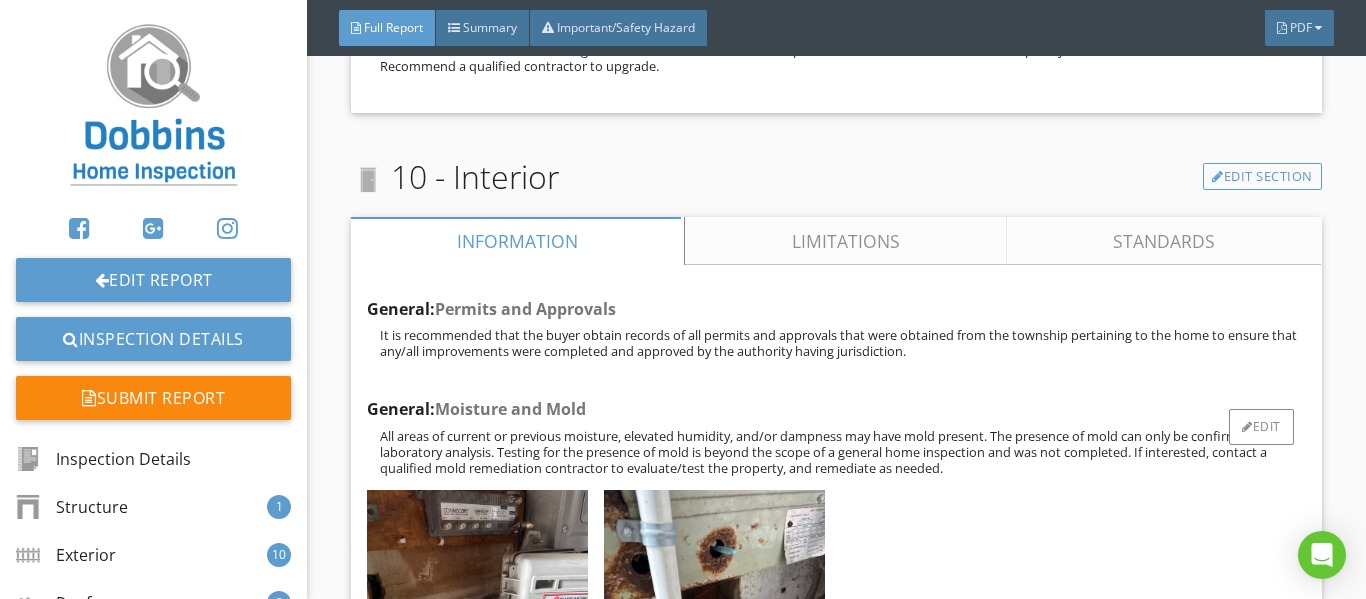 scroll, scrollTop: 17900, scrollLeft: 0, axis: vertical 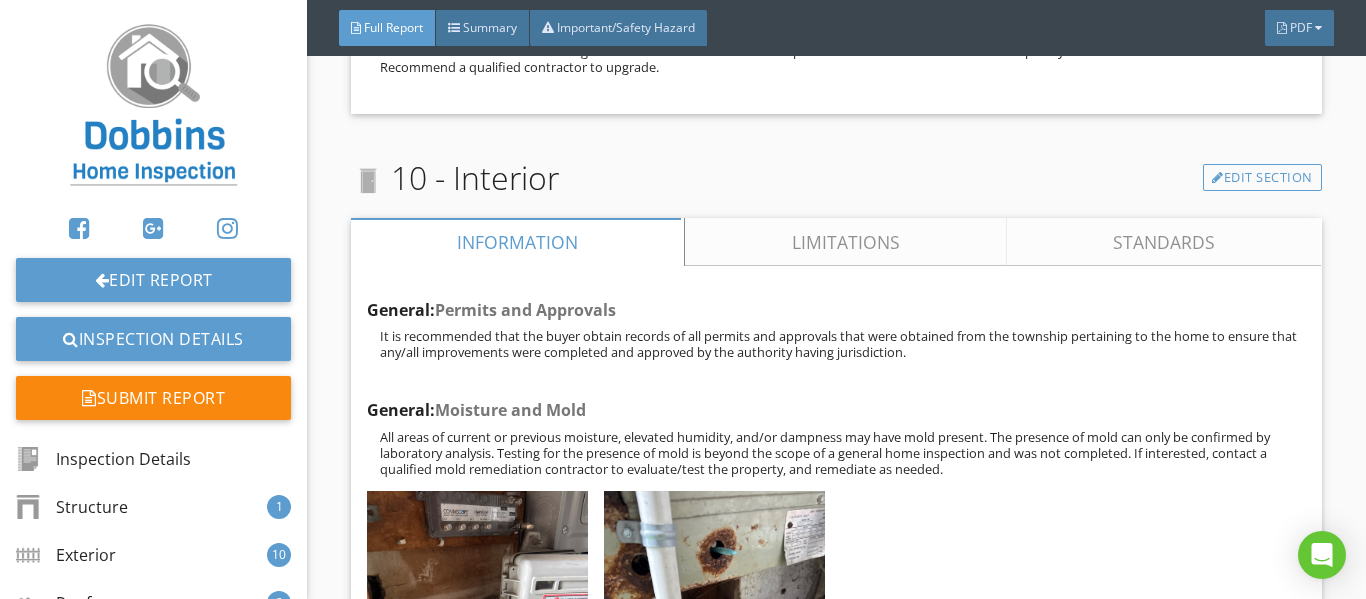 click on "Limitations" at bounding box center [846, 242] 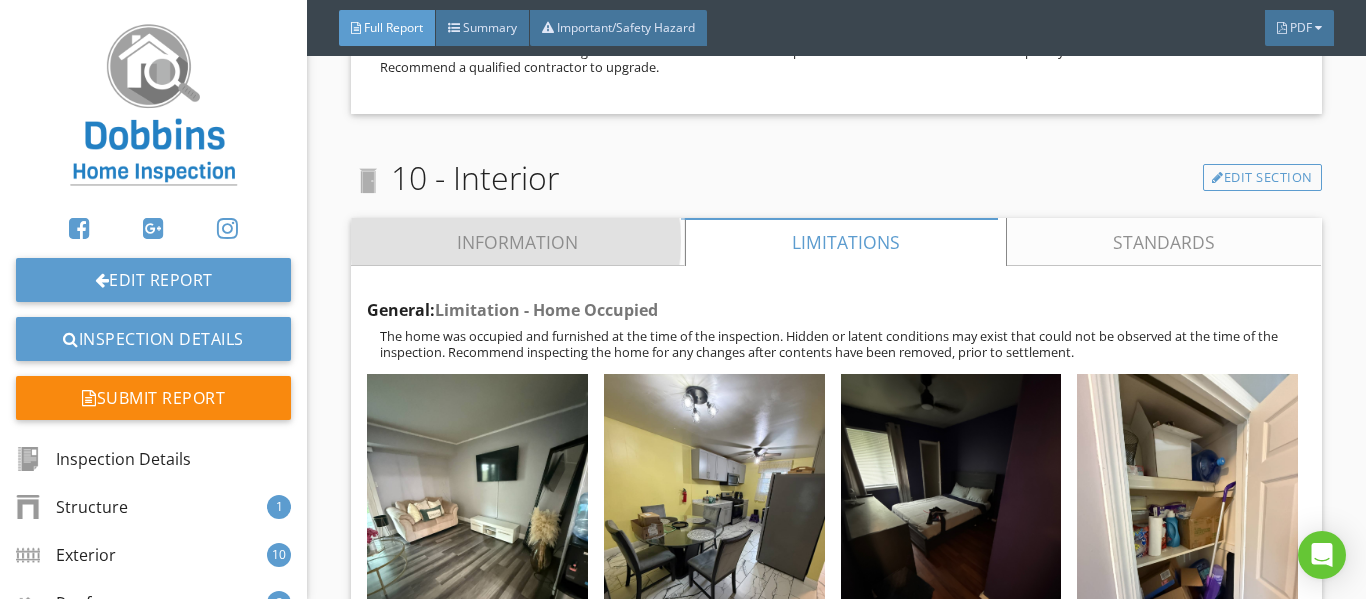 click on "Information" at bounding box center (518, 242) 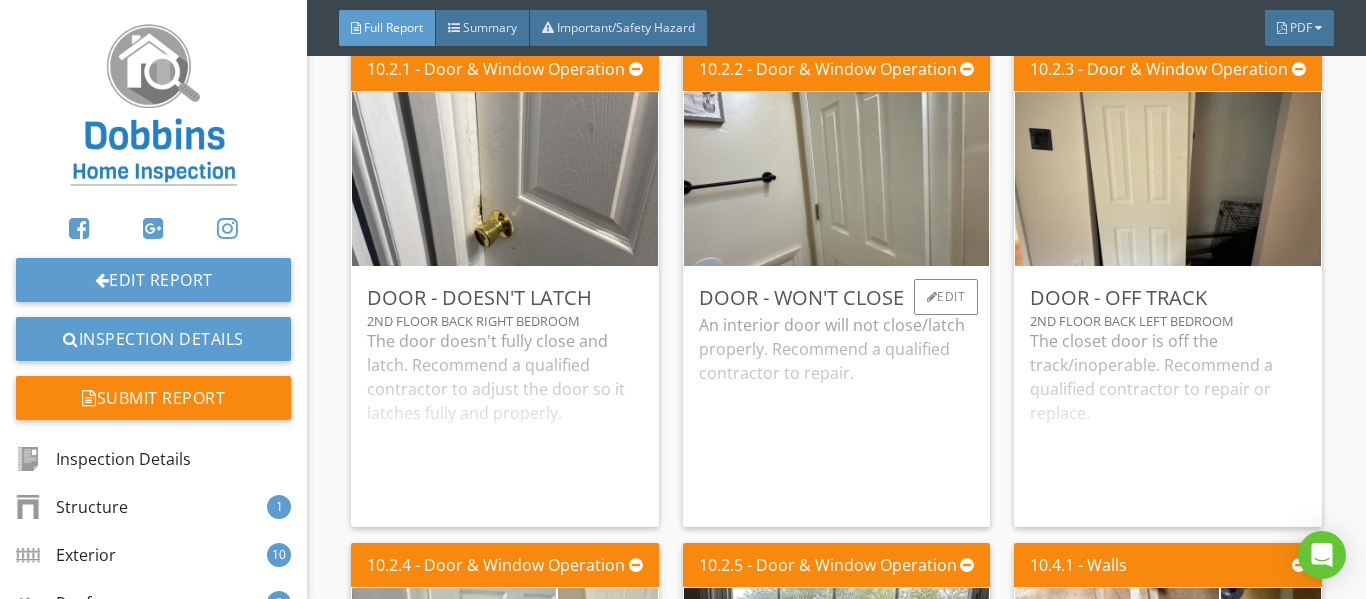 scroll, scrollTop: 18500, scrollLeft: 0, axis: vertical 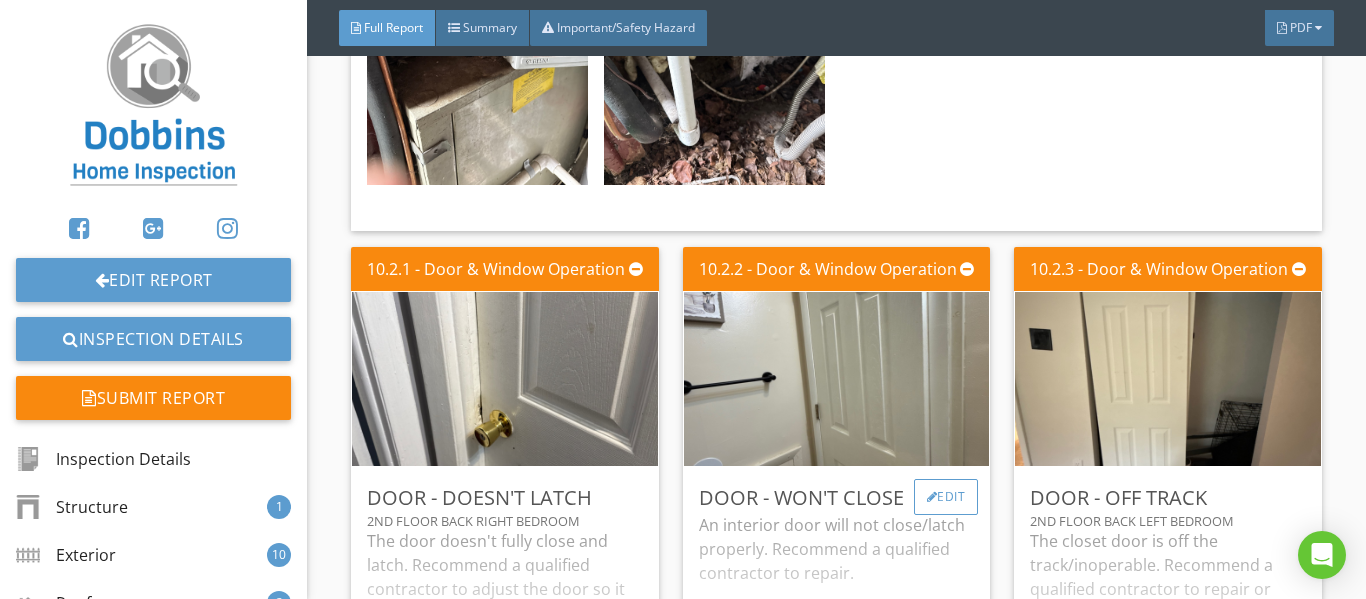 click on "Edit" at bounding box center [946, 497] 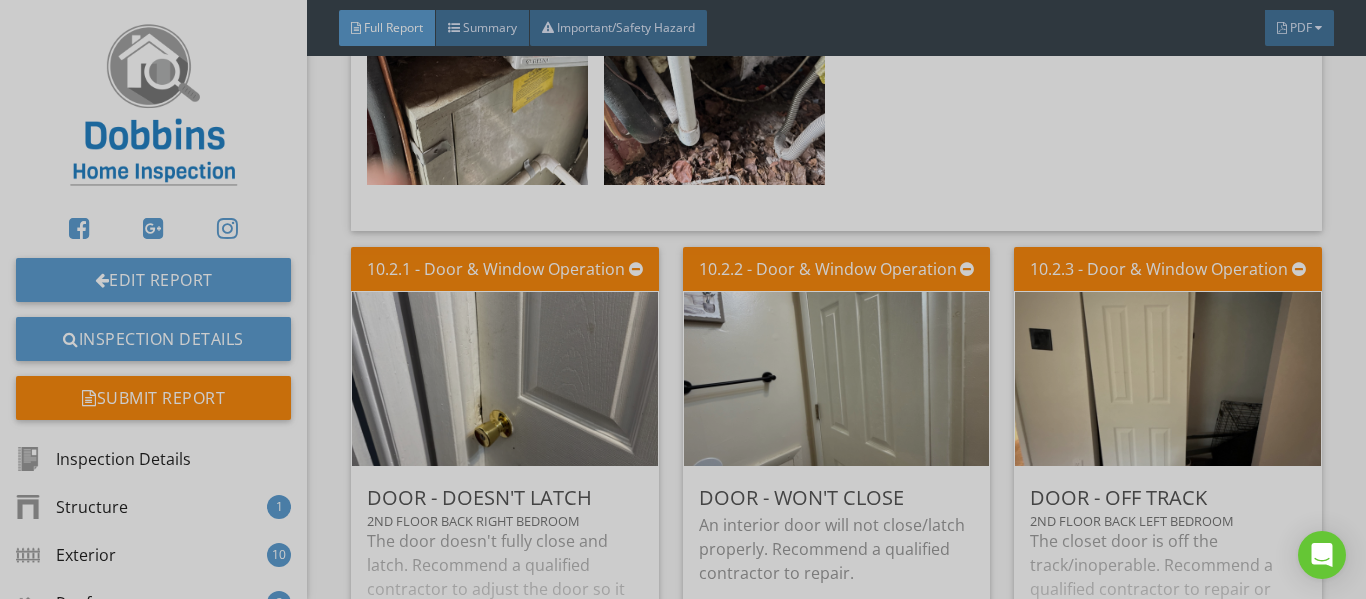 click at bounding box center [683, 299] 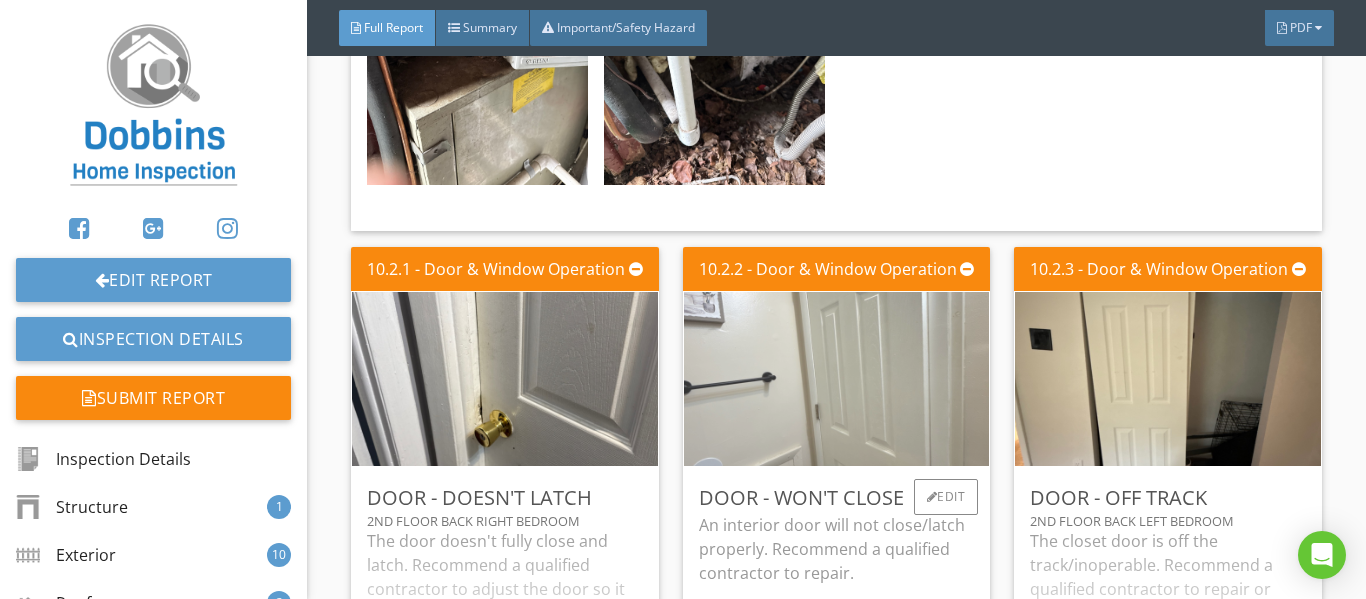 click at bounding box center [837, 379] 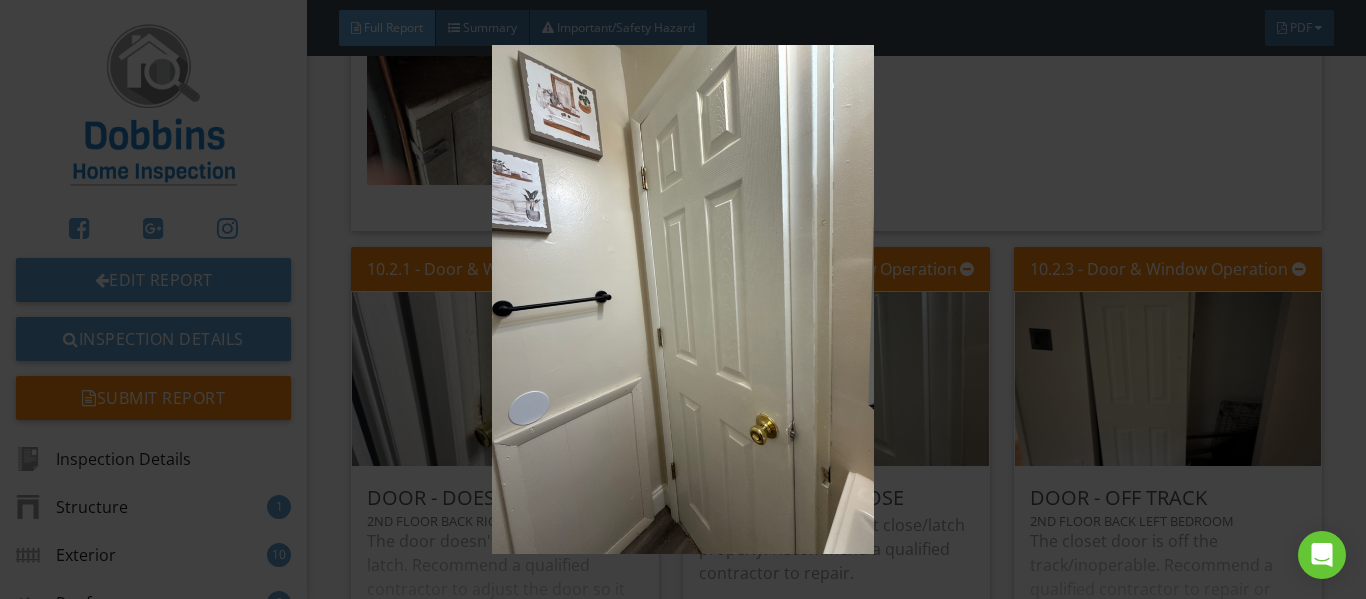 click at bounding box center (683, 299) 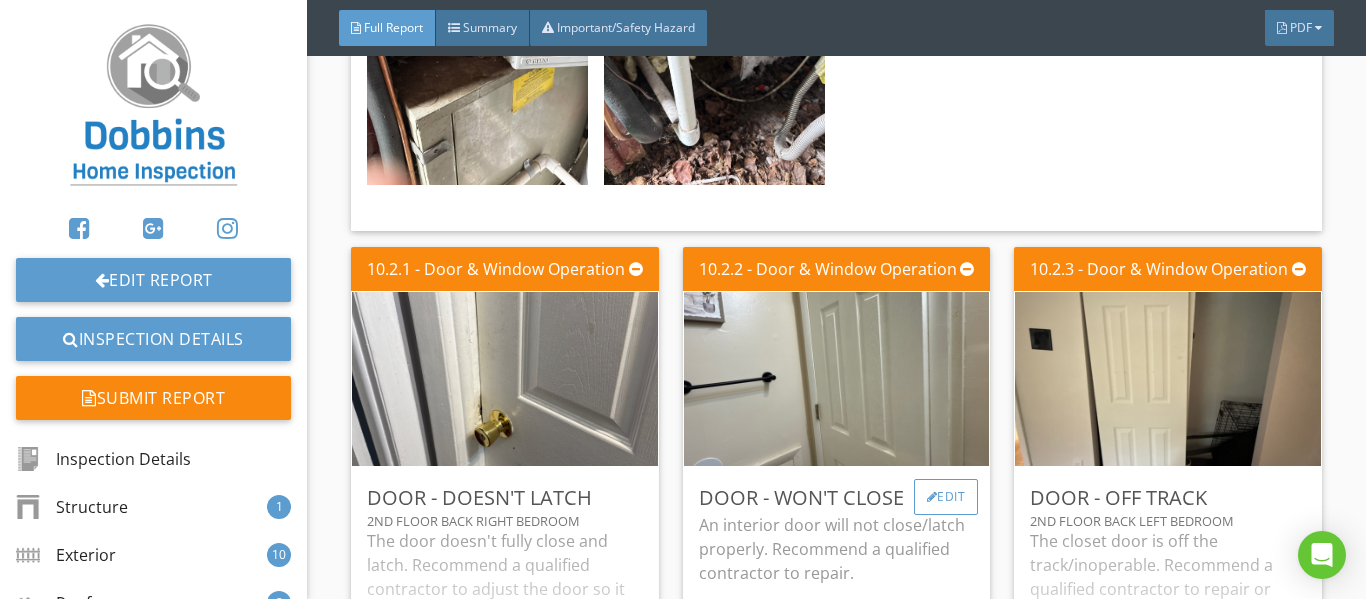 click on "Edit" at bounding box center (946, 497) 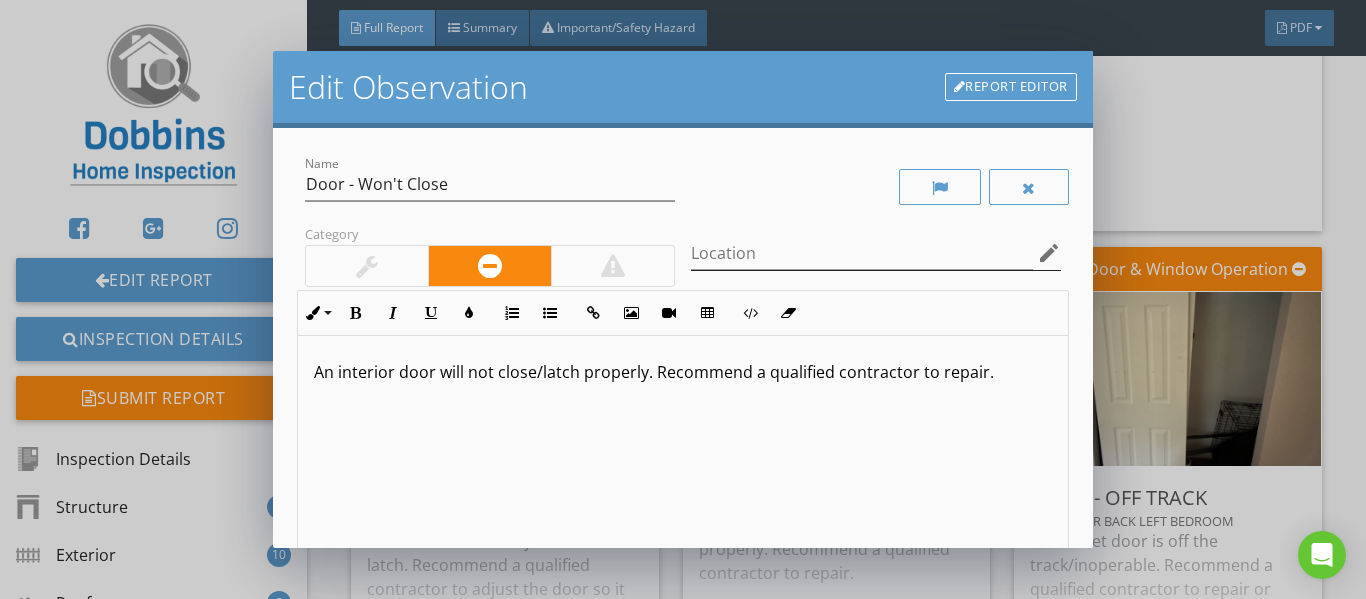 click on "edit" at bounding box center [1049, 253] 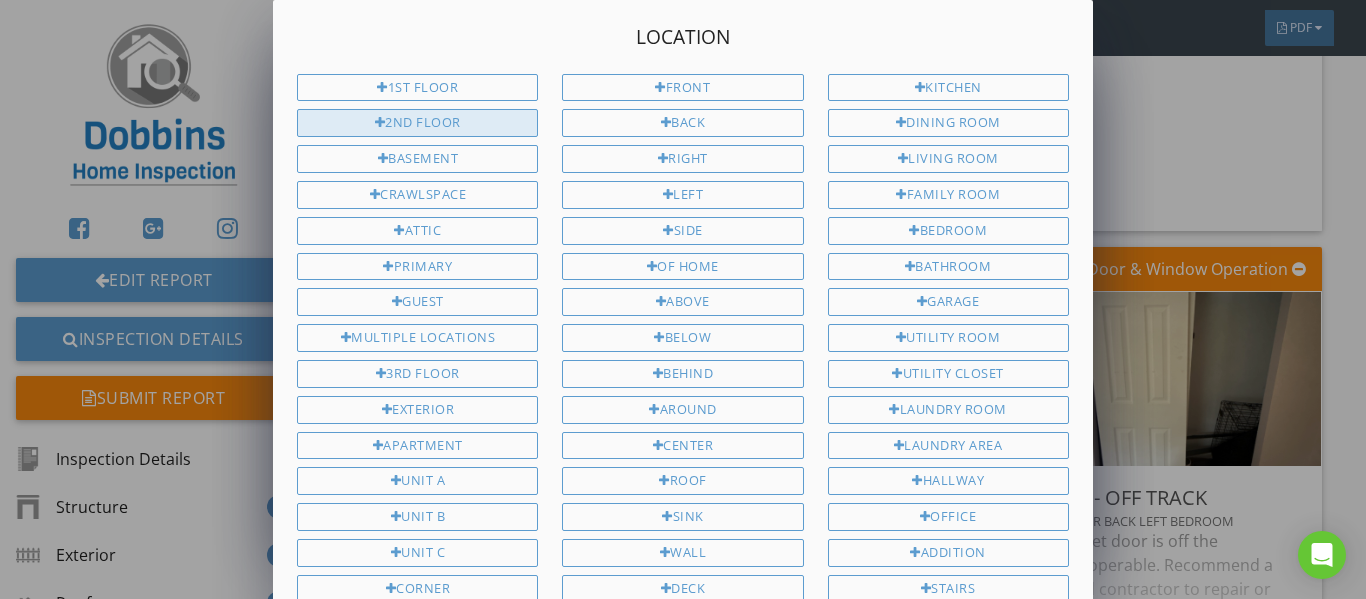 click on "2nd Floor" at bounding box center (417, 123) 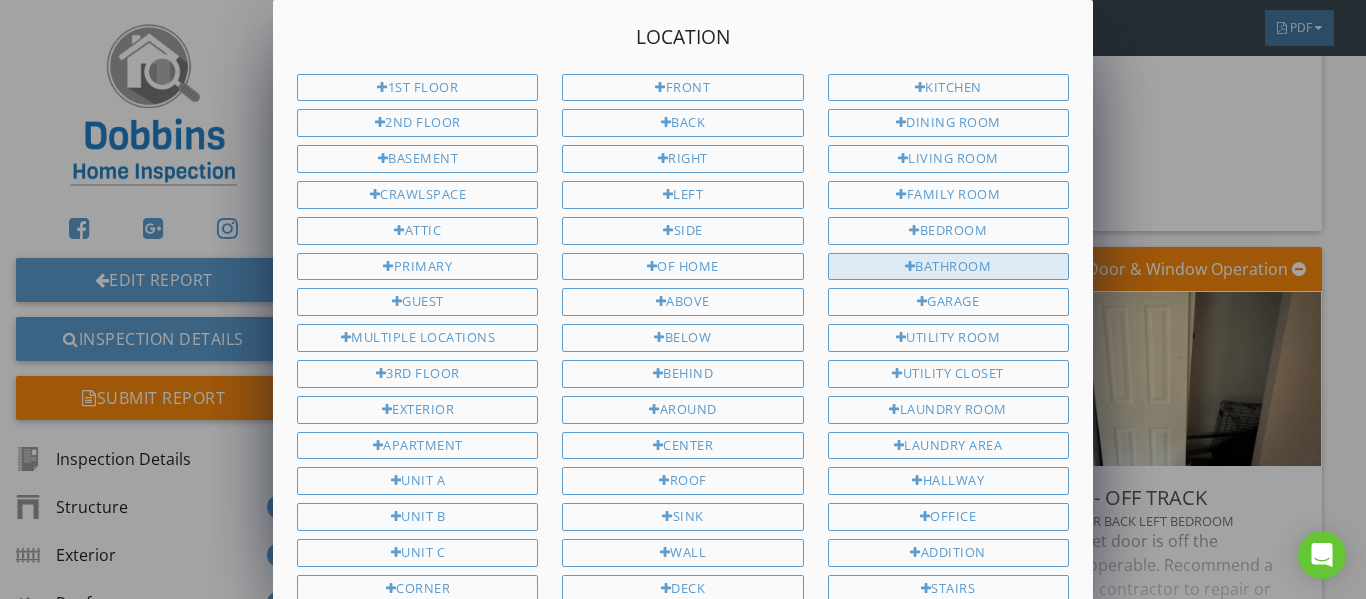 click on "Bathroom" at bounding box center [948, 267] 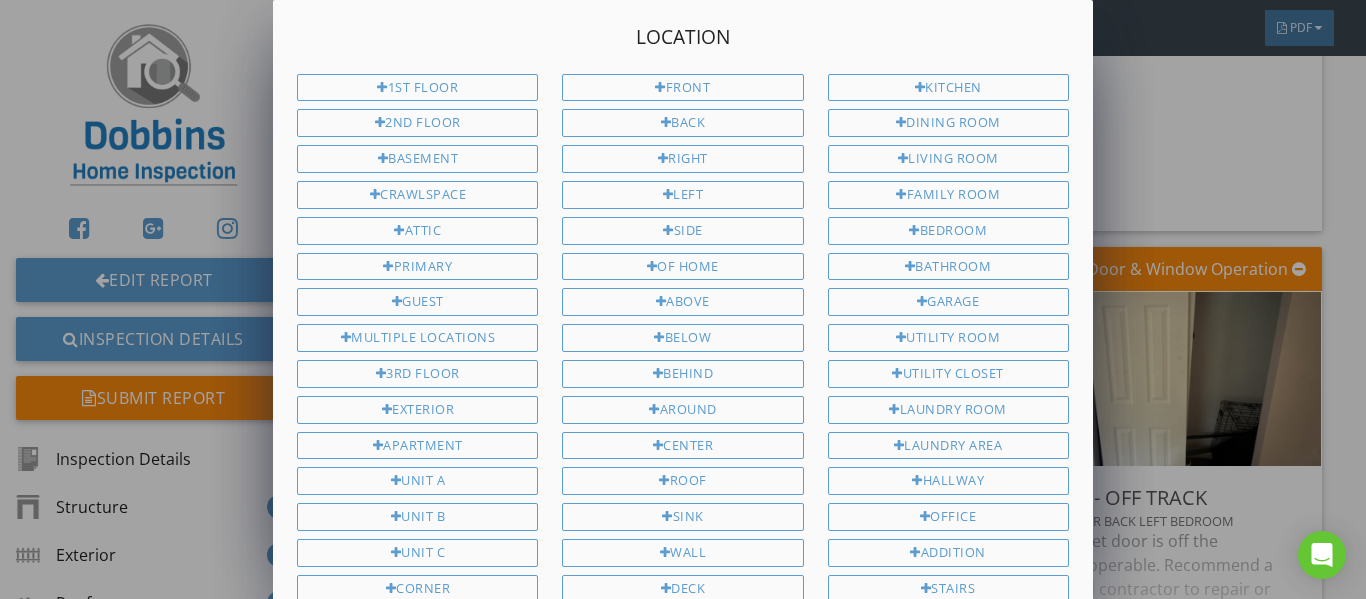 scroll, scrollTop: 332, scrollLeft: 0, axis: vertical 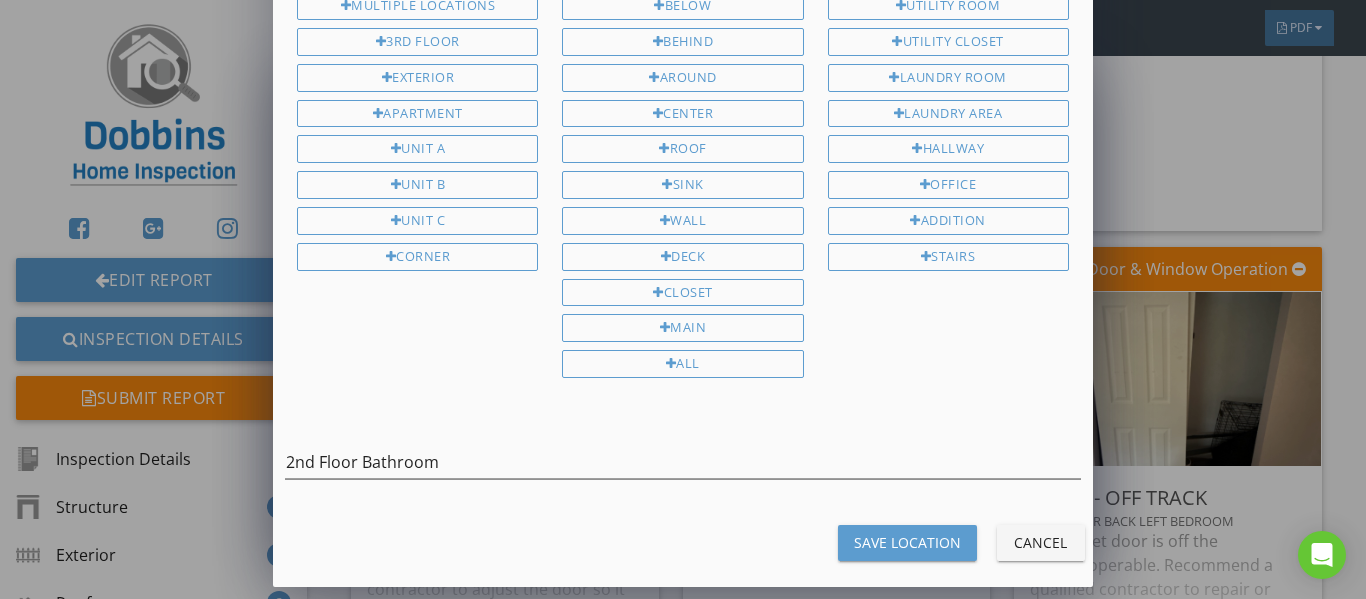 click on "Save Location" at bounding box center (907, 542) 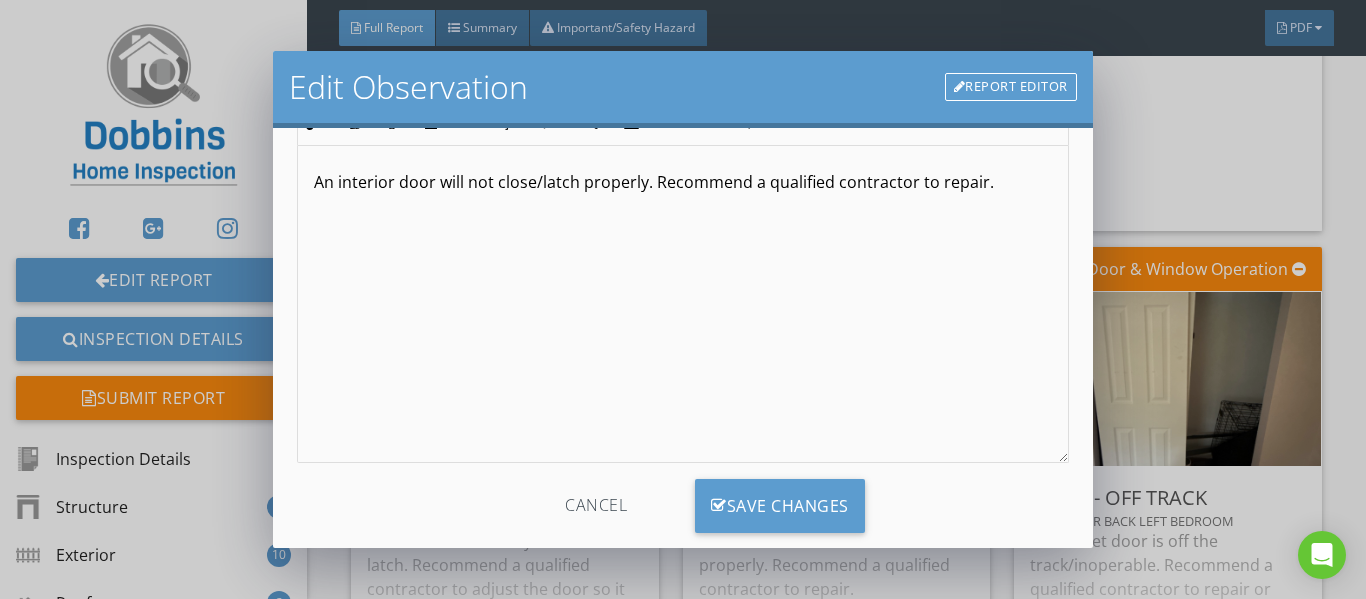 scroll, scrollTop: 230, scrollLeft: 0, axis: vertical 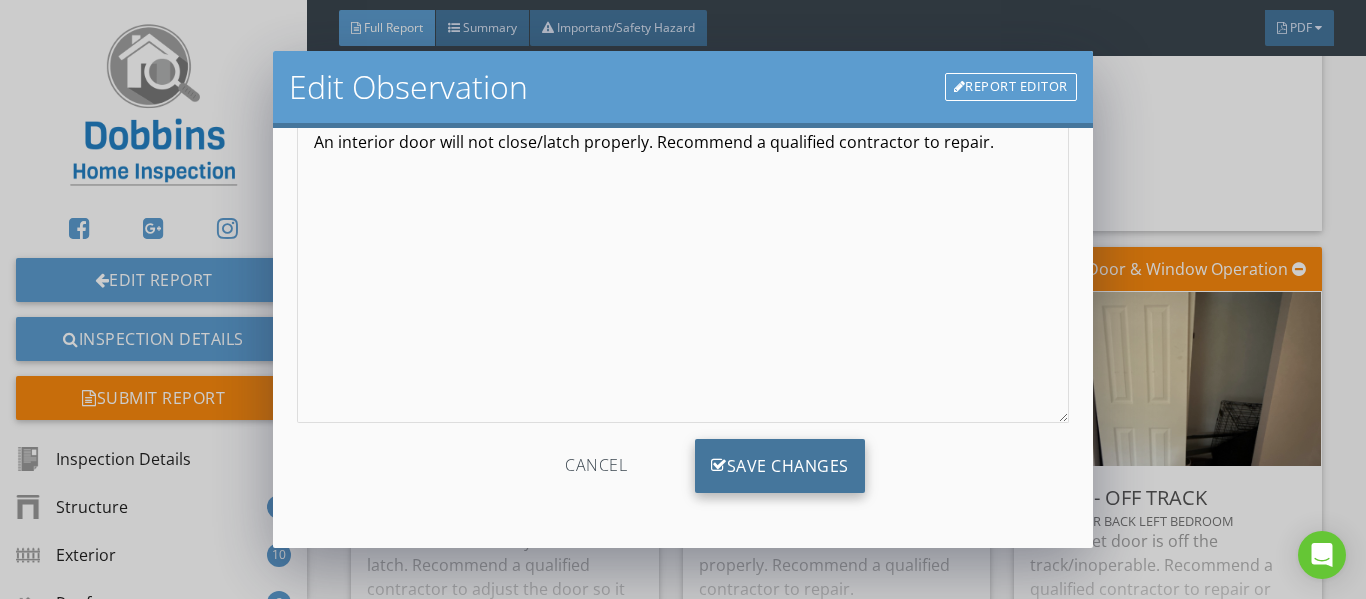 click on "Save Changes" at bounding box center (780, 466) 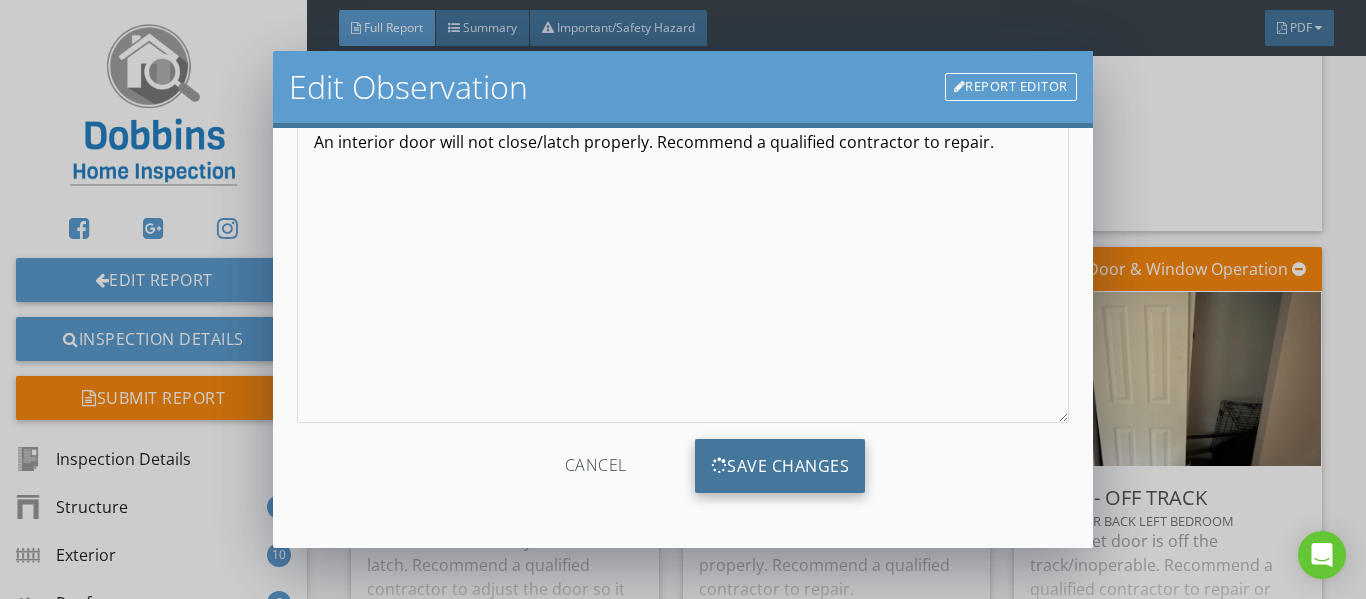 scroll, scrollTop: 0, scrollLeft: 0, axis: both 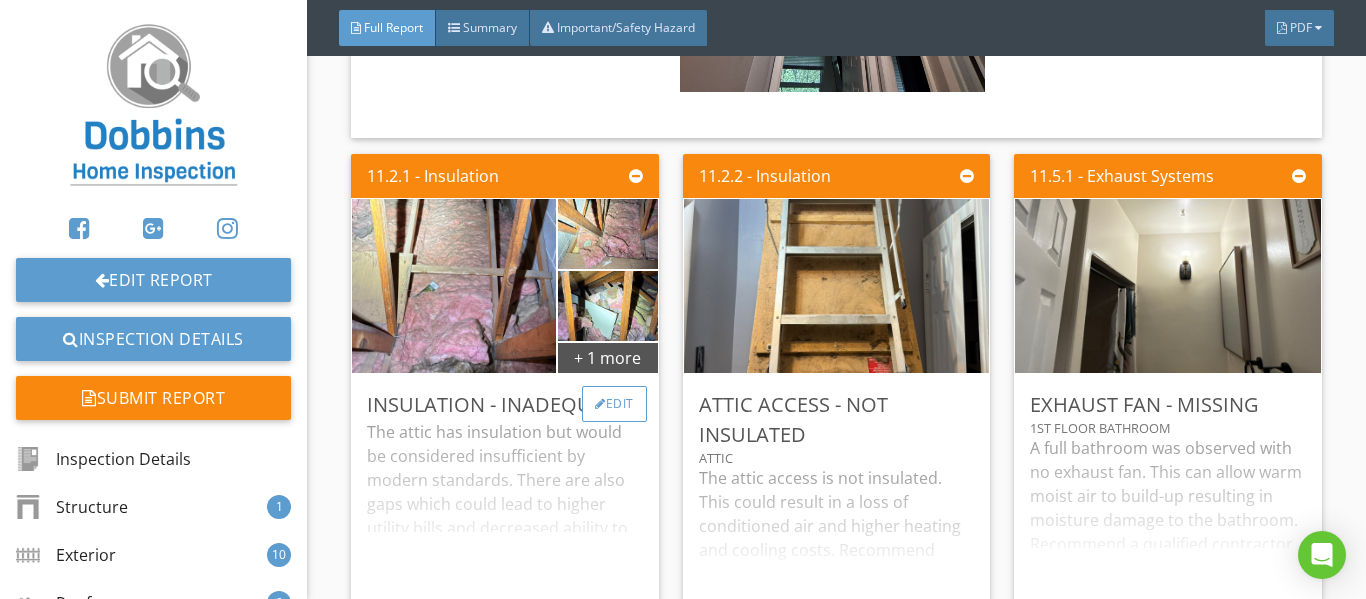 click on "Edit" at bounding box center (614, 404) 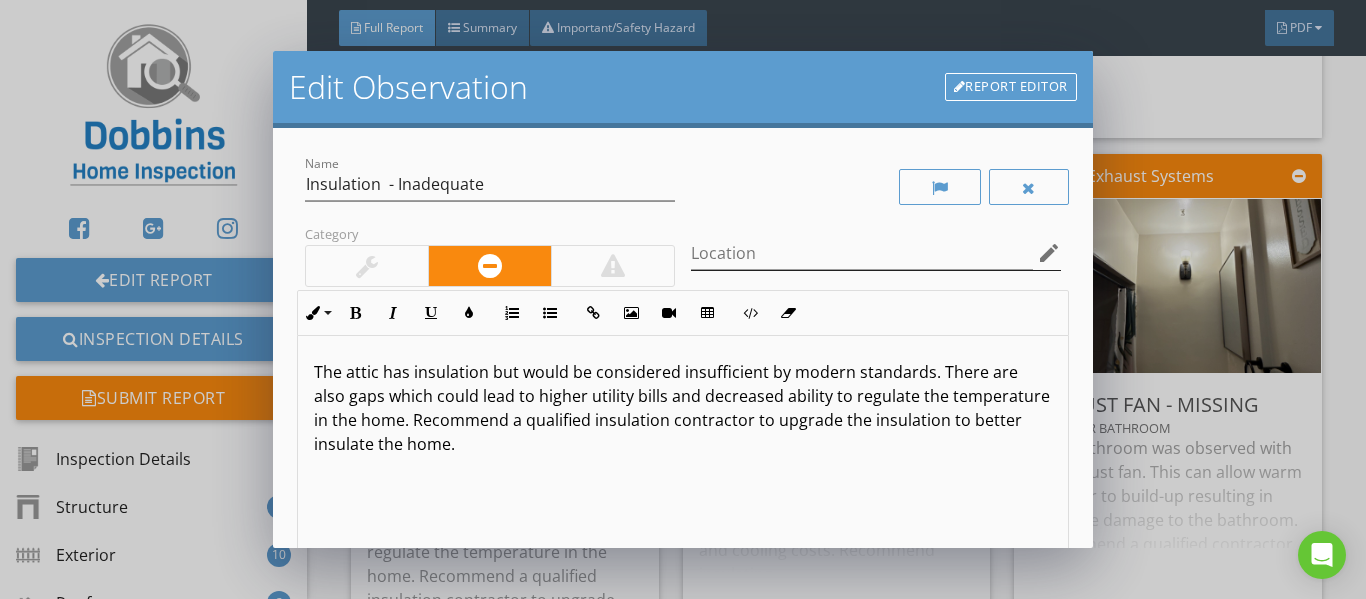 click on "edit" at bounding box center (1049, 253) 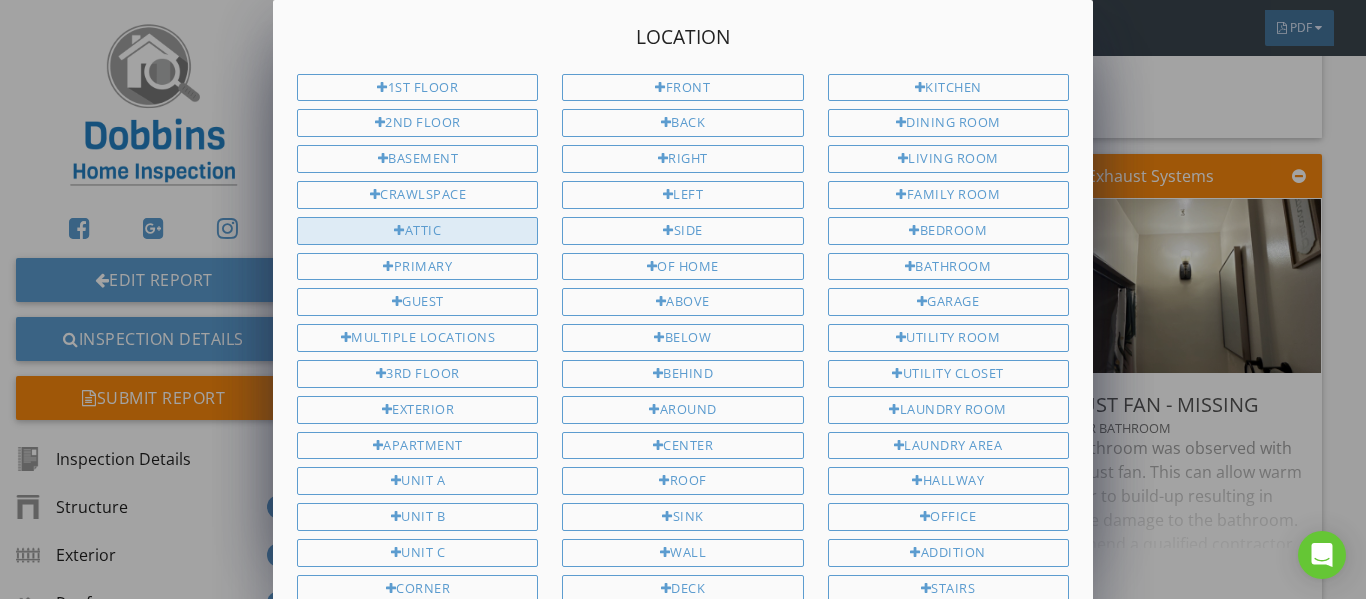 click on "Attic" at bounding box center (417, 231) 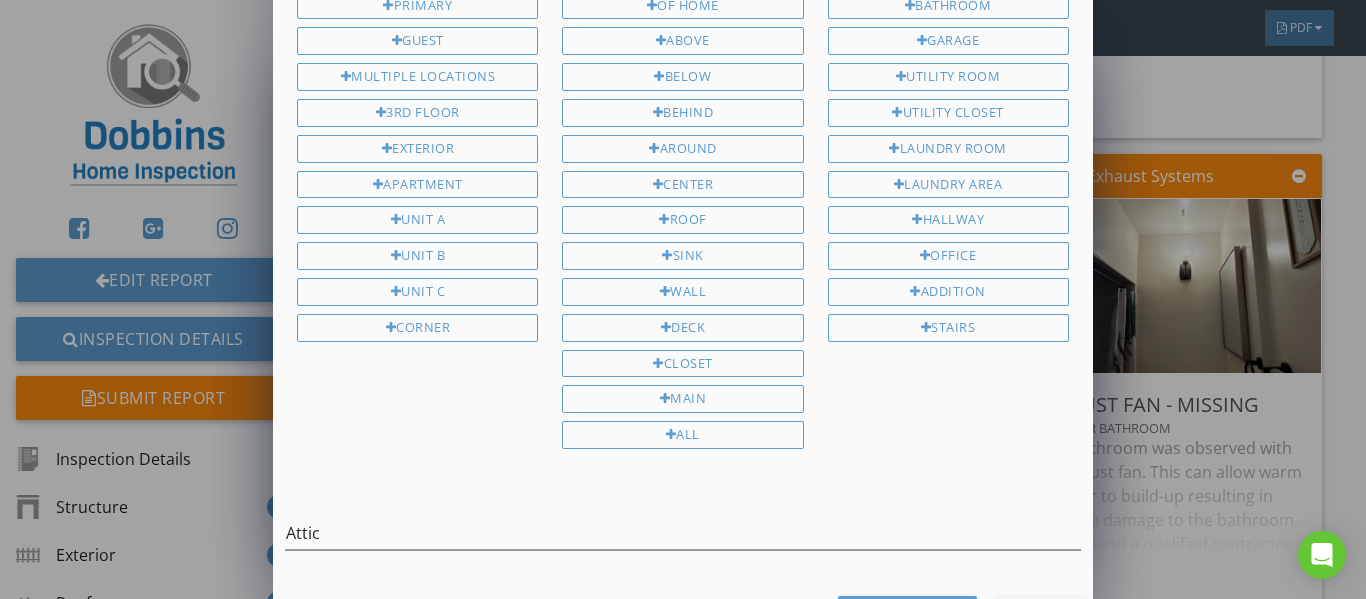 scroll, scrollTop: 332, scrollLeft: 0, axis: vertical 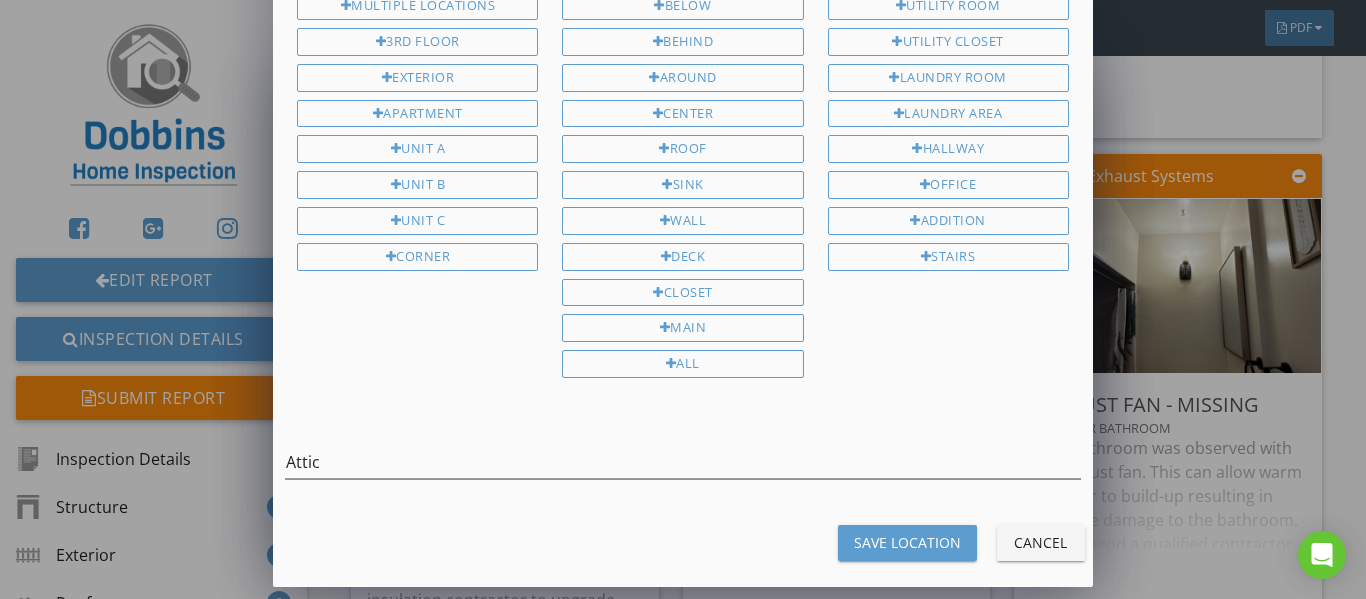click on "Save Location" at bounding box center [907, 543] 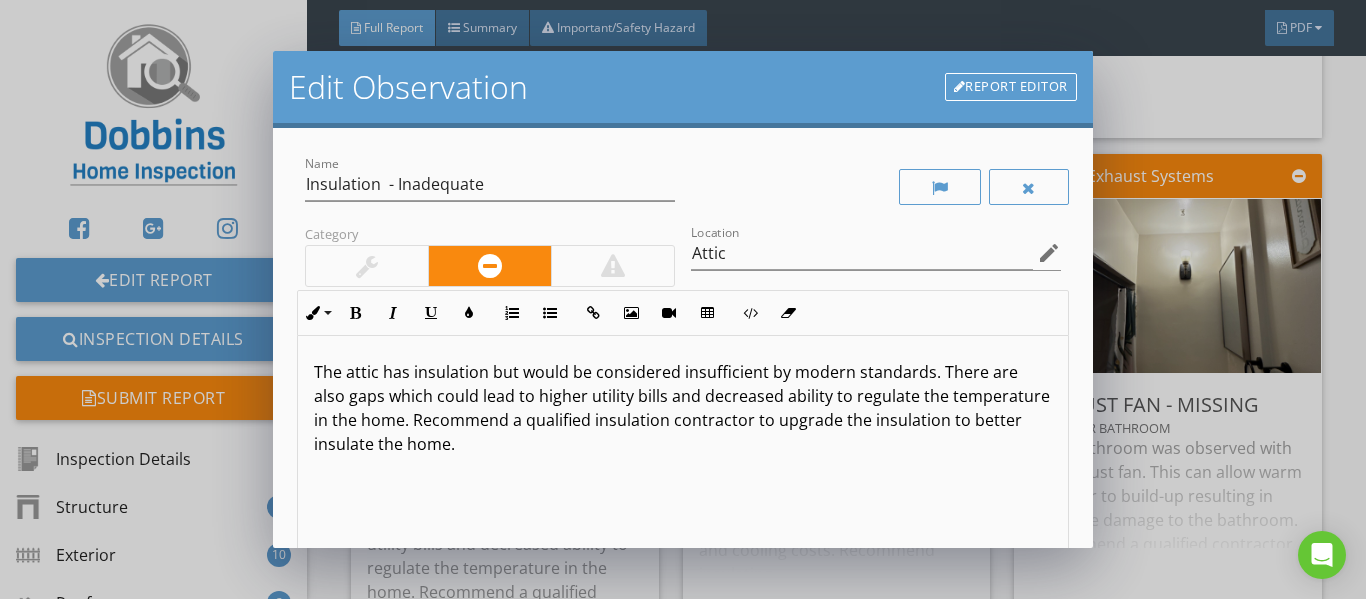 scroll, scrollTop: 1, scrollLeft: 0, axis: vertical 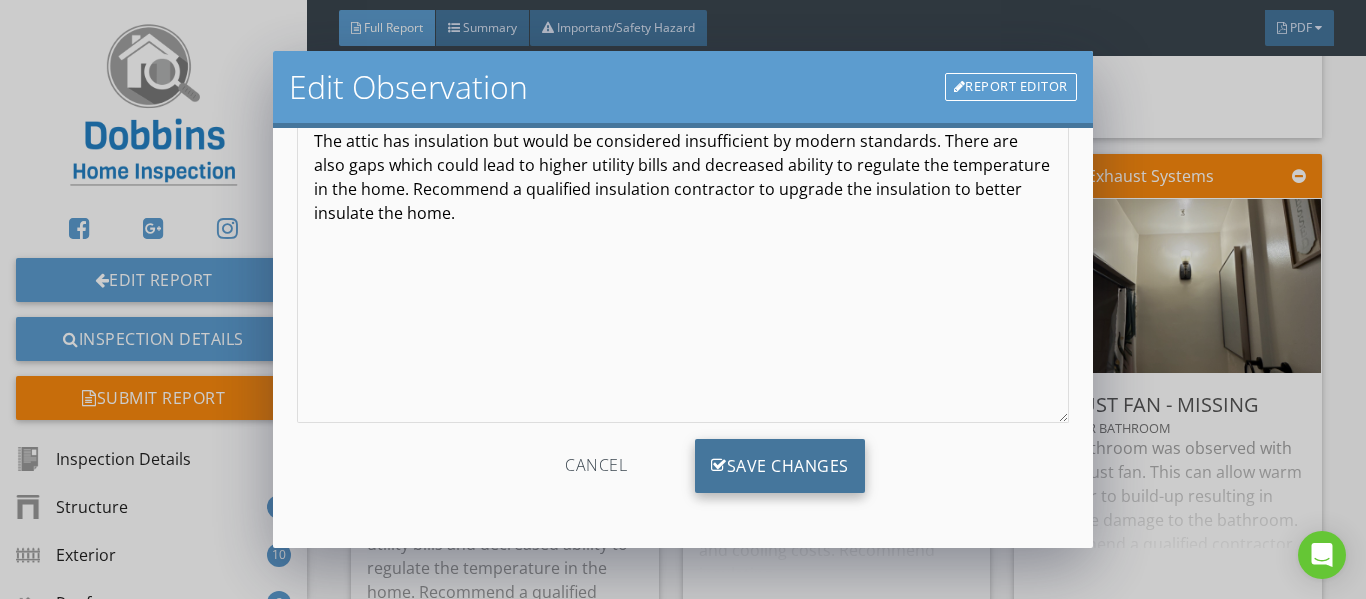 click on "Save Changes" at bounding box center (780, 466) 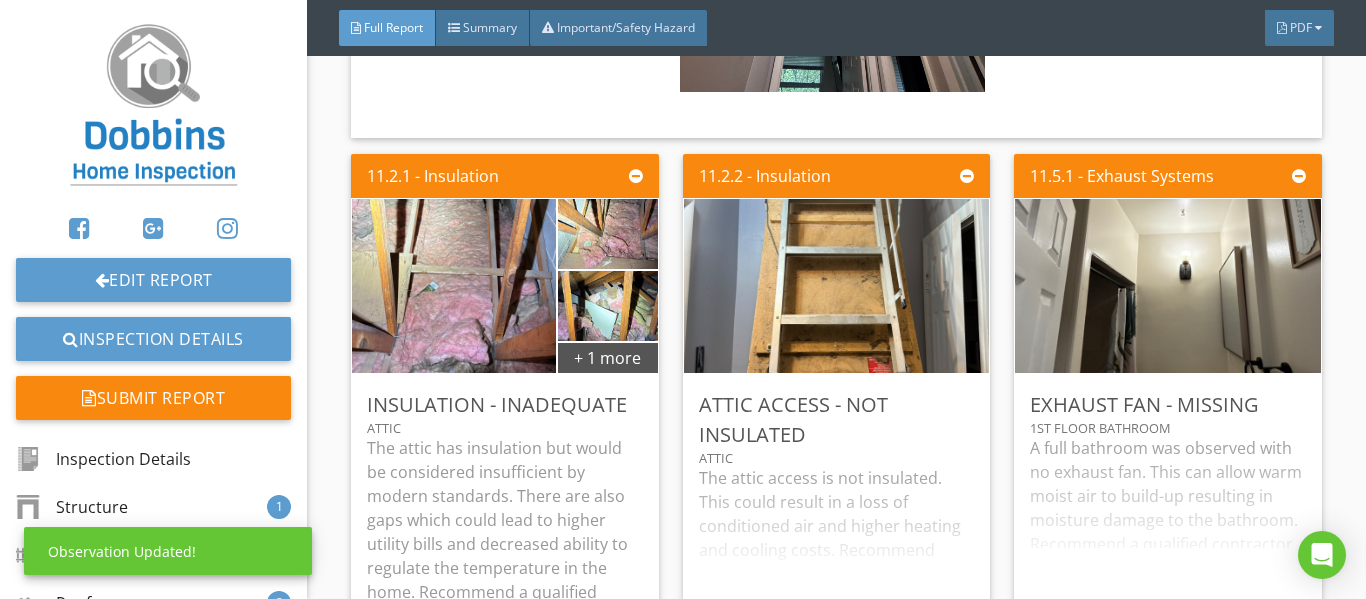 scroll, scrollTop: 0, scrollLeft: 0, axis: both 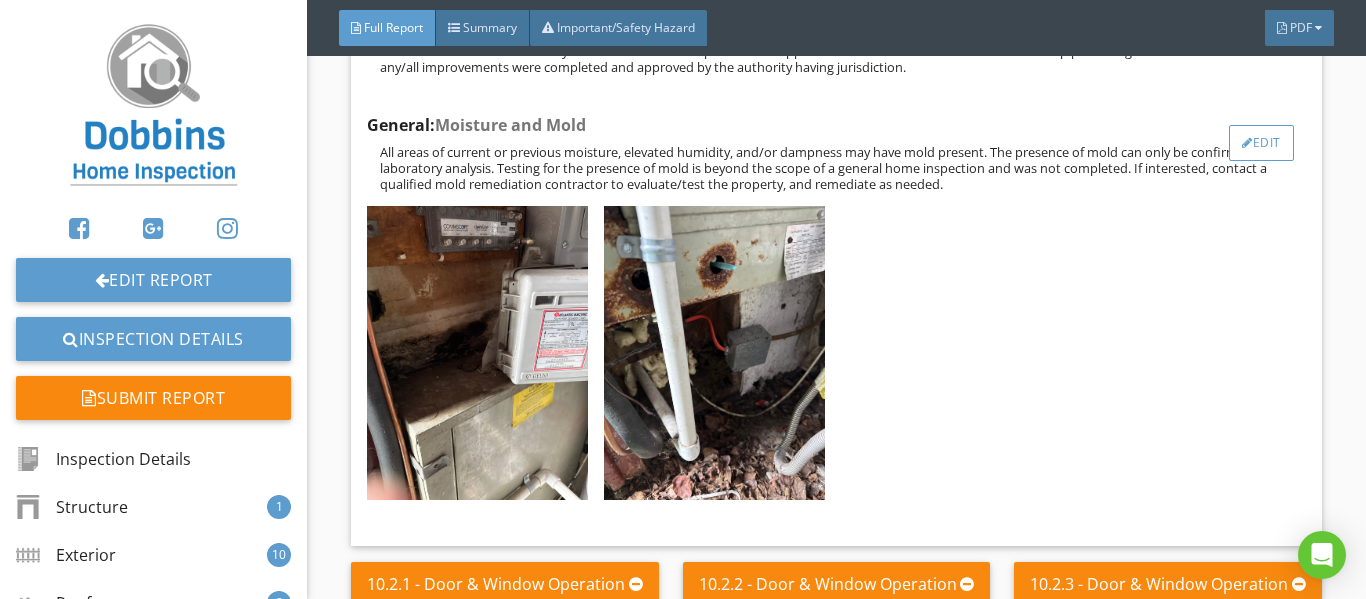 click on "Edit" at bounding box center (1261, 143) 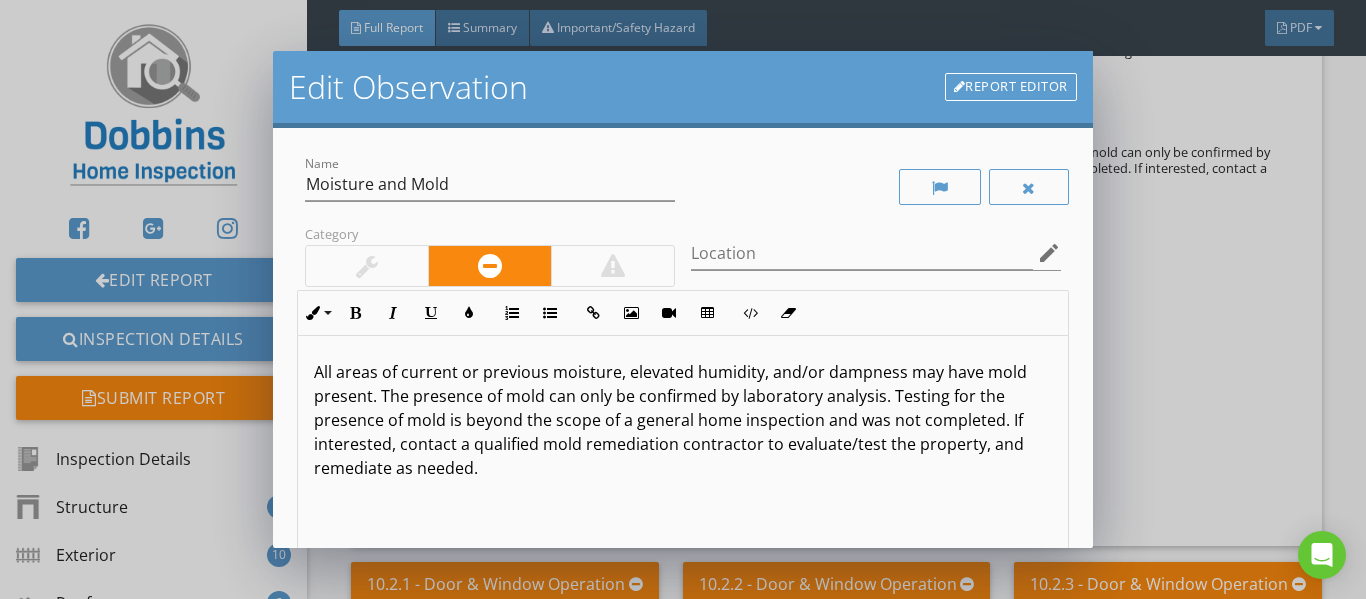 click on "Report Editor" at bounding box center (1011, 87) 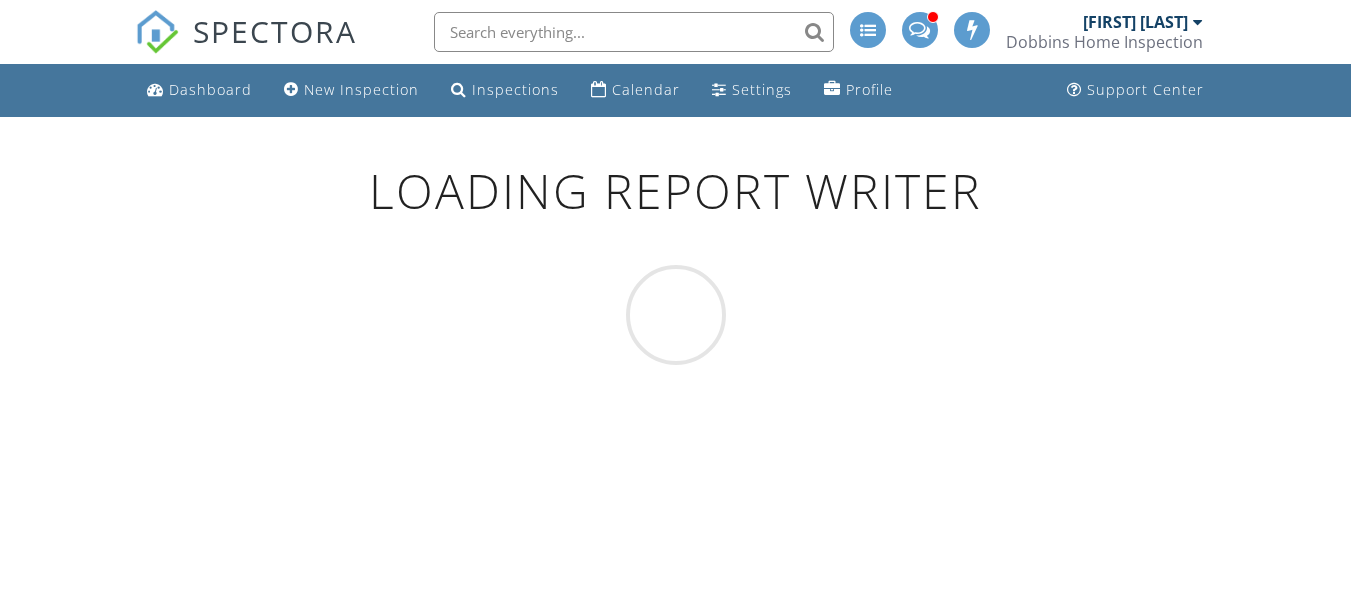 scroll, scrollTop: 0, scrollLeft: 0, axis: both 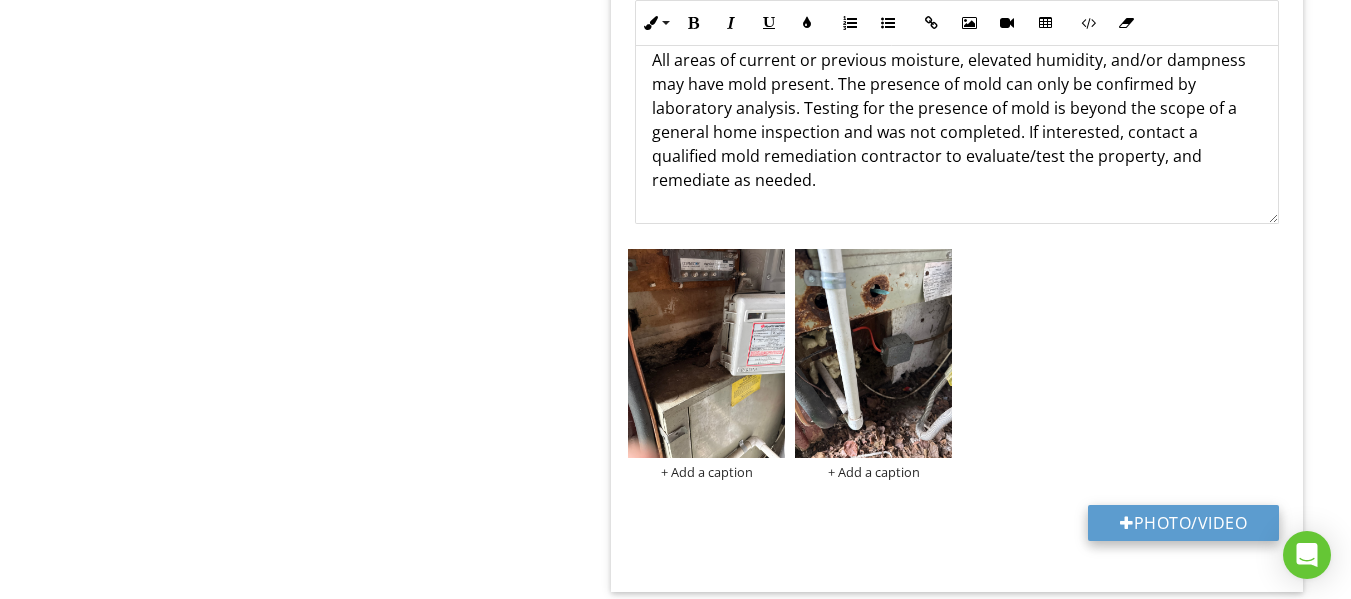 click on "Photo/Video" at bounding box center (1183, 523) 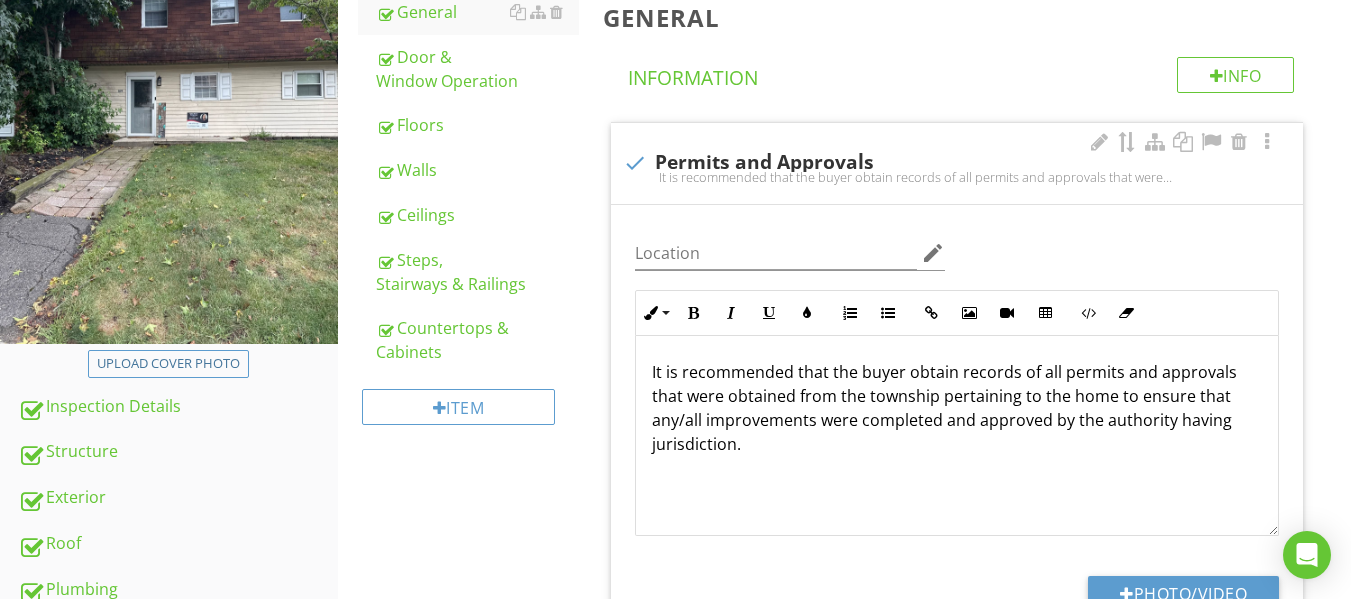 scroll, scrollTop: 0, scrollLeft: 0, axis: both 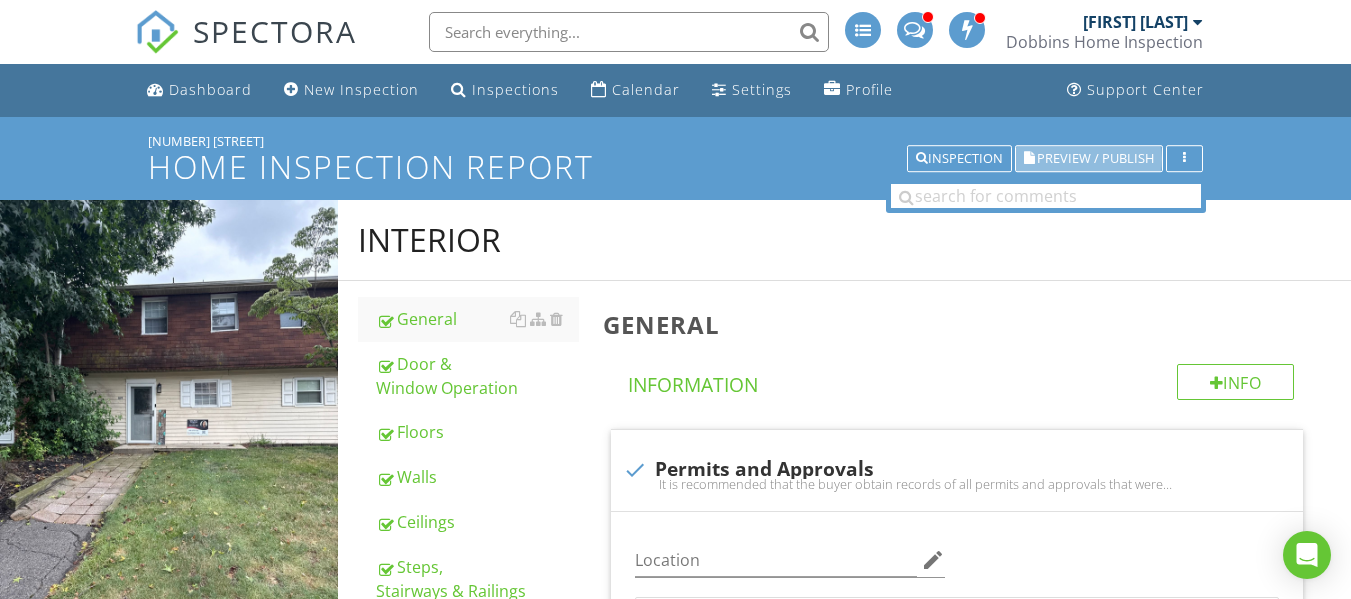 click on "Preview / Publish" at bounding box center [1095, 158] 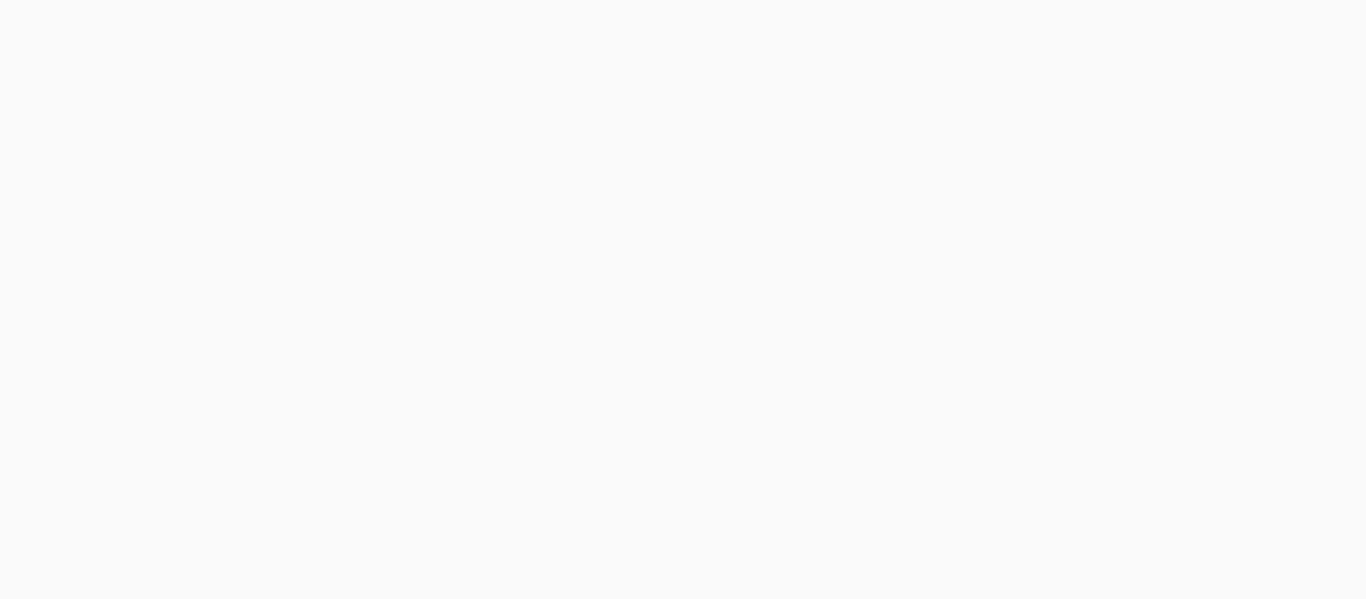 scroll, scrollTop: 0, scrollLeft: 0, axis: both 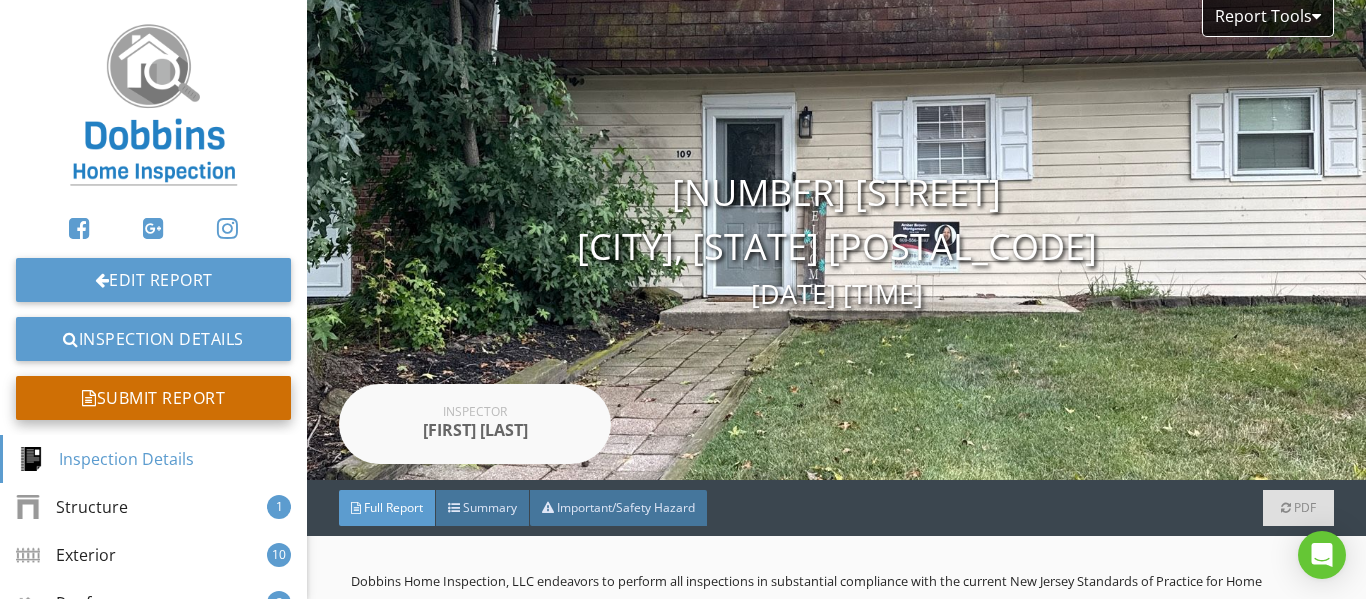 click on "Submit Report" at bounding box center [153, 398] 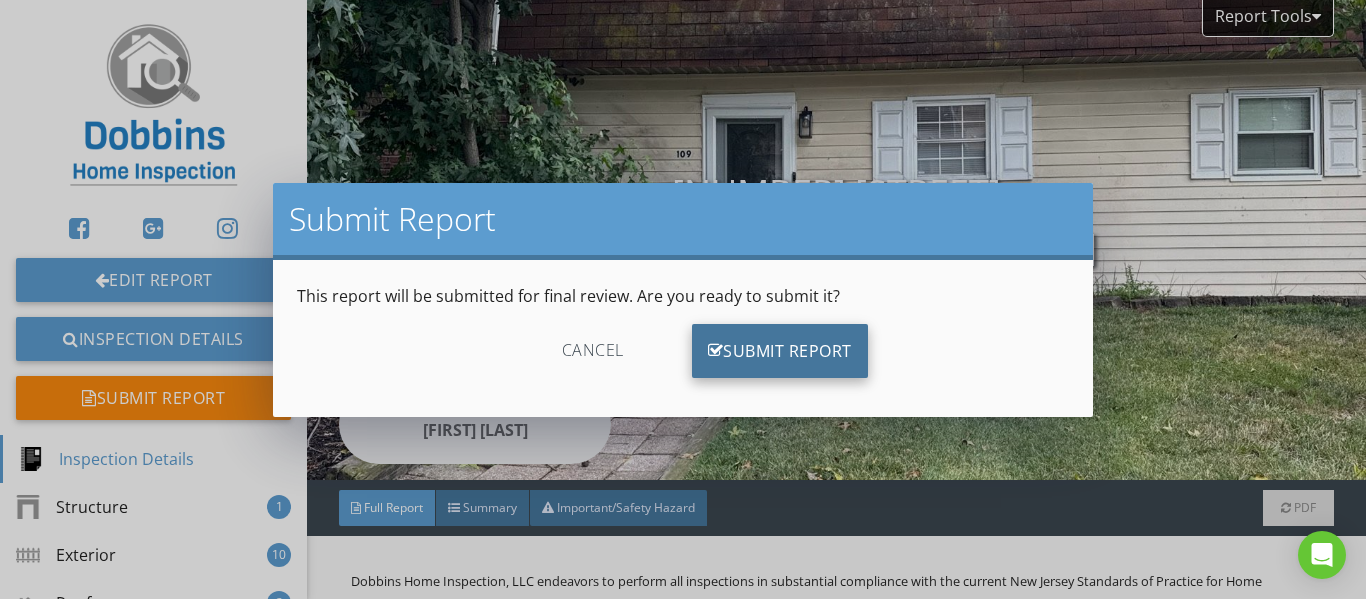 click on "Submit Report" at bounding box center [780, 351] 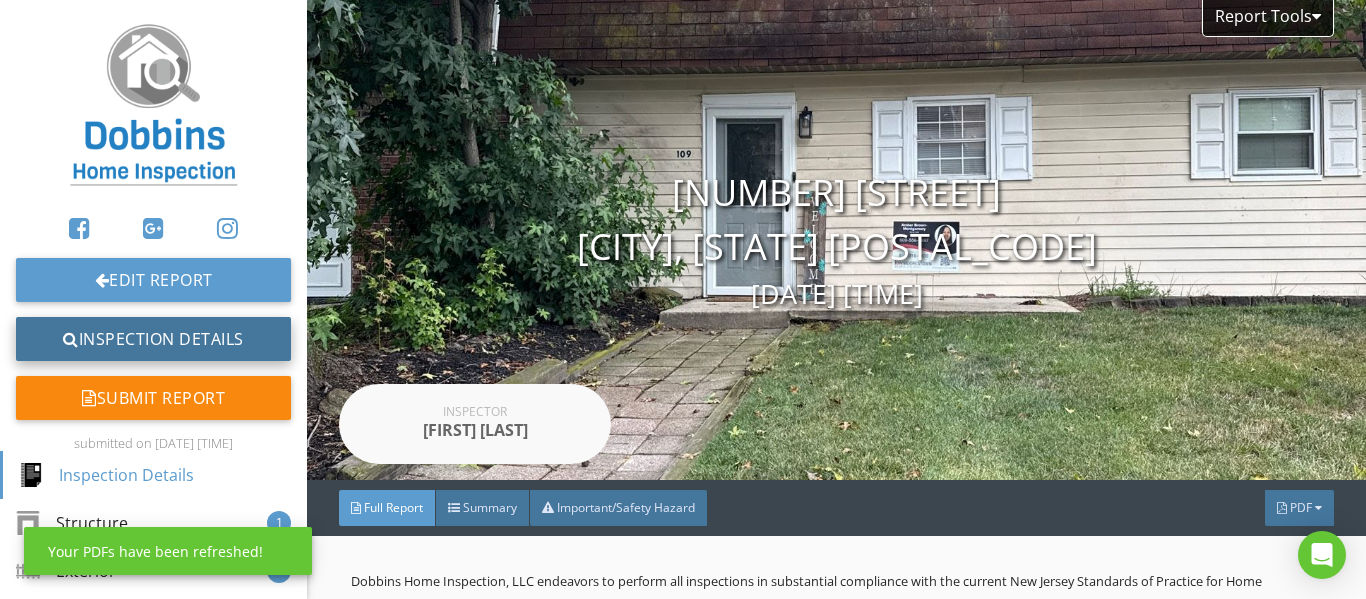 click on "Inspection Details" at bounding box center [153, 339] 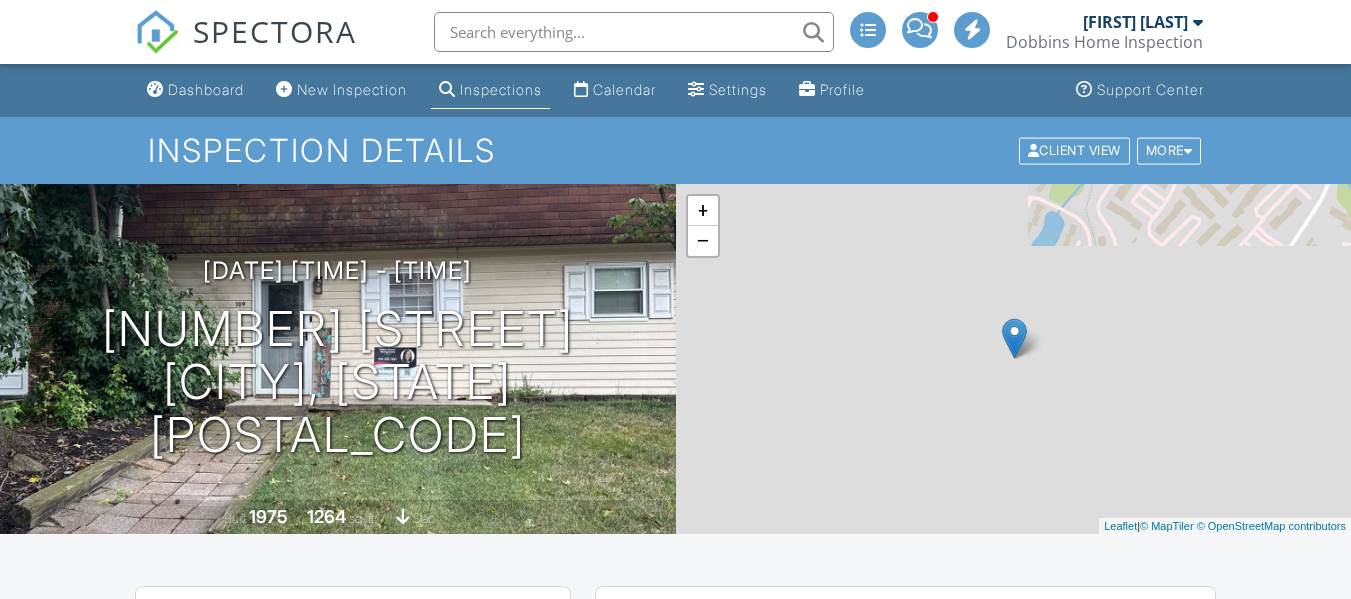 scroll, scrollTop: 0, scrollLeft: 0, axis: both 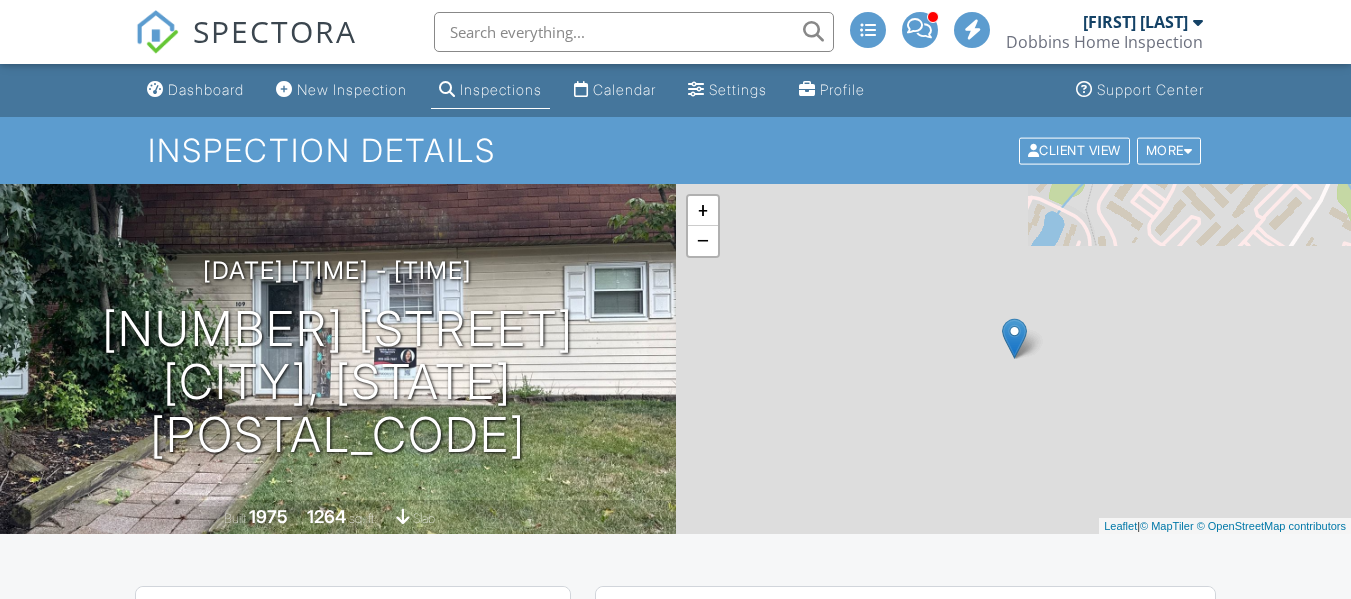 click on "Inspections" at bounding box center (501, 89) 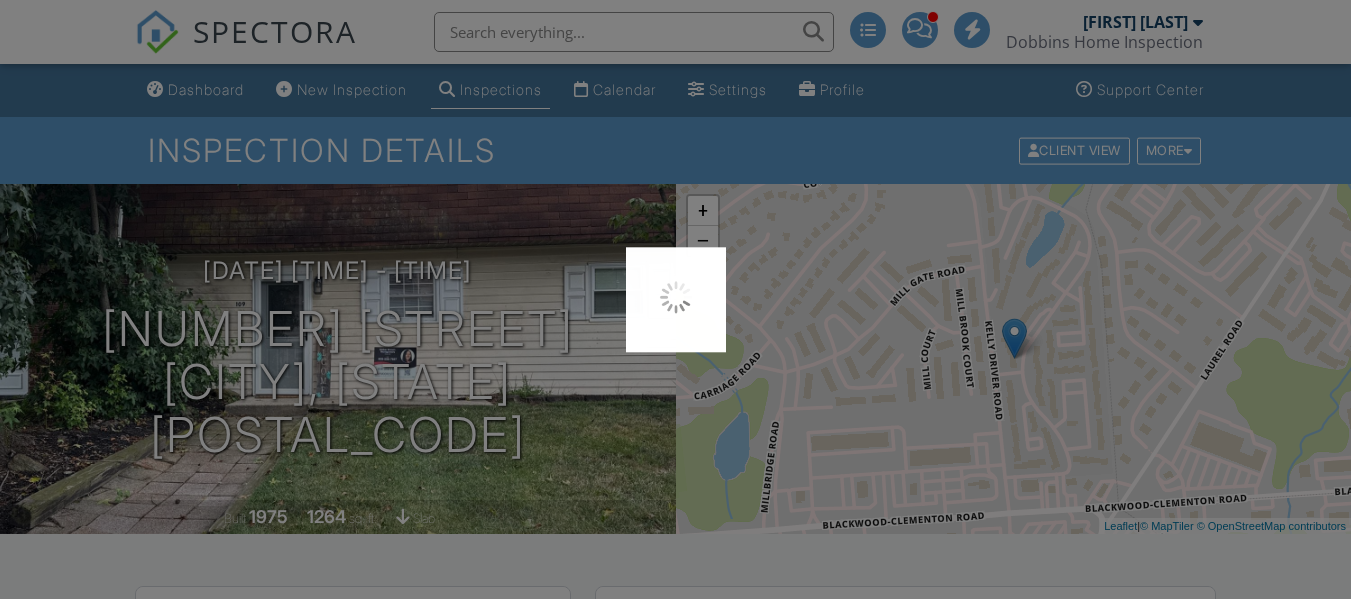 scroll, scrollTop: 0, scrollLeft: 0, axis: both 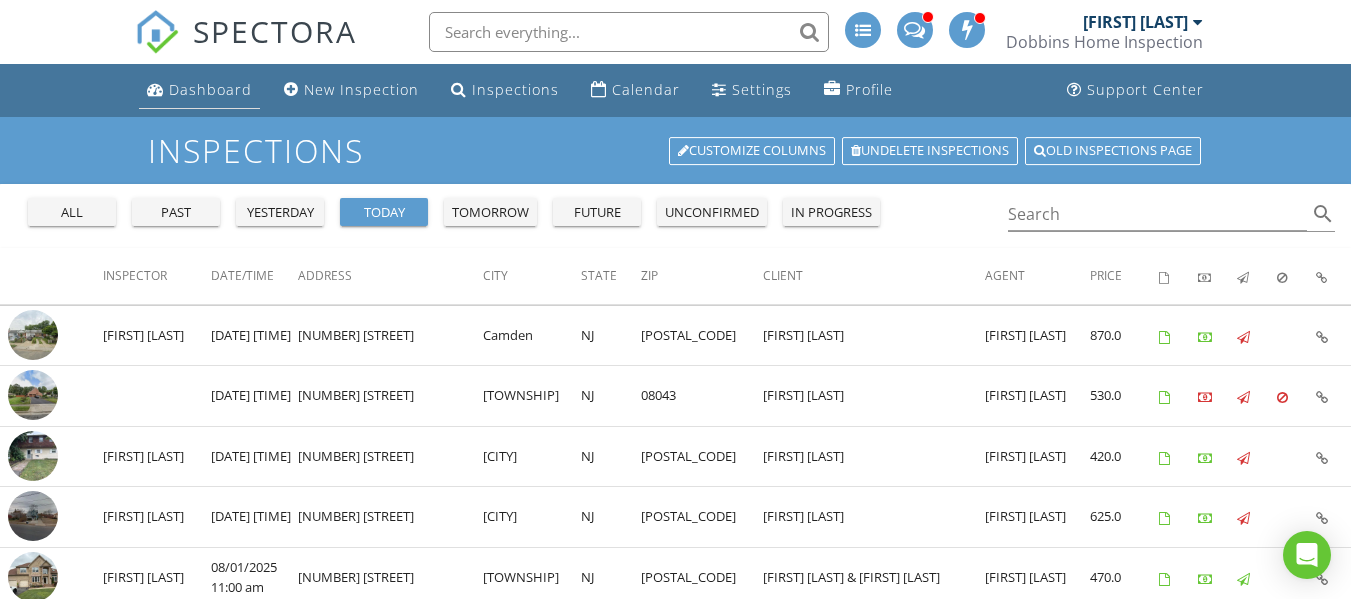 click on "Dashboard" at bounding box center [210, 89] 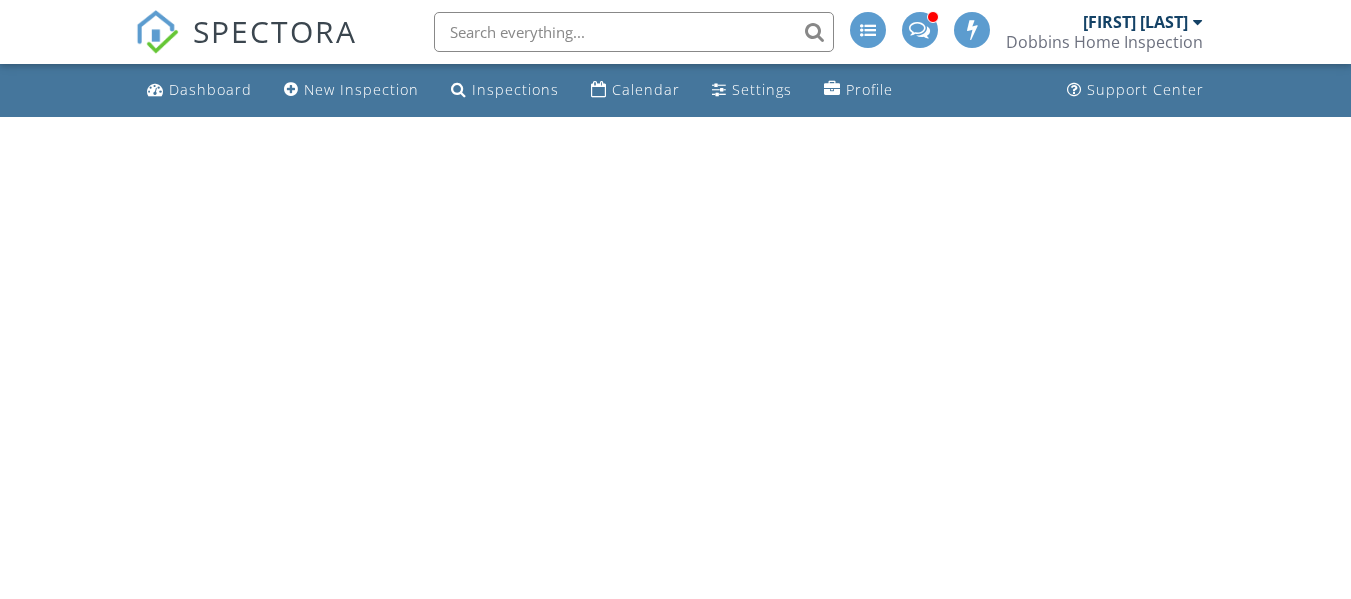 scroll, scrollTop: 0, scrollLeft: 0, axis: both 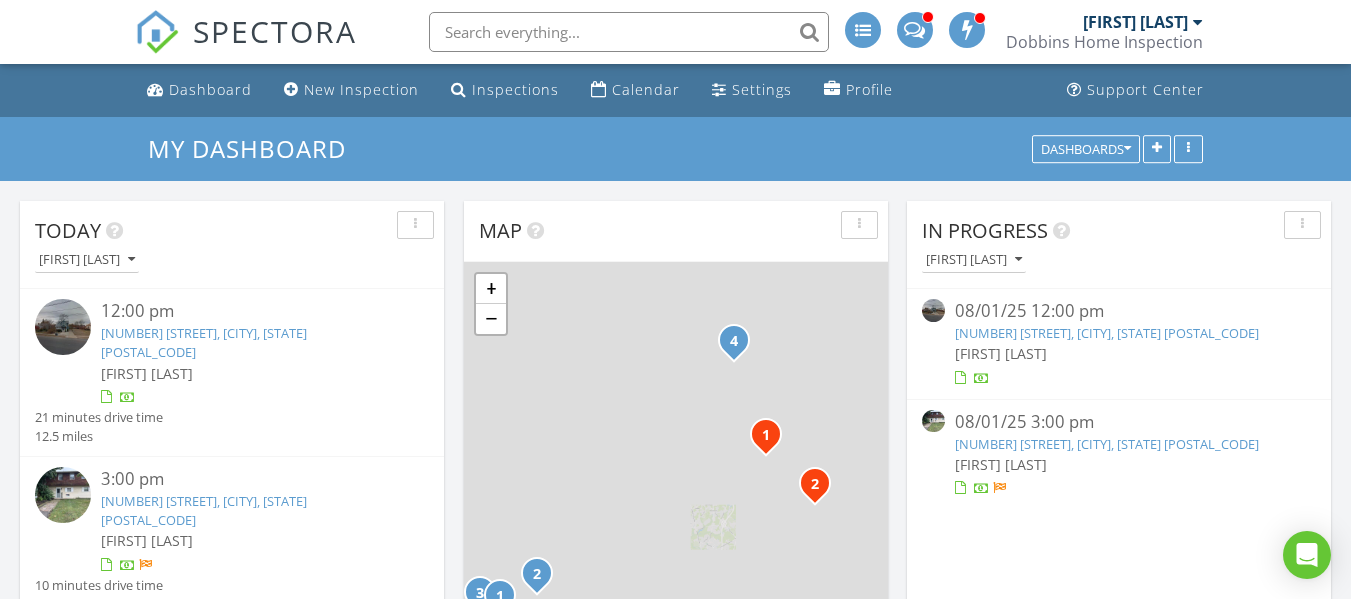 click on "08/01/25 12:00 pm" at bounding box center (1119, 311) 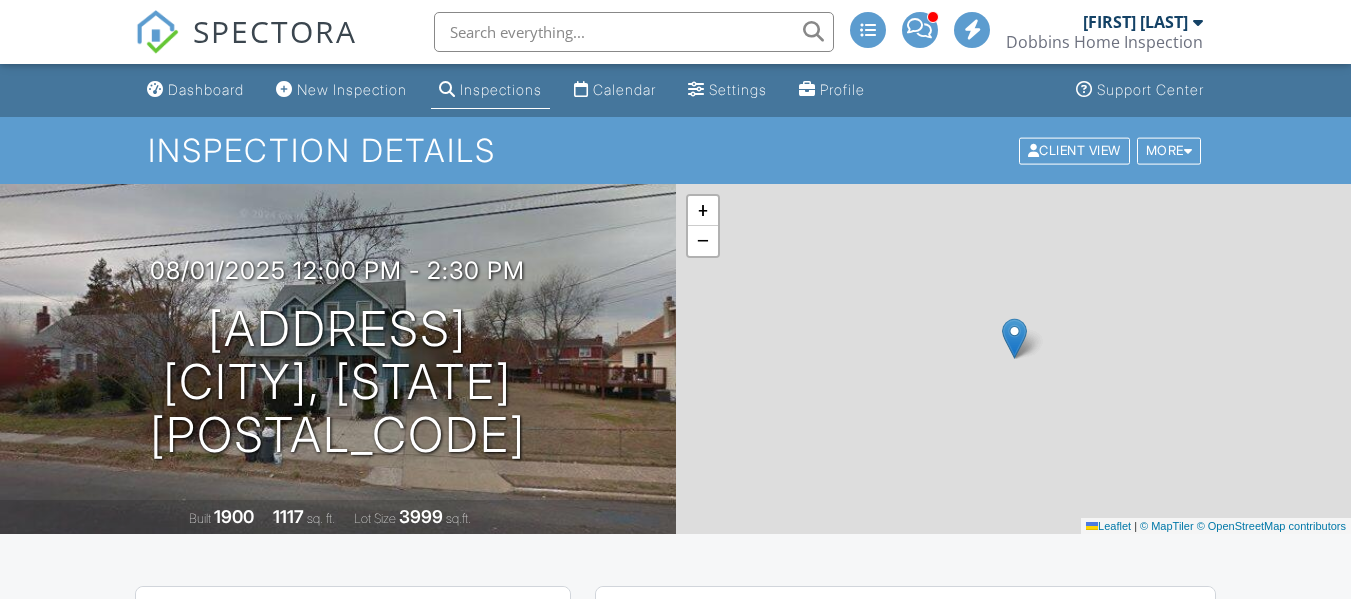 scroll, scrollTop: 0, scrollLeft: 0, axis: both 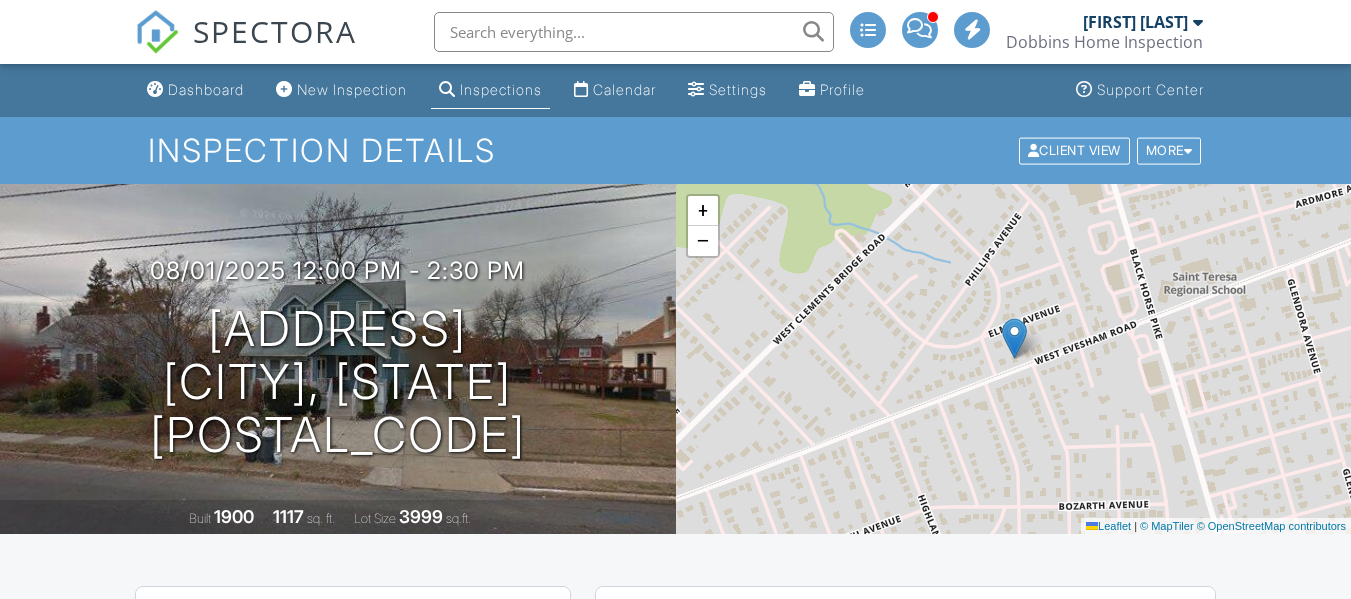 click on "Home Inspection Report" at bounding box center [793, 673] 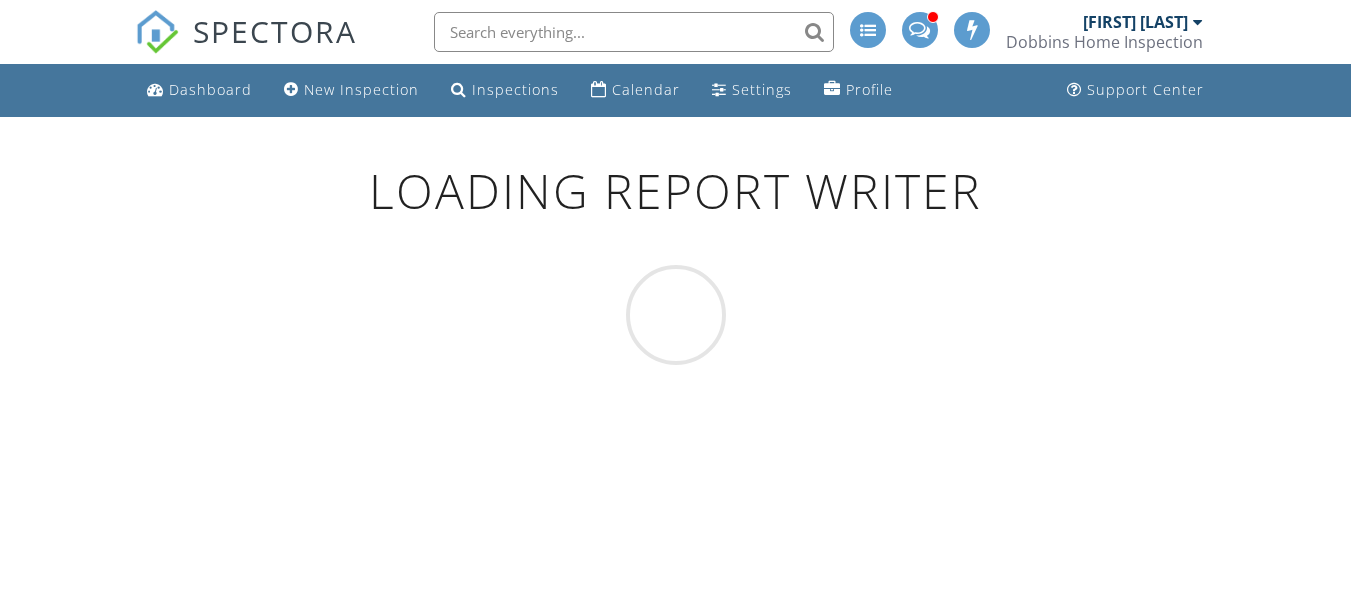 scroll, scrollTop: 0, scrollLeft: 0, axis: both 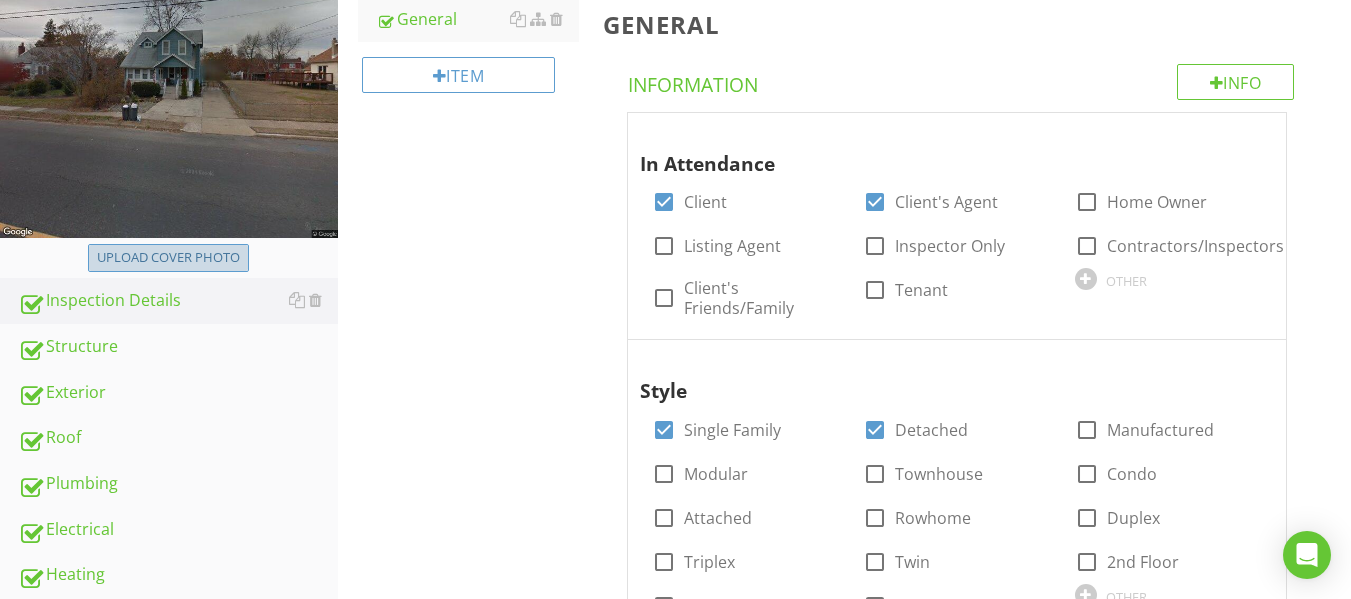 click on "Upload cover photo" at bounding box center [168, 258] 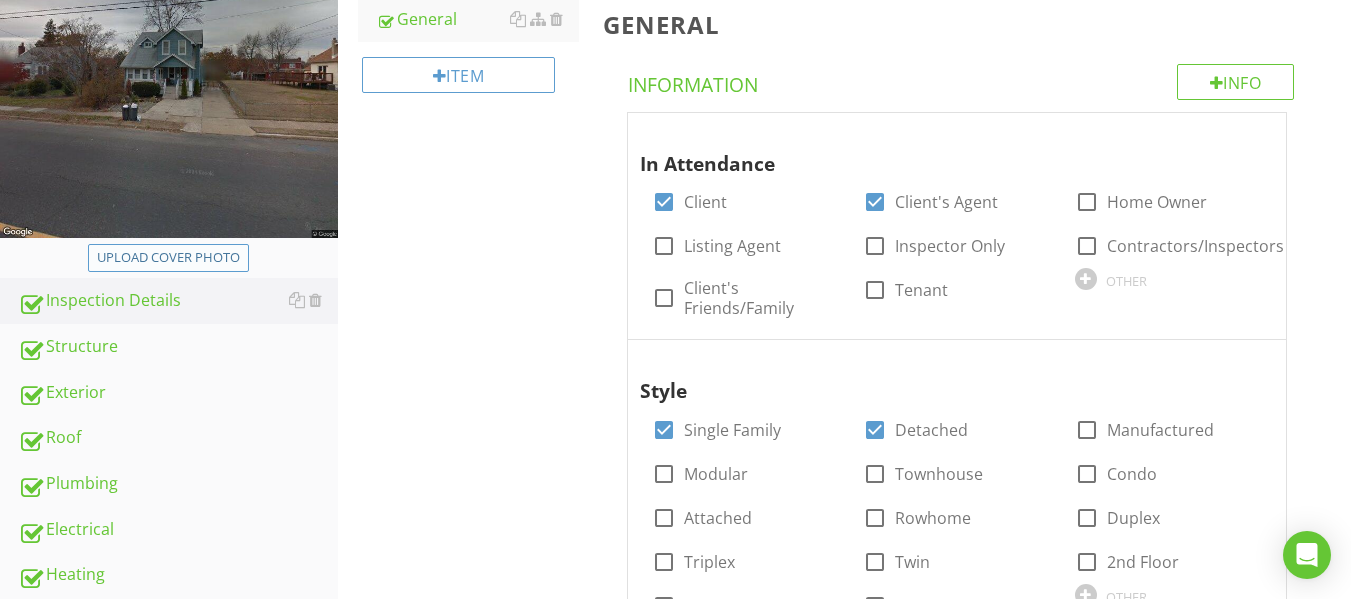 type on "C:\fakepath\IMG_5482.JPG" 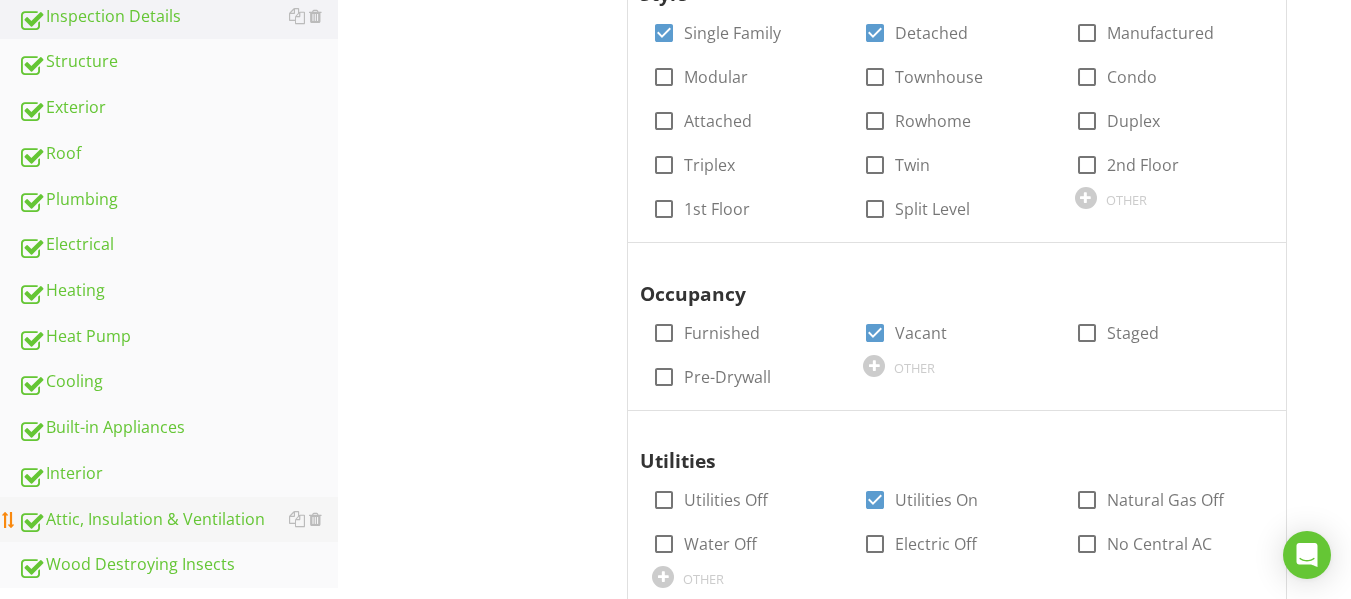 scroll, scrollTop: 700, scrollLeft: 0, axis: vertical 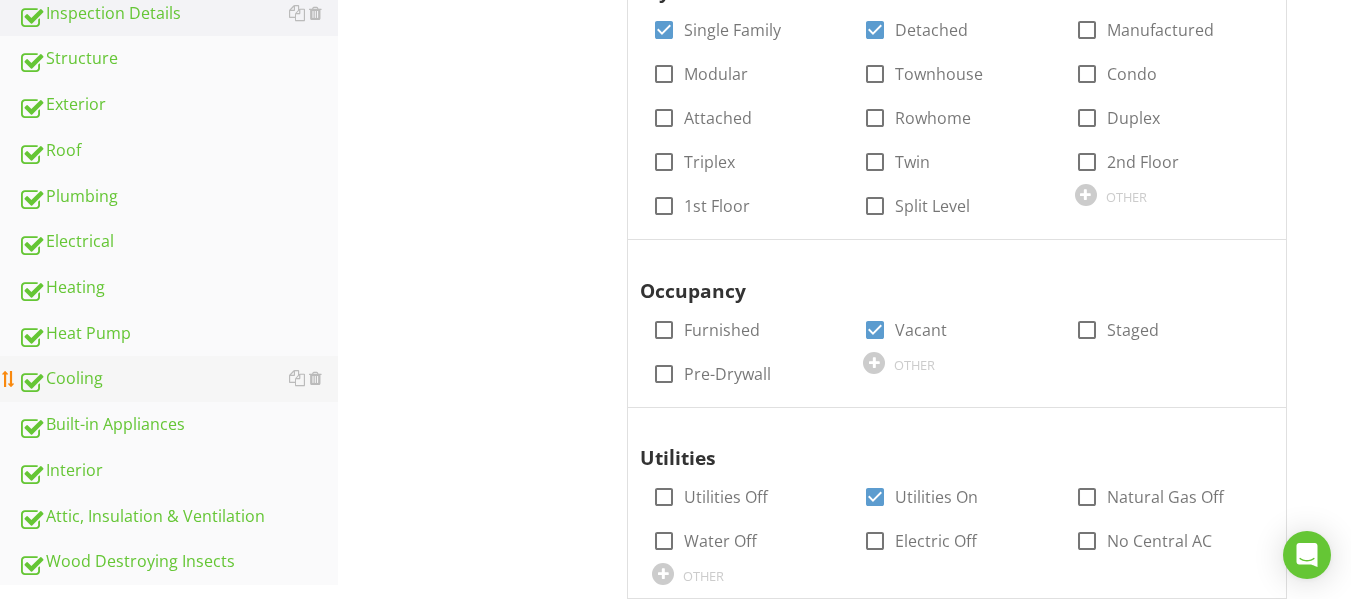 click on "Cooling" at bounding box center (178, 379) 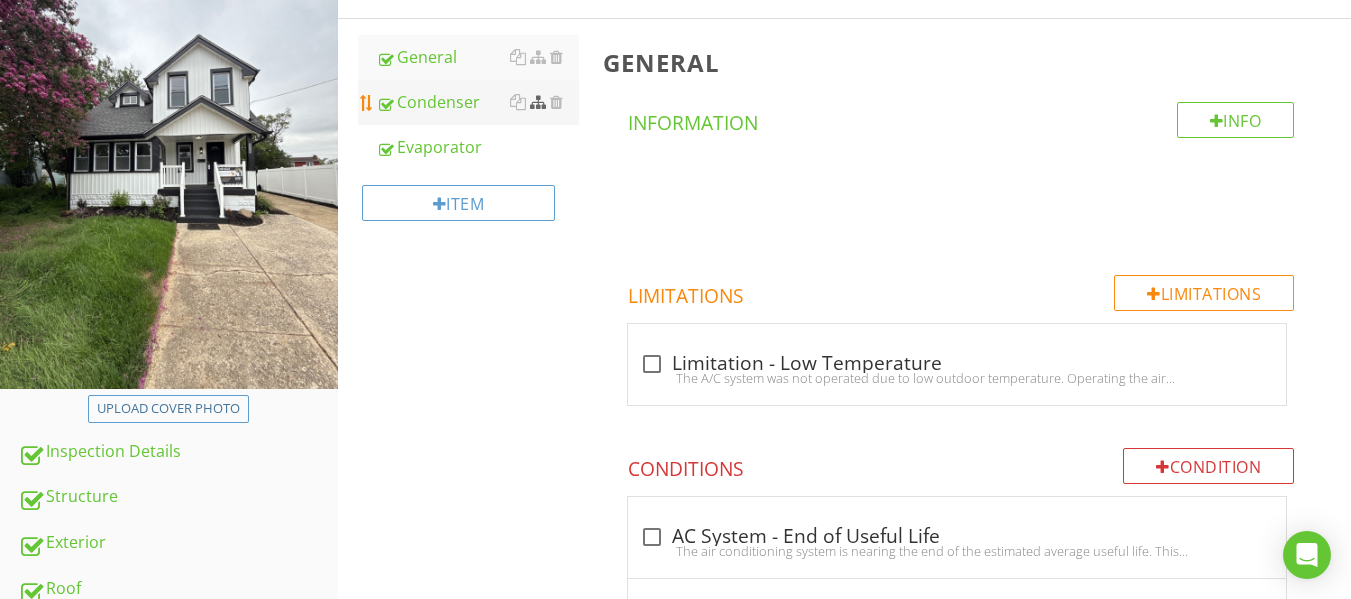scroll, scrollTop: 87, scrollLeft: 0, axis: vertical 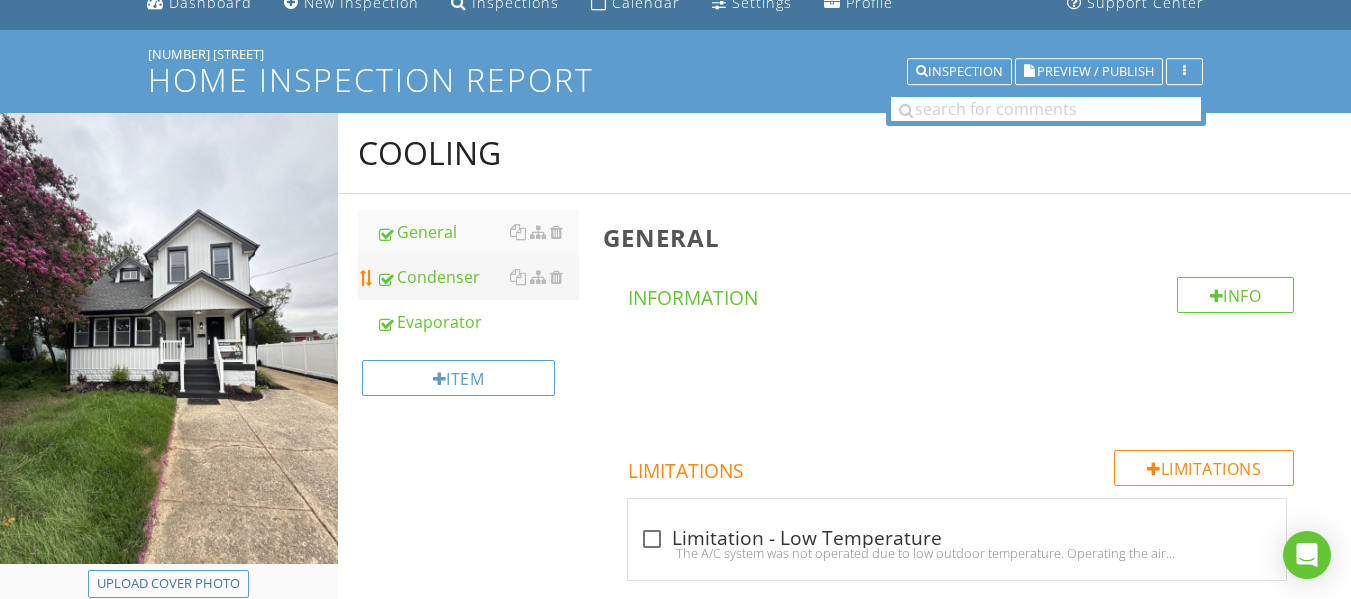 click on "Condenser" at bounding box center (477, 277) 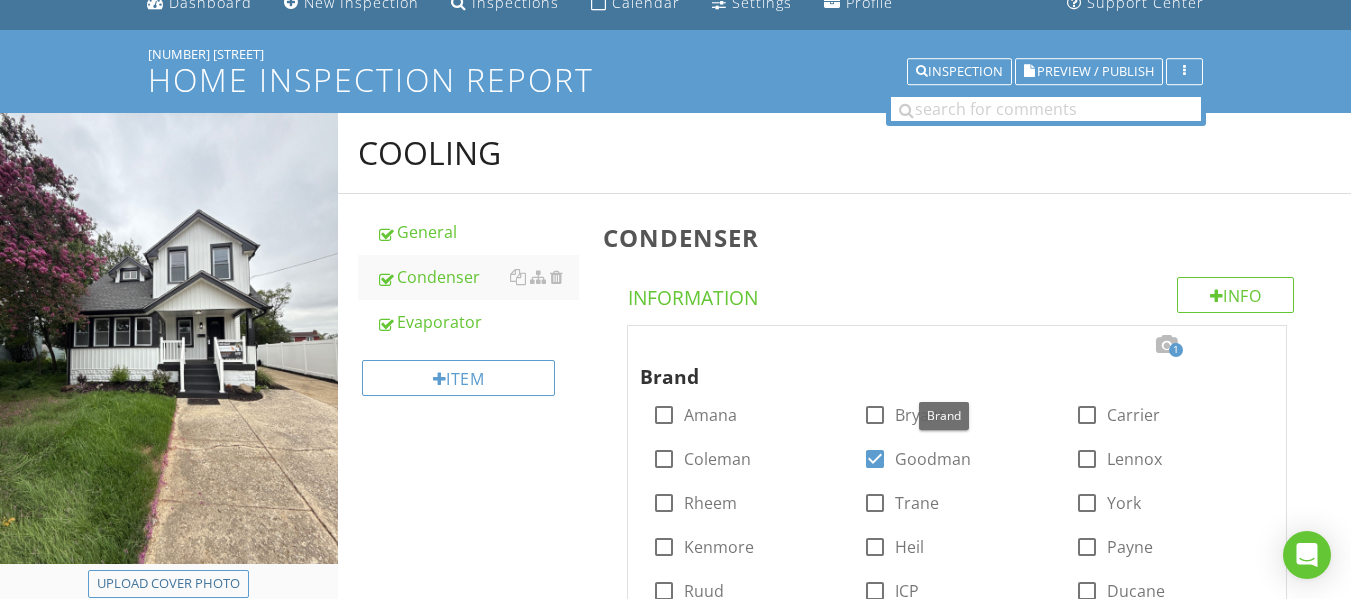 scroll, scrollTop: 487, scrollLeft: 0, axis: vertical 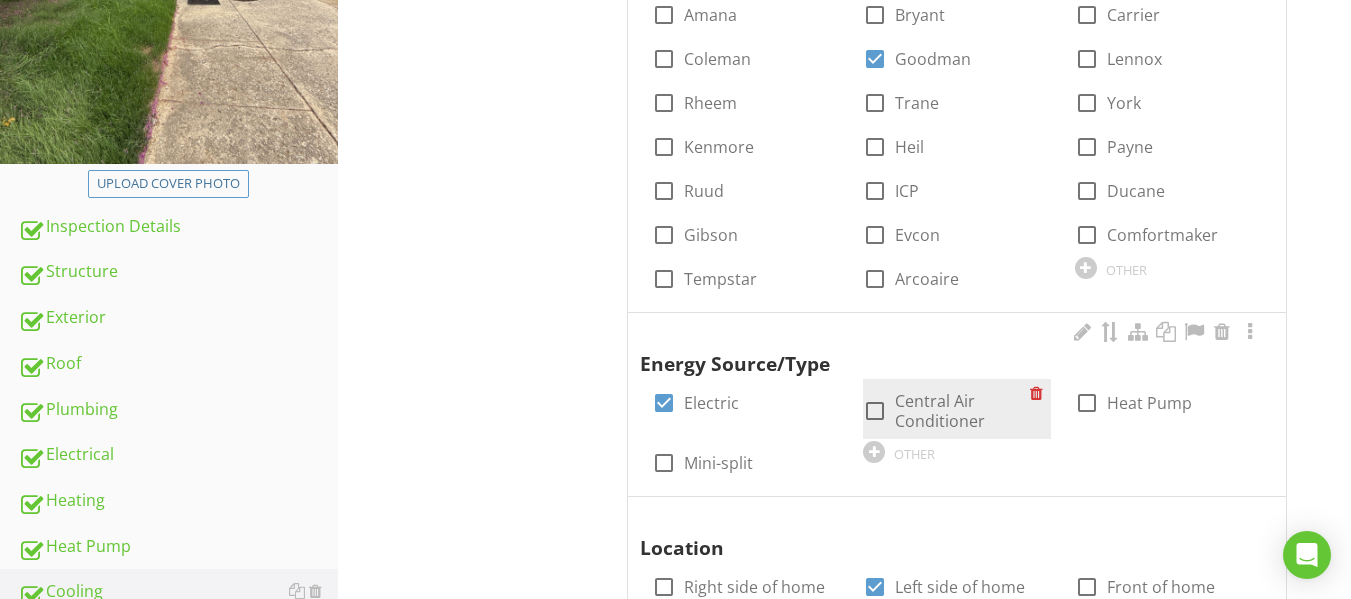 click at bounding box center [875, 411] 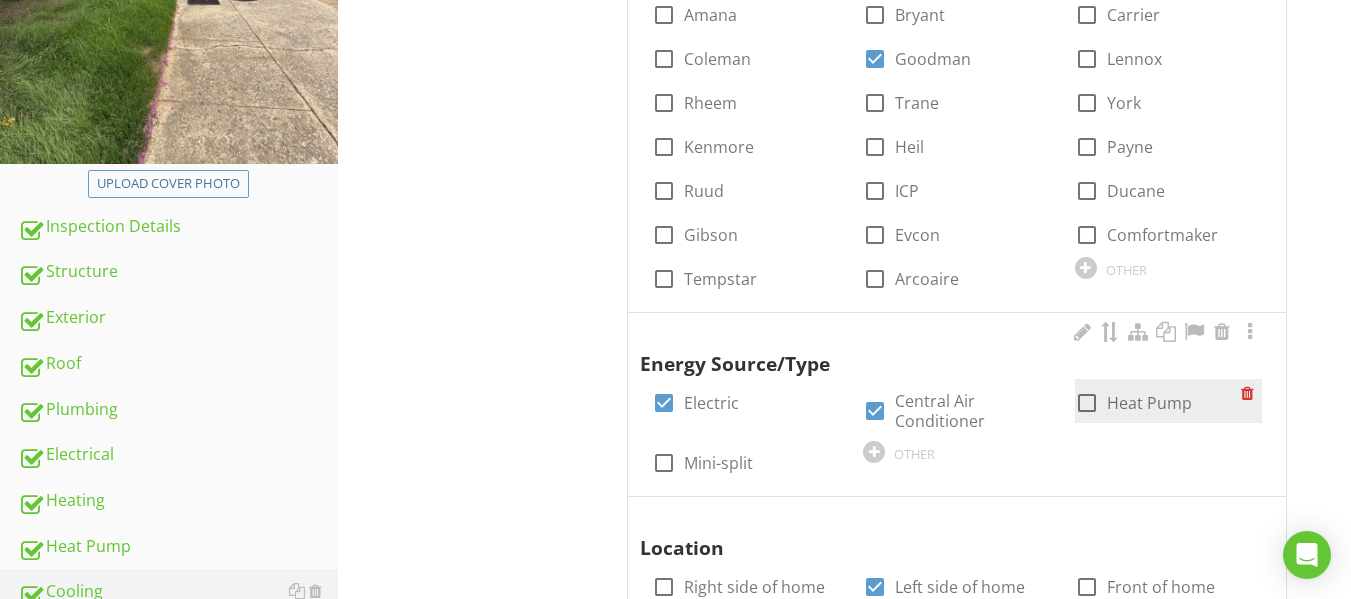 click at bounding box center (1087, 403) 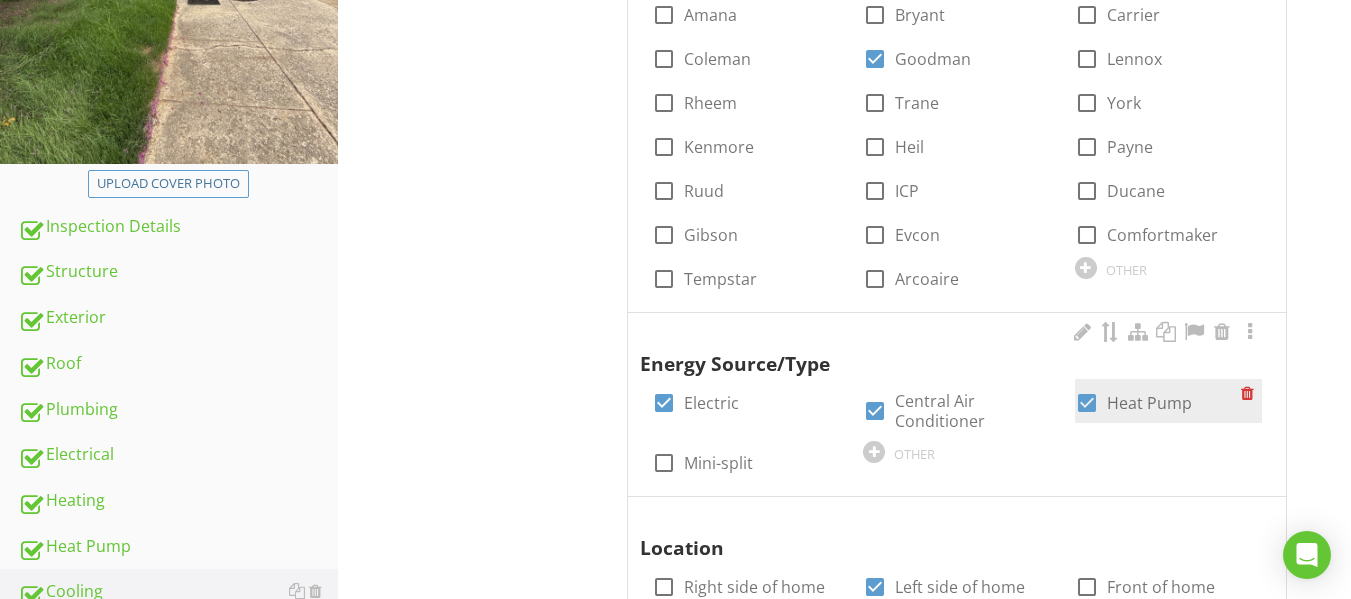 click at bounding box center (1087, 403) 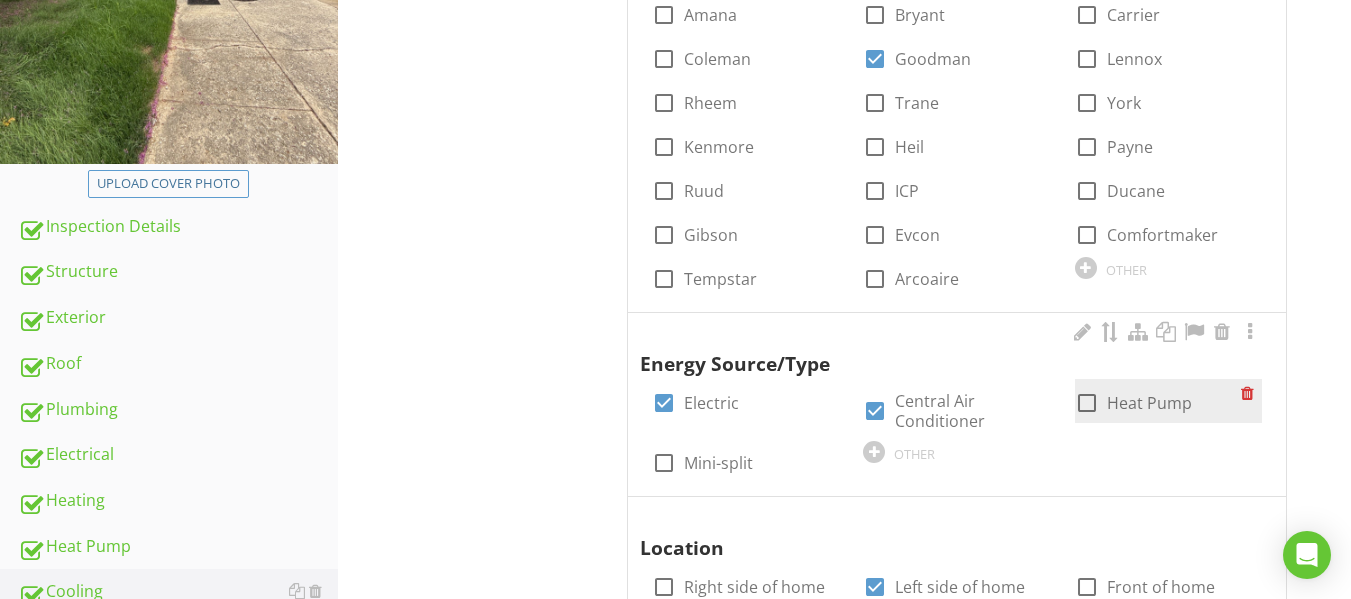 click at bounding box center [1087, 403] 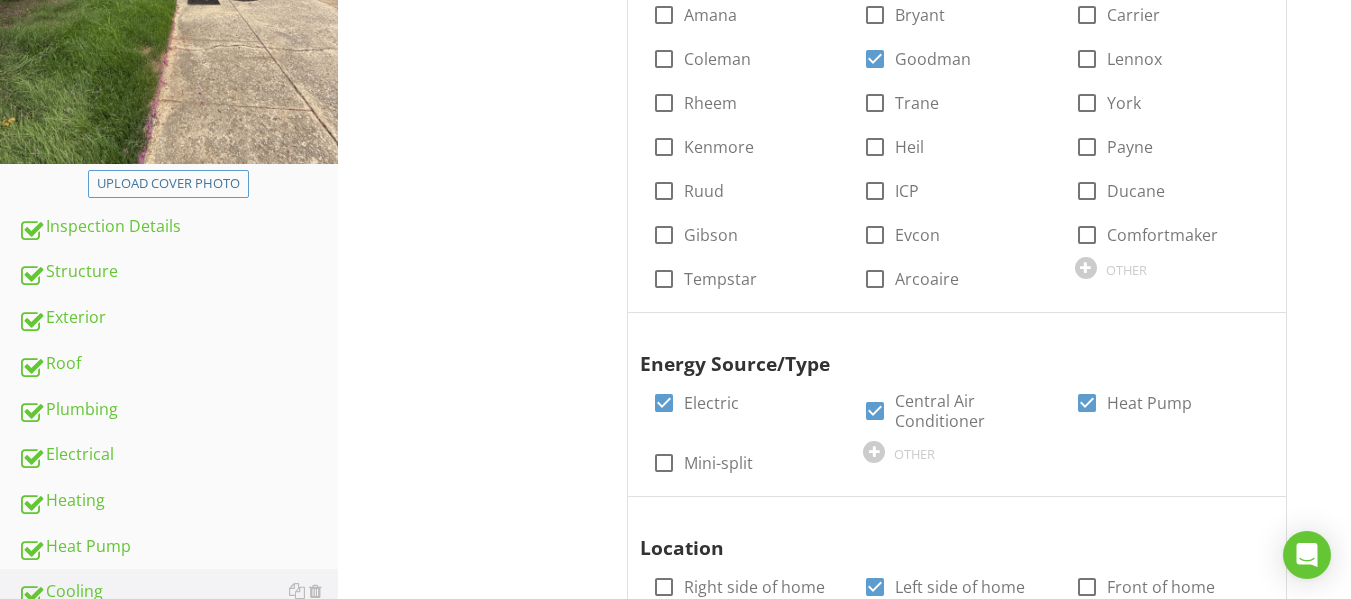 click on "Cooling
General
Condenser
Evaporator
Item
Condenser
Info
Information                 1
Brand
check_box_outline_blank Amana   check_box_outline_blank Bryant   check_box_outline_blank Carrier   check_box_outline_blank Coleman   check_box Goodman   check_box_outline_blank Lennox   check_box_outline_blank Rheem   check_box_outline_blank Trane   check_box_outline_blank York   check_box_outline_blank Kenmore   check_box_outline_blank Heil   check_box_outline_blank Payne   check_box_outline_blank Ruud   check_box_outline_blank ICP   check_box_outline_blank Ducane   check_box_outline_blank Gibson   check_box_outline_blank Evcon   check_box_outline_blank Comfortmaker   check_box_outline_blank Tempstar   Arcoaire         OTHER" at bounding box center [844, 2064] 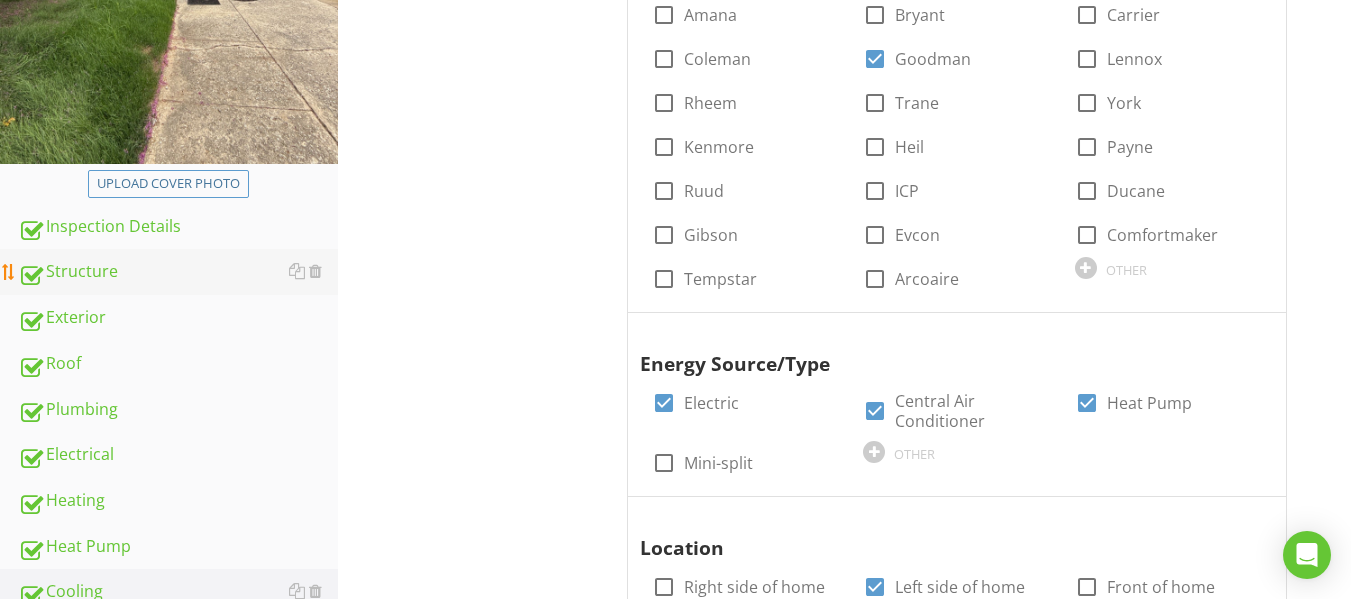 click on "Structure" at bounding box center [178, 272] 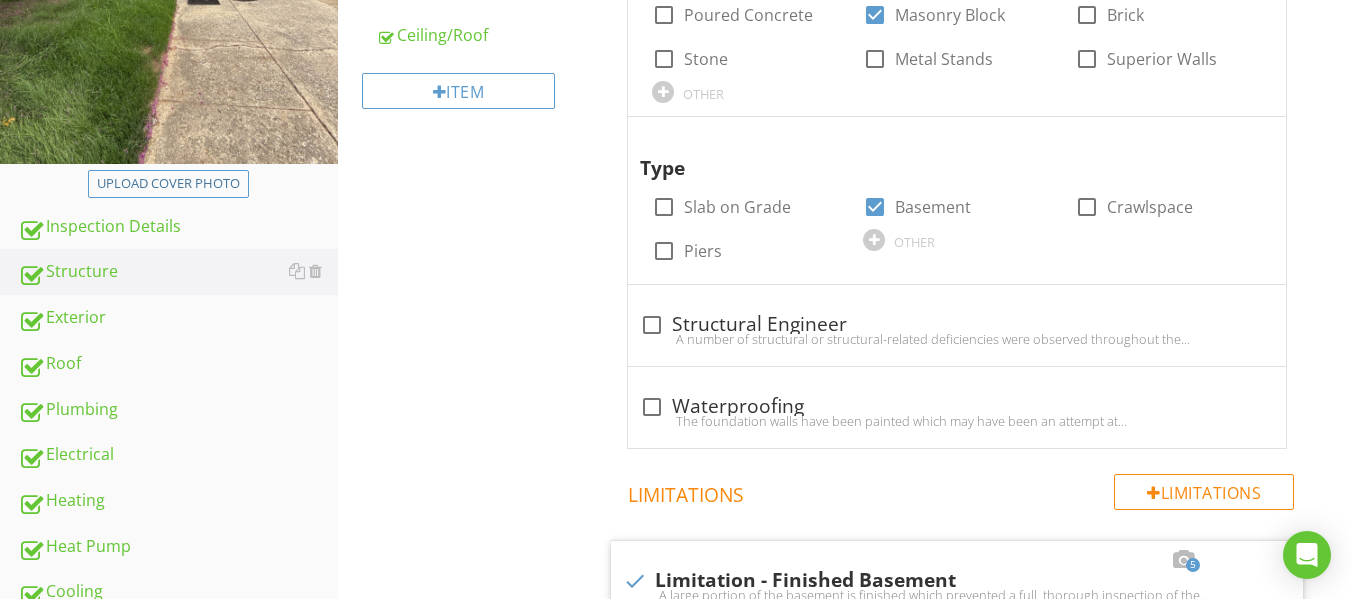 scroll, scrollTop: 187, scrollLeft: 0, axis: vertical 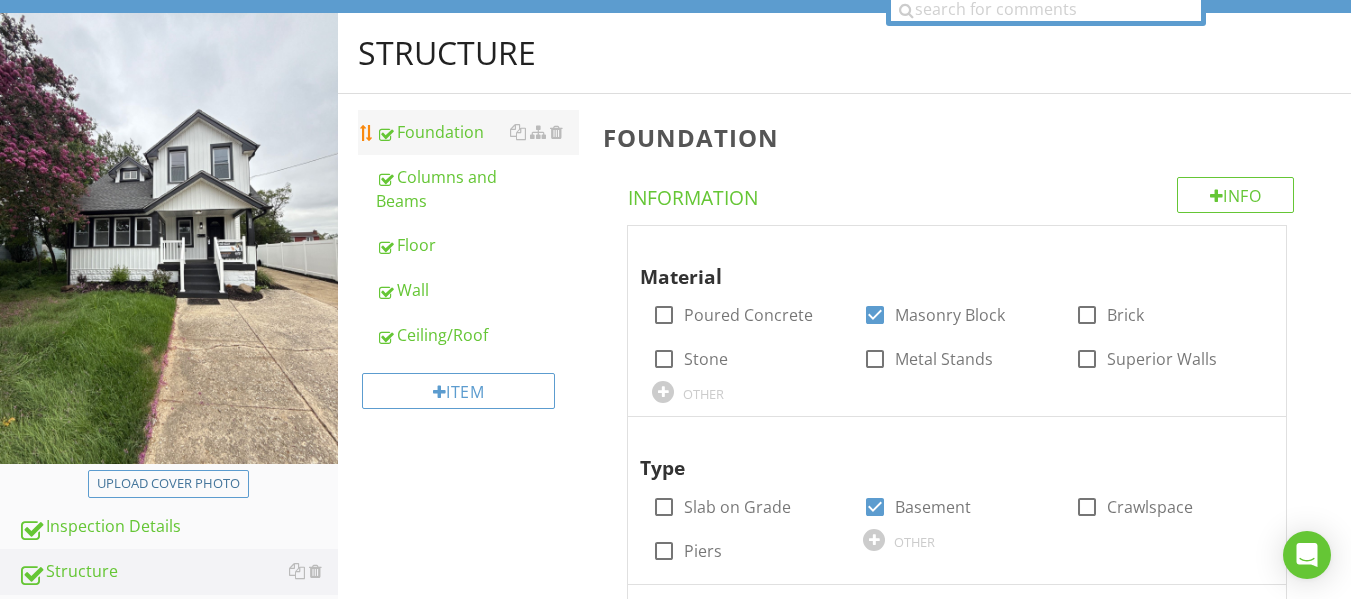 click on "Foundation" at bounding box center [477, 132] 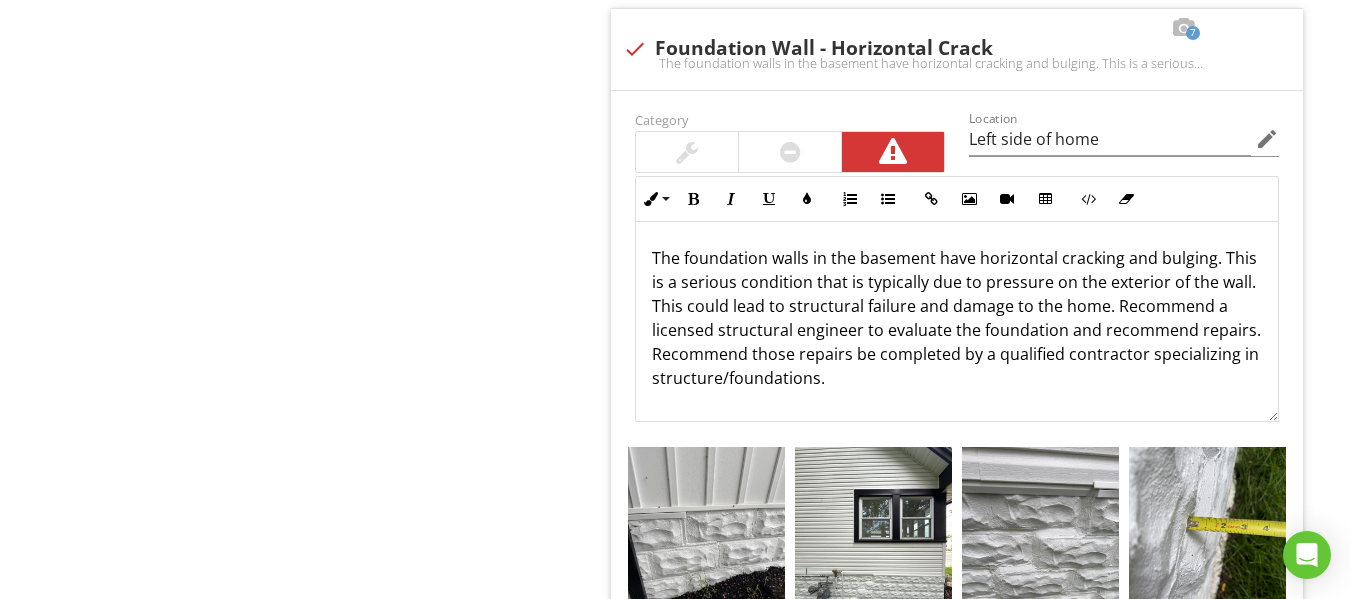 scroll, scrollTop: 4087, scrollLeft: 0, axis: vertical 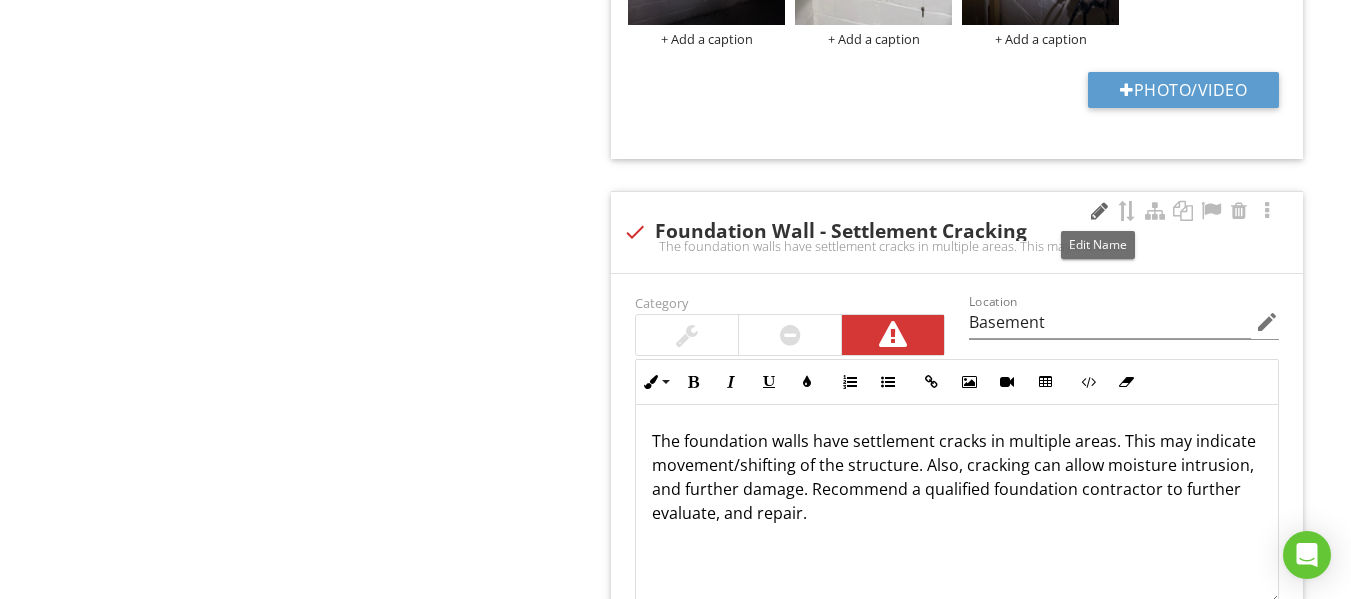 click at bounding box center (1099, 211) 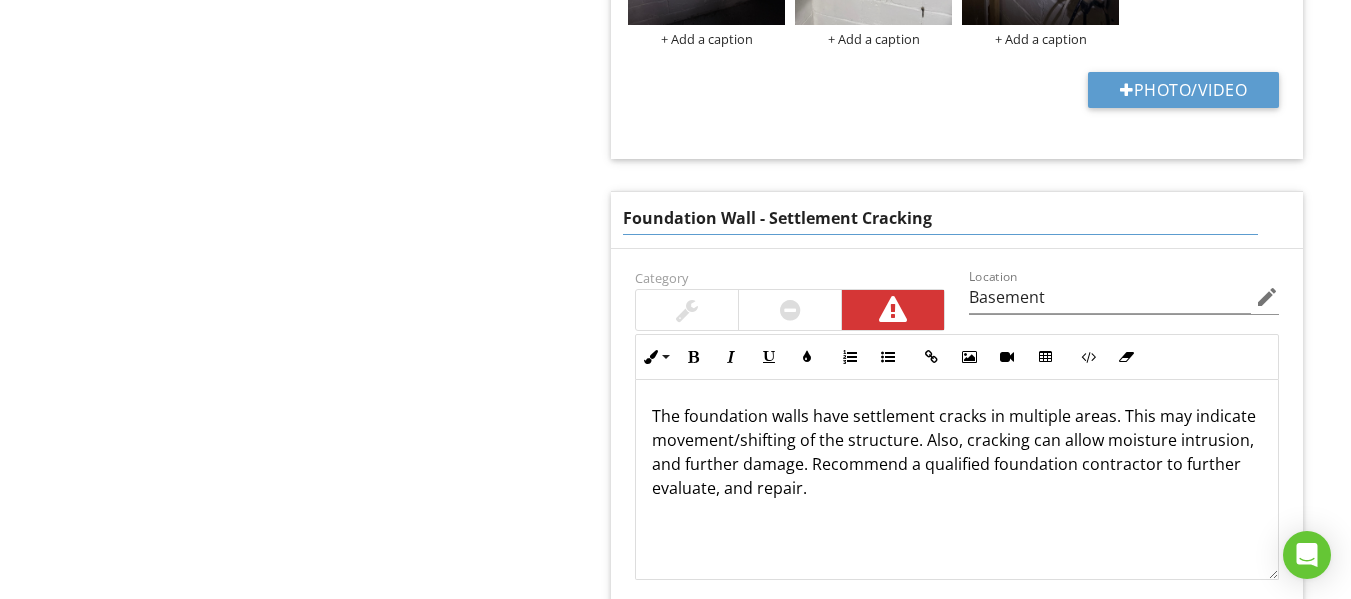 drag, startPoint x: 934, startPoint y: 222, endPoint x: 607, endPoint y: 225, distance: 327.01376 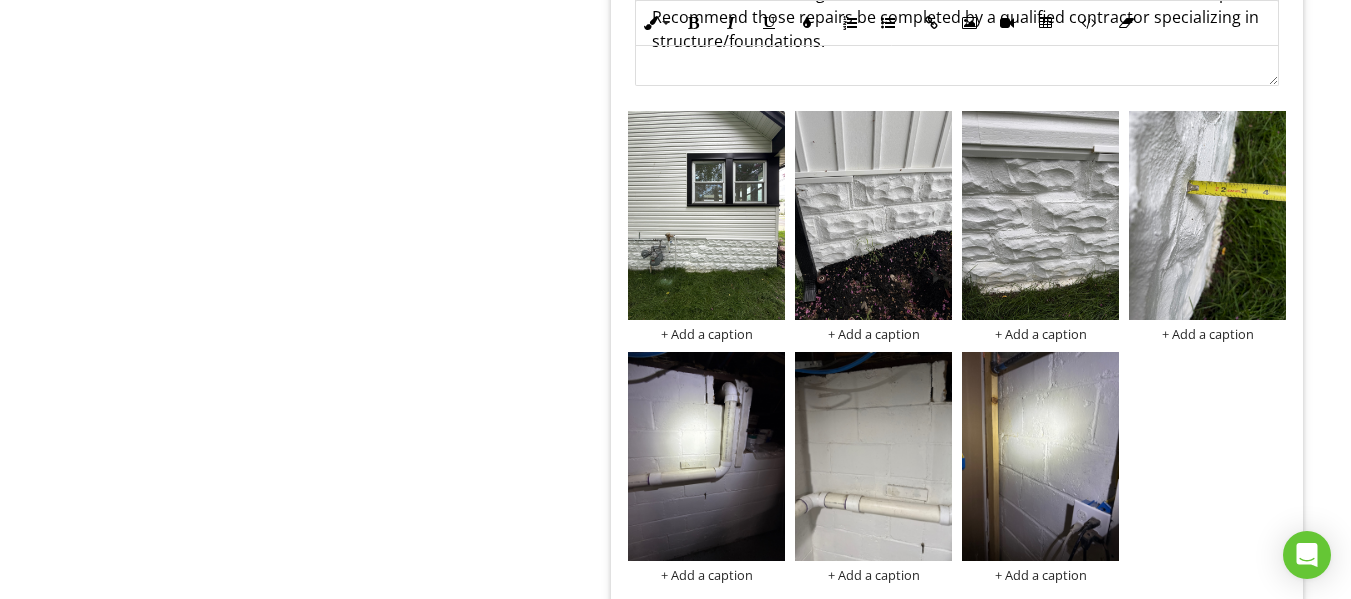 scroll, scrollTop: 4154, scrollLeft: 0, axis: vertical 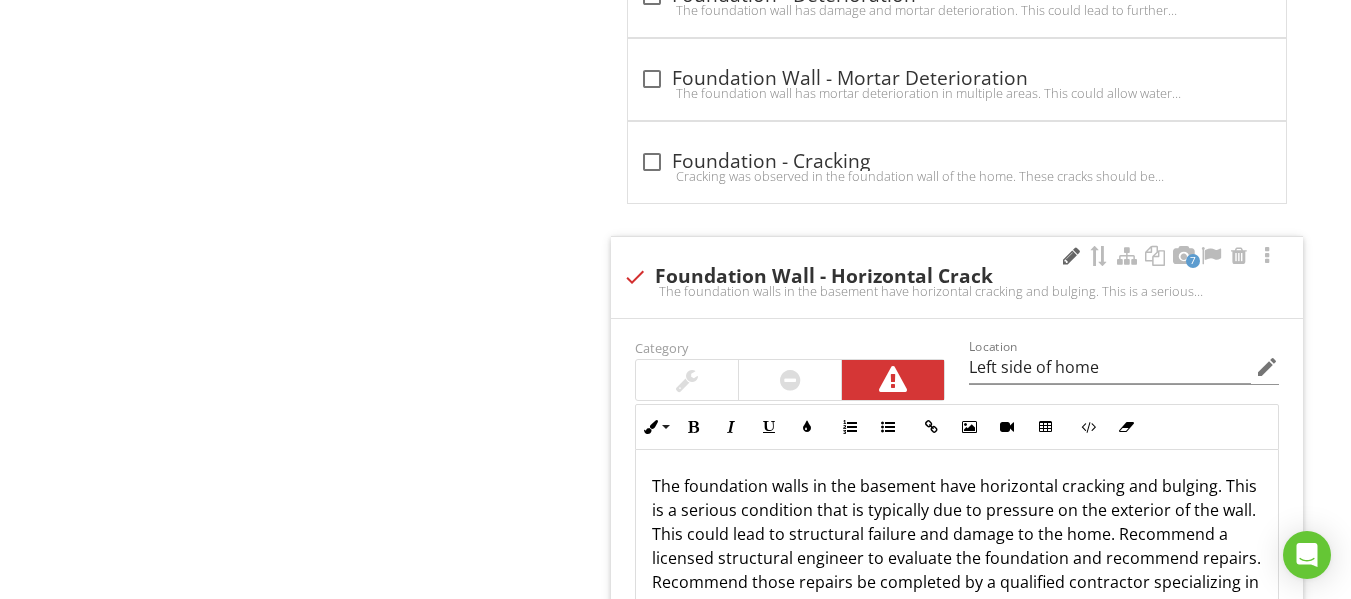click at bounding box center [1071, 256] 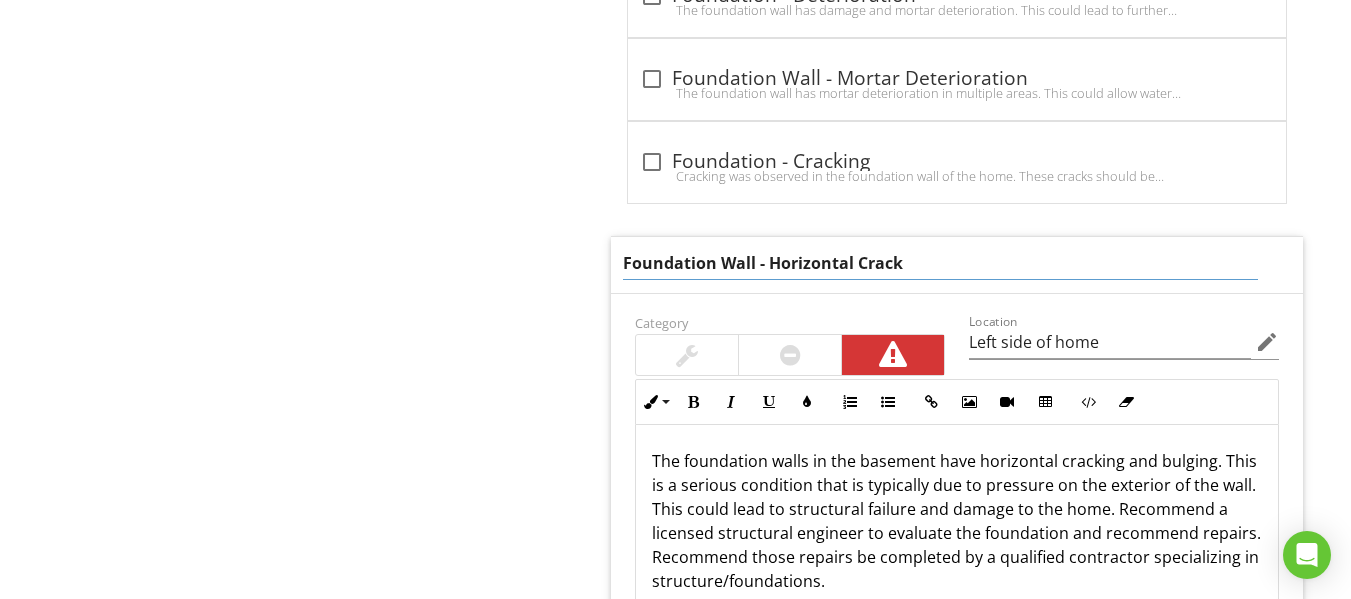 drag, startPoint x: 908, startPoint y: 267, endPoint x: 564, endPoint y: 265, distance: 344.00583 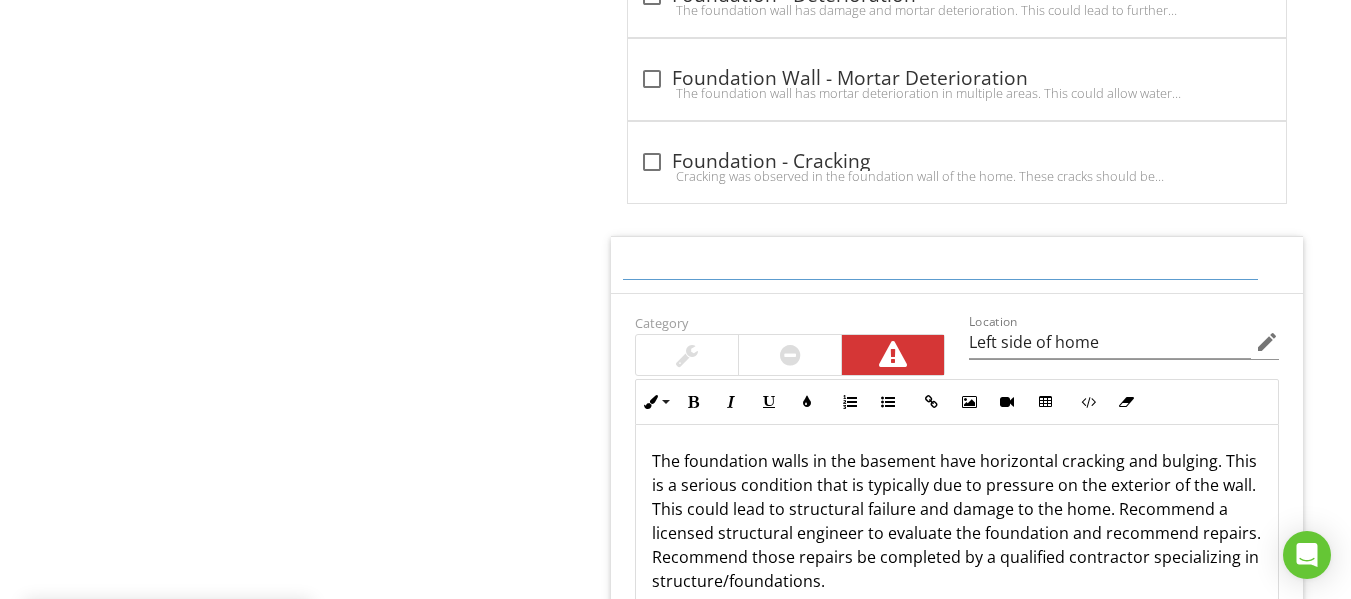 paste on "Foundation Wall - Settlement Cracking" 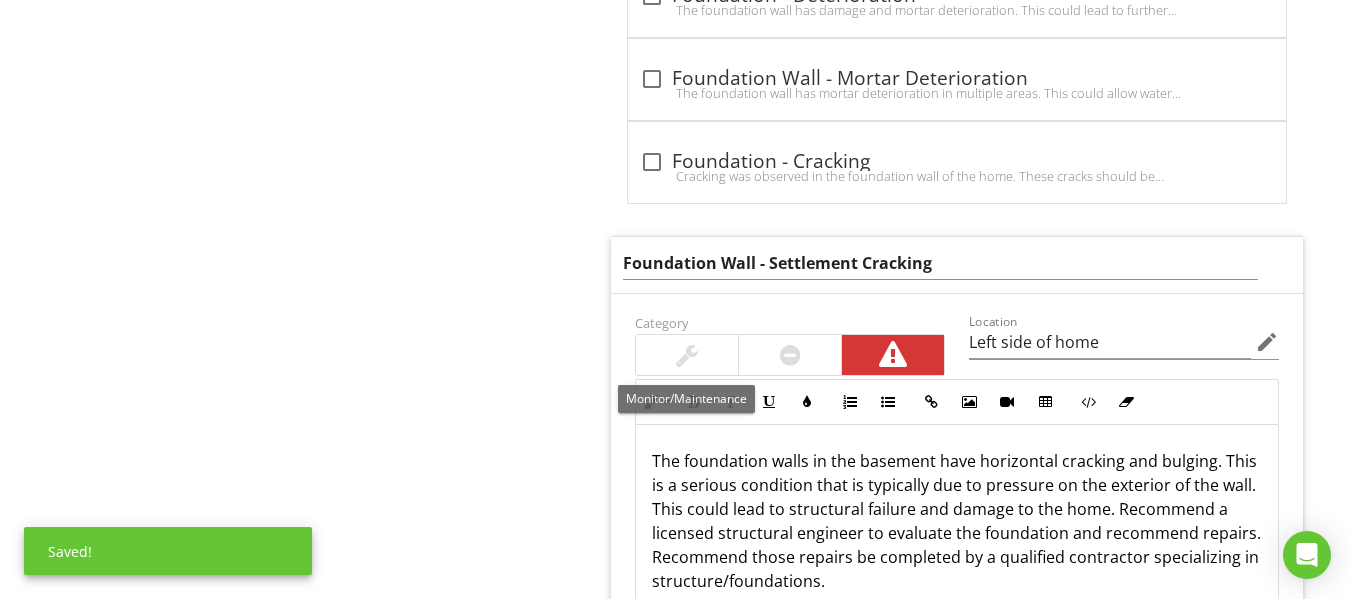 scroll, scrollTop: 4254, scrollLeft: 0, axis: vertical 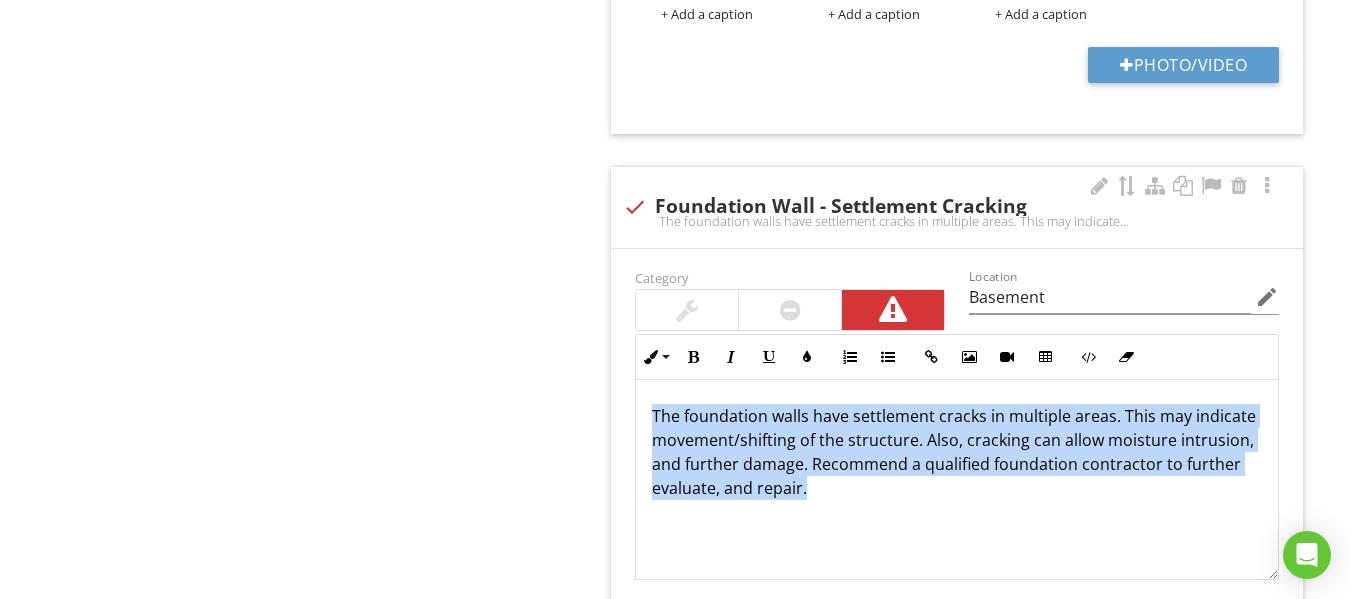 drag, startPoint x: 830, startPoint y: 489, endPoint x: 630, endPoint y: 395, distance: 220.9887 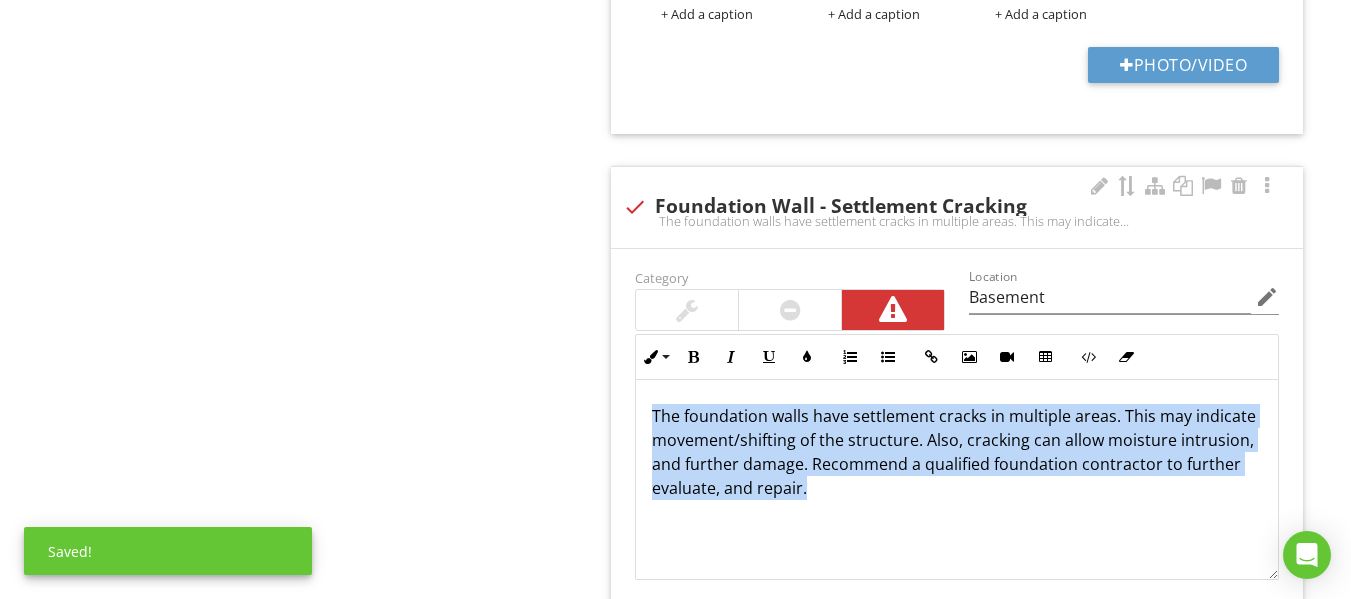 copy on "The foundation walls have settlement cracks in multiple areas. This may indicate movement/shifting of the structure. Also, cracking can allow moisture intrusion, and further damage. Recommend a qualified foundation contractor to further evaluate, and repair." 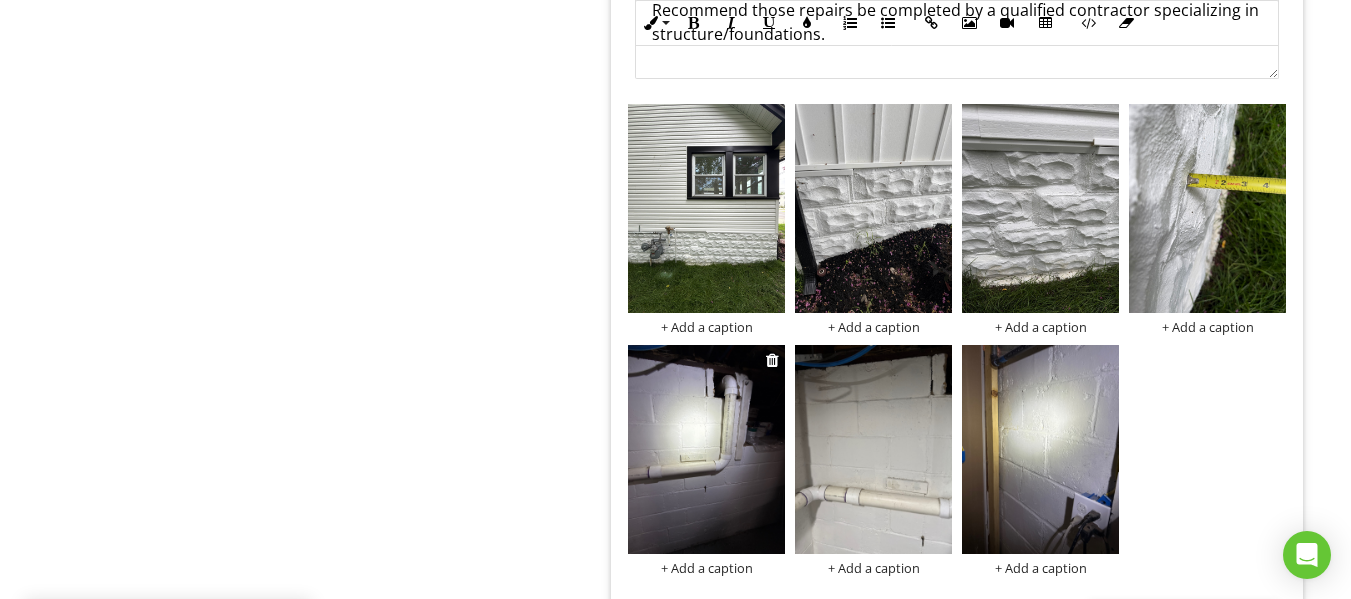 scroll, scrollTop: 4179, scrollLeft: 0, axis: vertical 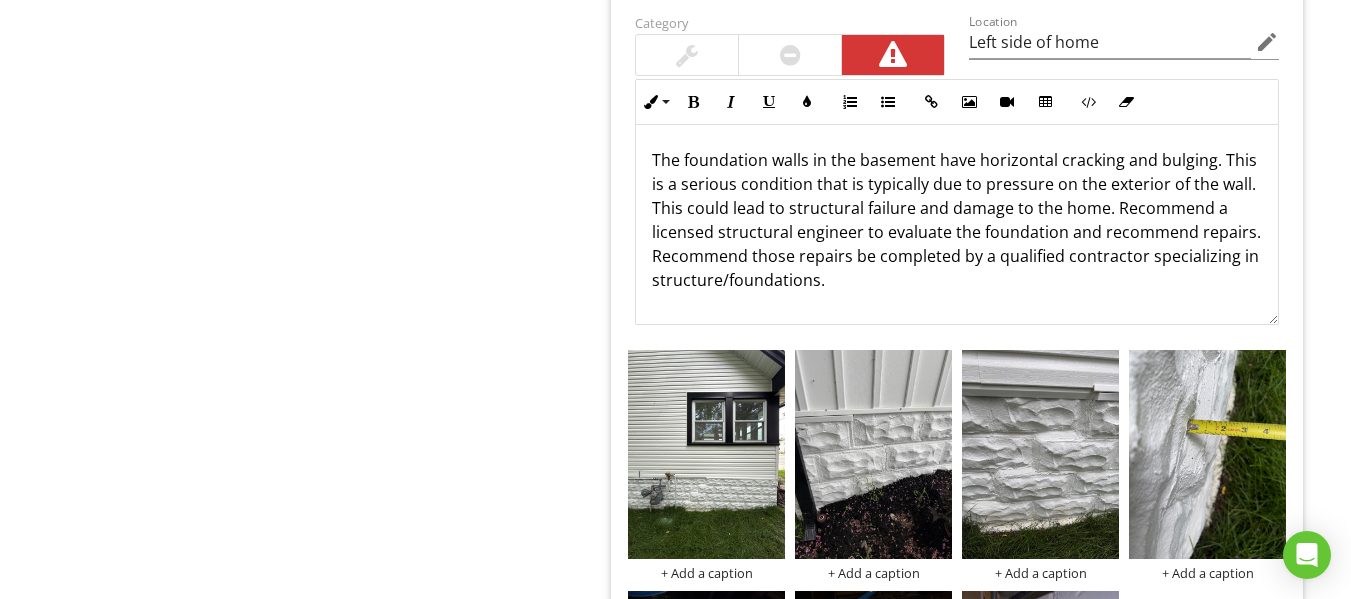 click on "The foundation walls in the basement have horizontal cracking and bulging. This is a serious condition that is typically due to pressure on the exterior of the wall. This could lead to structural failure and damage to the home. Recommend a licensed structural engineer to evaluate the foundation and recommend repairs. Recommend those repairs be completed by a qualified contractor specializing in structure/foundations." at bounding box center [957, 220] 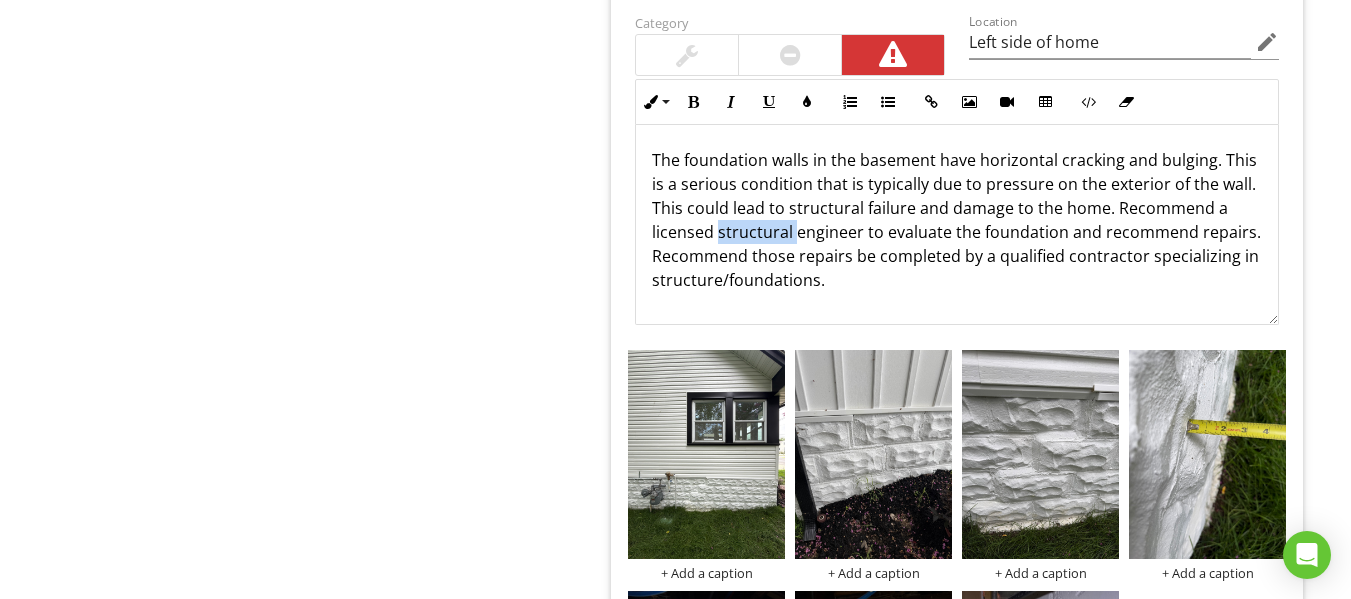 click on "The foundation walls in the basement have horizontal cracking and bulging. This is a serious condition that is typically due to pressure on the exterior of the wall. This could lead to structural failure and damage to the home. Recommend a licensed structural engineer to evaluate the foundation and recommend repairs. Recommend those repairs be completed by a qualified contractor specializing in structure/foundations." at bounding box center [957, 220] 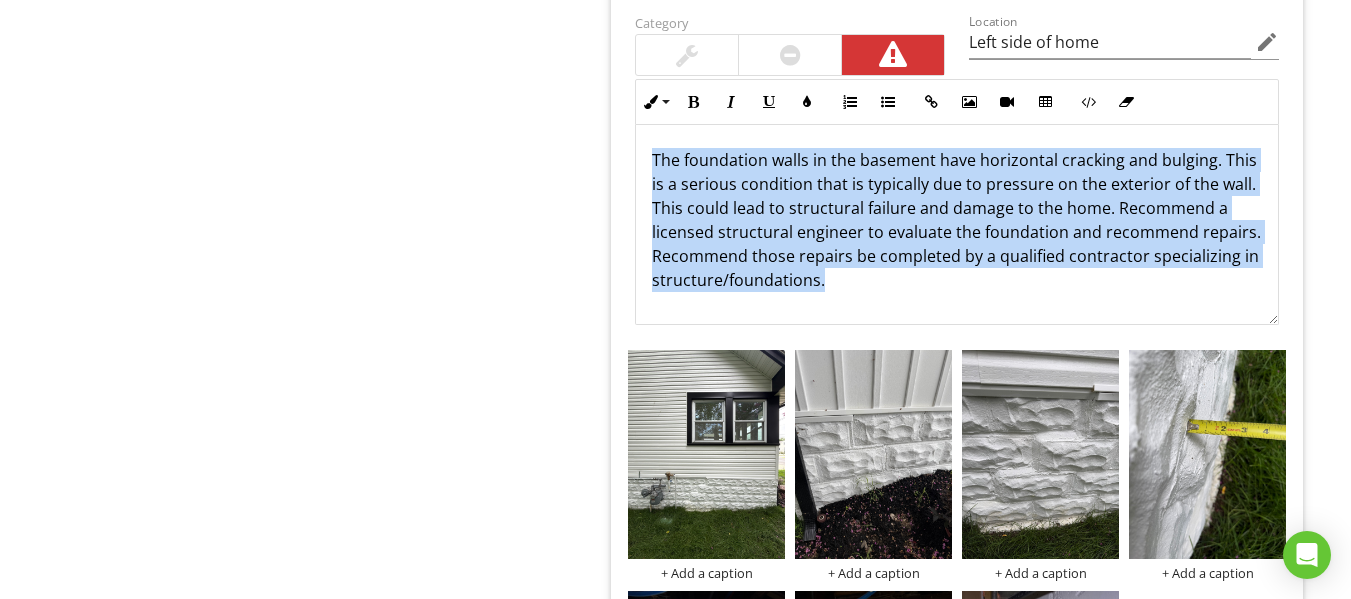 click on "The foundation walls in the basement have horizontal cracking and bulging. This is a serious condition that is typically due to pressure on the exterior of the wall. This could lead to structural failure and damage to the home. Recommend a licensed structural engineer to evaluate the foundation and recommend repairs. Recommend those repairs be completed by a qualified contractor specializing in structure/foundations." at bounding box center [957, 220] 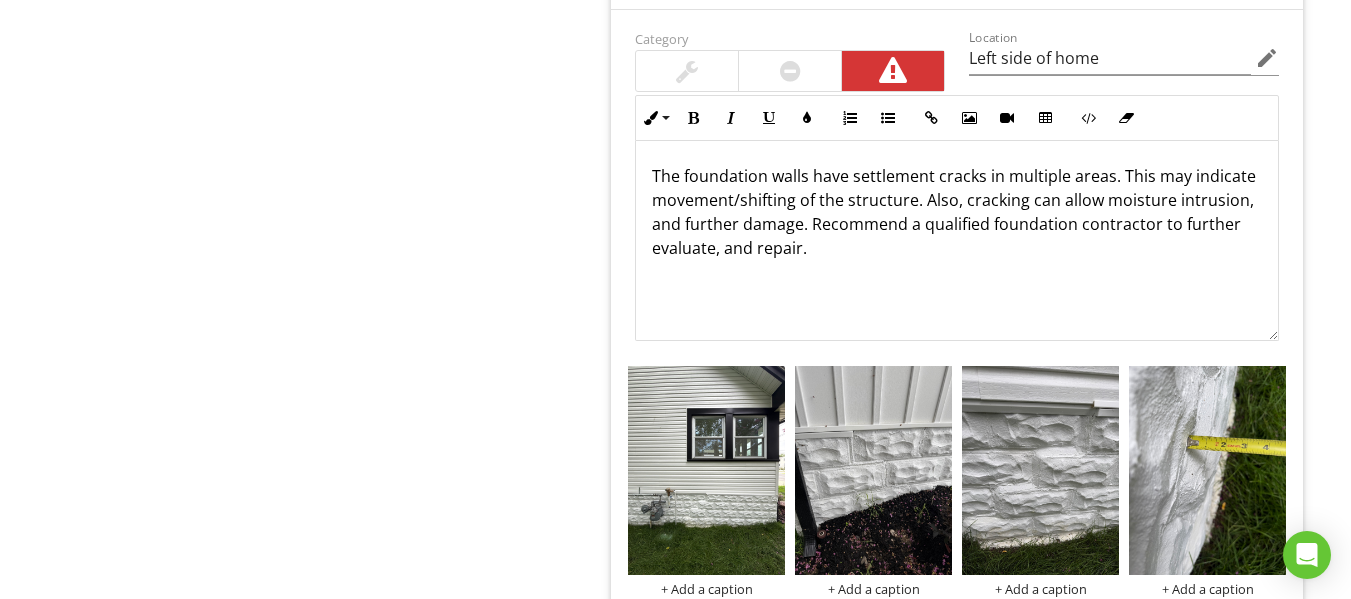 scroll, scrollTop: 4179, scrollLeft: 0, axis: vertical 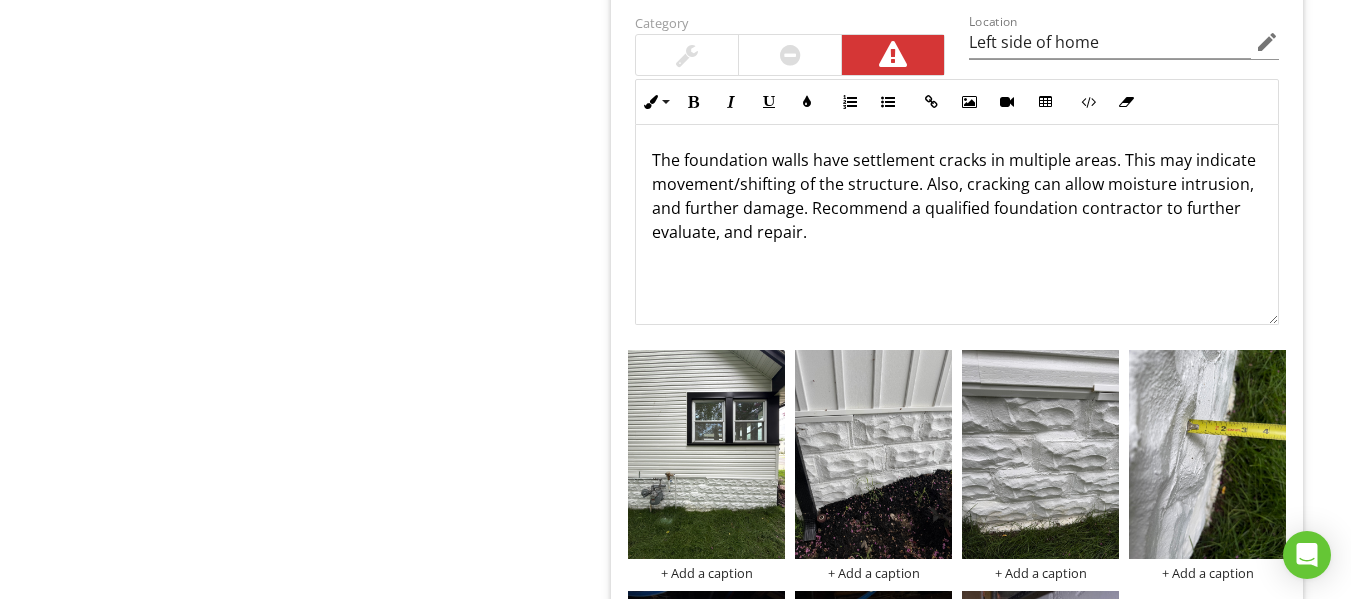 click on "Structure
Foundation
Columns & Beams
Floor
Wall
Ceiling/Roof
Item
Foundation
Info
Information
Material
check_box_outline_blank Poured Concrete   check_box Masonry Block   check_box_outline_blank Brick   check_box_outline_blank Stone   check_box_outline_blank Metal Stands   check_box_outline_blank Superior Walls         OTHER
Type
check_box_outline_blank Slab on Grade   check_box Basement   check_box_outline_blank Crawlspace   check_box_outline_blank Piers         OTHER                                   check_box_outline_blank
Structural Engineer" at bounding box center (844, 75) 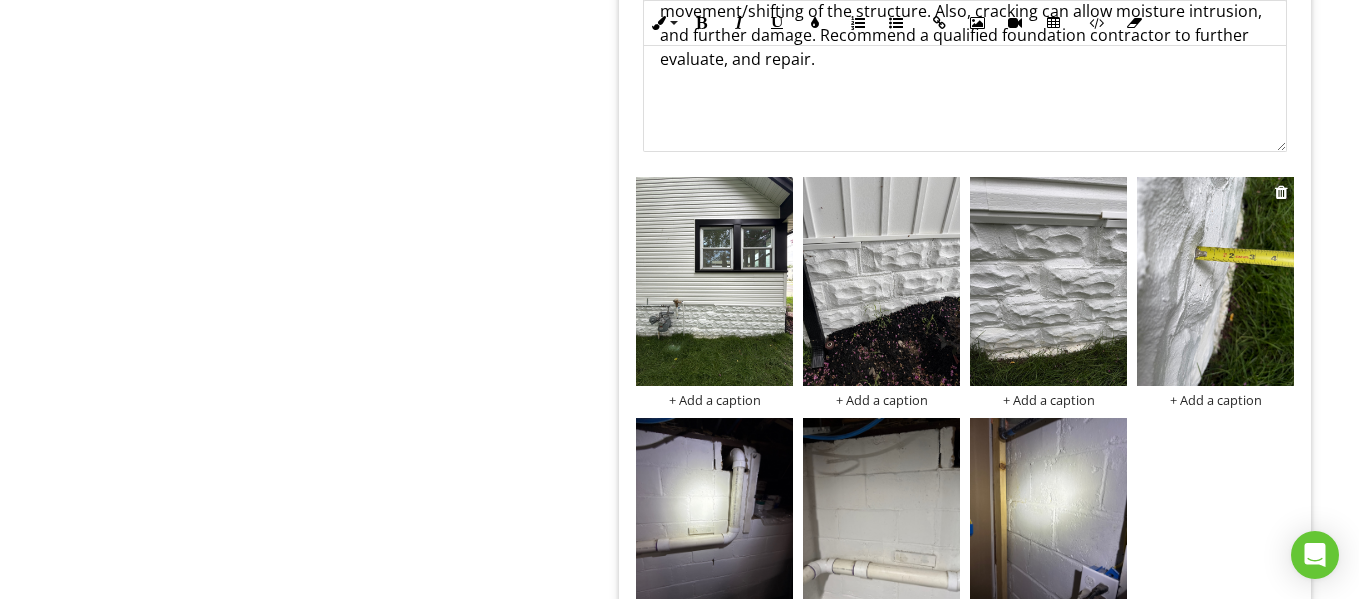 scroll, scrollTop: 4079, scrollLeft: 0, axis: vertical 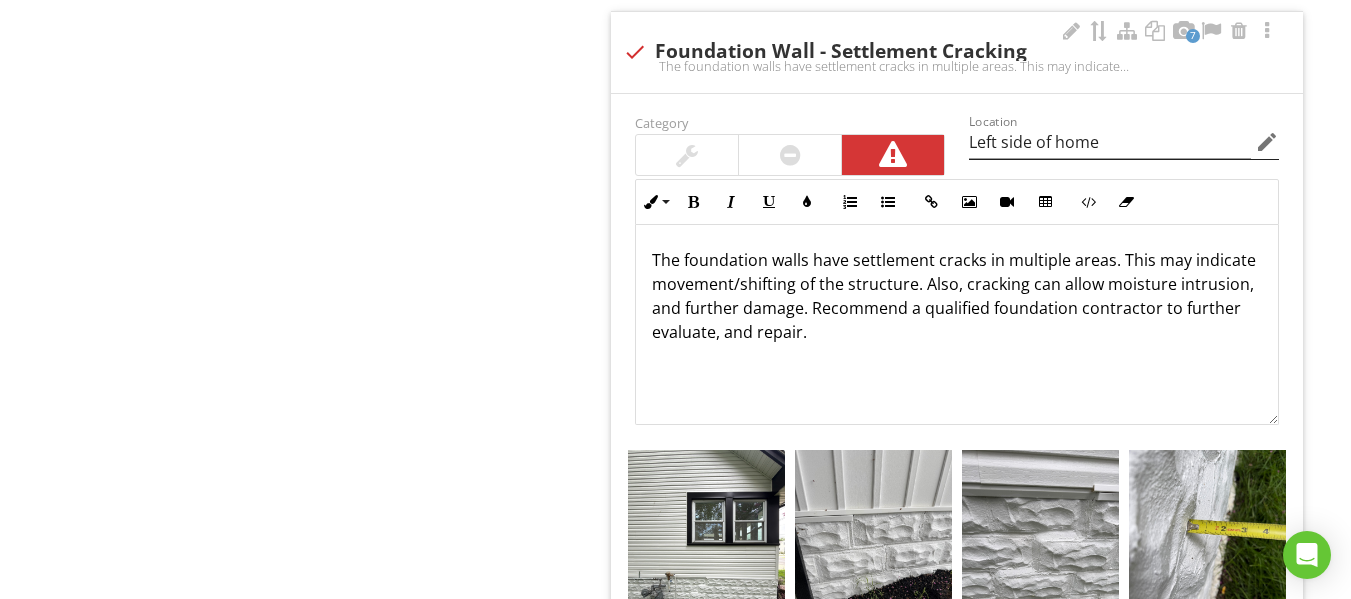 click on "edit" at bounding box center [1267, 142] 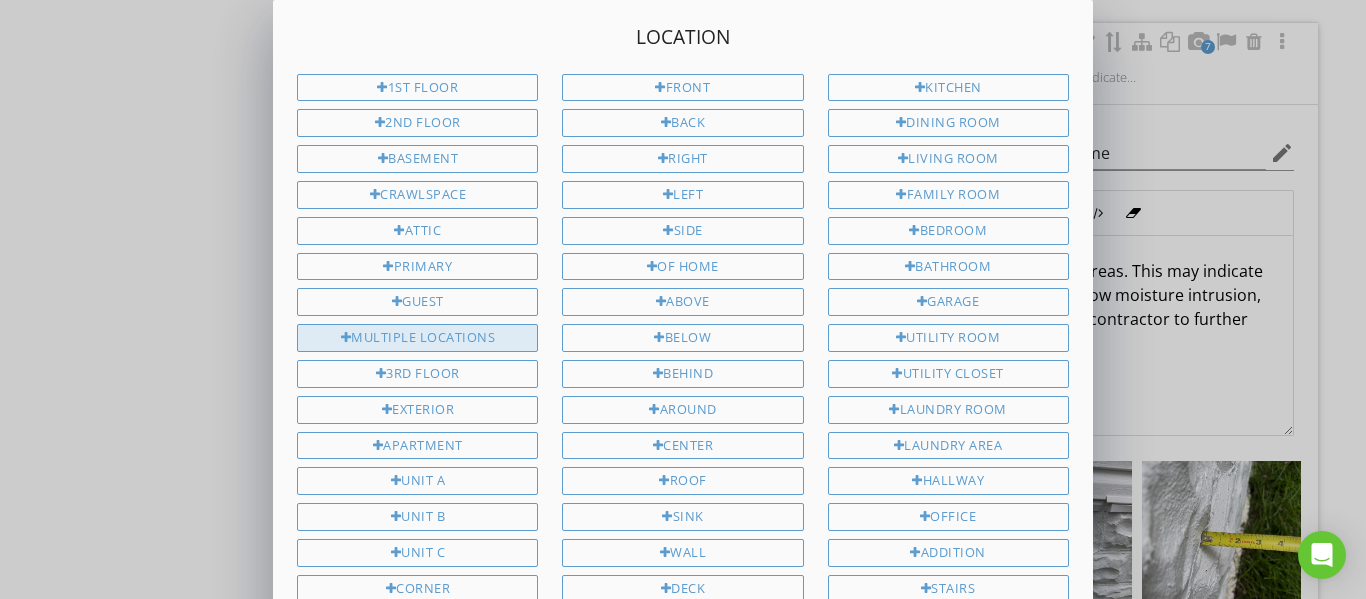 click on "Multiple Locations" at bounding box center [417, 338] 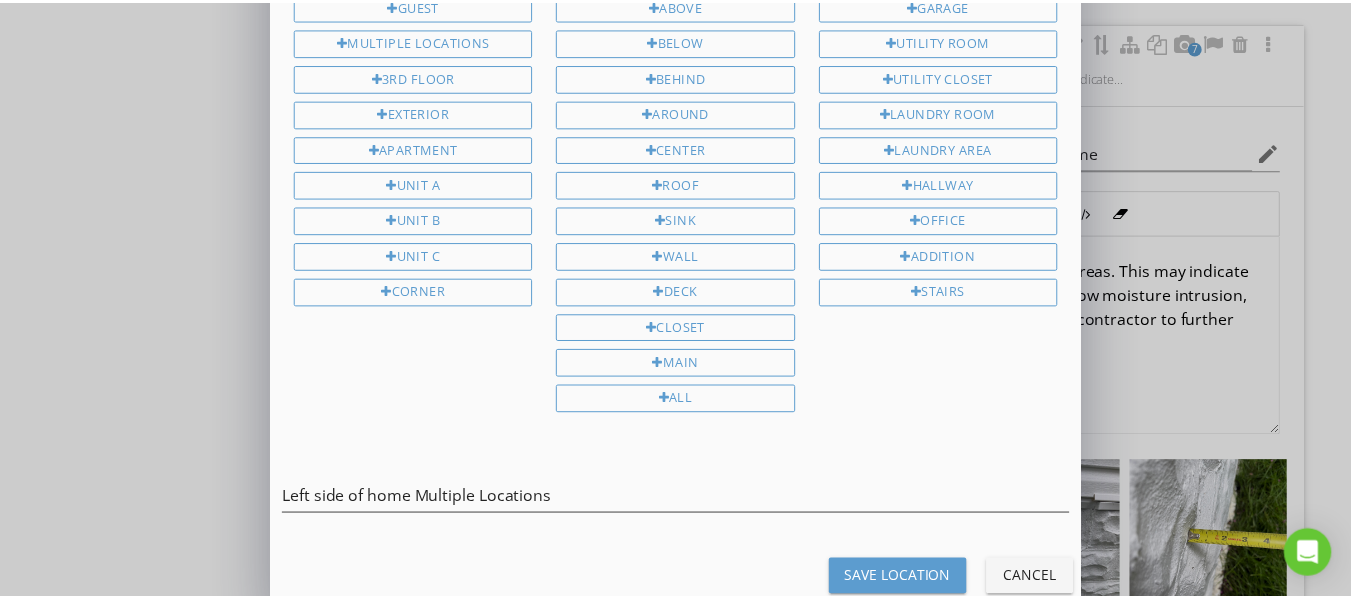 scroll, scrollTop: 332, scrollLeft: 0, axis: vertical 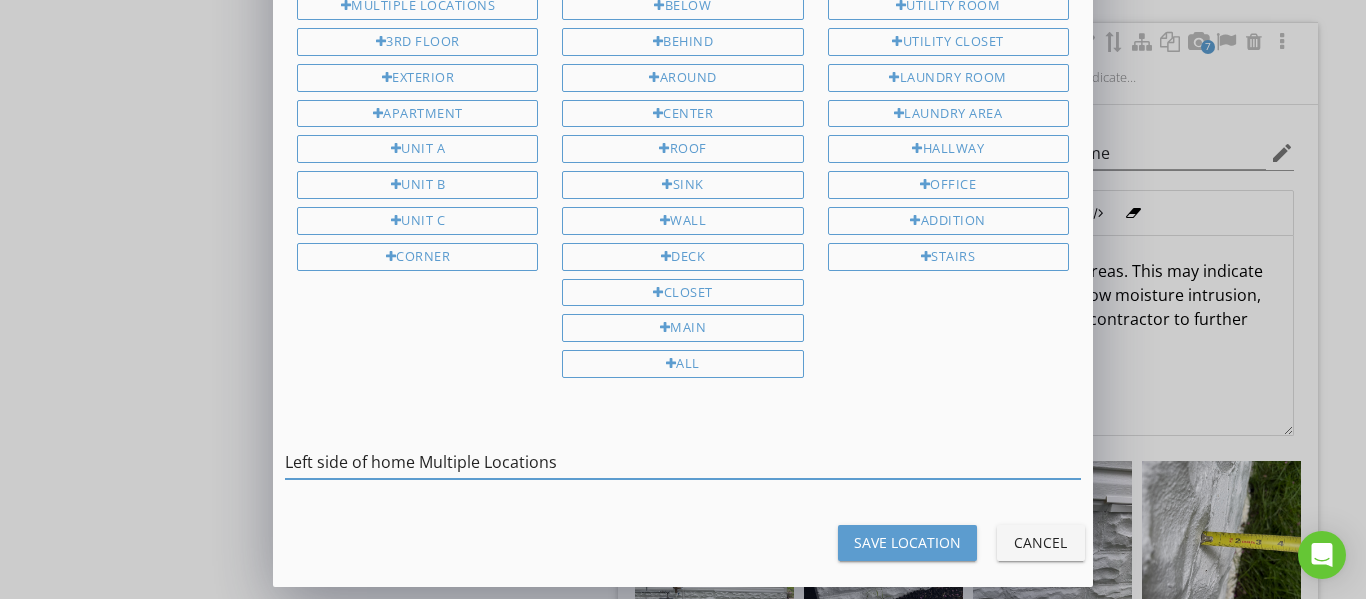 drag, startPoint x: 388, startPoint y: 462, endPoint x: 281, endPoint y: 462, distance: 107 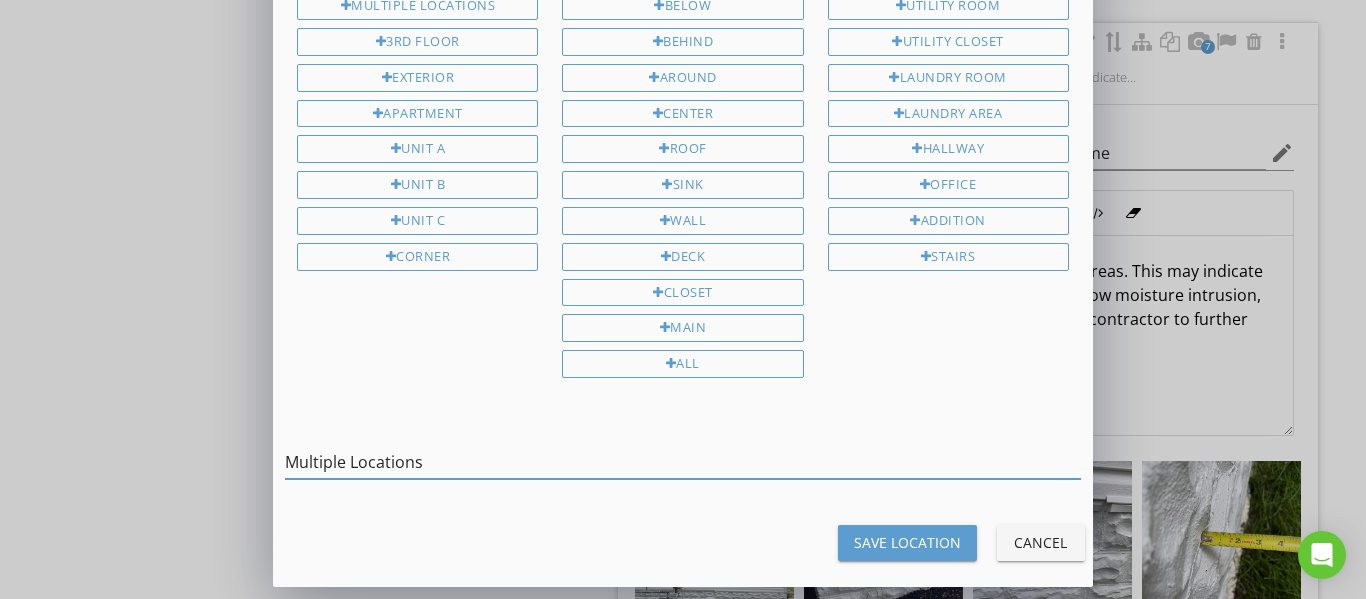 type on "Multiple Locations" 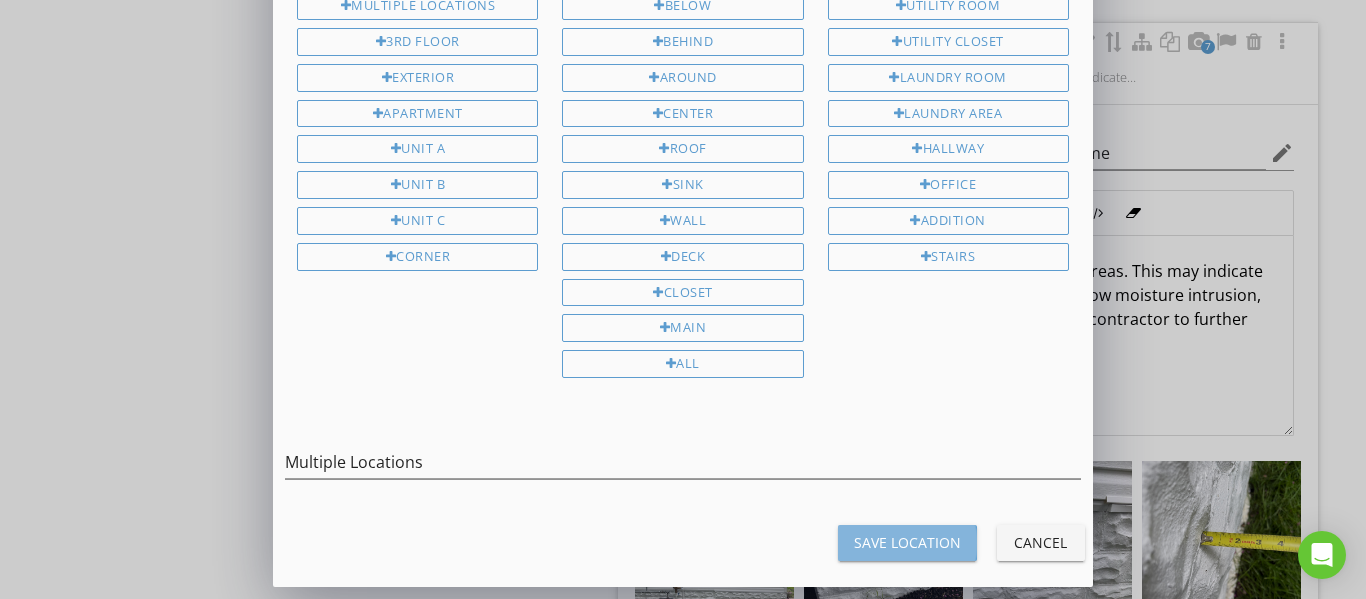 drag, startPoint x: 902, startPoint y: 536, endPoint x: 917, endPoint y: 531, distance: 15.811388 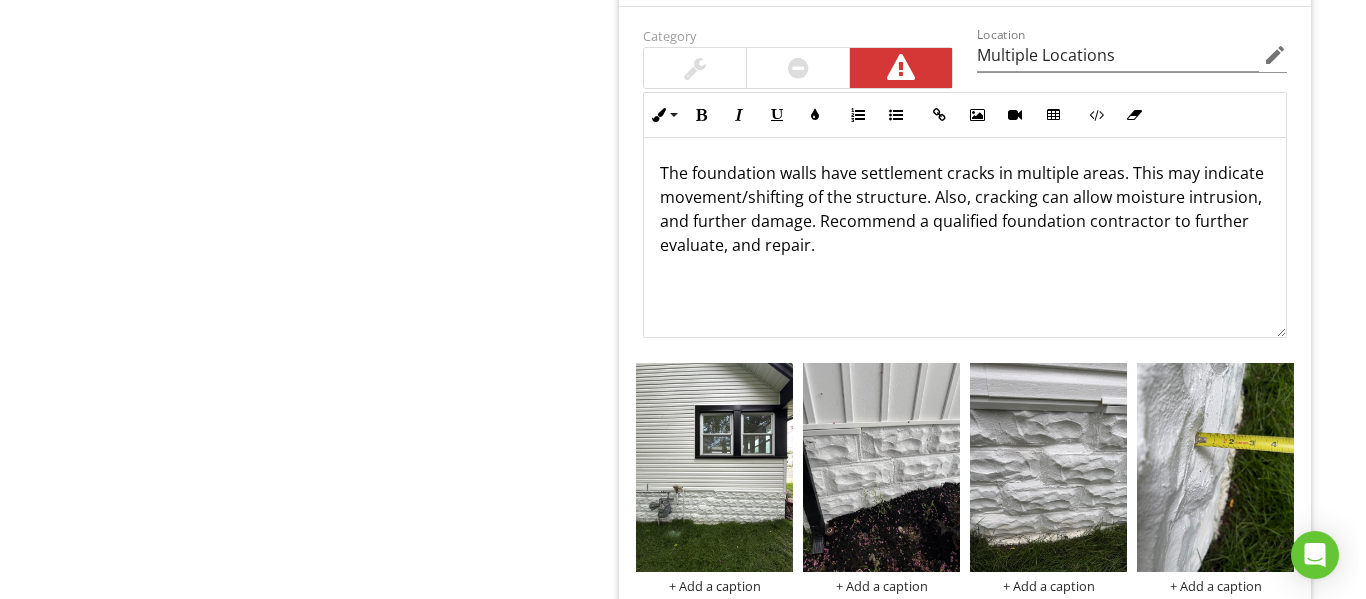 scroll, scrollTop: 4379, scrollLeft: 0, axis: vertical 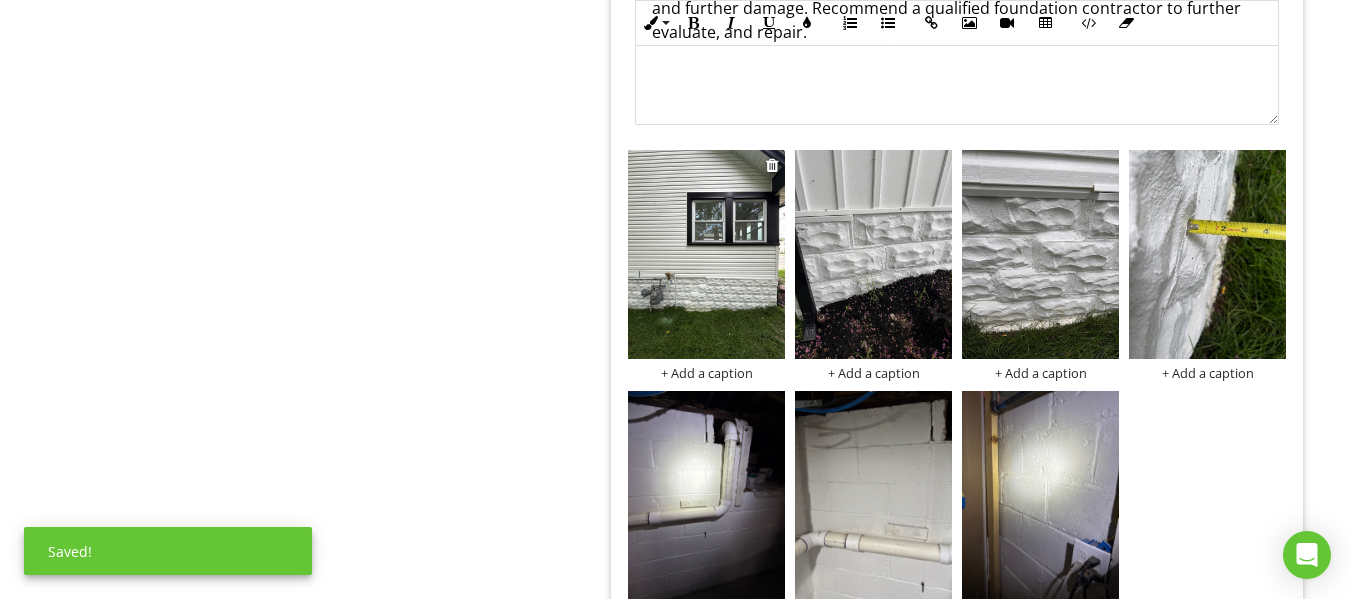 click on "+ Add a caption" at bounding box center [706, 373] 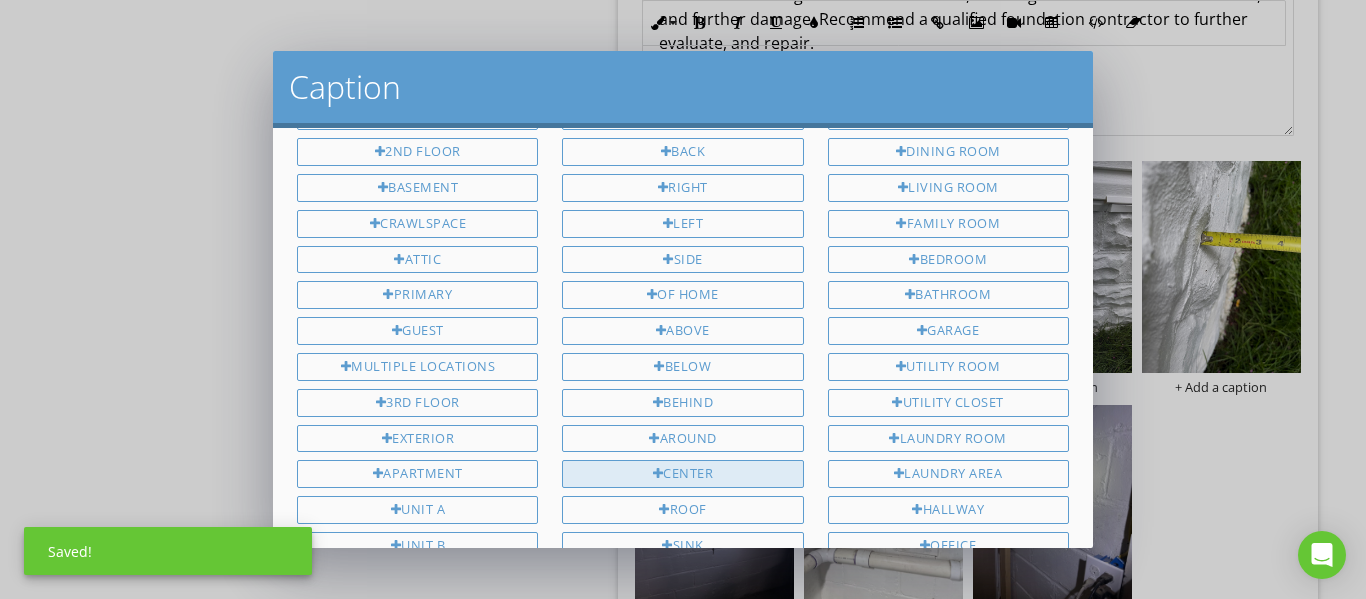 scroll, scrollTop: 0, scrollLeft: 0, axis: both 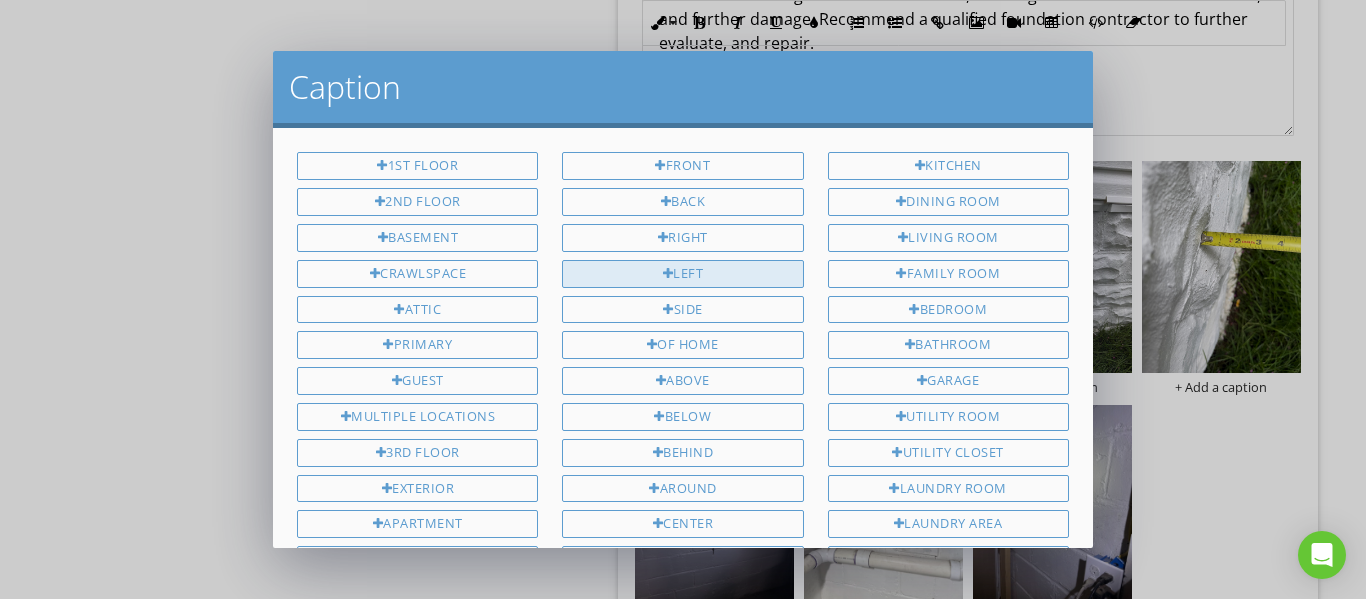 click on "Left" at bounding box center [682, 274] 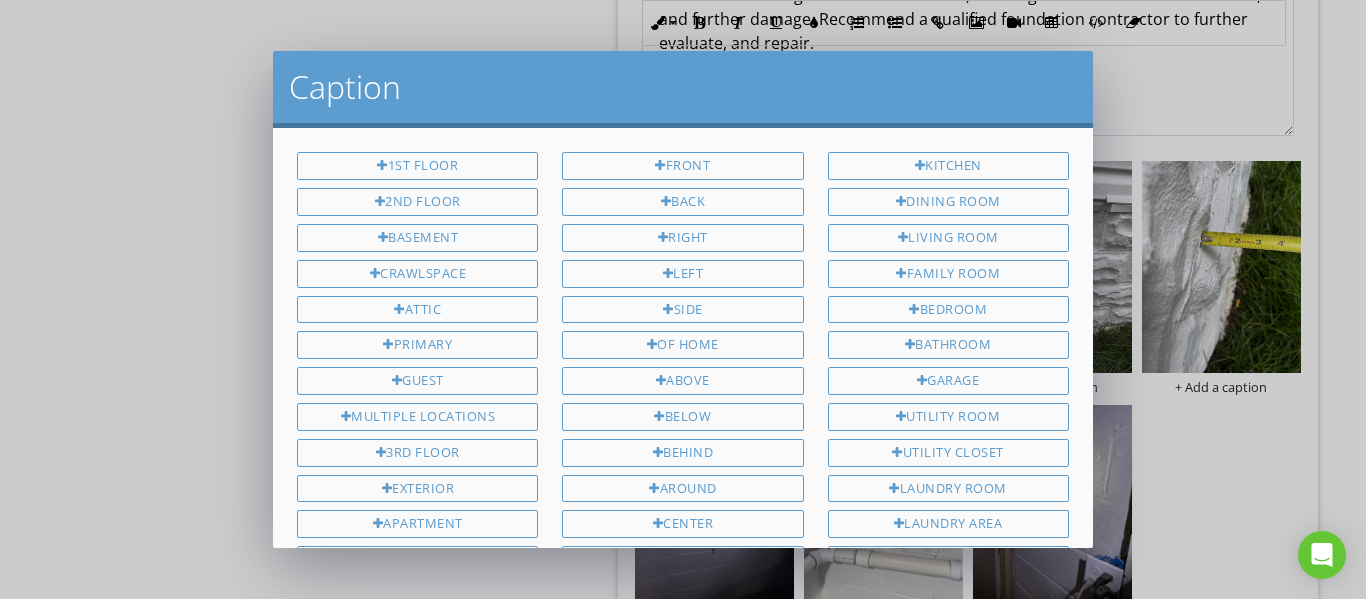 click on "Front
Back
Right
Left
side
of home
Above
Below
Behind
Around
Center
Roof
Sink
Wall
Deck
Closet
Main
All" at bounding box center [682, 474] 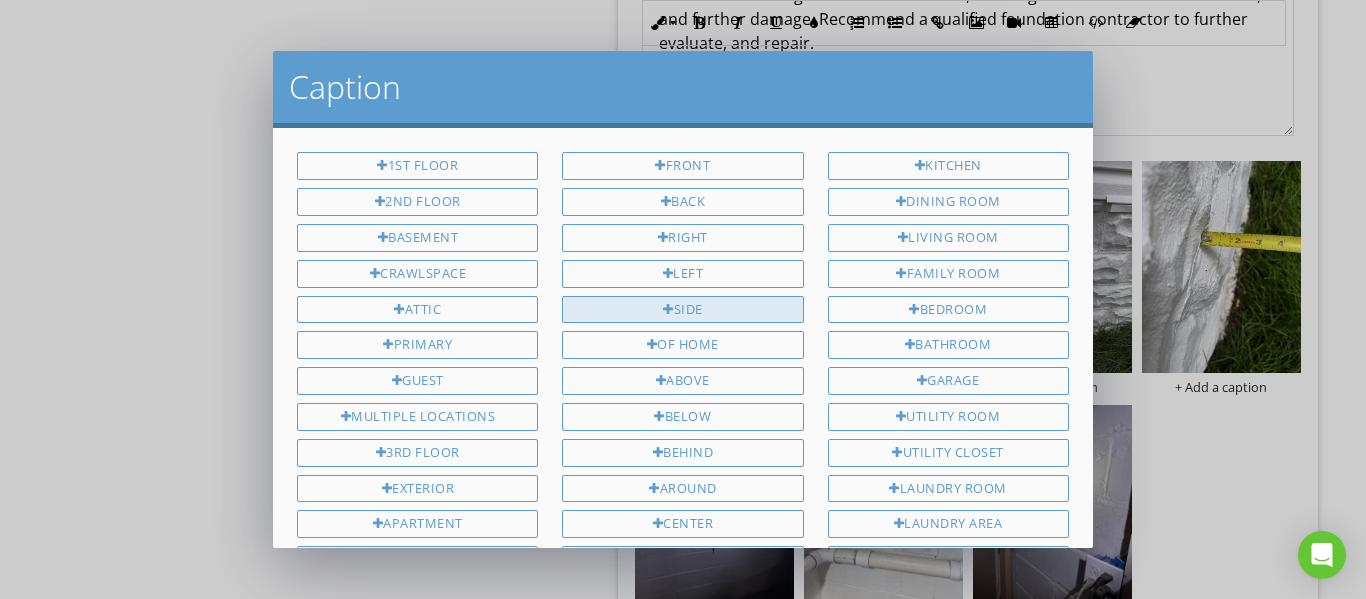click on "side" at bounding box center (682, 310) 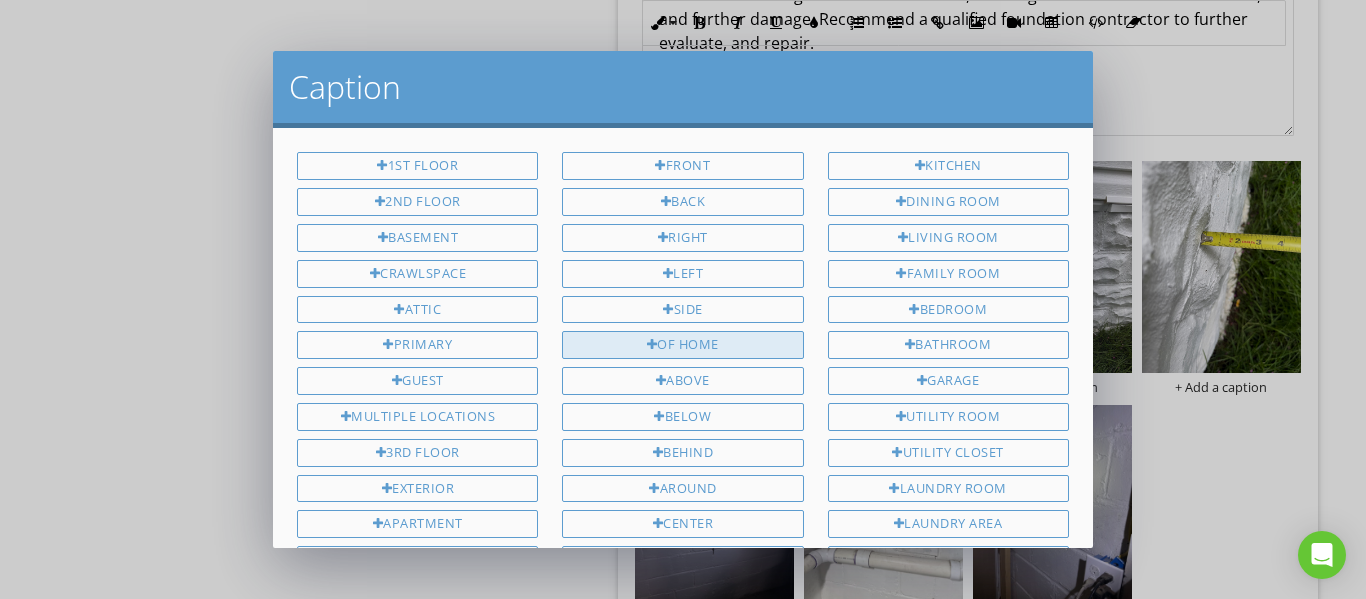 click on "of home" at bounding box center (682, 345) 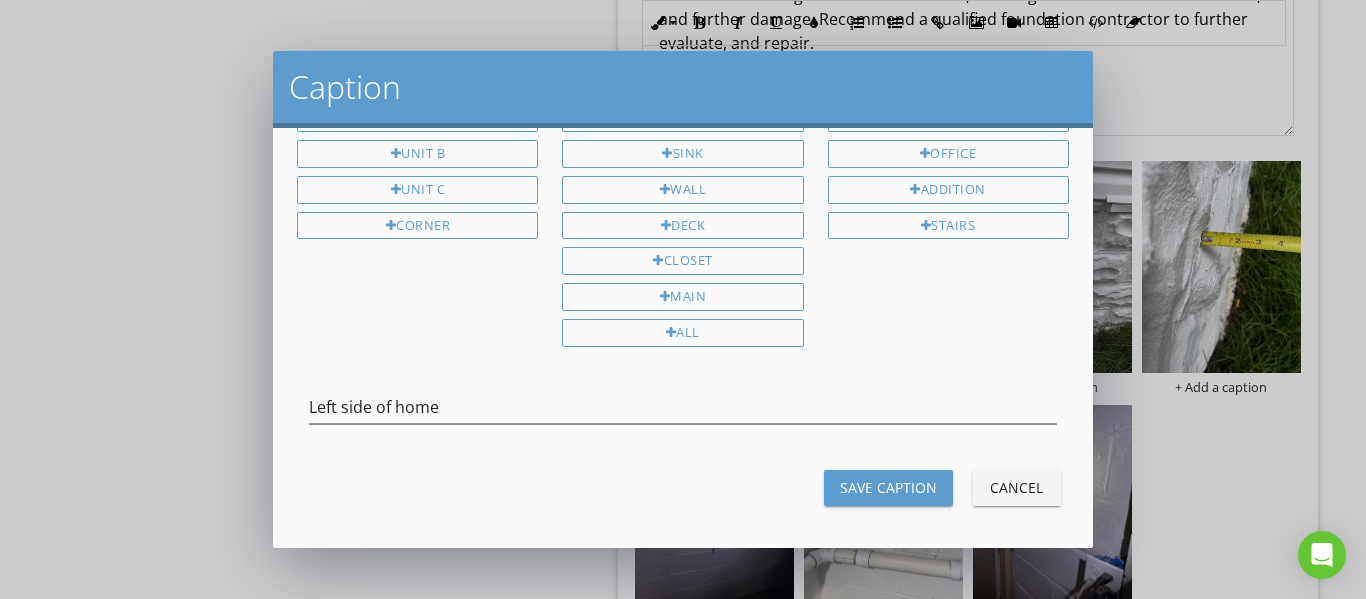 scroll, scrollTop: 450, scrollLeft: 0, axis: vertical 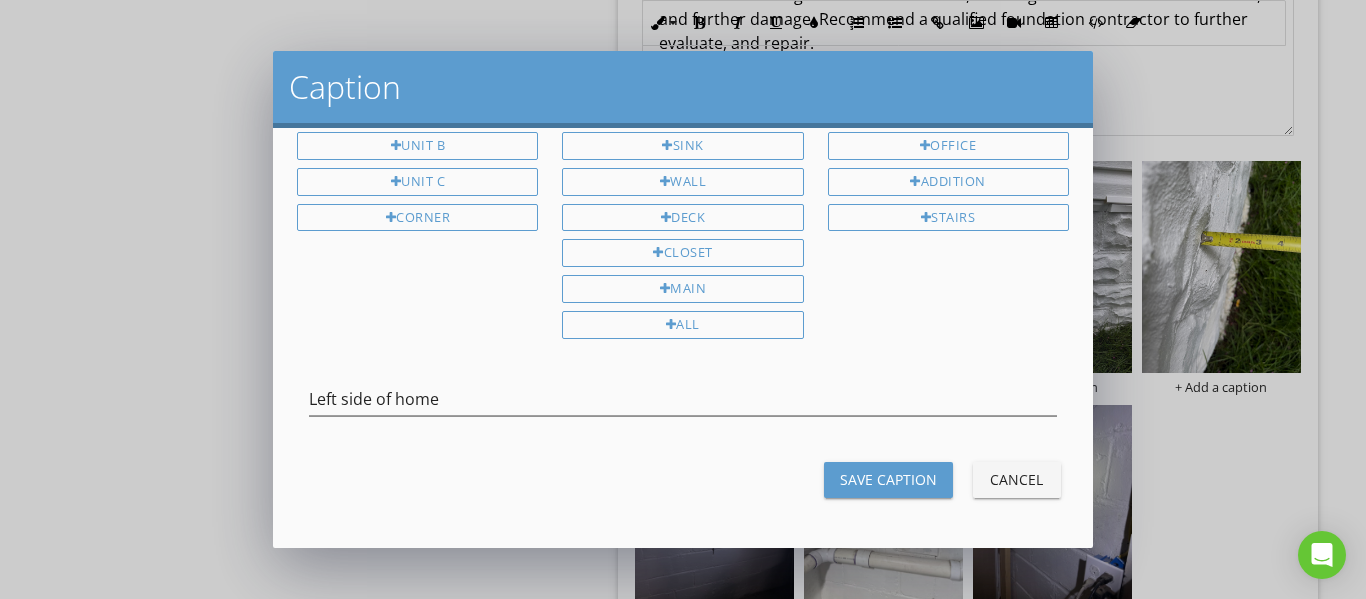 click on "Save Caption" at bounding box center (888, 479) 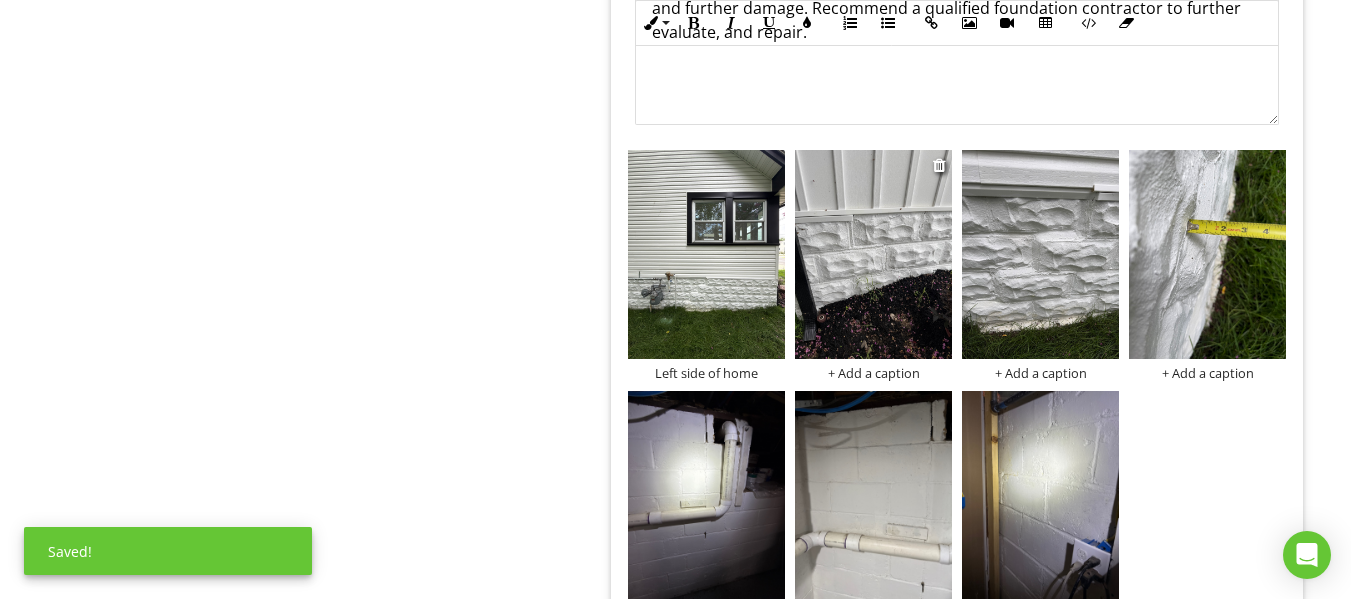 click on "+ Add a caption" at bounding box center [873, 373] 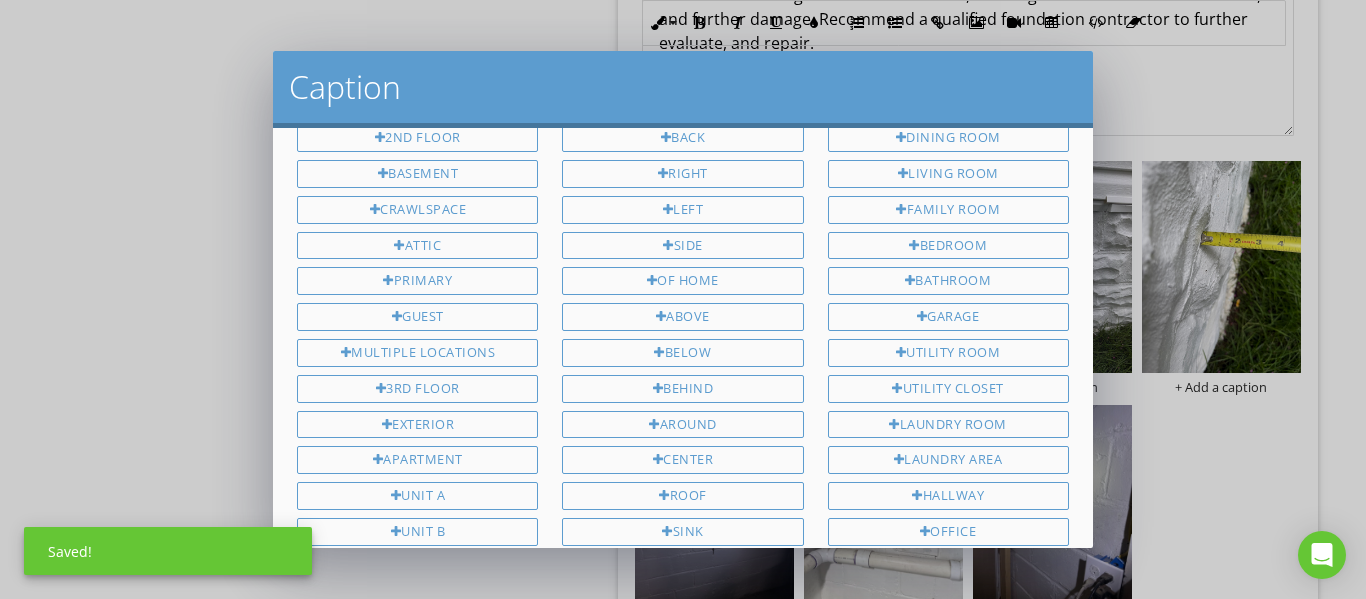 scroll, scrollTop: 50, scrollLeft: 0, axis: vertical 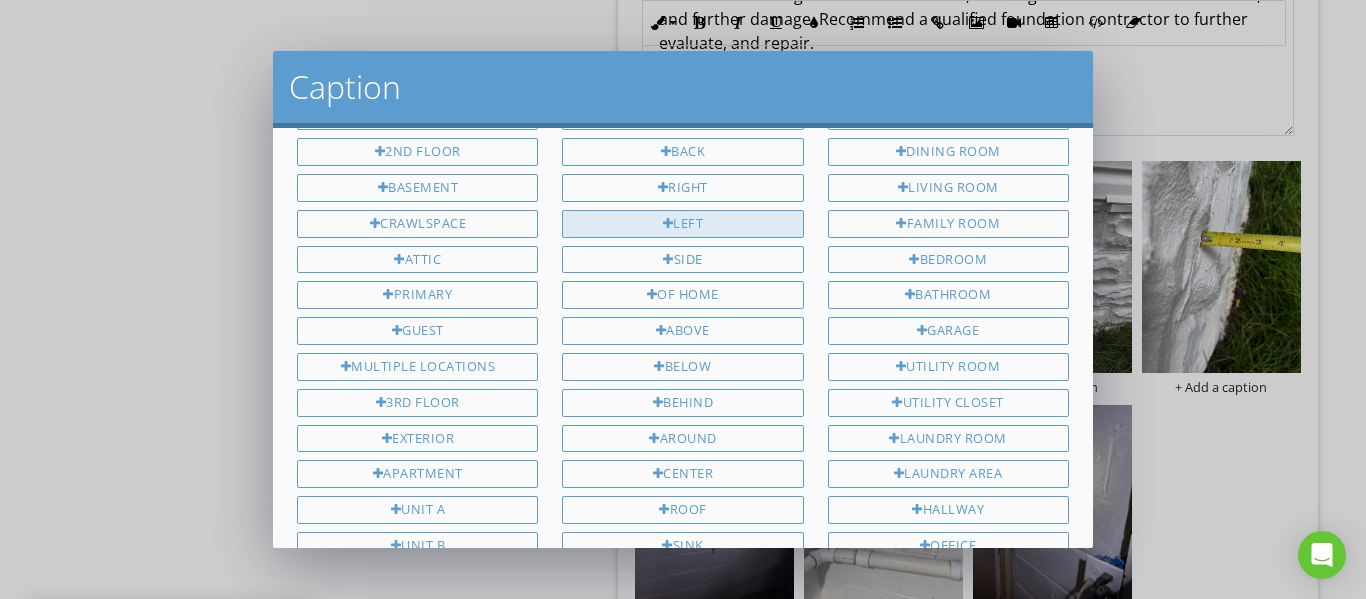 click at bounding box center (668, 224) 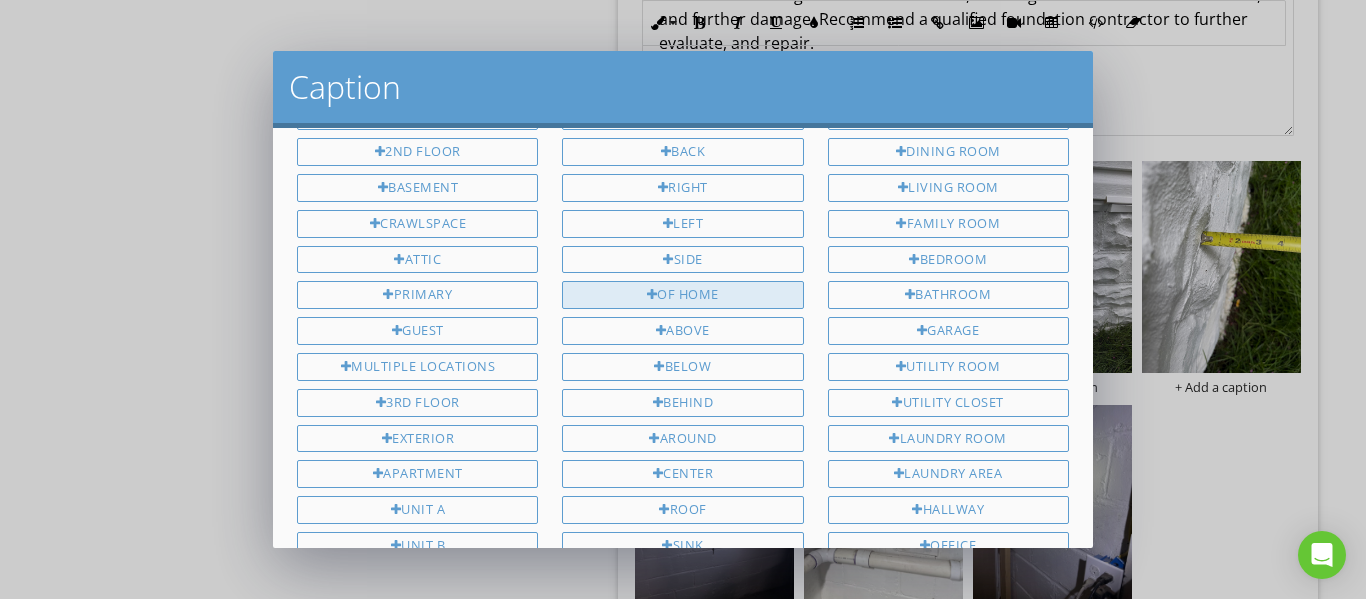 drag, startPoint x: 666, startPoint y: 248, endPoint x: 677, endPoint y: 283, distance: 36.687874 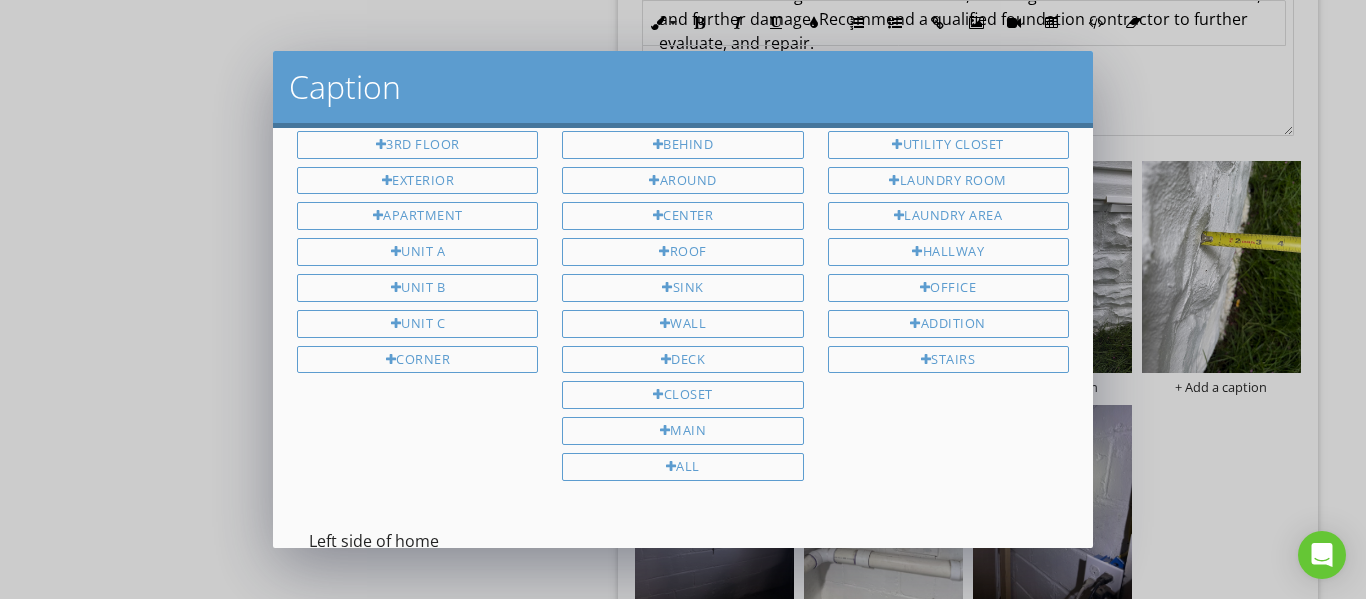 scroll, scrollTop: 450, scrollLeft: 0, axis: vertical 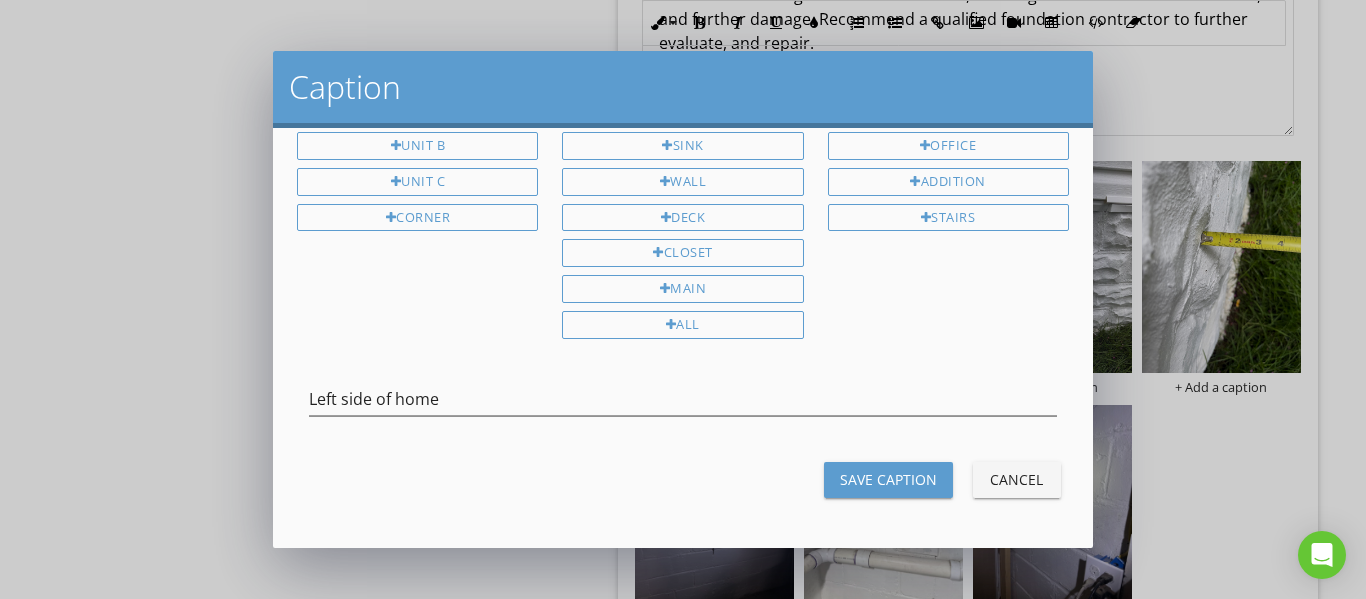 click on "Save Caption" at bounding box center (888, 479) 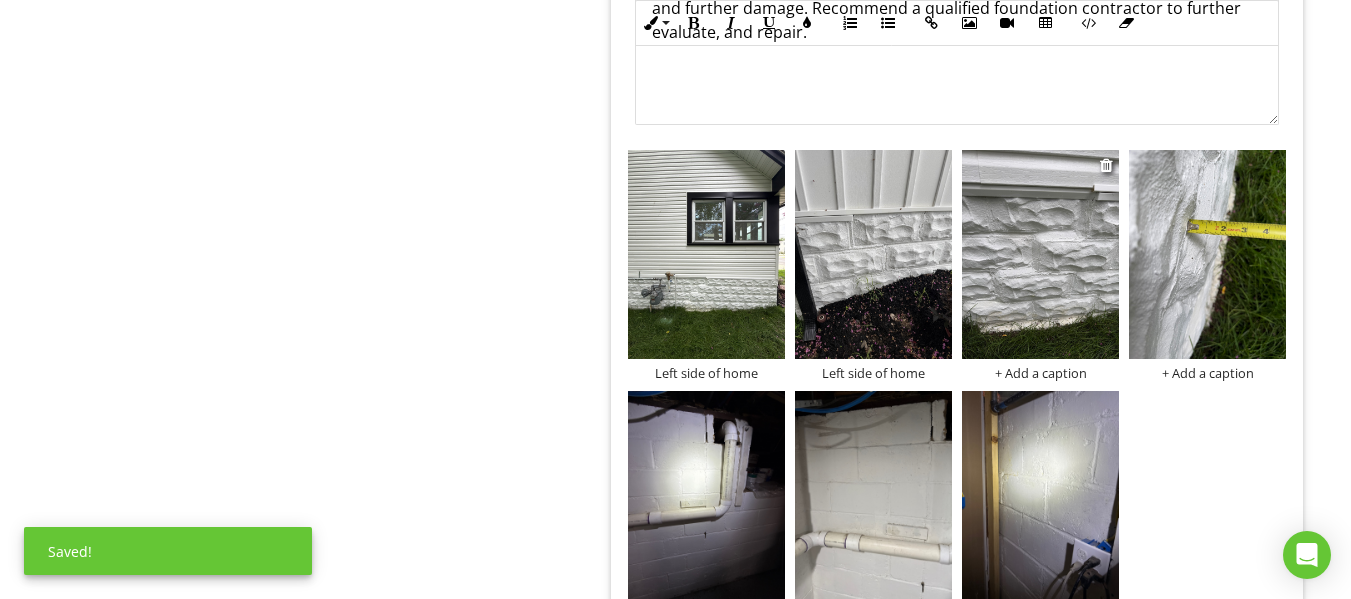 click on "+ Add a caption" at bounding box center [1040, 373] 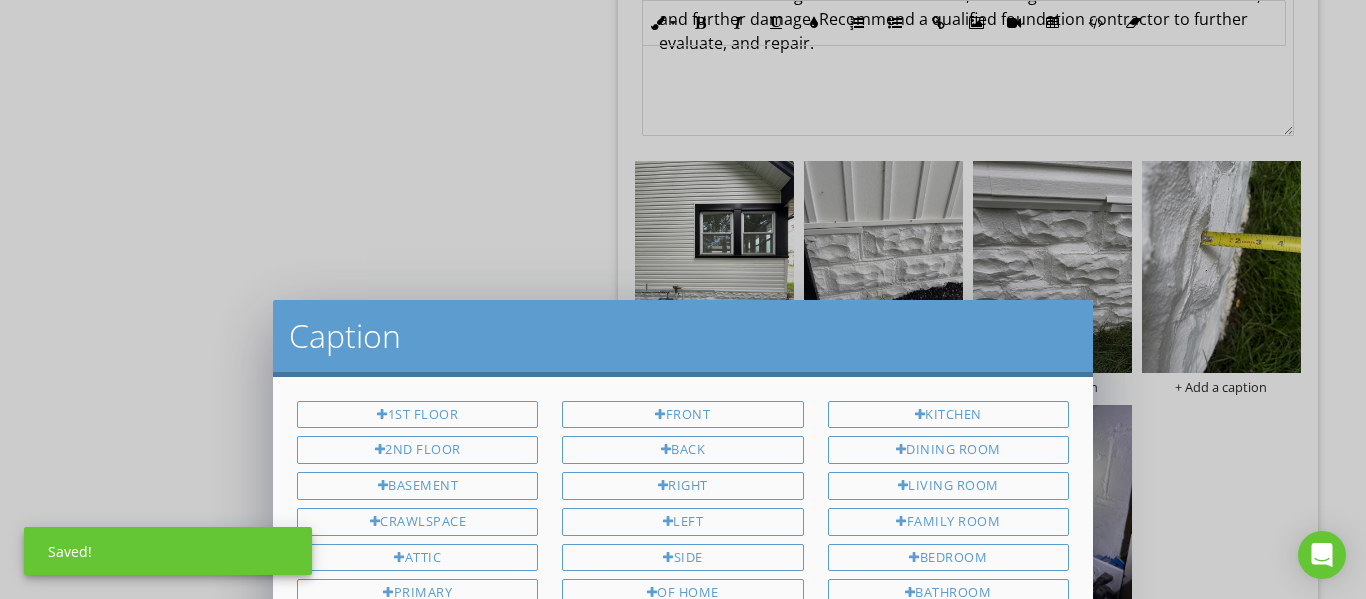 scroll, scrollTop: 450, scrollLeft: 0, axis: vertical 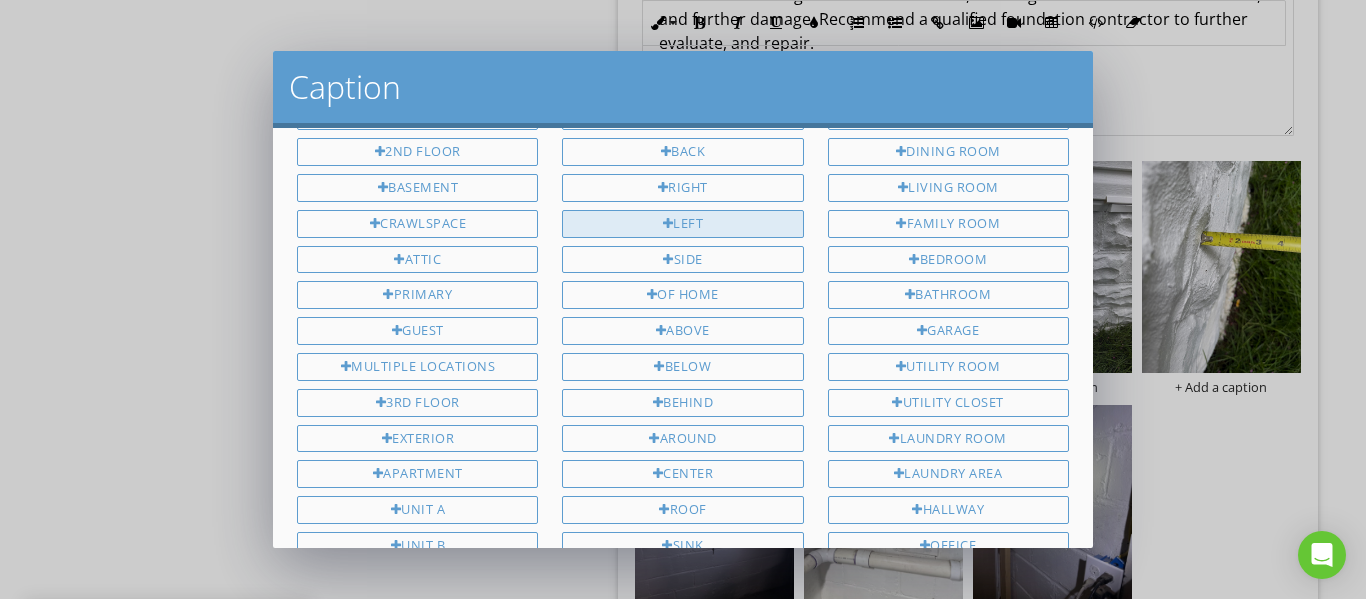 click on "Left" at bounding box center [682, 224] 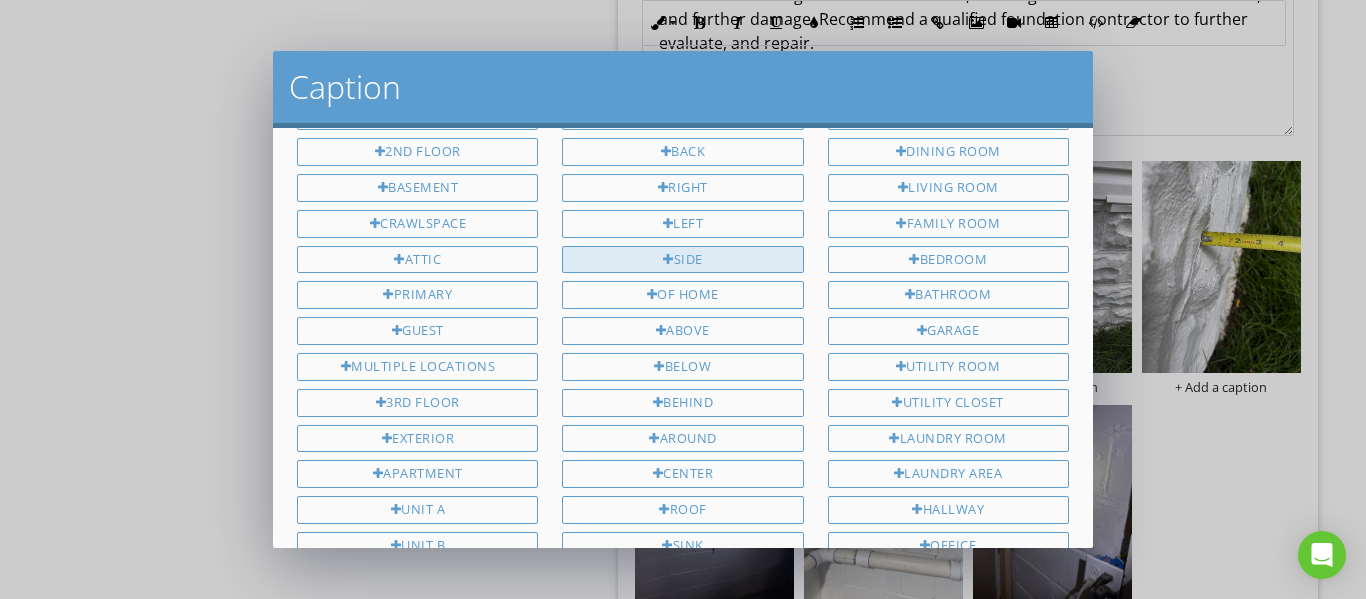click on "side" at bounding box center [682, 260] 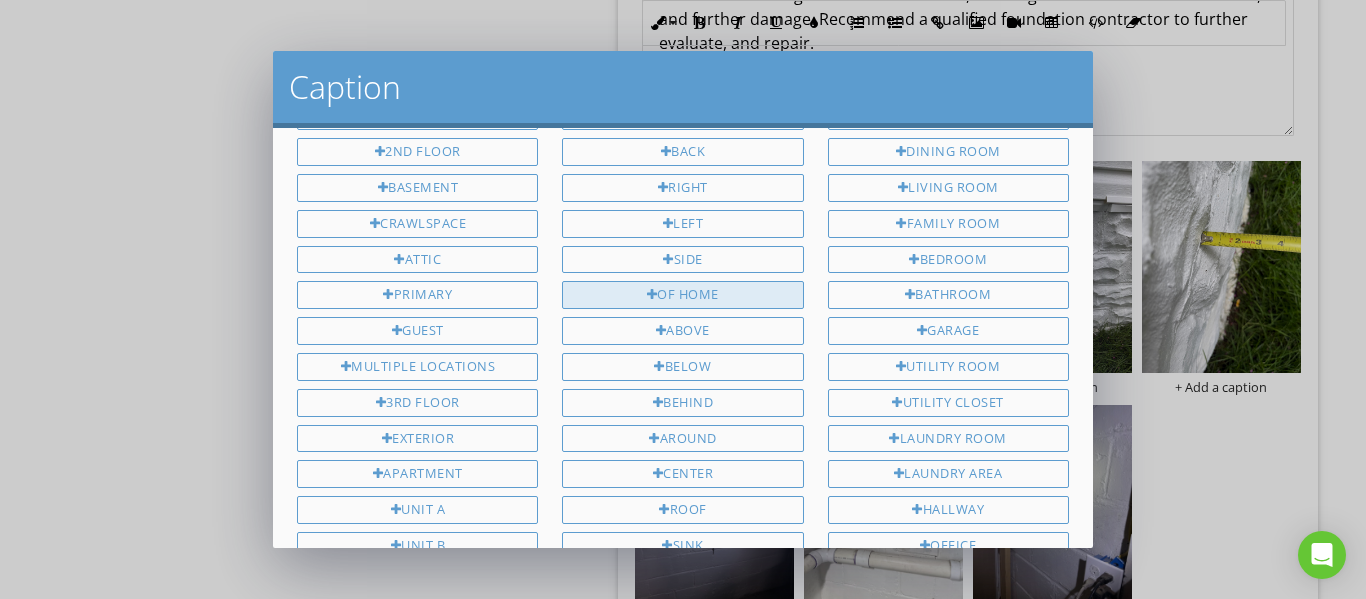click on "of home" at bounding box center [682, 295] 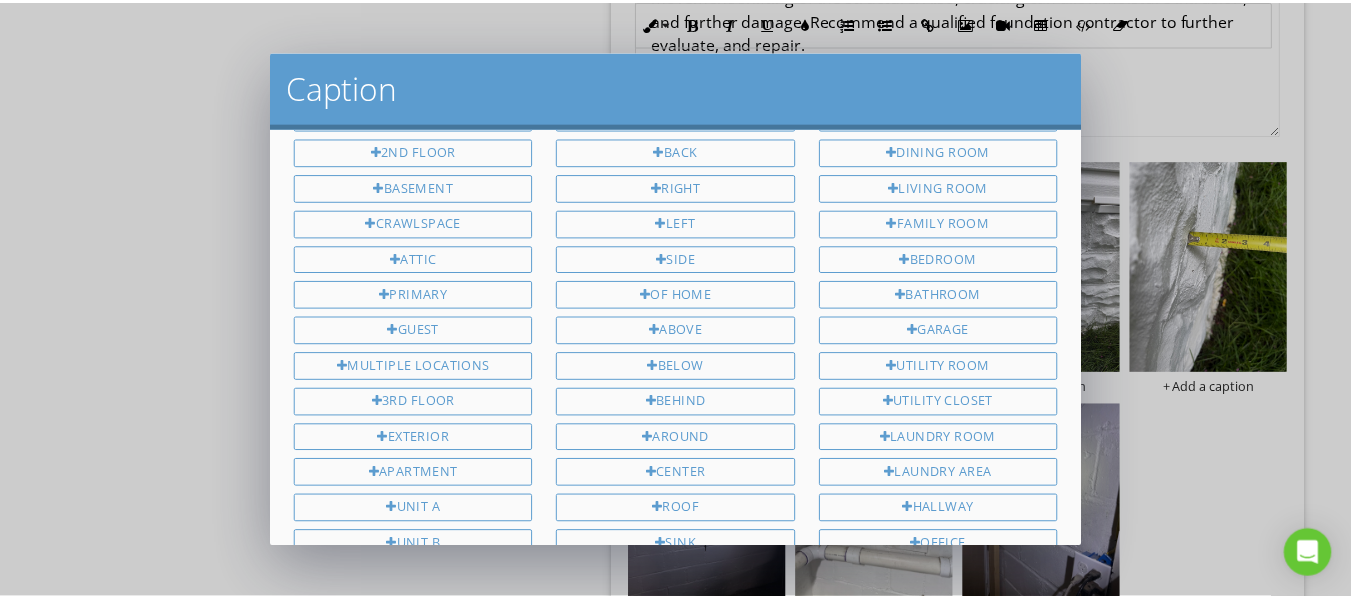 scroll, scrollTop: 450, scrollLeft: 0, axis: vertical 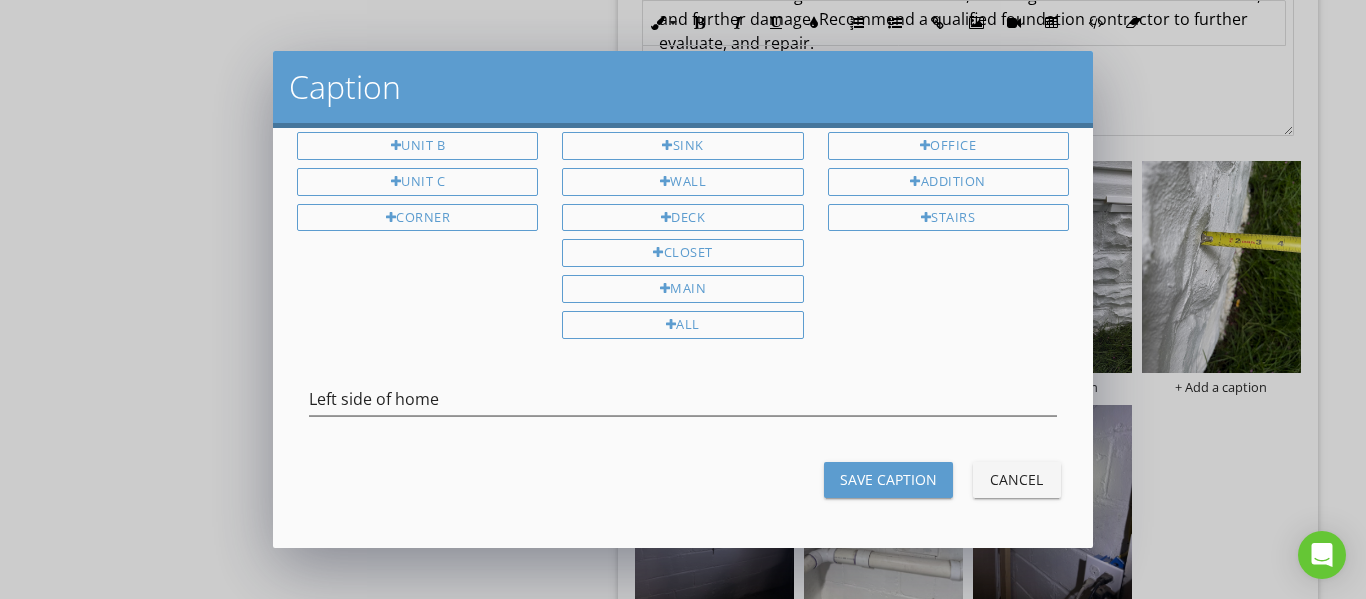 click on "Save Caption" at bounding box center (888, 479) 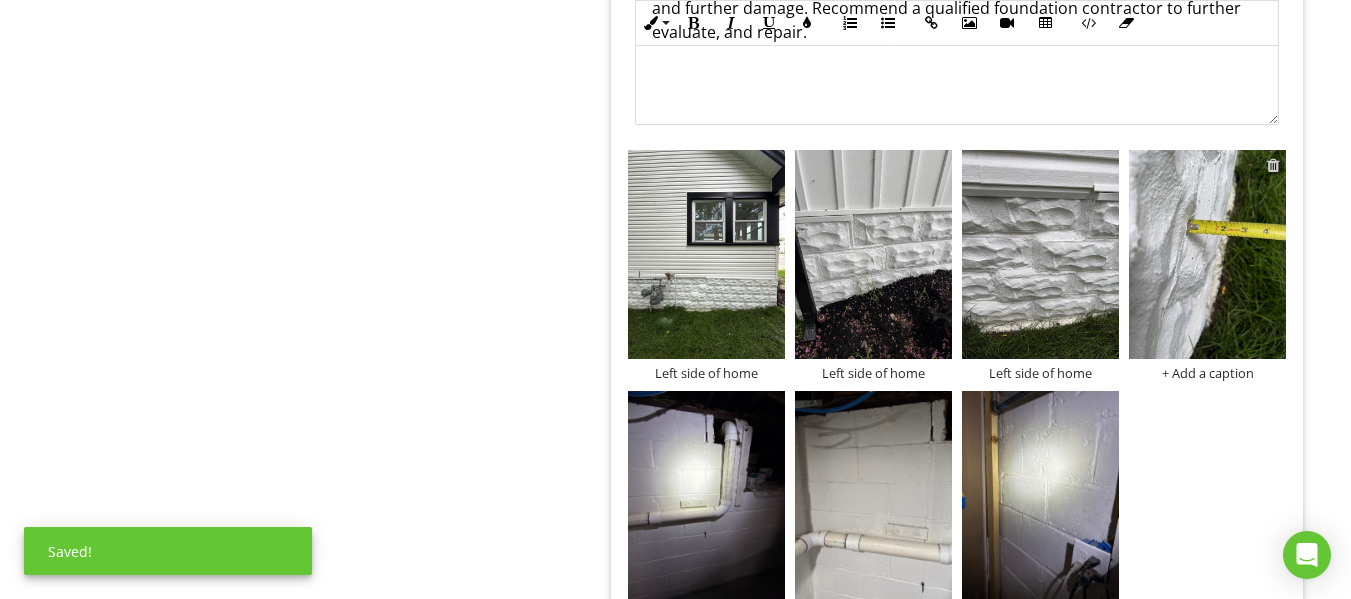 click at bounding box center (1273, 165) 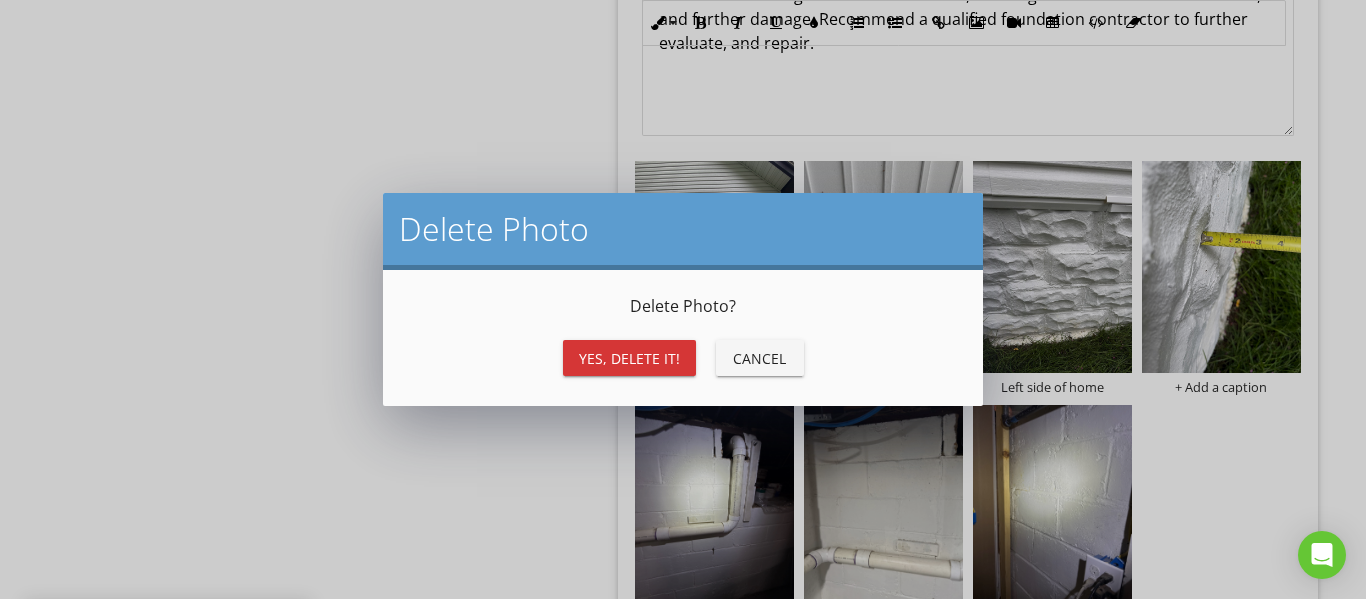 click on "Yes, Delete it!" at bounding box center [629, 358] 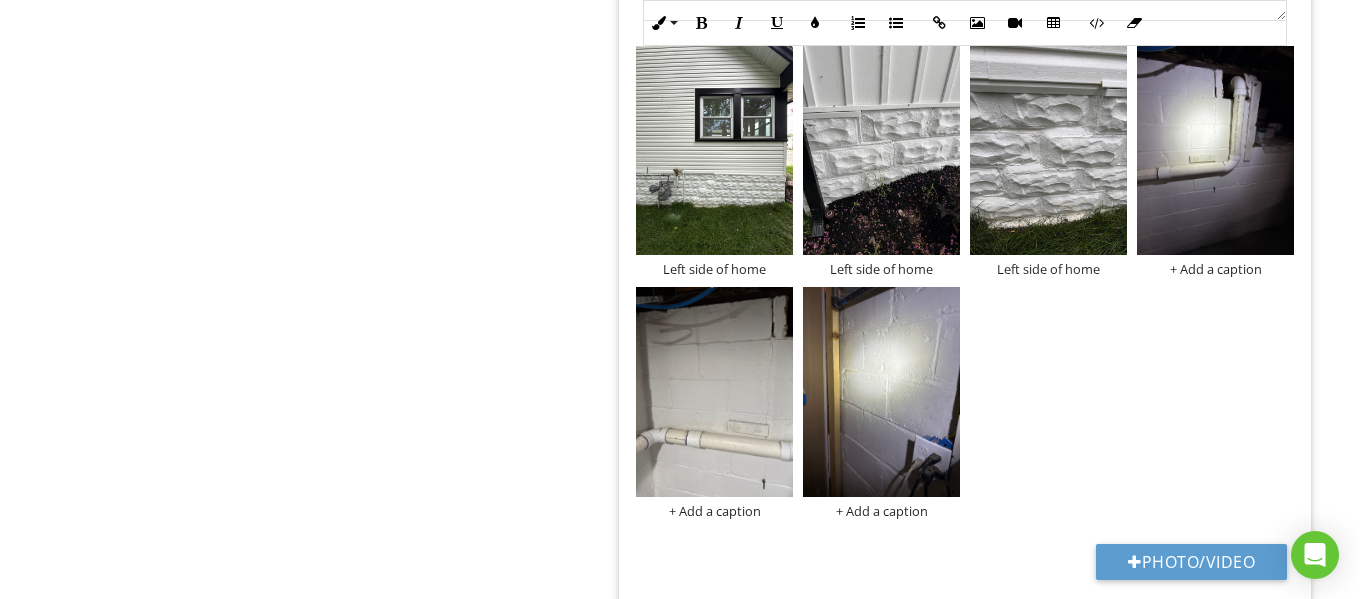 scroll, scrollTop: 4679, scrollLeft: 0, axis: vertical 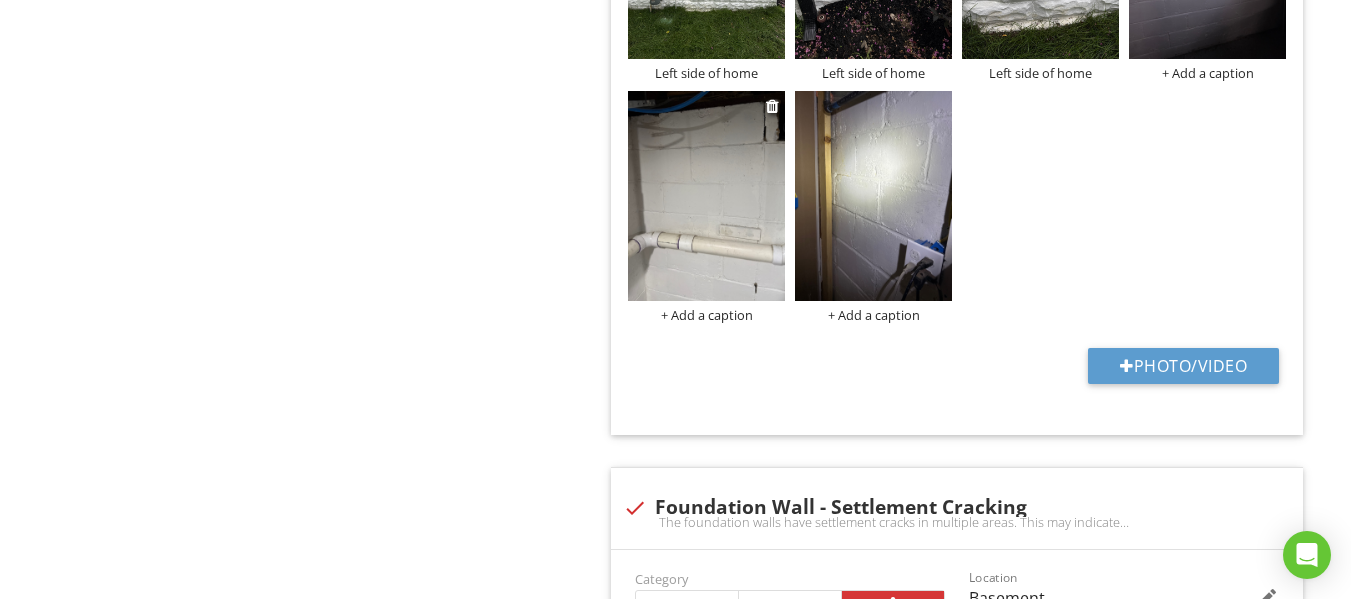 click on "+ Add a caption" at bounding box center (706, 315) 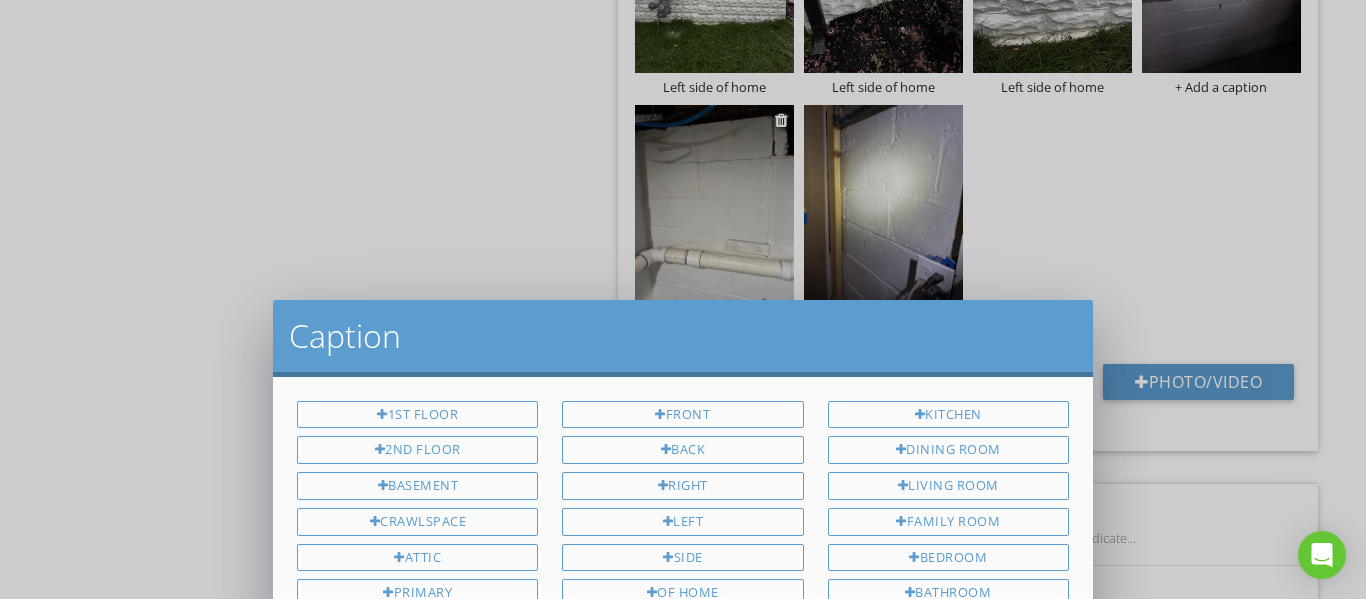 scroll, scrollTop: 450, scrollLeft: 0, axis: vertical 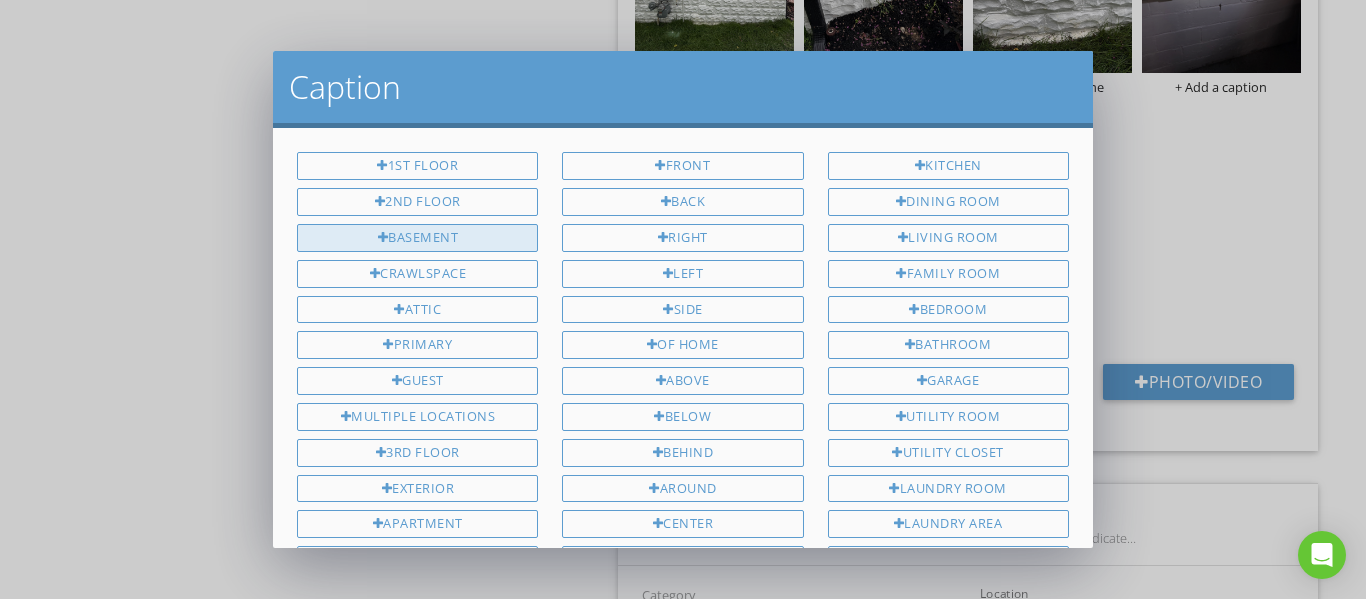 click on "Basement" at bounding box center (417, 238) 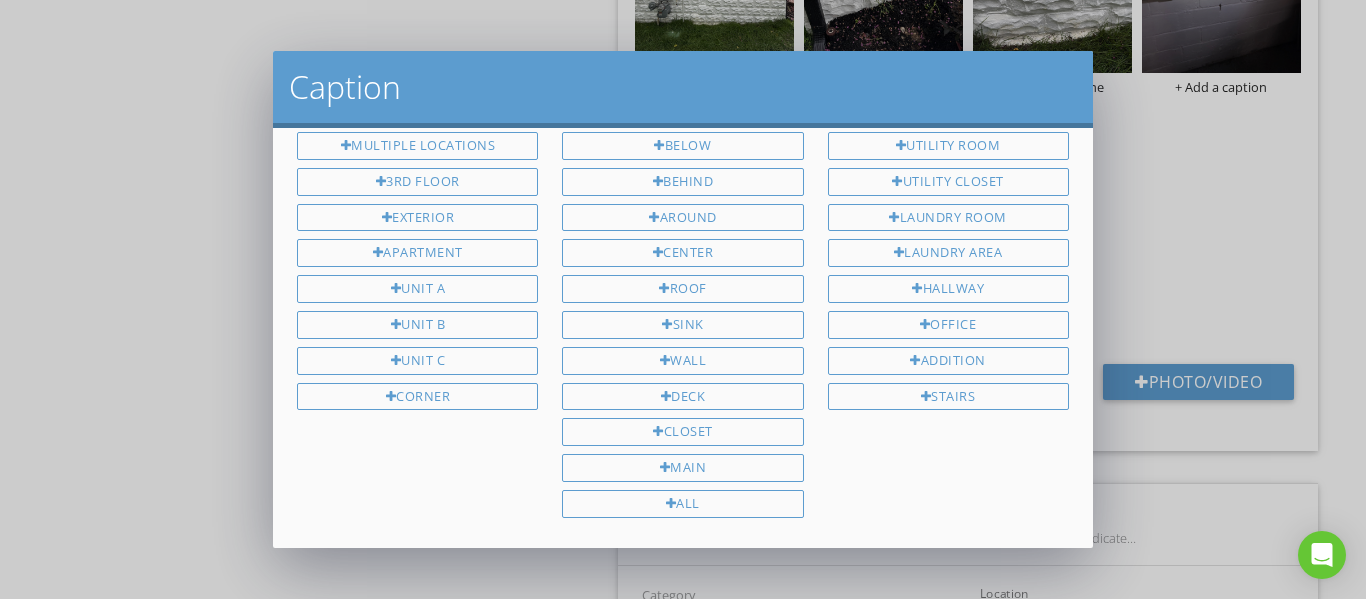 scroll, scrollTop: 450, scrollLeft: 0, axis: vertical 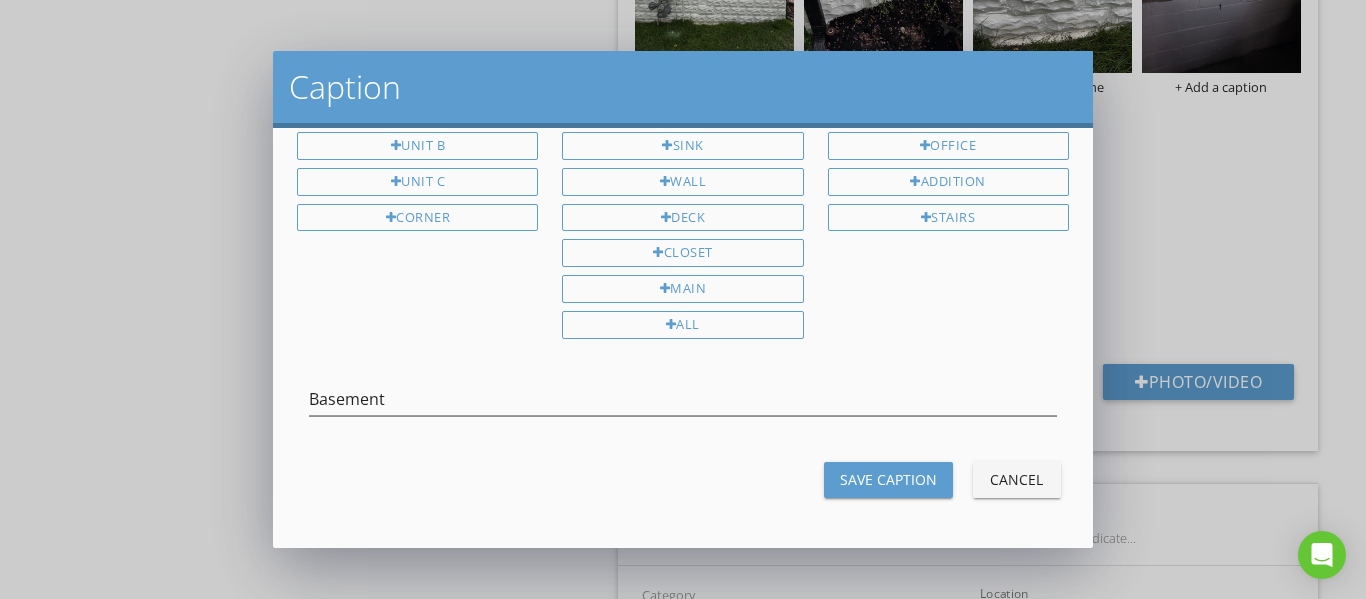 click on "Save Caption" at bounding box center (888, 480) 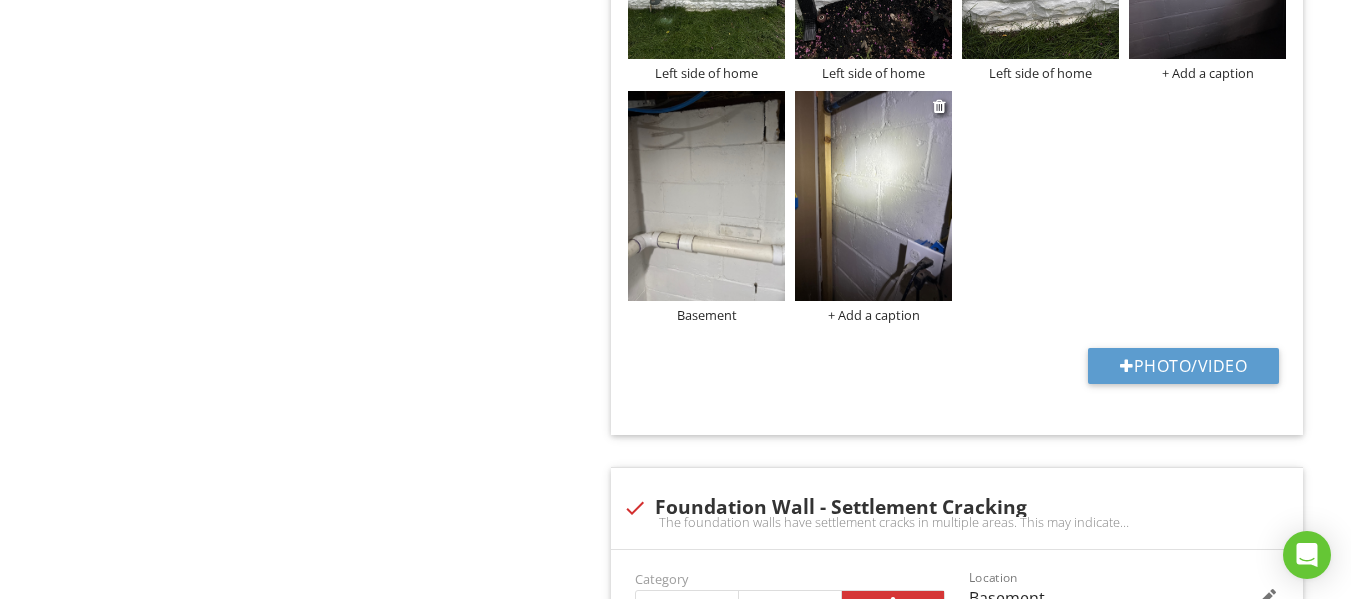click on "+ Add a caption" at bounding box center (873, 315) 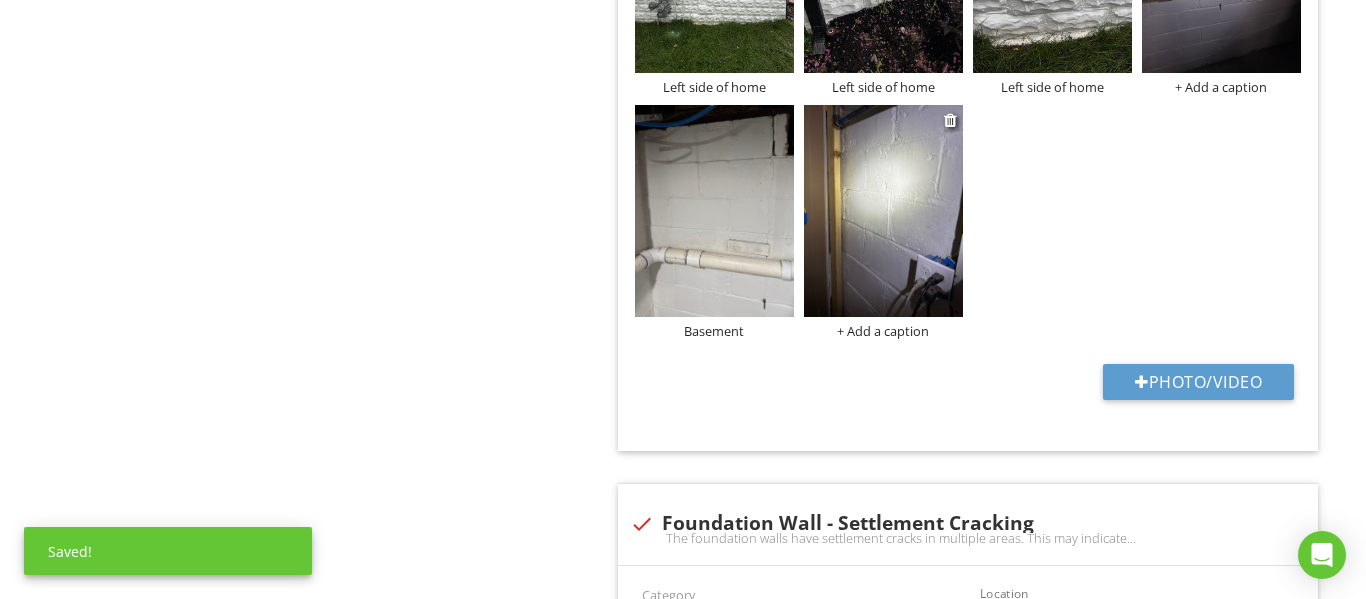 scroll, scrollTop: 0, scrollLeft: 0, axis: both 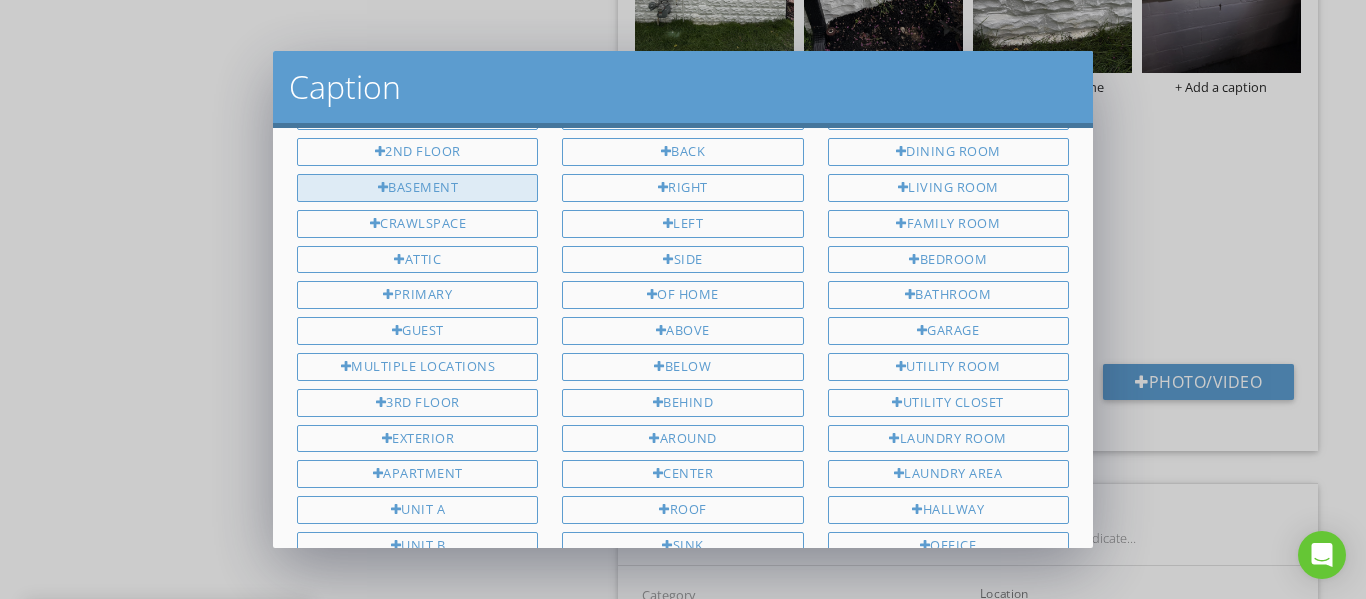 click on "Basement" at bounding box center [417, 188] 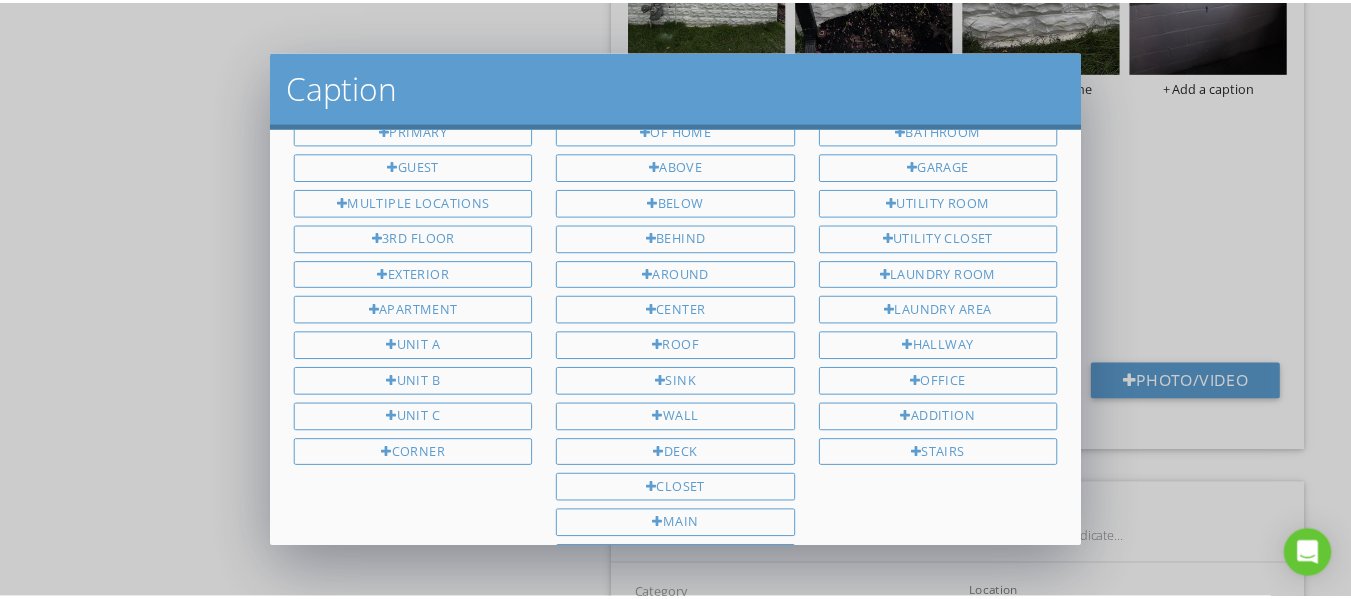 scroll, scrollTop: 450, scrollLeft: 0, axis: vertical 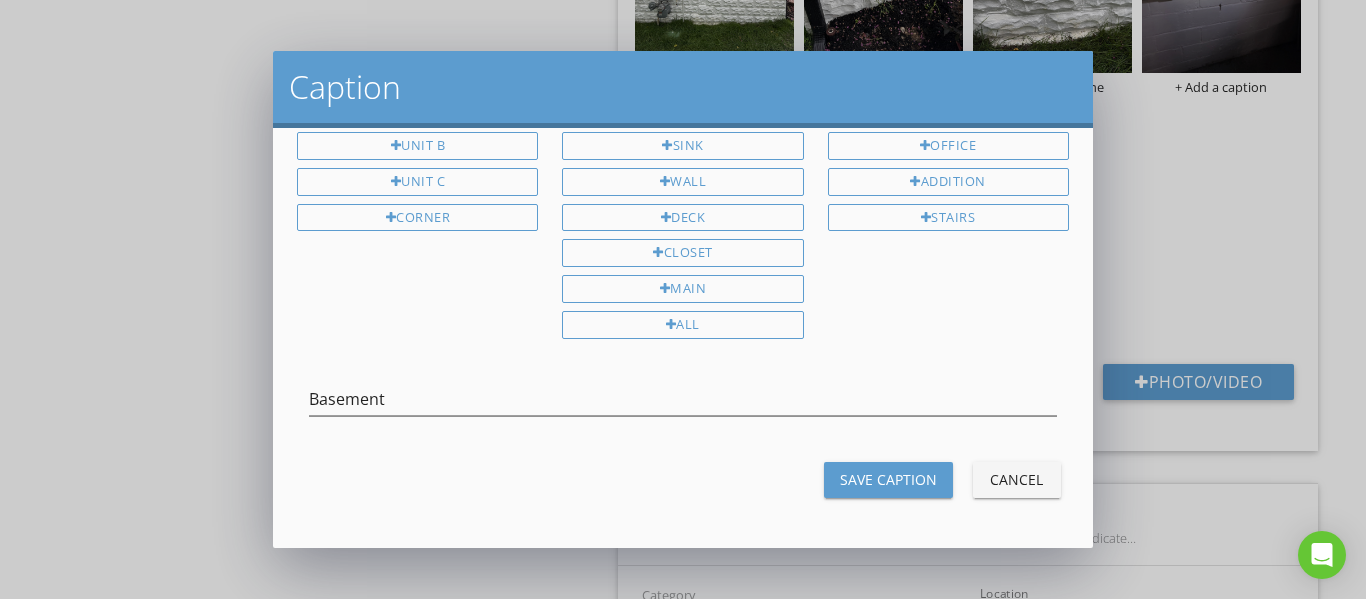 click on "Save Caption     Cancel" at bounding box center [683, 480] 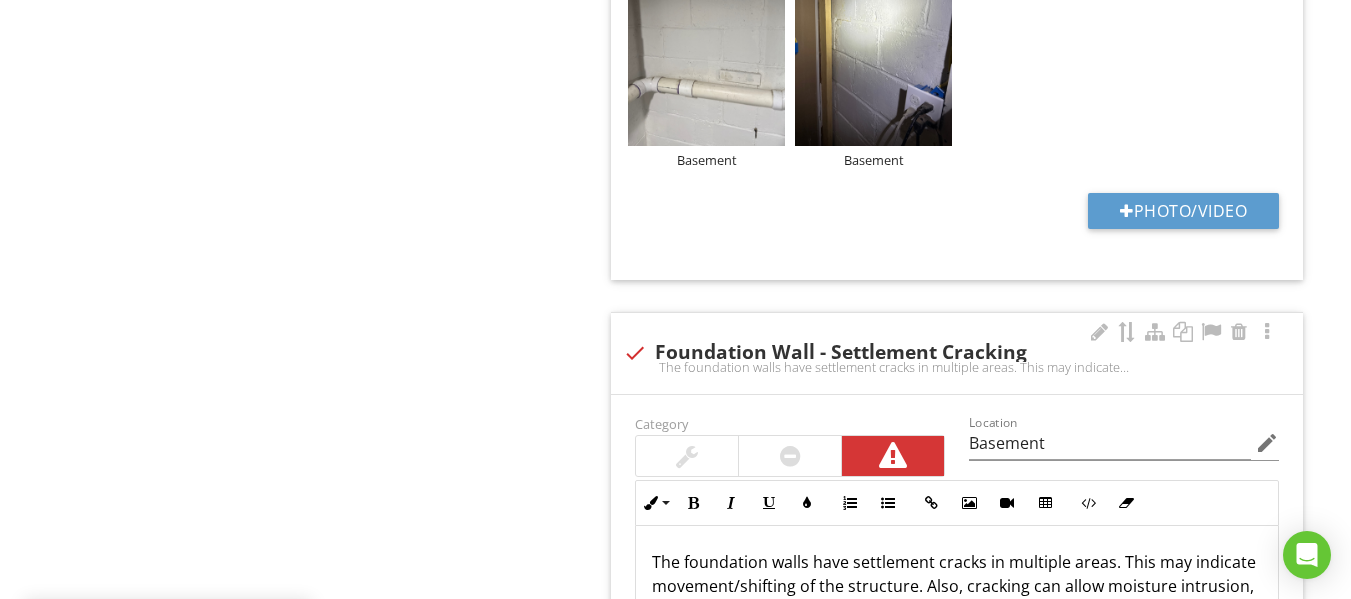 scroll 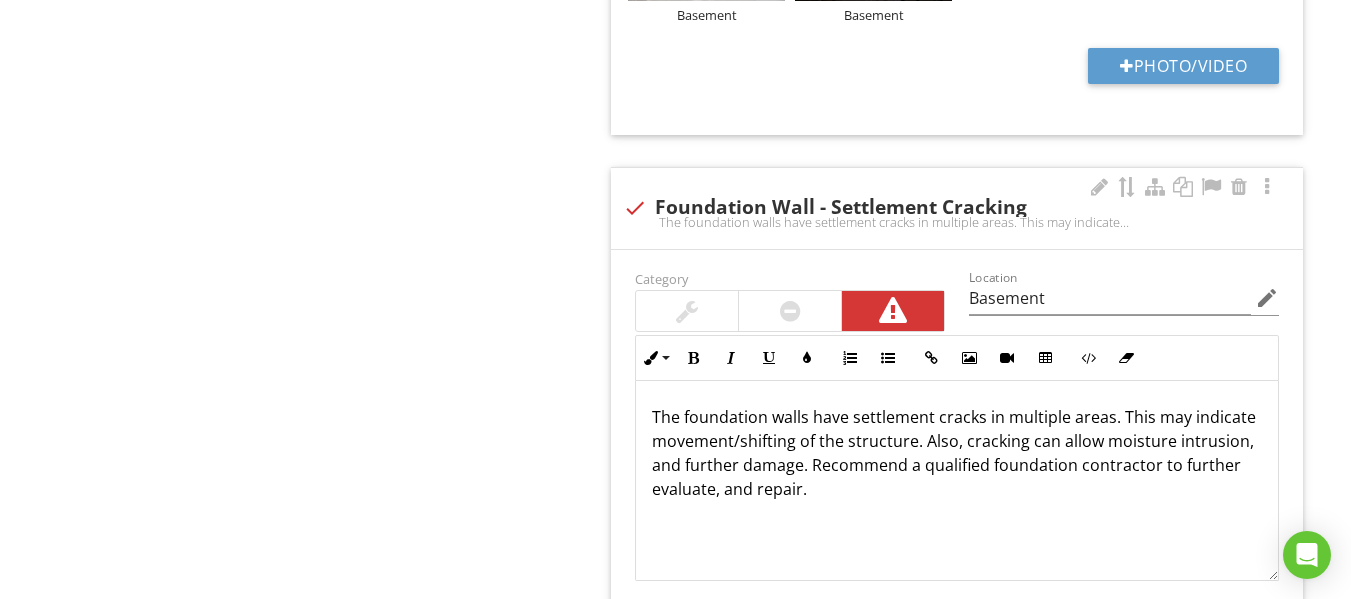 click at bounding box center (635, 208) 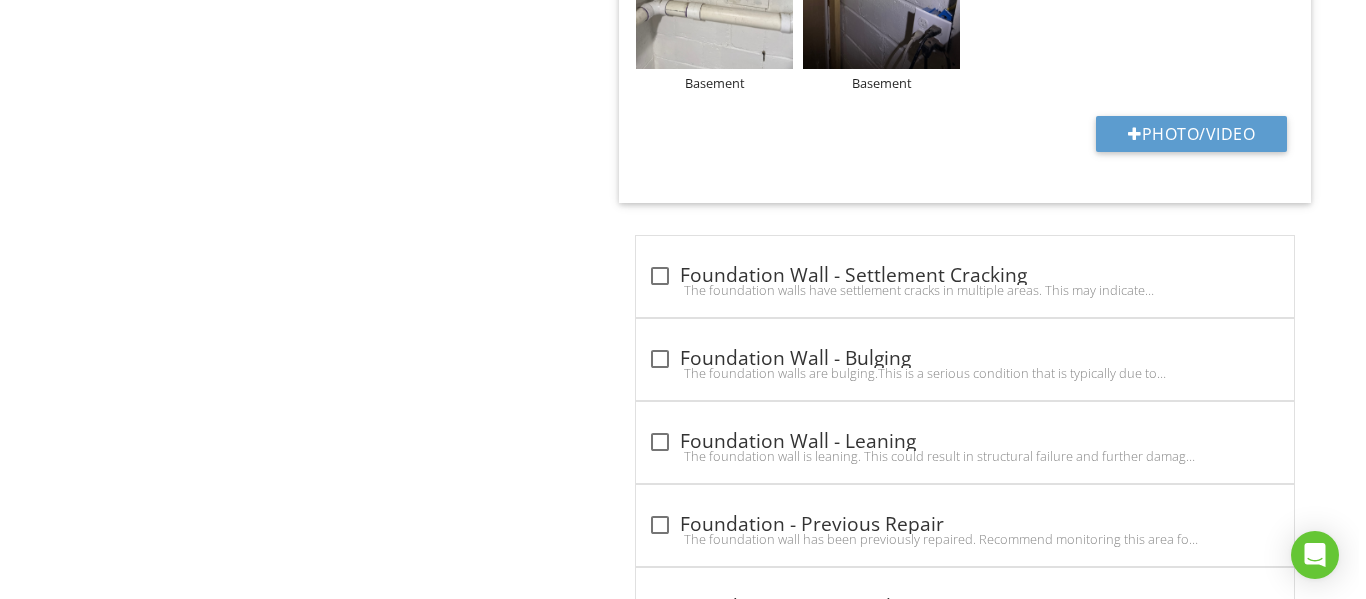 scroll, scrollTop: 4579, scrollLeft: 0, axis: vertical 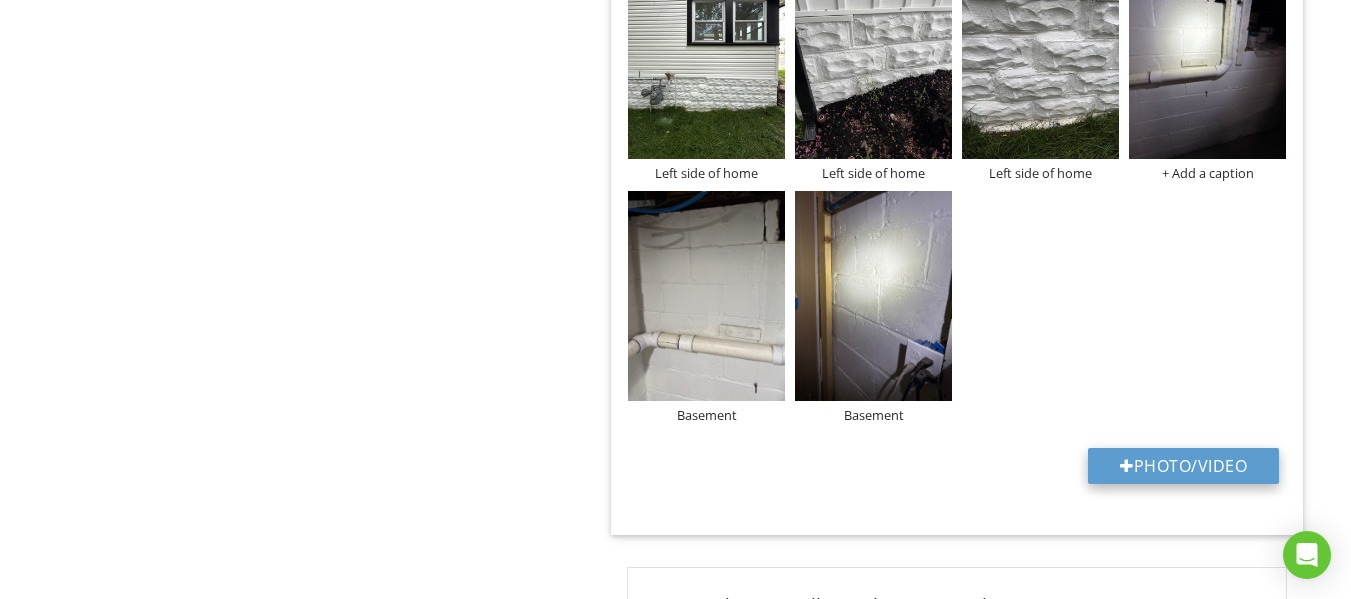 click on "Photo/Video" at bounding box center [1183, 466] 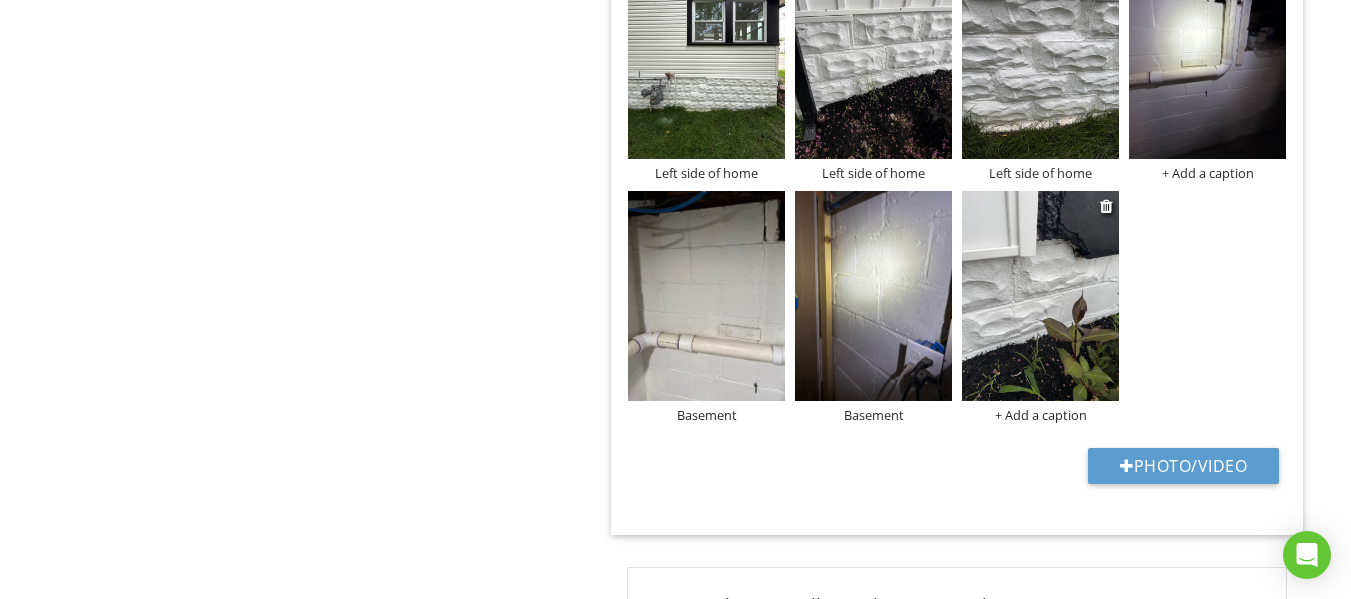 click on "+ Add a caption" at bounding box center (1040, 415) 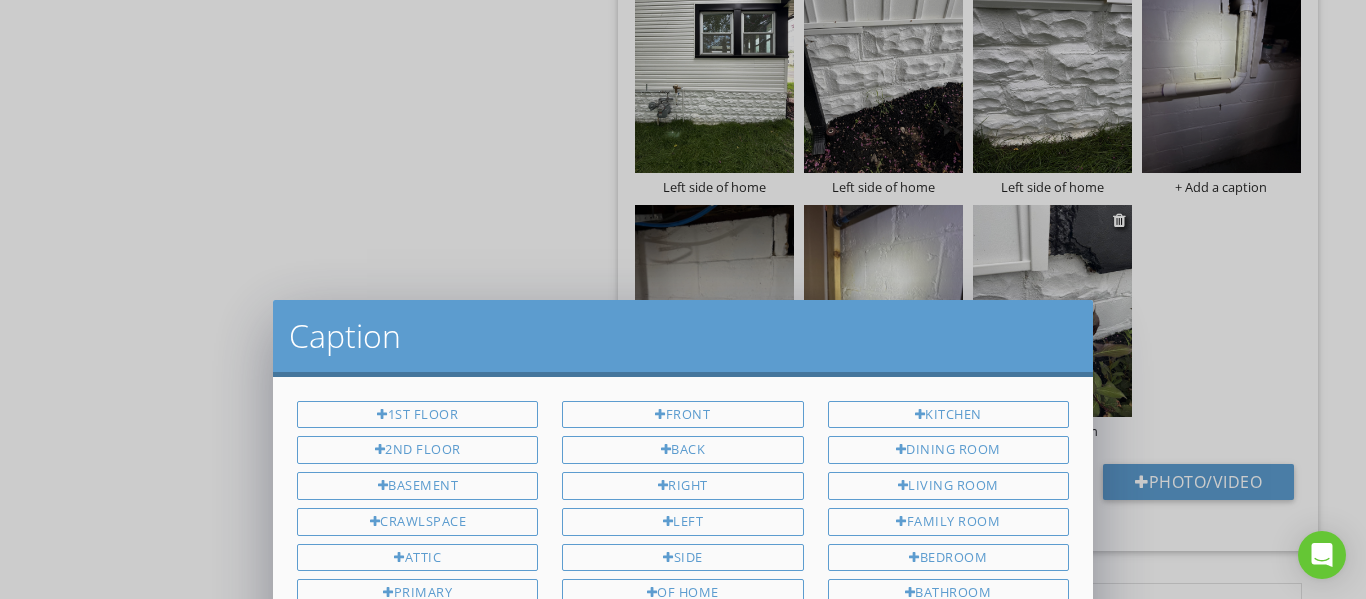 scroll, scrollTop: 450, scrollLeft: 0, axis: vertical 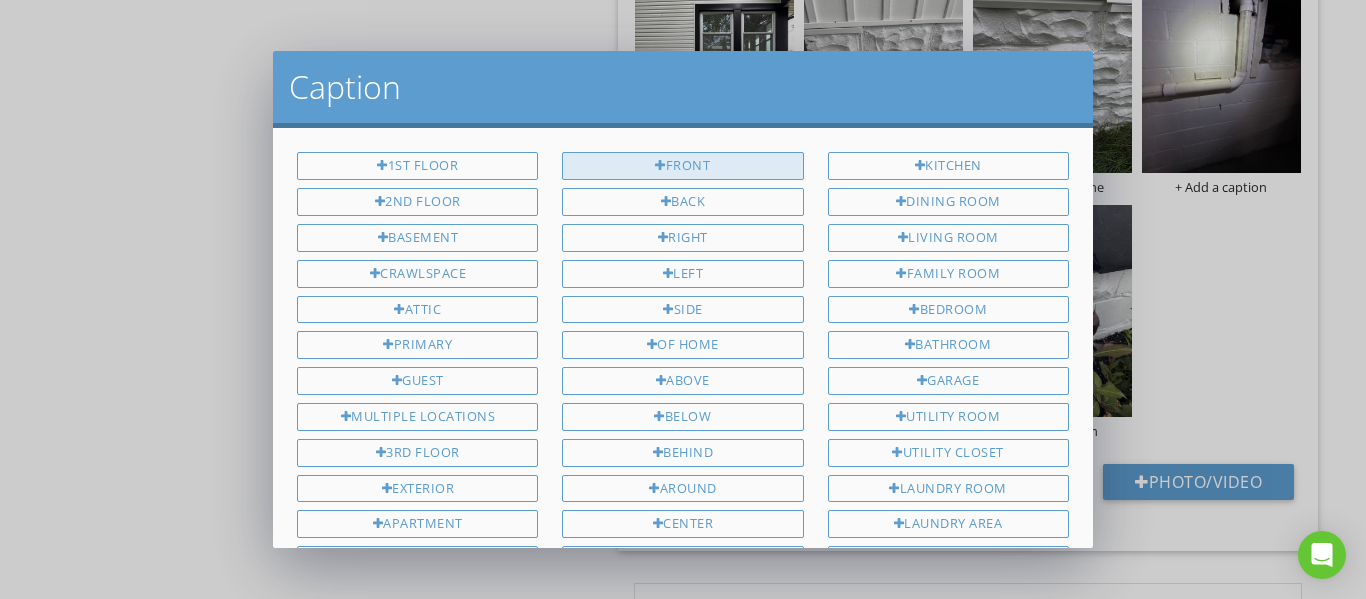 click on "Front" at bounding box center [682, 166] 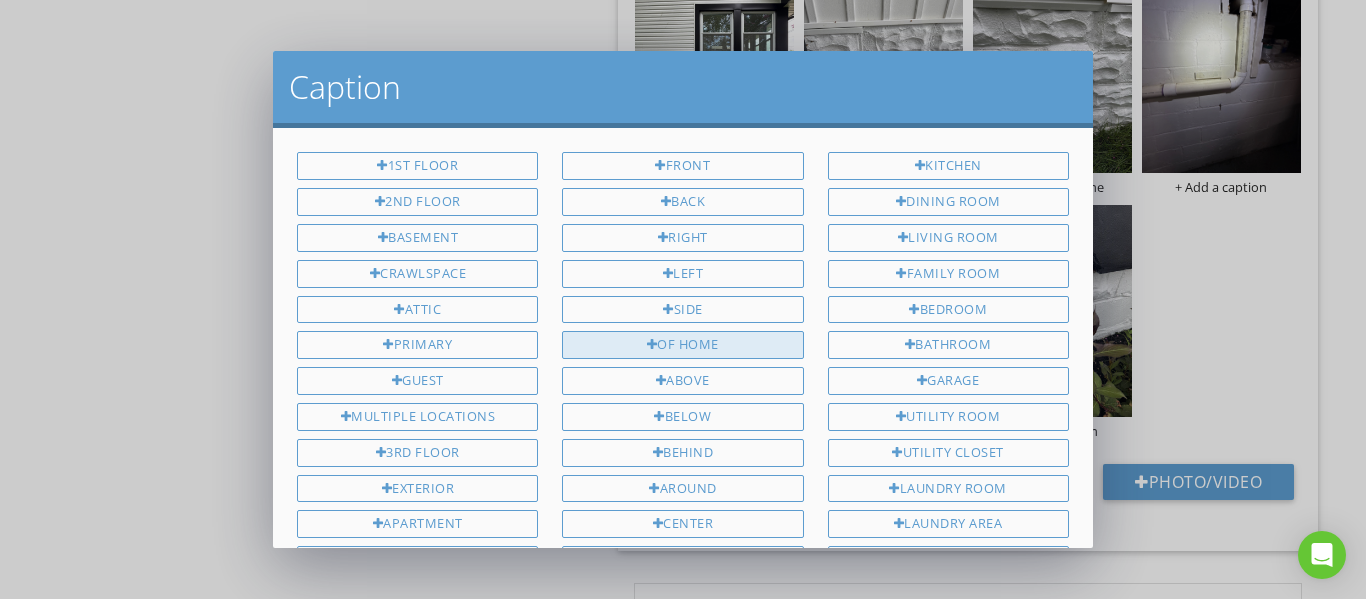 click on "of home" at bounding box center [682, 345] 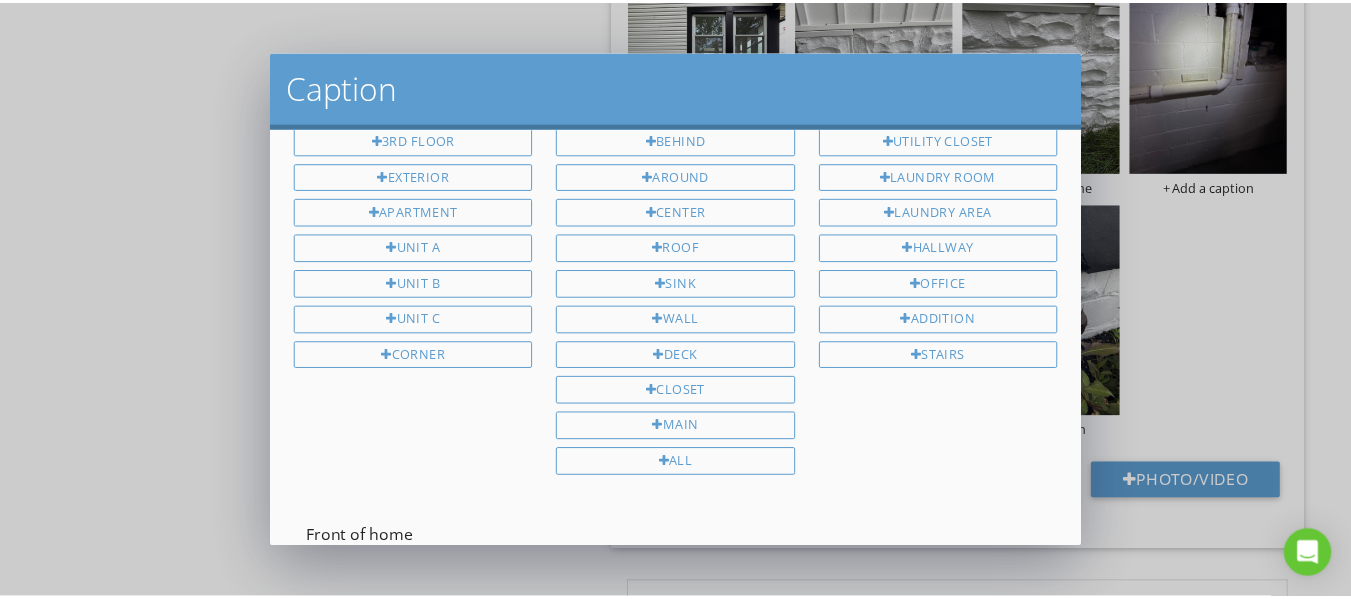 scroll, scrollTop: 400, scrollLeft: 0, axis: vertical 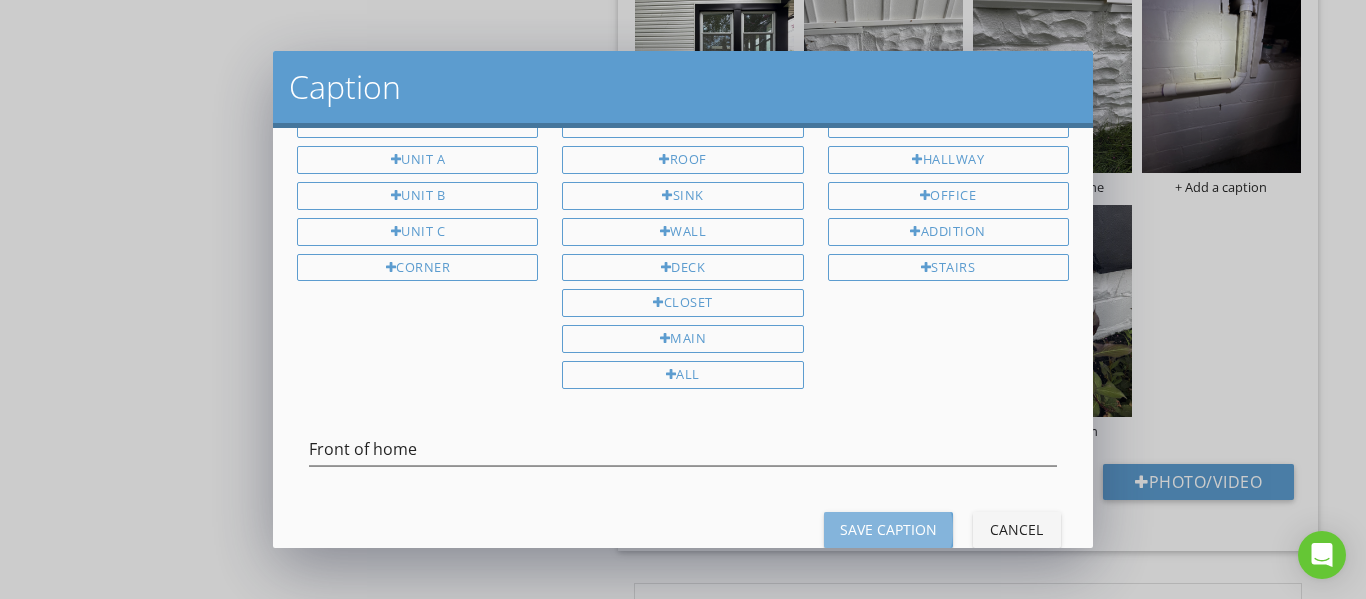click on "Save Caption" at bounding box center (888, 529) 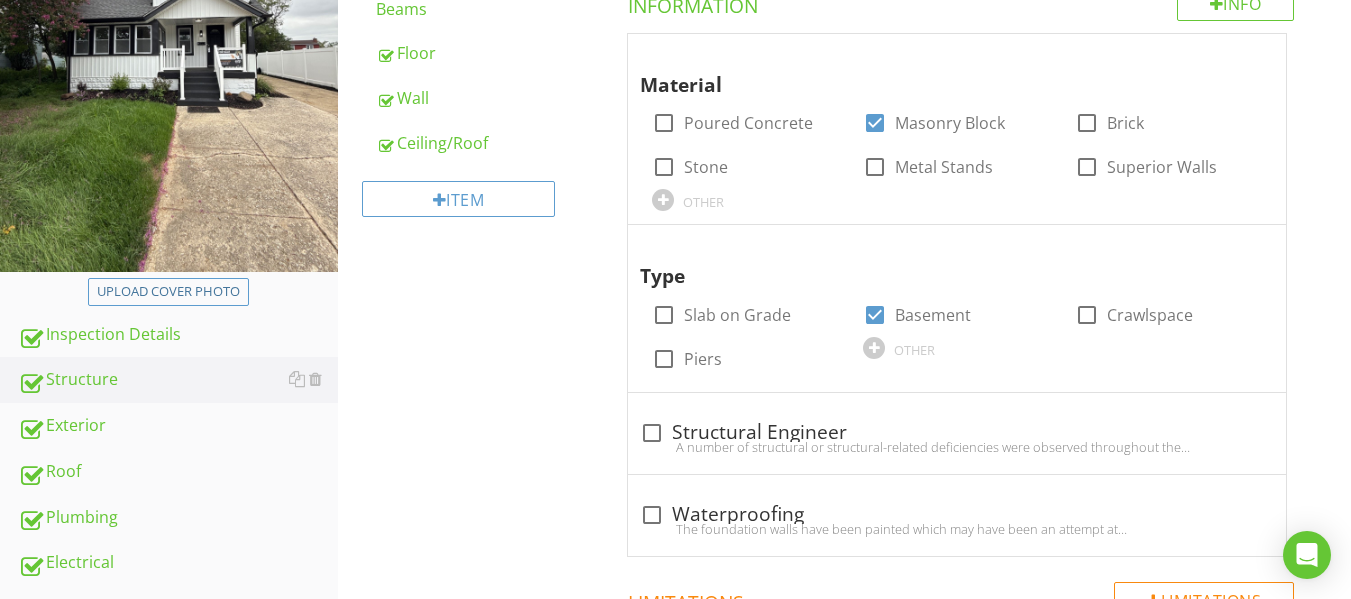 scroll, scrollTop: 779, scrollLeft: 0, axis: vertical 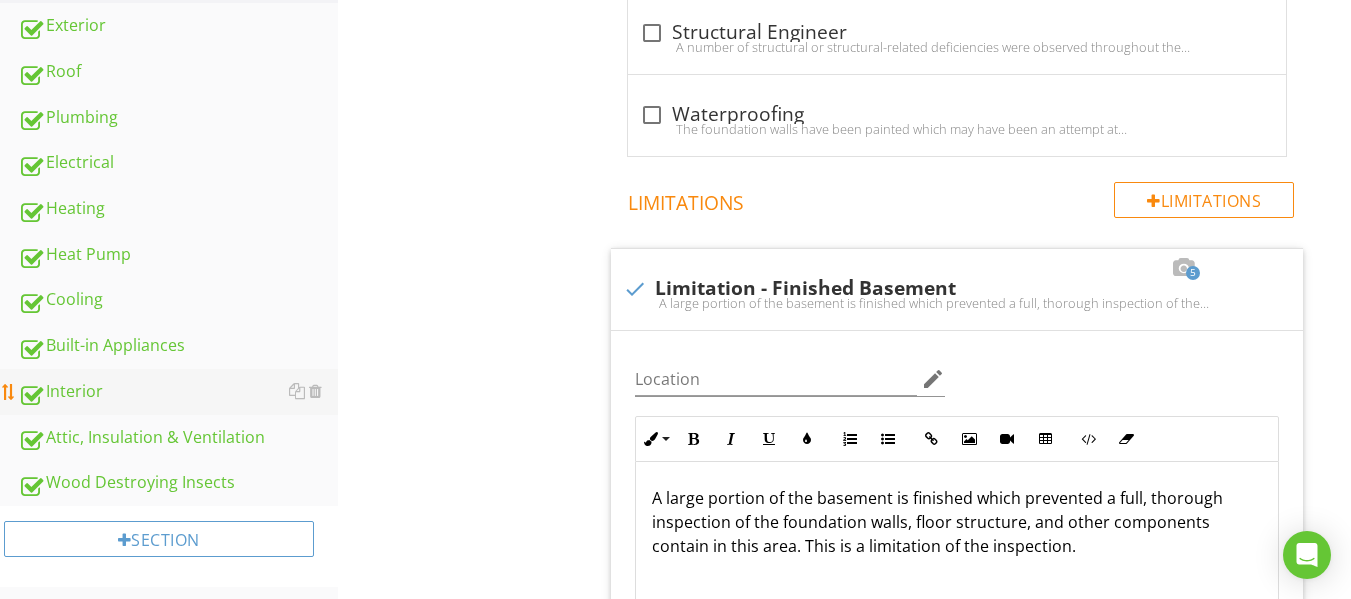 click on "Interior" at bounding box center [178, 392] 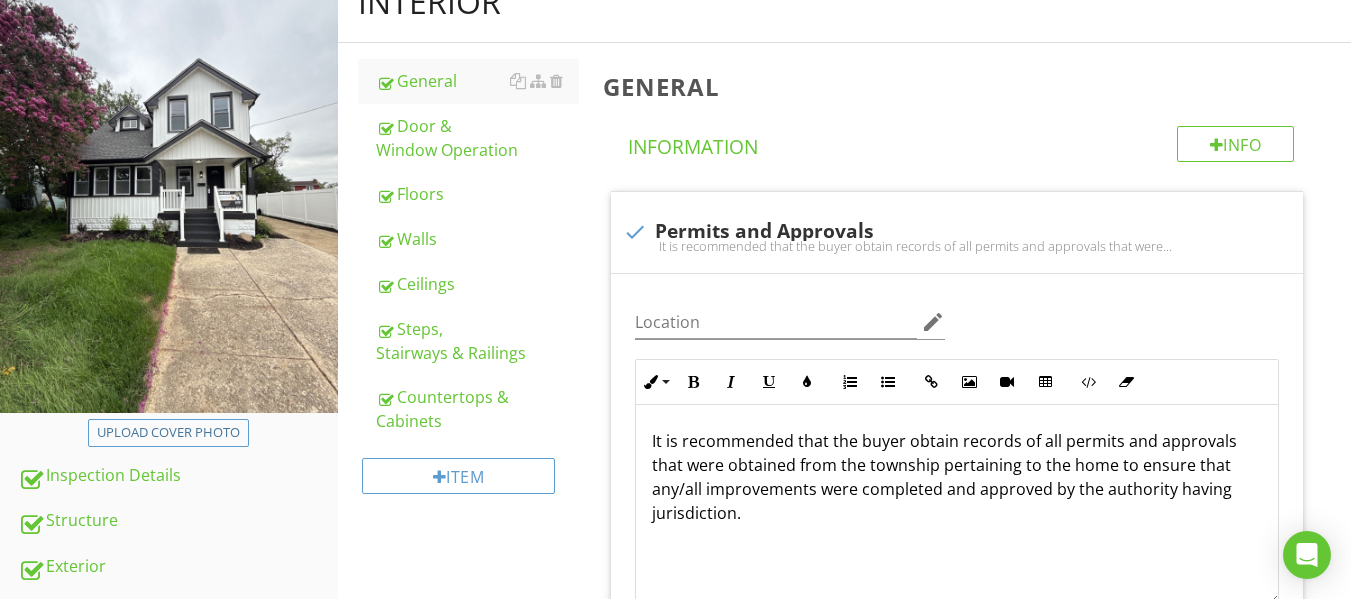 scroll, scrollTop: 181, scrollLeft: 0, axis: vertical 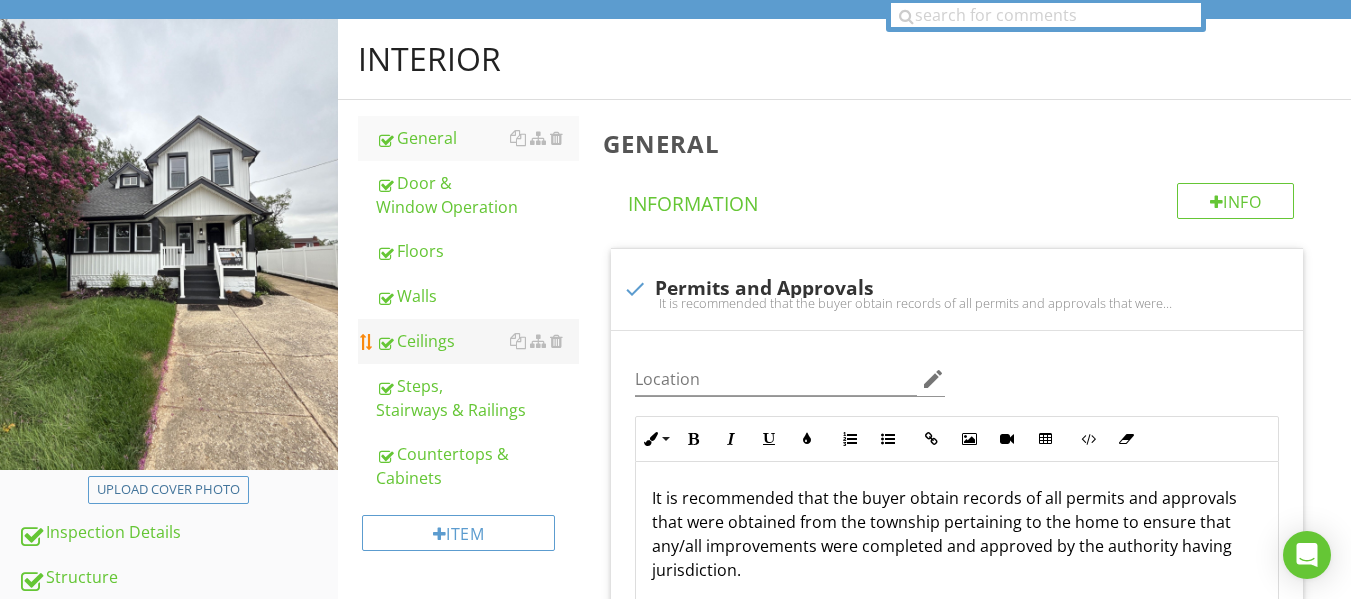 click on "Ceilings" at bounding box center (477, 341) 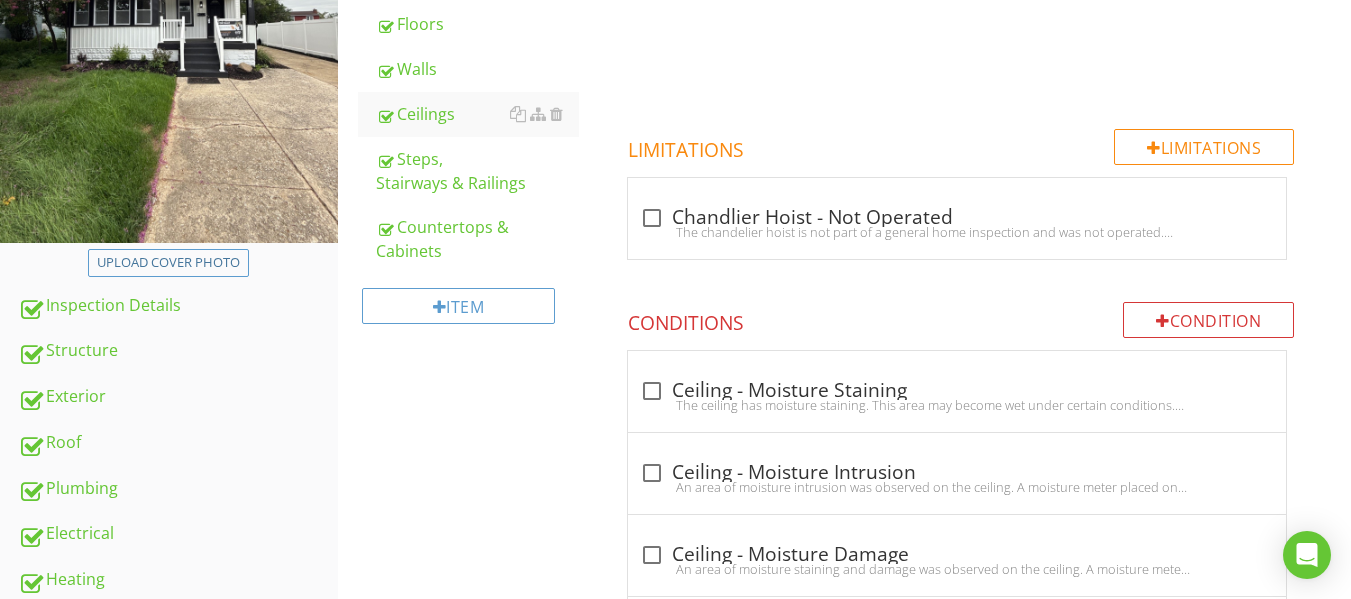 scroll, scrollTop: 681, scrollLeft: 0, axis: vertical 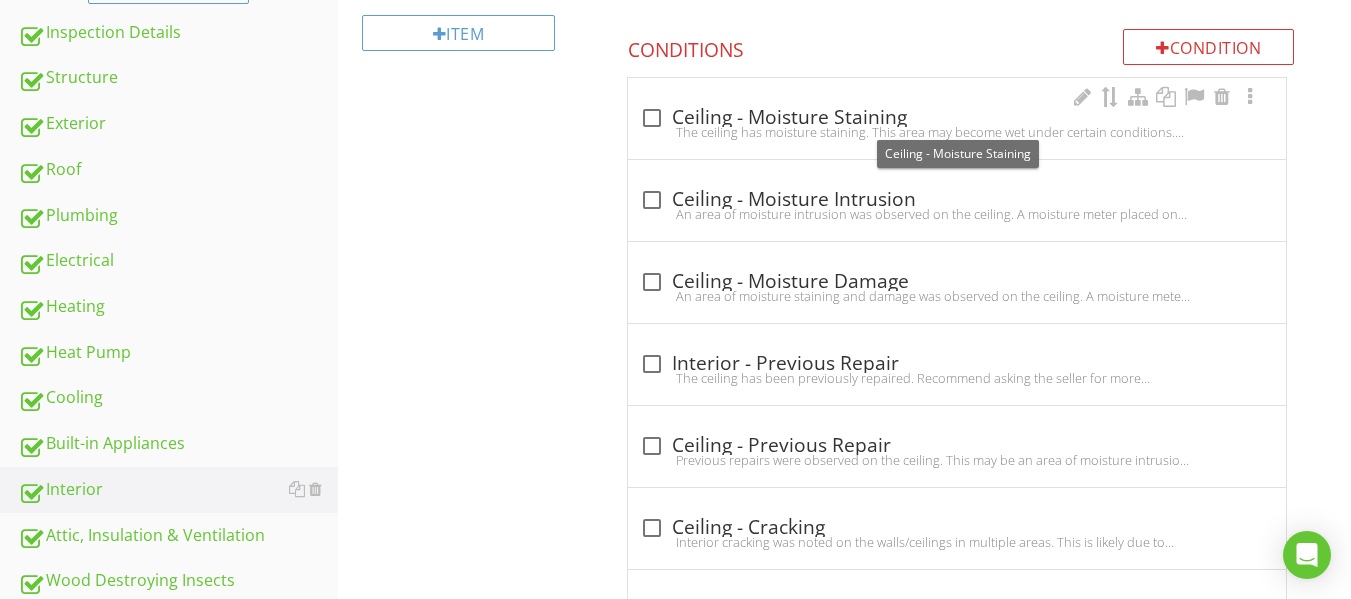 click at bounding box center [652, 118] 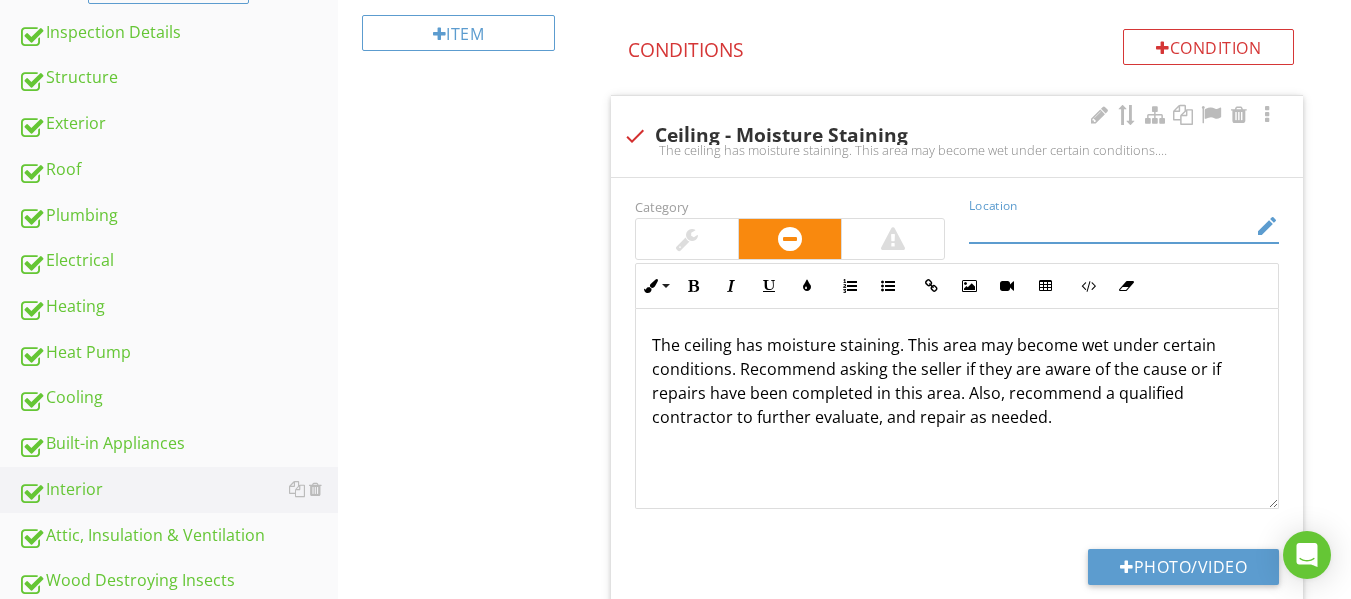 click at bounding box center [1110, 226] 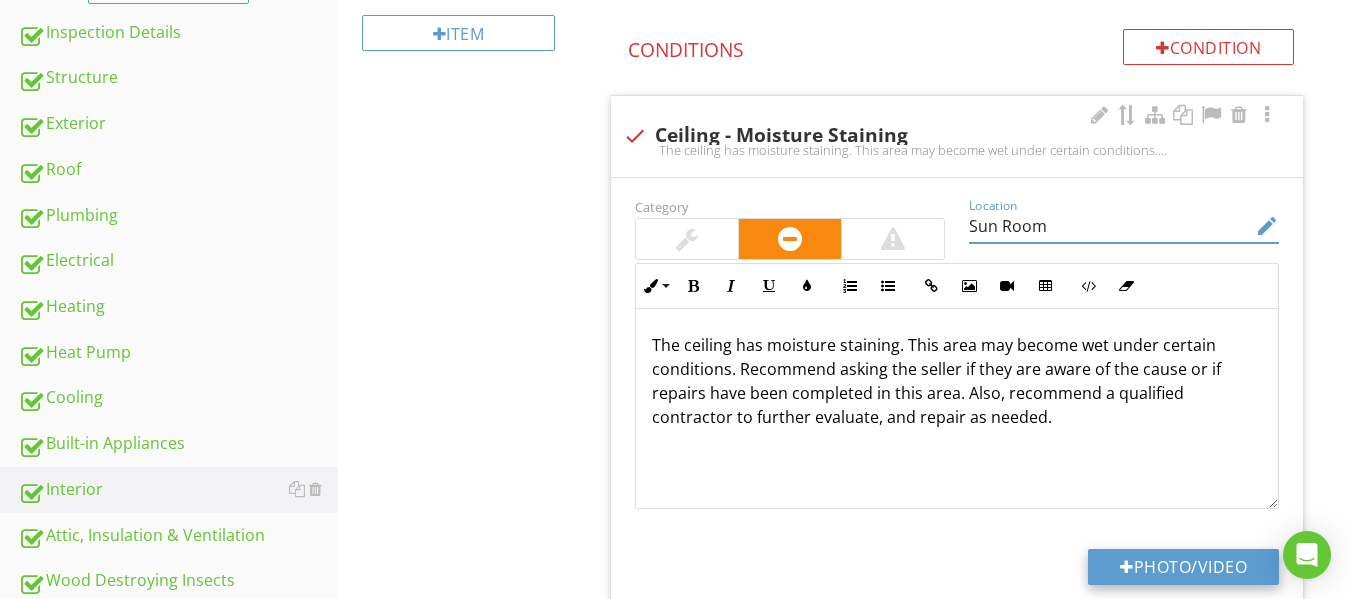 type on "Sun Room" 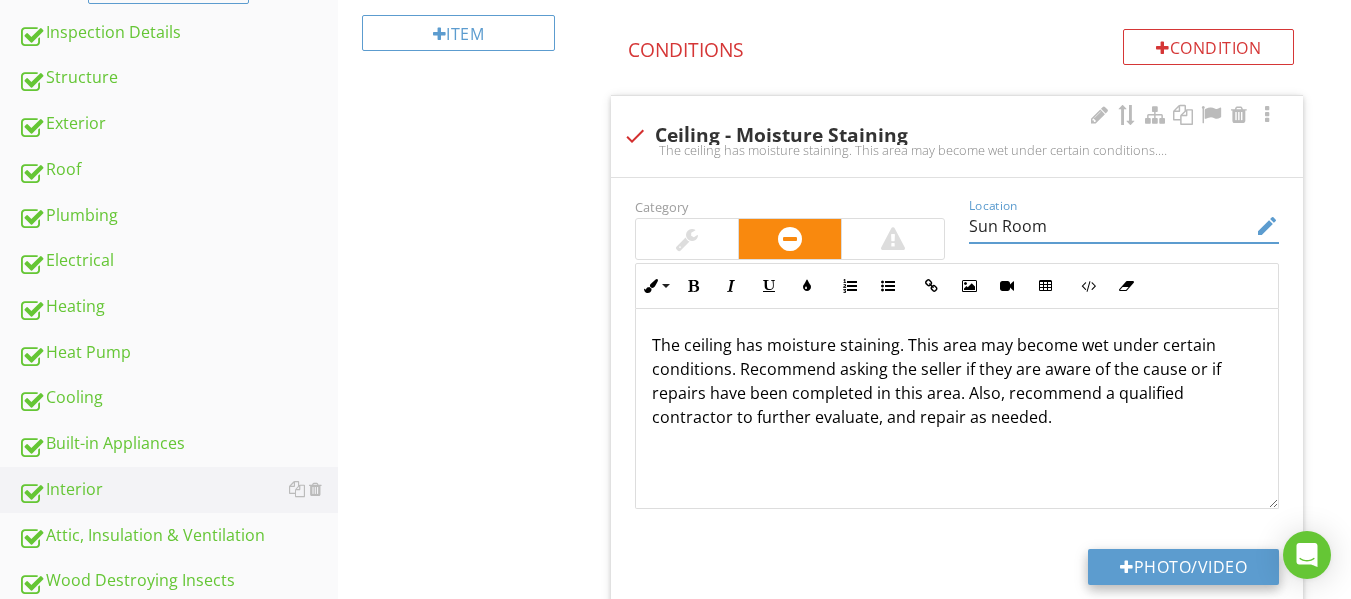 click on "Photo/Video" at bounding box center [1183, 567] 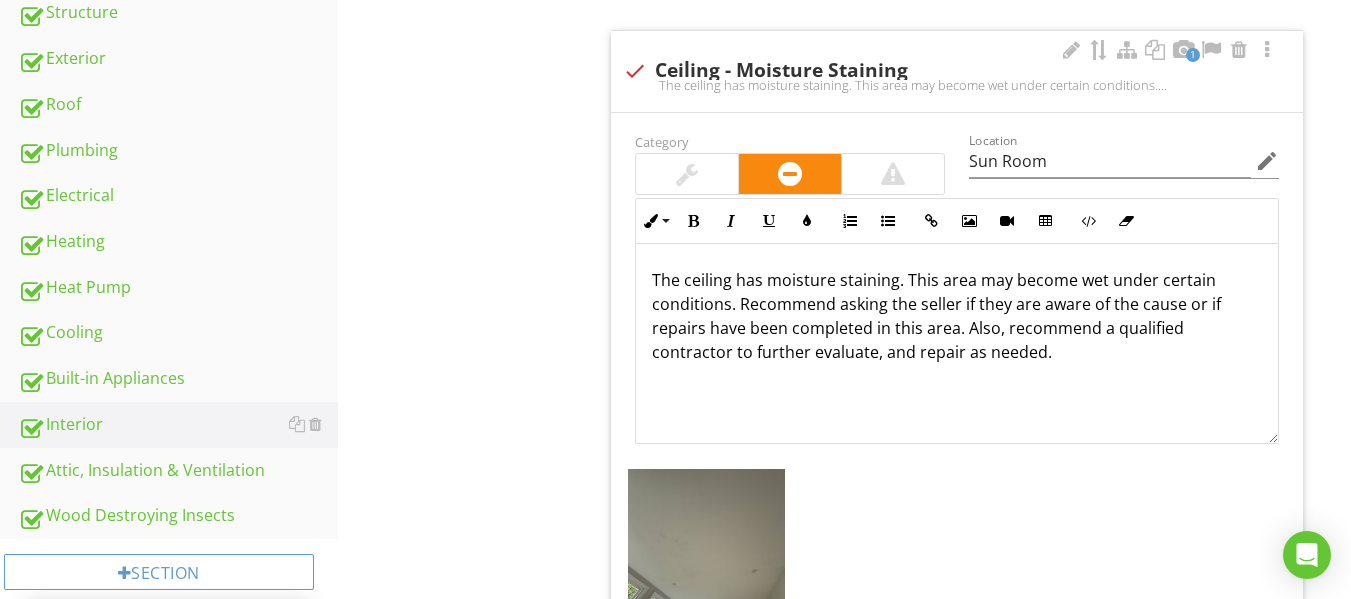 scroll, scrollTop: 781, scrollLeft: 0, axis: vertical 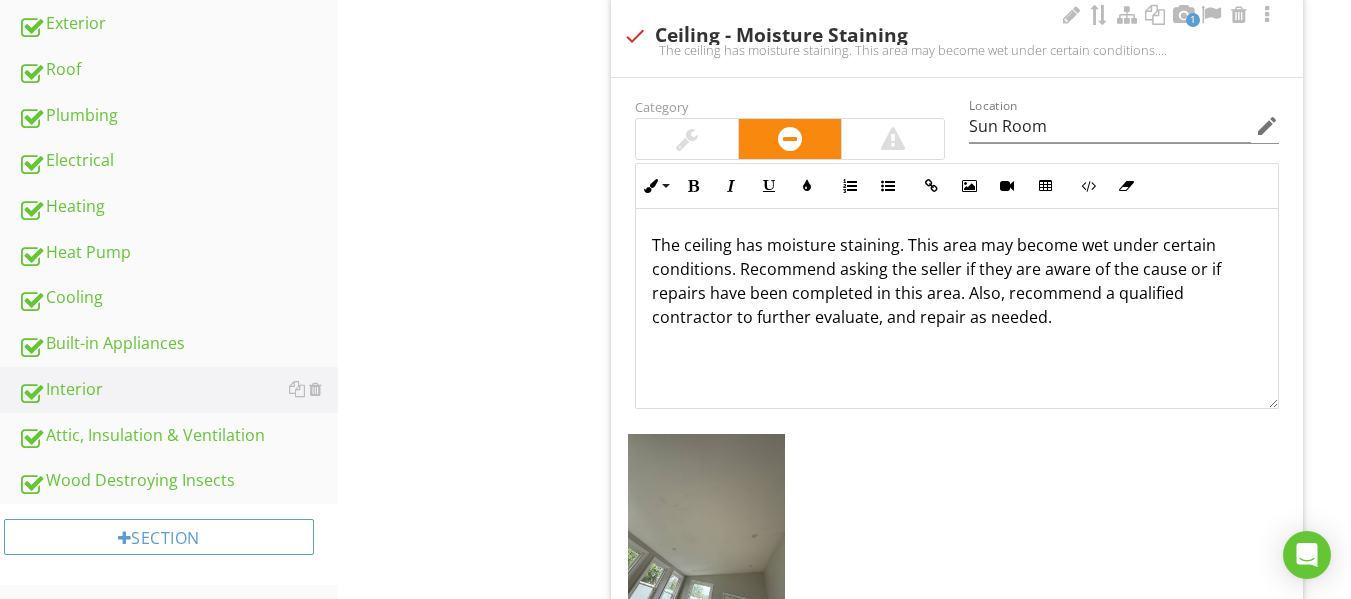 click on "+ Add a caption" at bounding box center (957, 549) 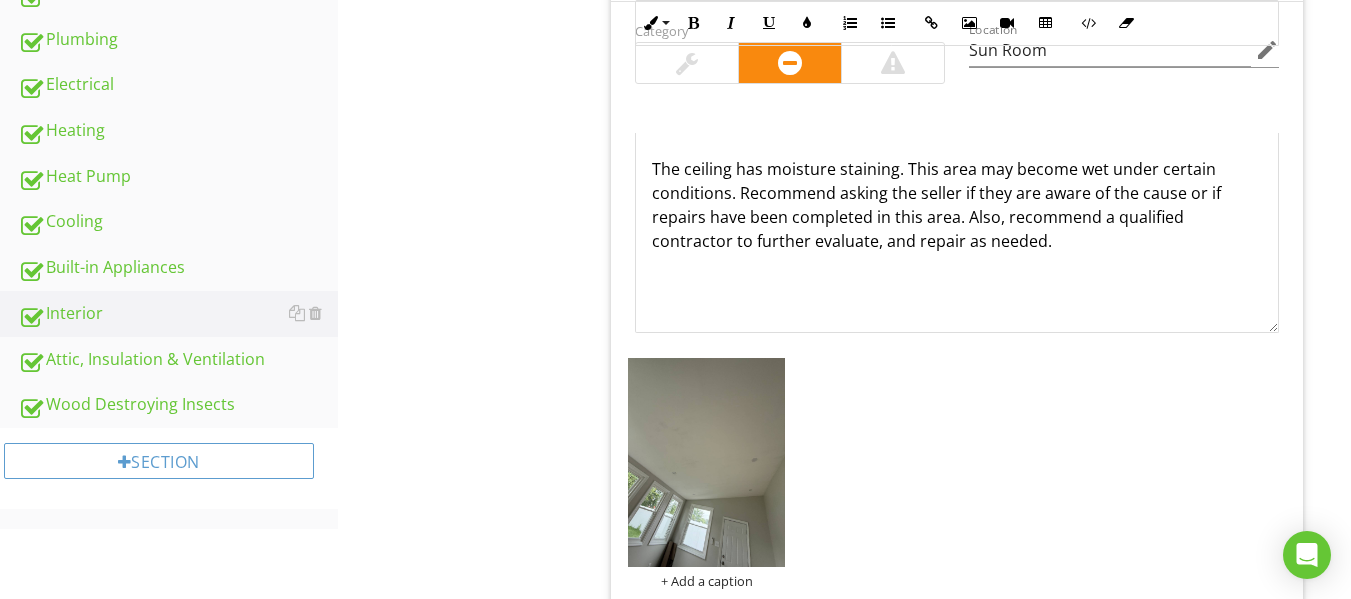 scroll, scrollTop: 981, scrollLeft: 0, axis: vertical 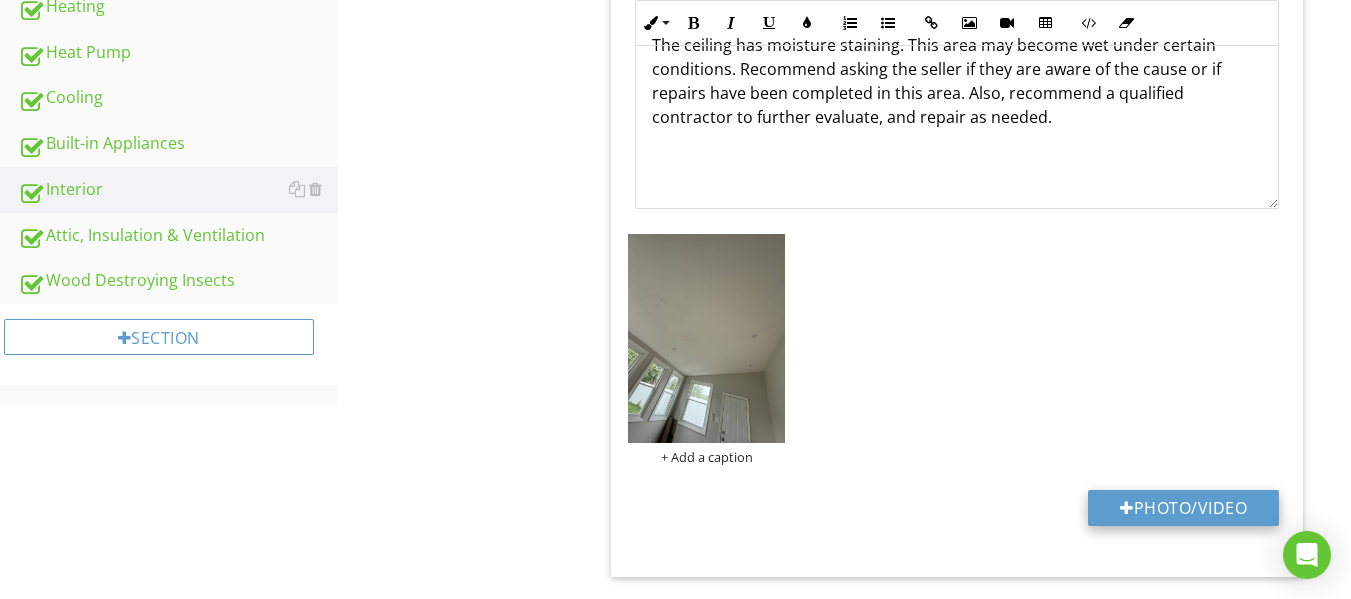click on "Photo/Video" at bounding box center (1183, 508) 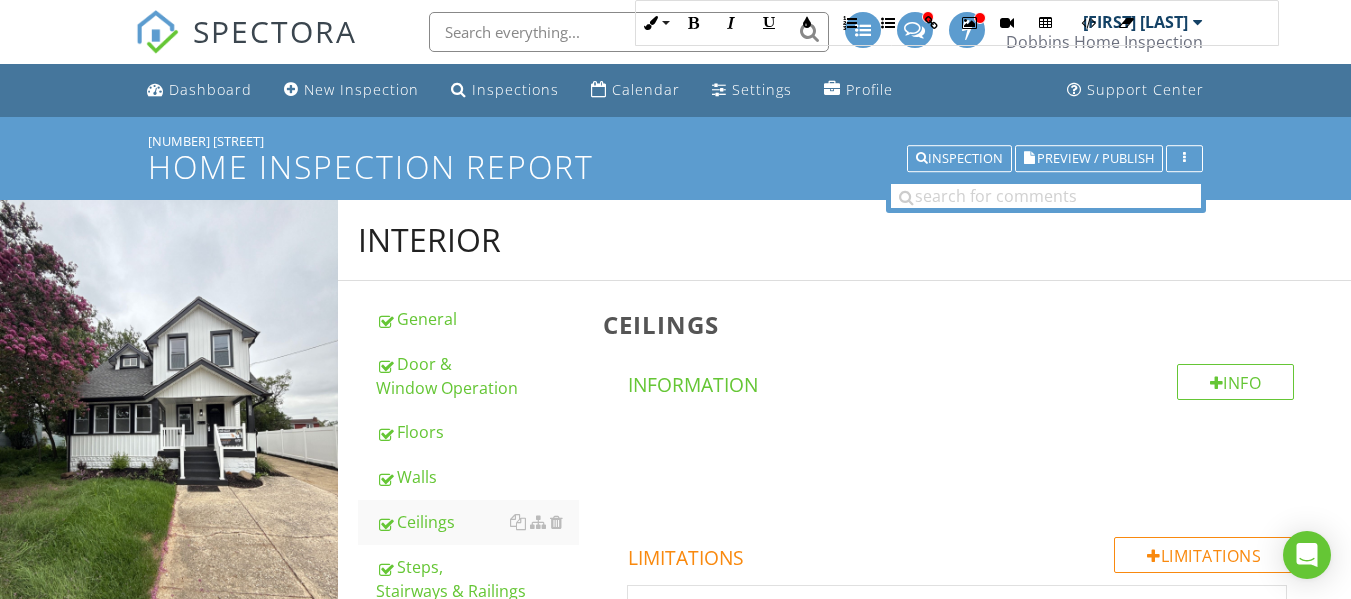 scroll, scrollTop: 981, scrollLeft: 0, axis: vertical 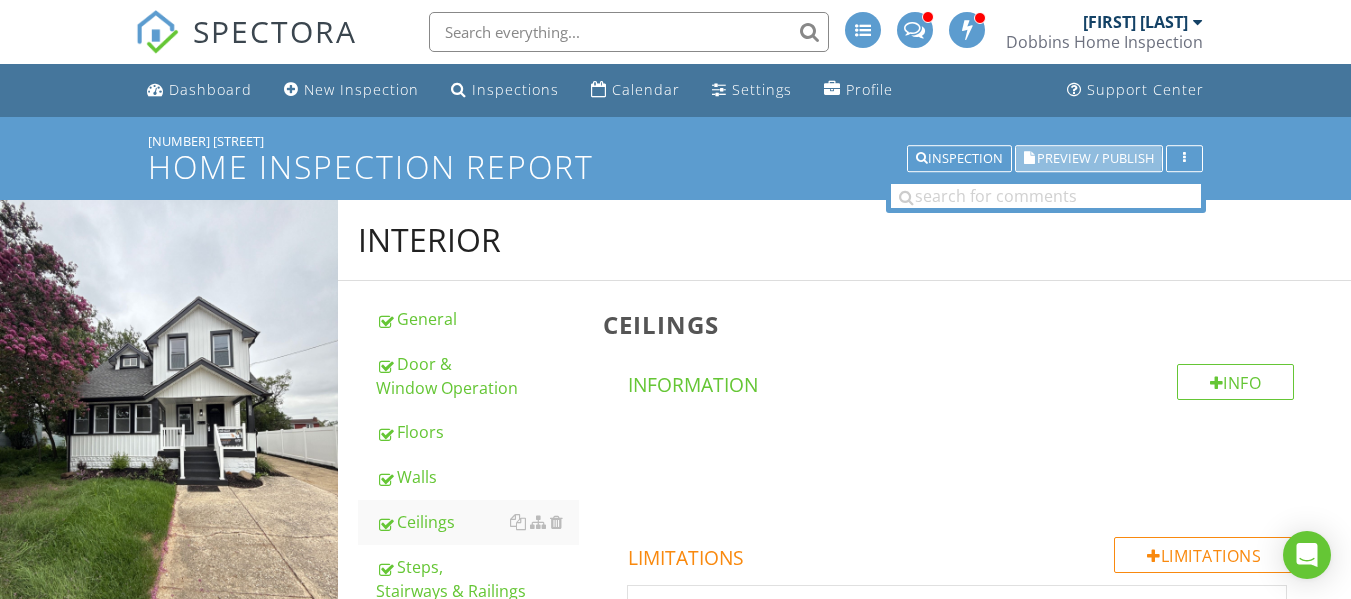 click on "Preview / Publish" at bounding box center [1095, 158] 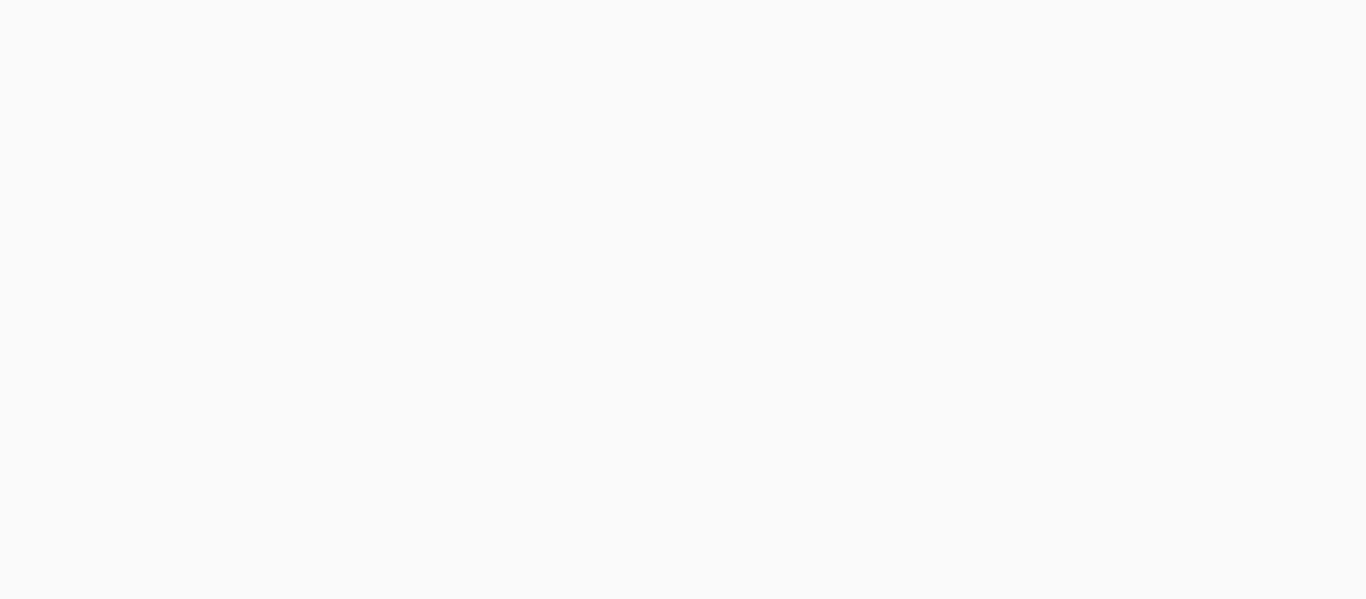scroll, scrollTop: 0, scrollLeft: 0, axis: both 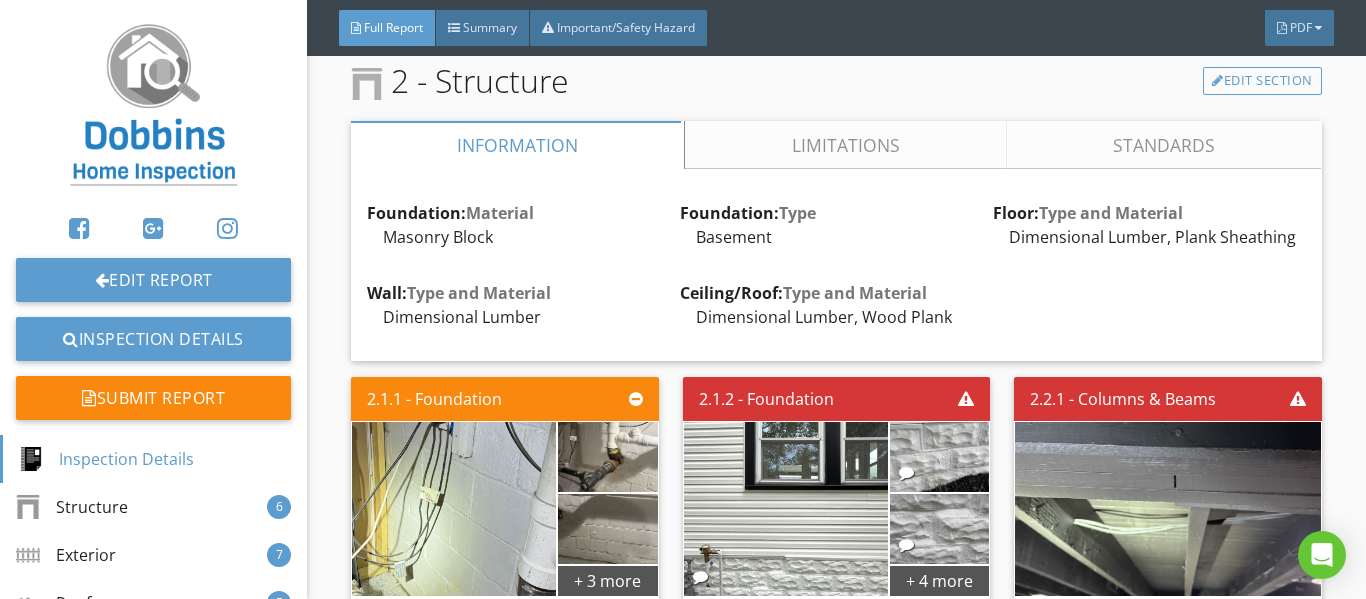 click on "Limitations" at bounding box center [846, 145] 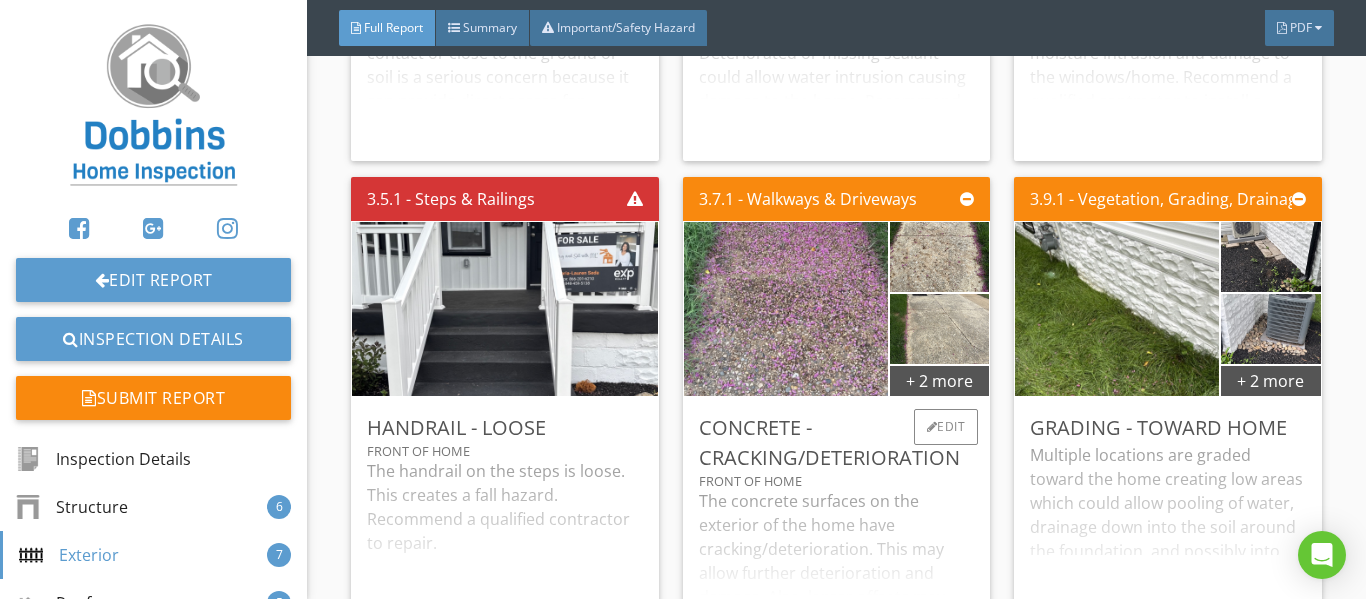 scroll, scrollTop: 5800, scrollLeft: 0, axis: vertical 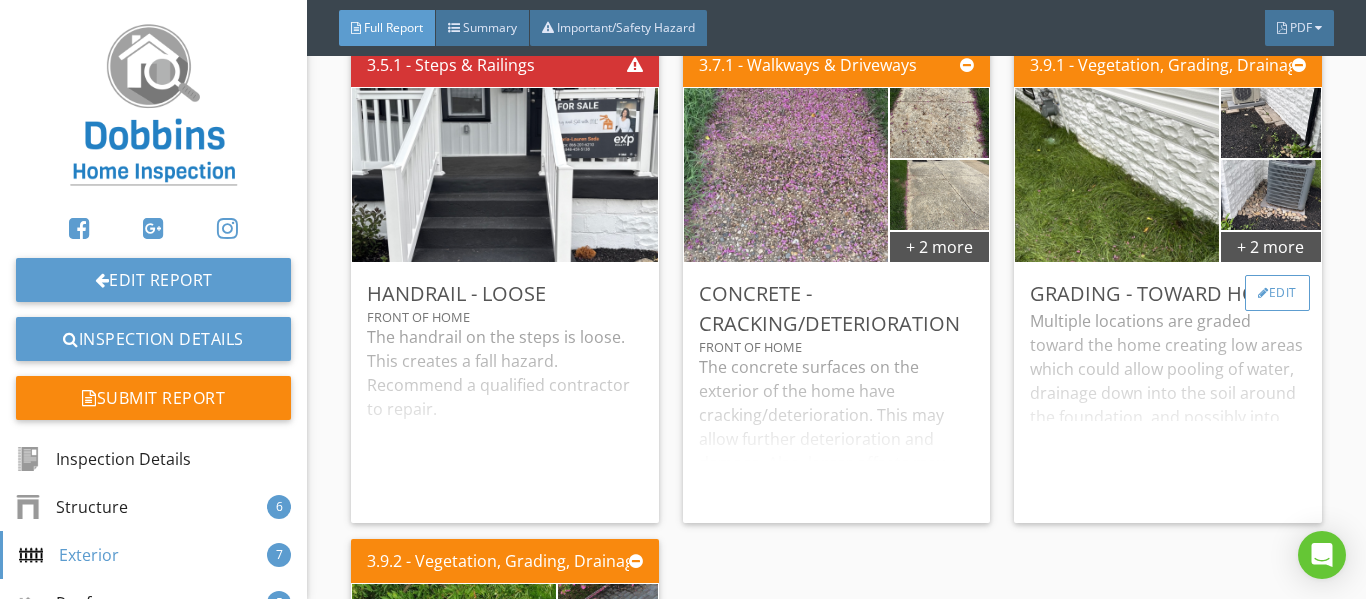 click on "Edit" at bounding box center (1277, 293) 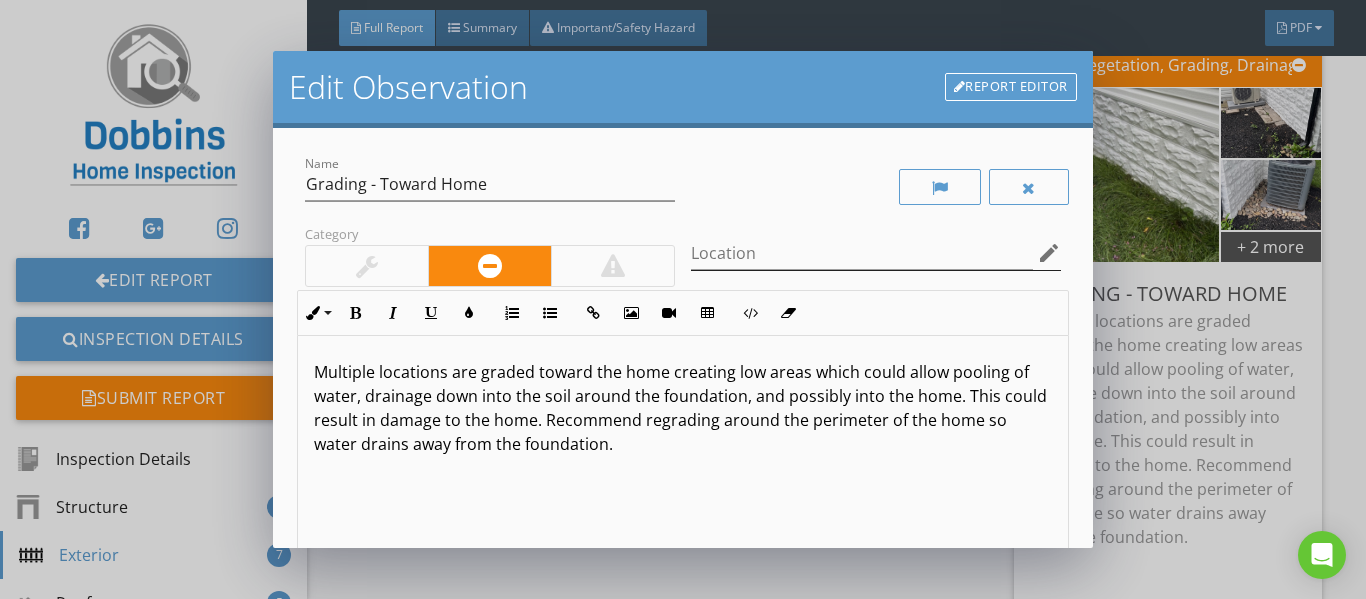 click on "edit" at bounding box center [1049, 253] 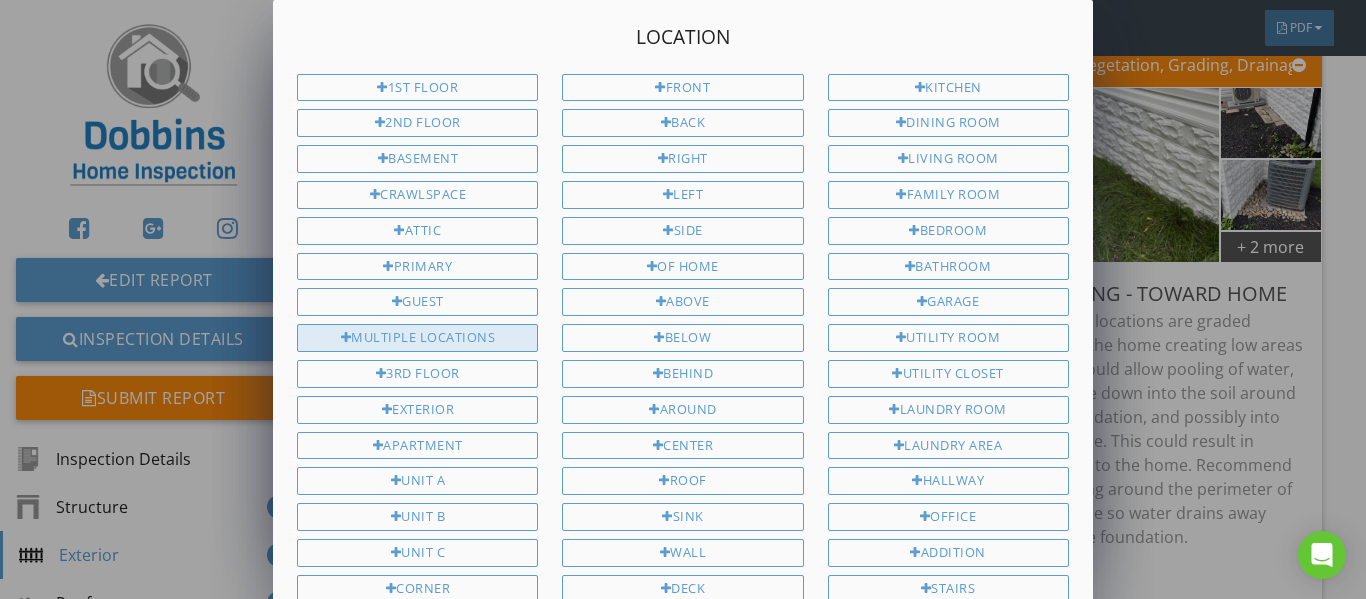 click on "Multiple Locations" at bounding box center [417, 338] 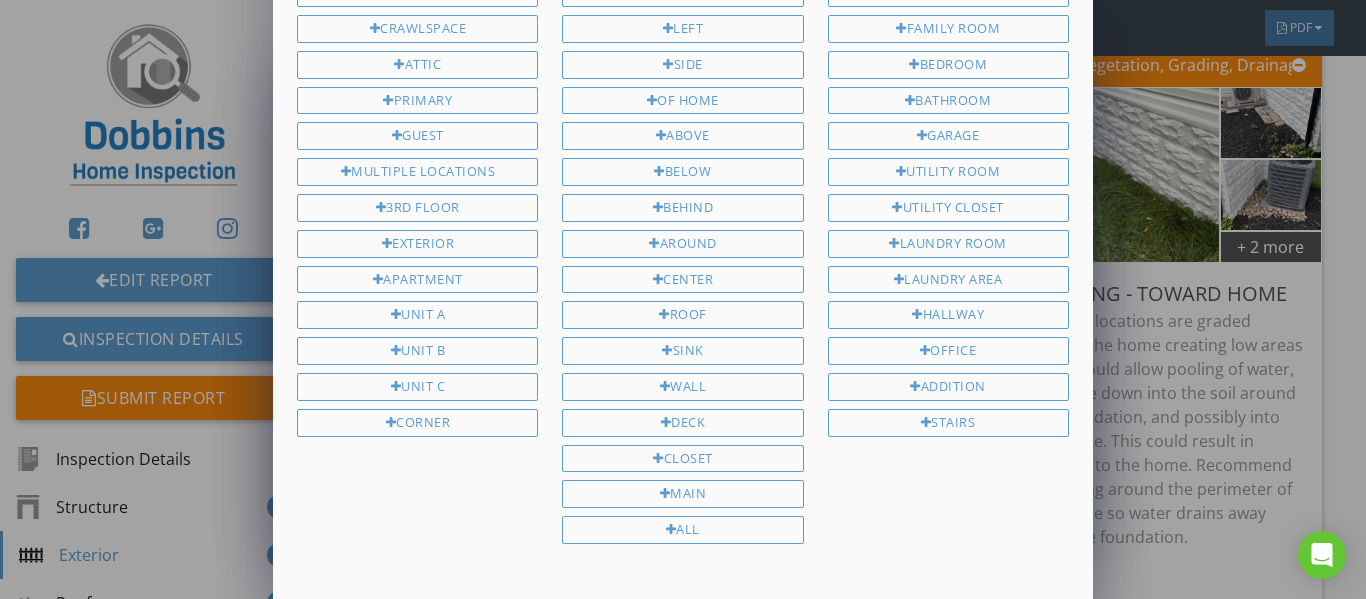 scroll, scrollTop: 332, scrollLeft: 0, axis: vertical 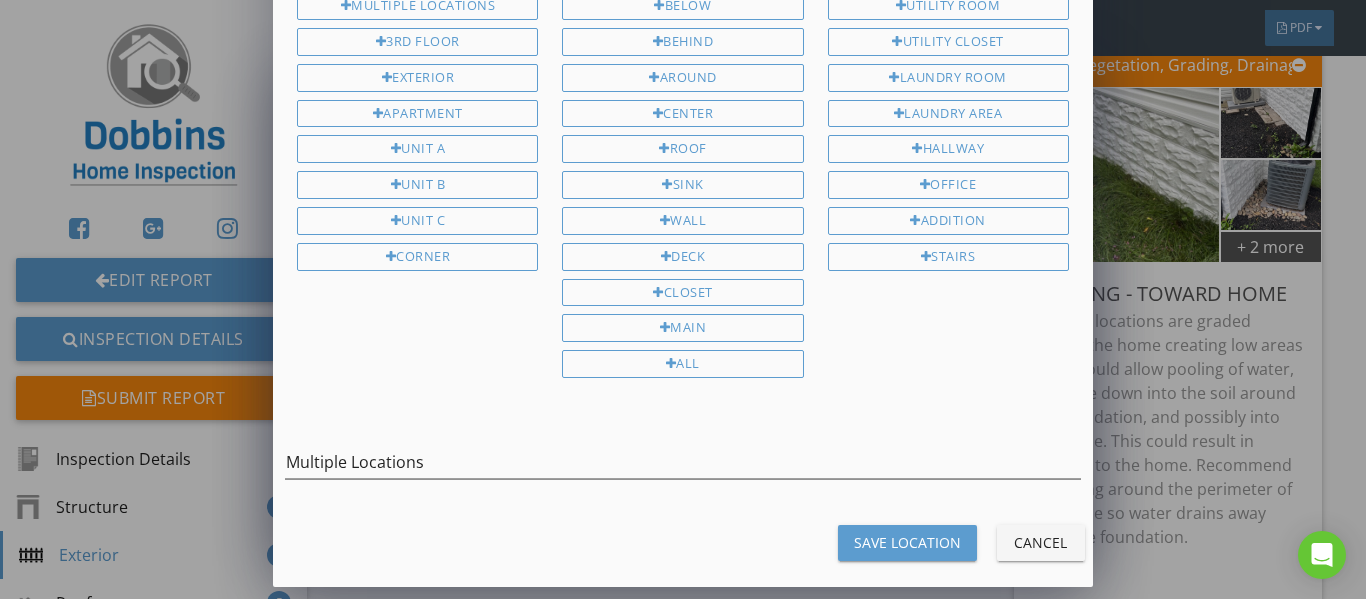 click on "Save Location" at bounding box center [907, 542] 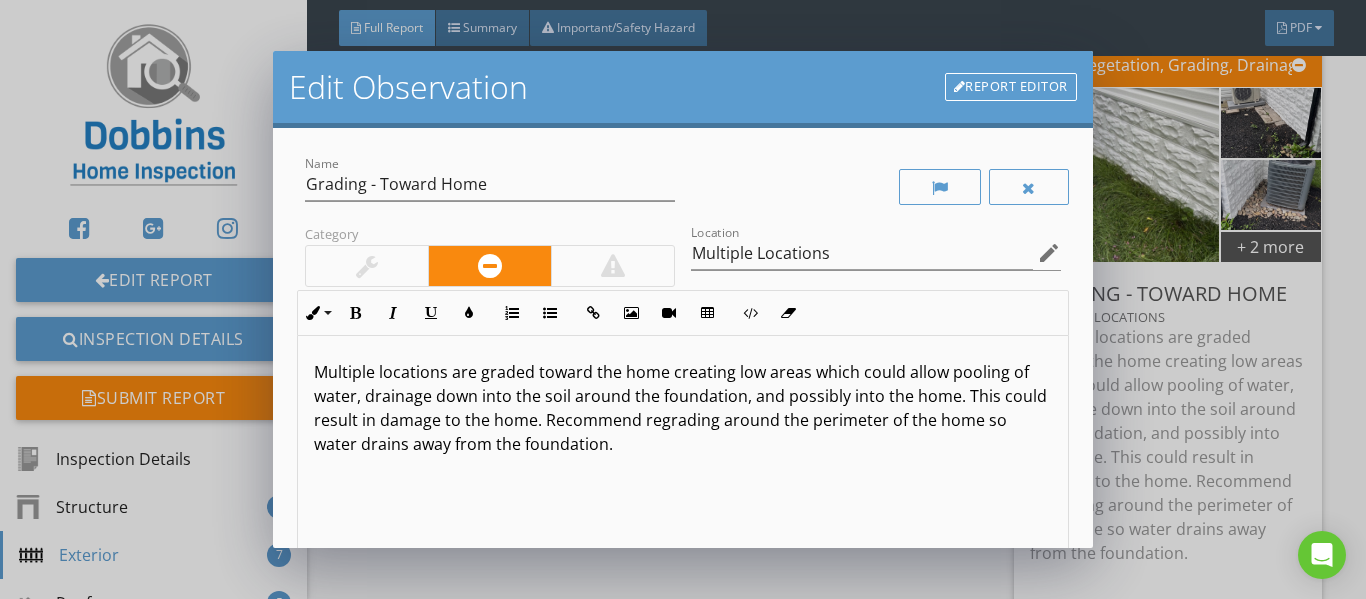 scroll, scrollTop: 1, scrollLeft: 0, axis: vertical 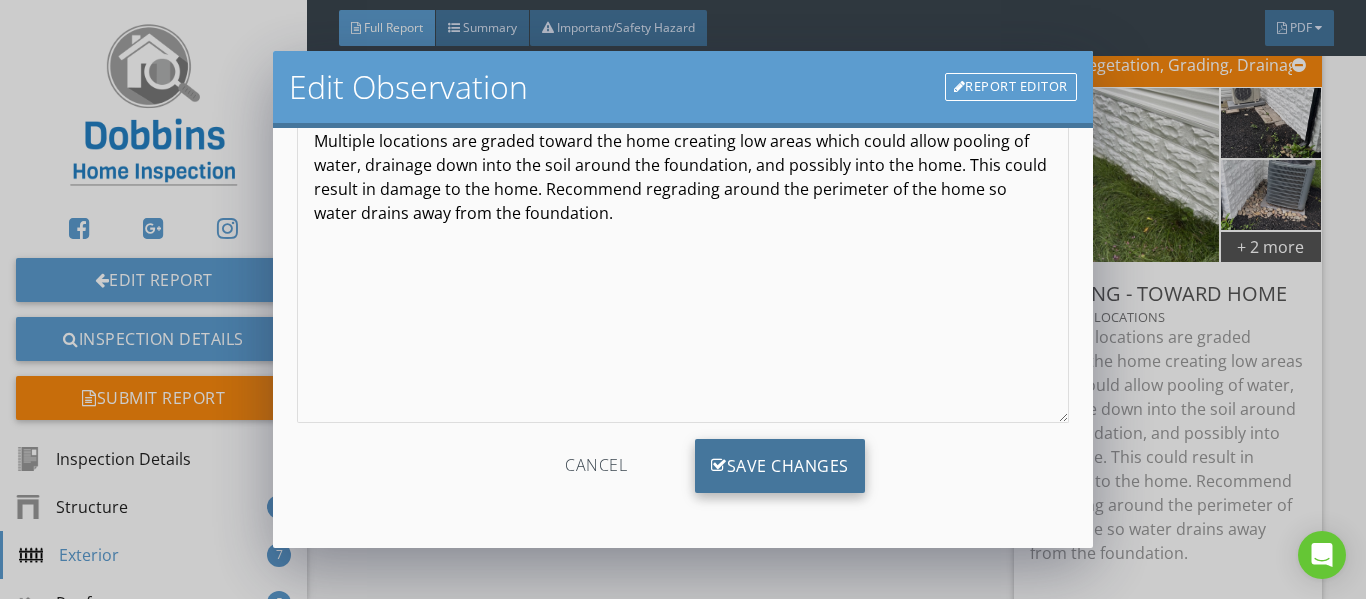 click on "Save Changes" at bounding box center (780, 466) 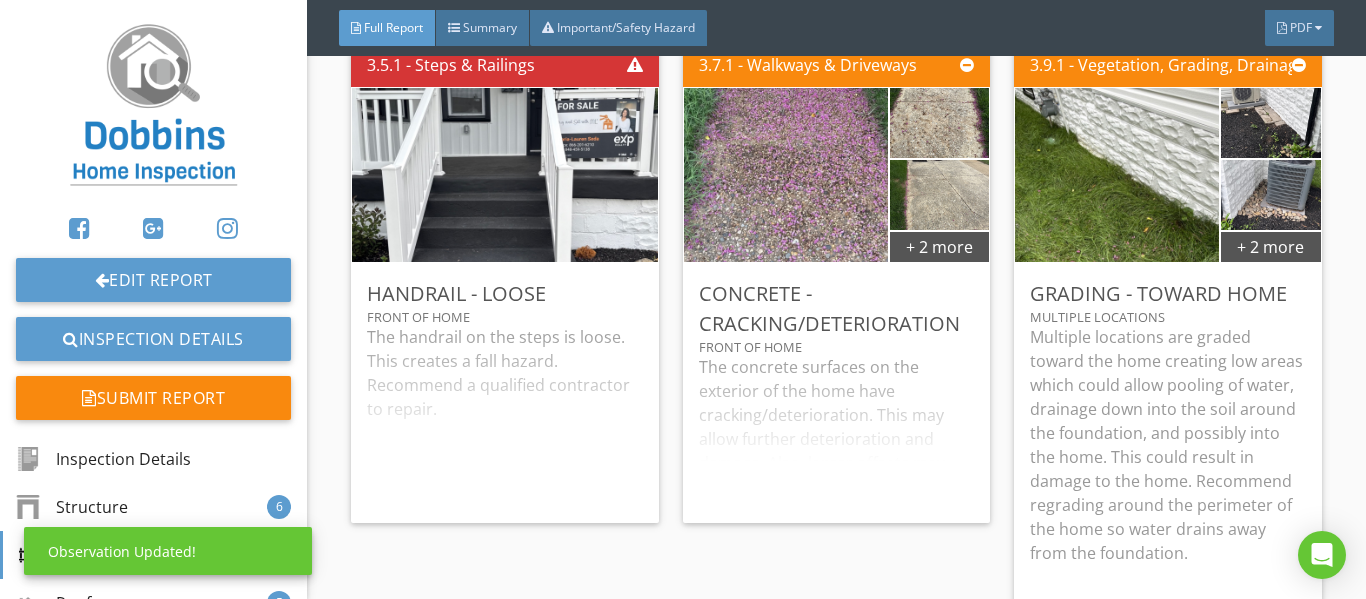 scroll, scrollTop: 0, scrollLeft: 0, axis: both 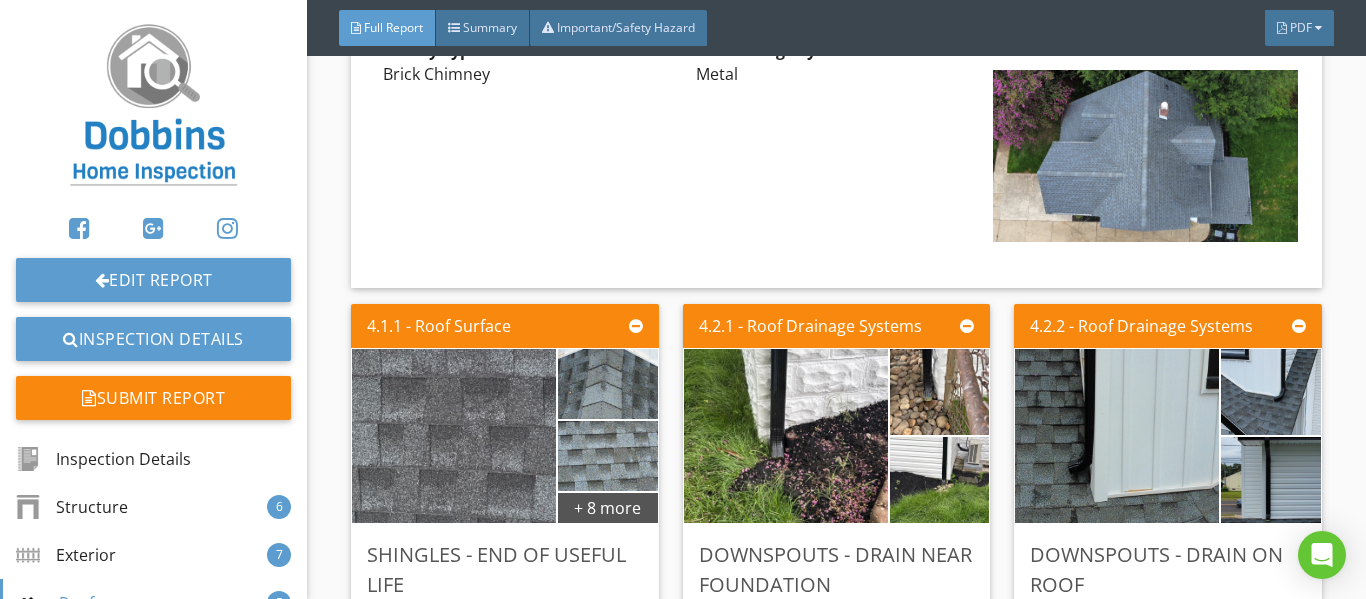drag, startPoint x: 854, startPoint y: 429, endPoint x: 693, endPoint y: 316, distance: 196.69774 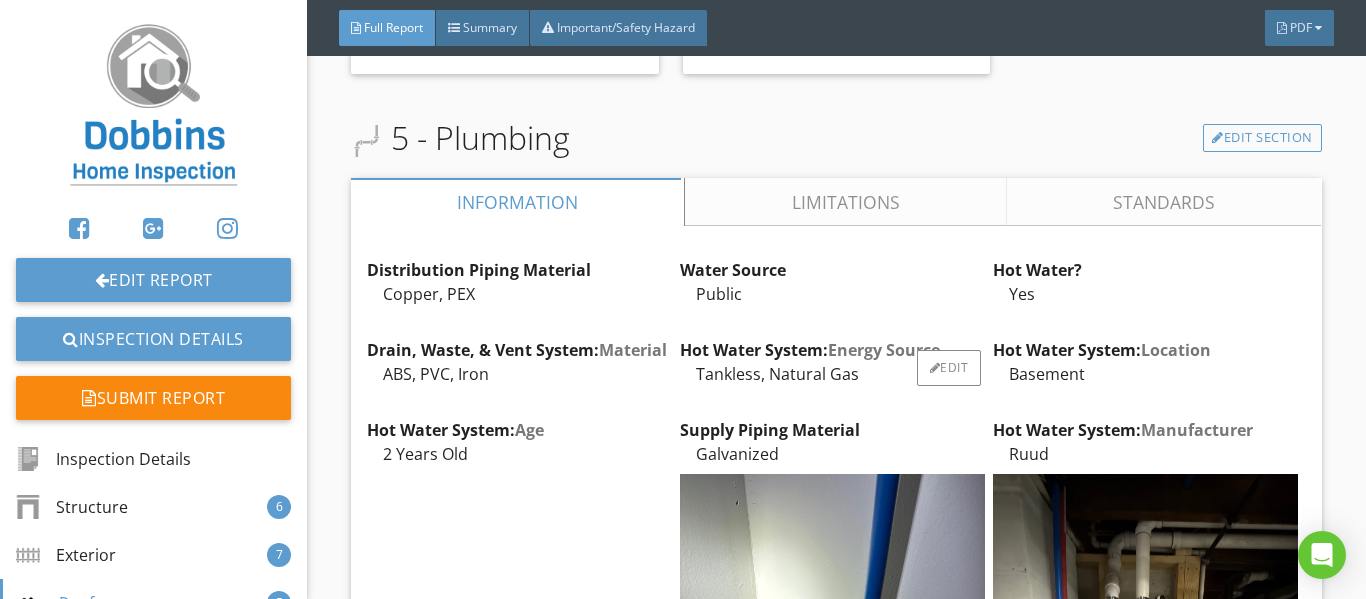 scroll, scrollTop: 8400, scrollLeft: 0, axis: vertical 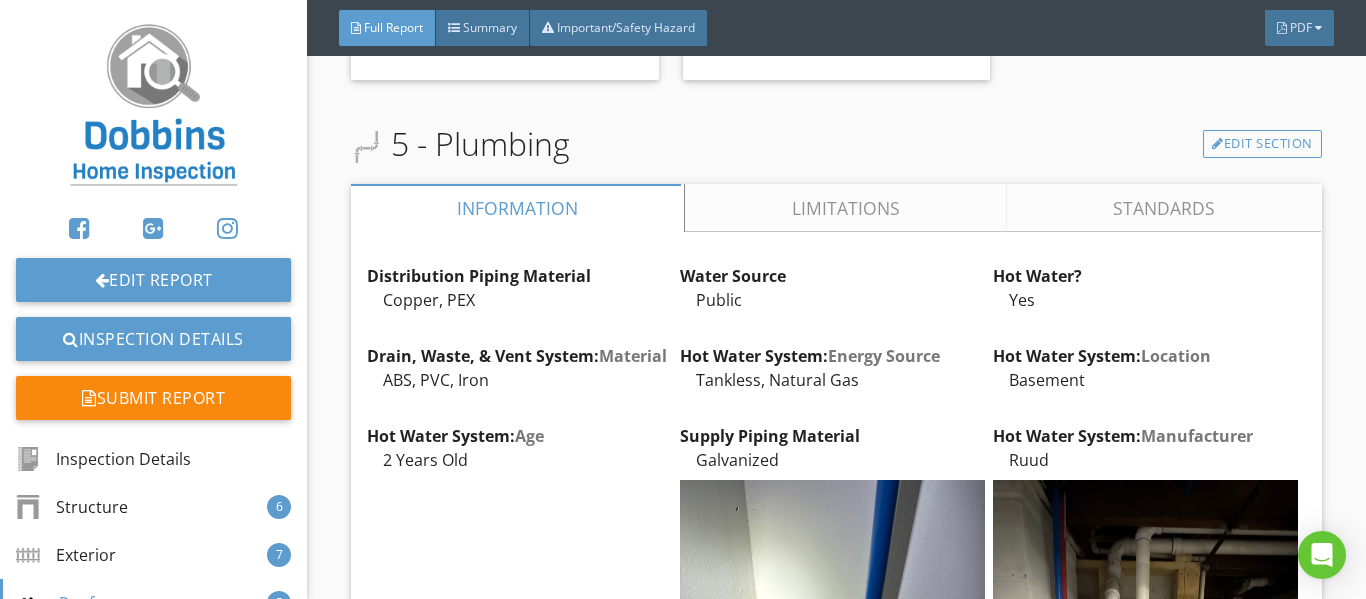 click on "Limitations" at bounding box center [846, 208] 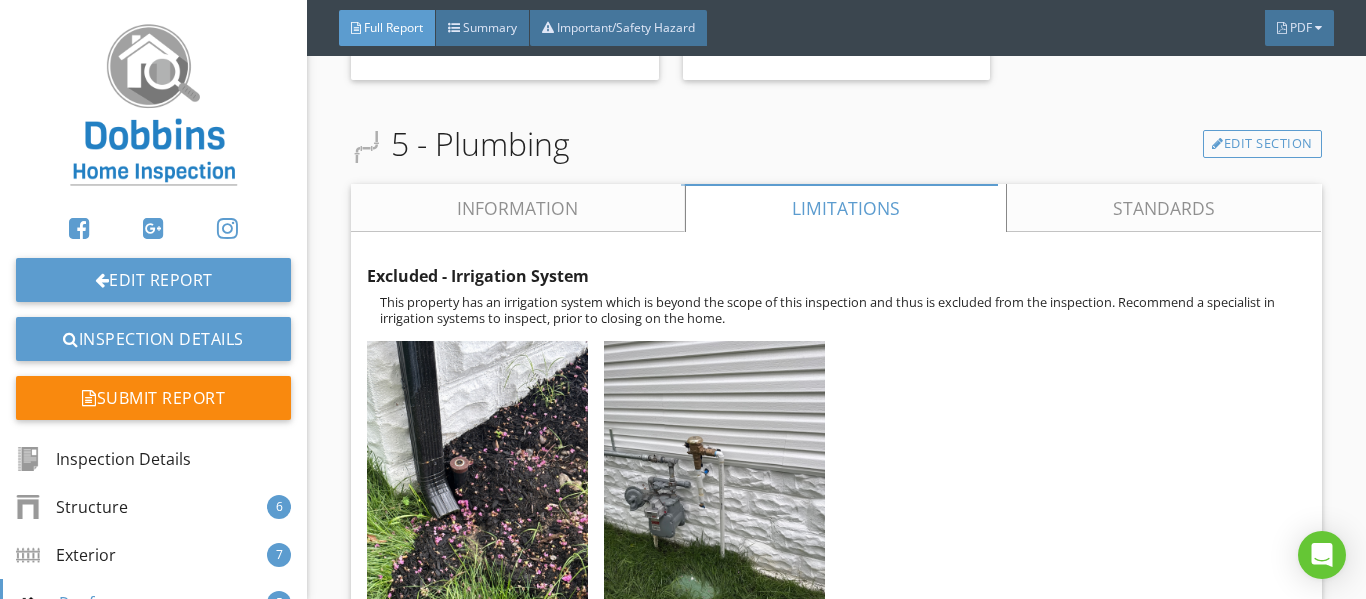 click on "Information" at bounding box center [518, 208] 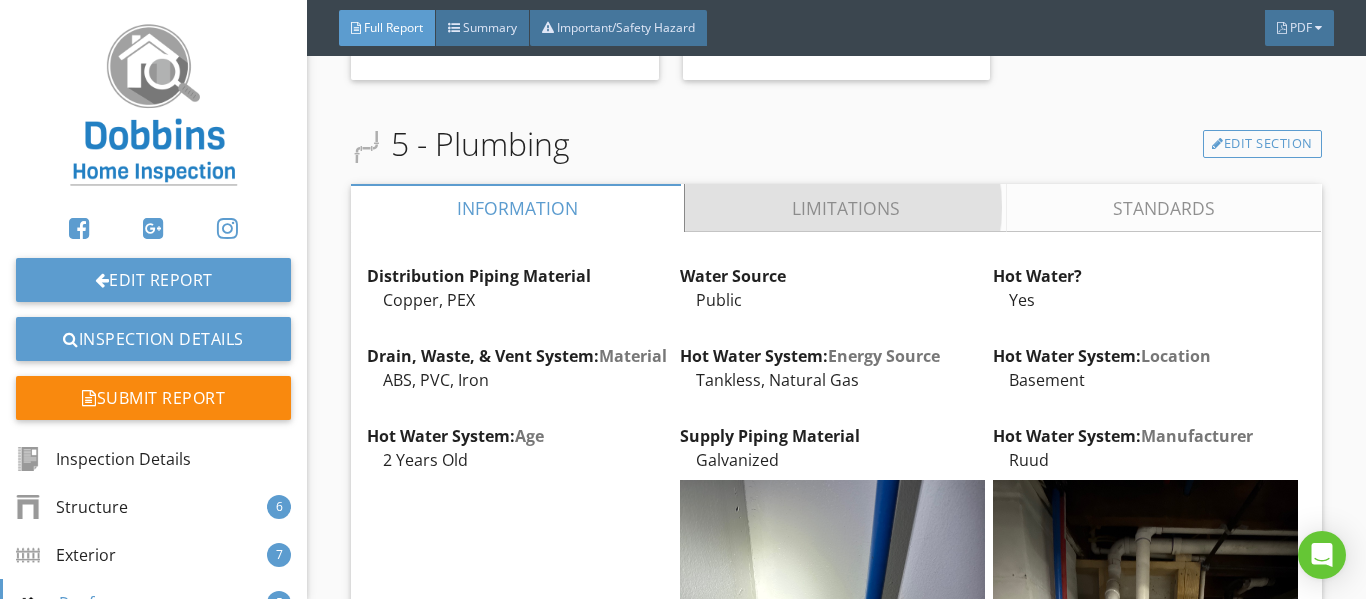 click on "Limitations" at bounding box center (846, 208) 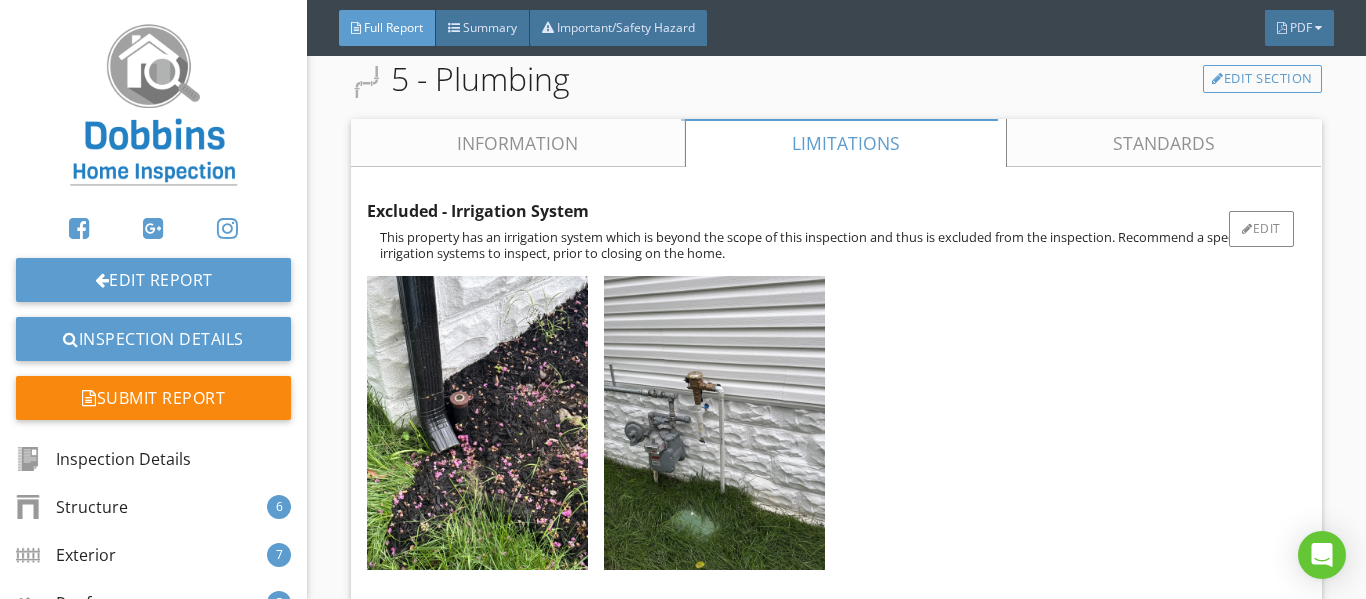 scroll, scrollTop: 8500, scrollLeft: 0, axis: vertical 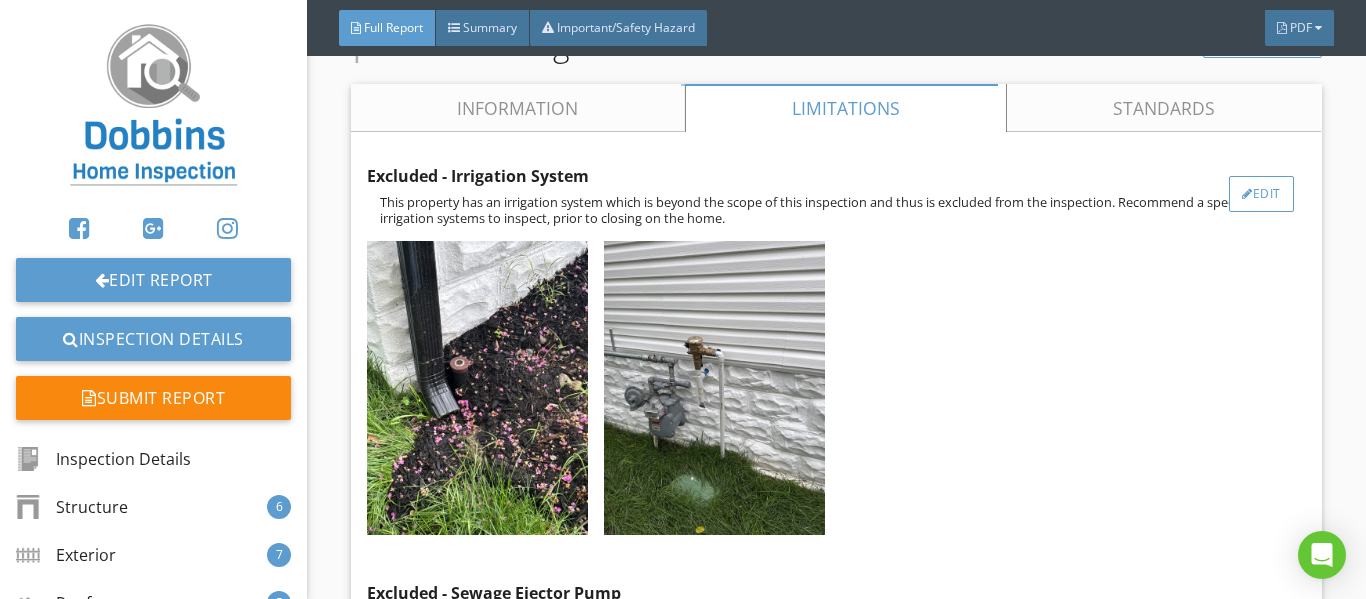click on "Edit" at bounding box center (1261, 194) 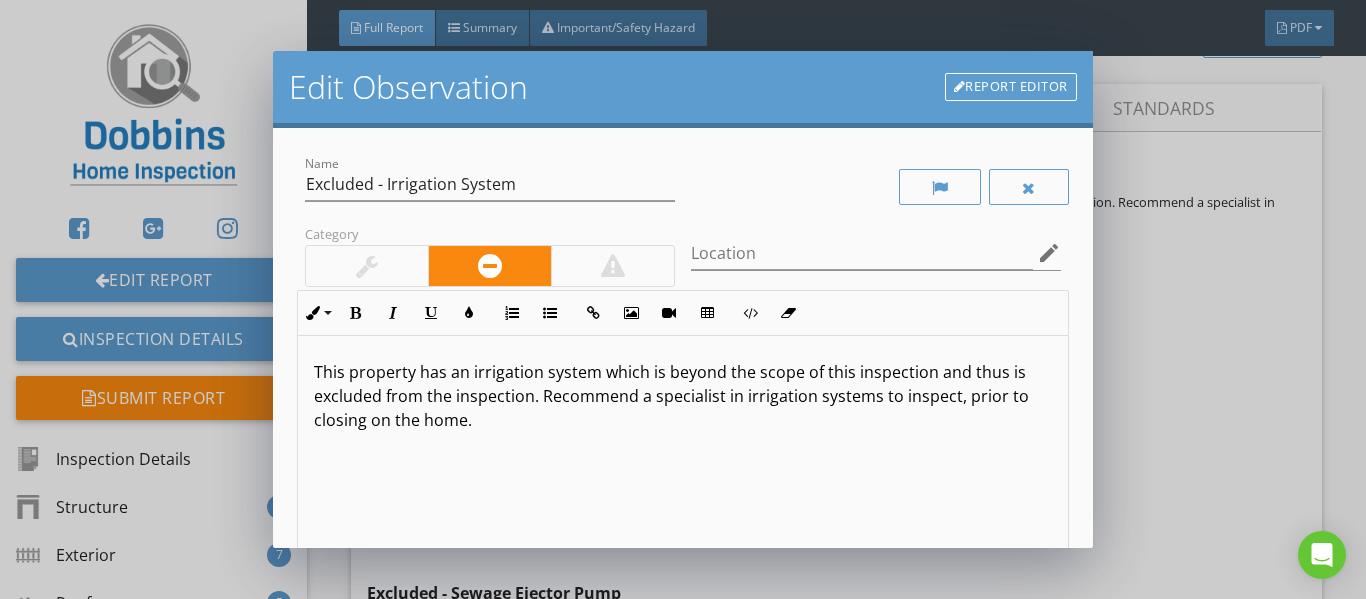 click on "Report Editor" at bounding box center [1011, 87] 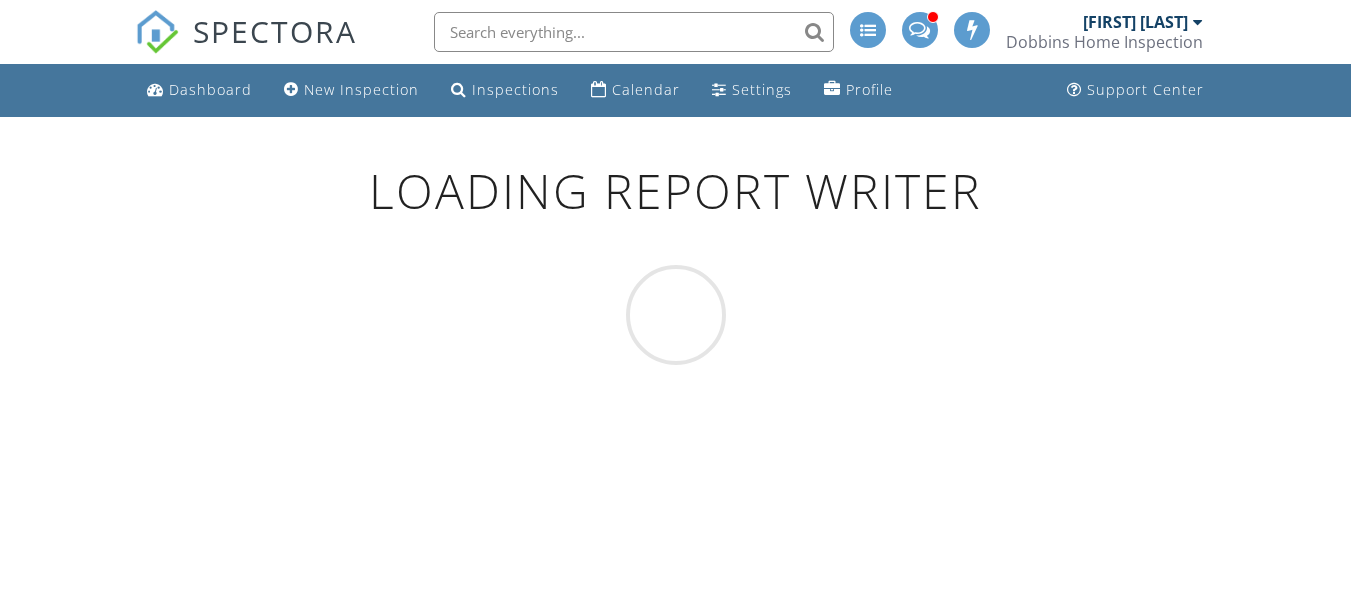 scroll, scrollTop: 0, scrollLeft: 0, axis: both 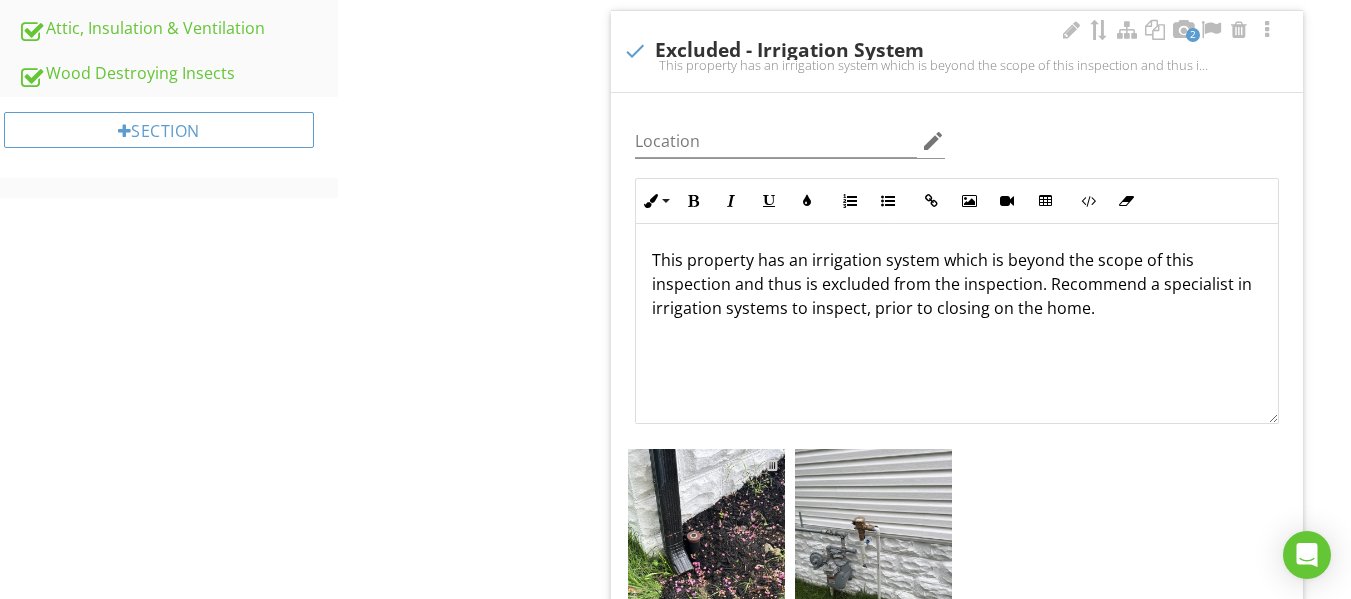 click at bounding box center [772, 464] 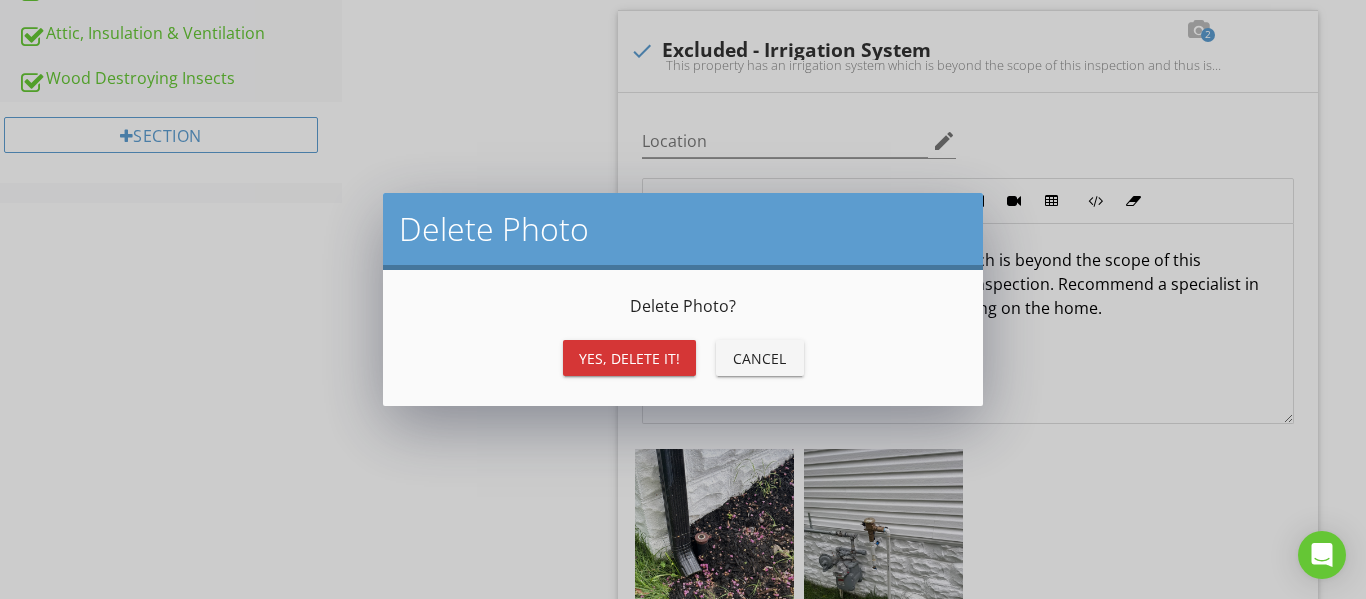 click on "Yes, Delete it!" at bounding box center (629, 358) 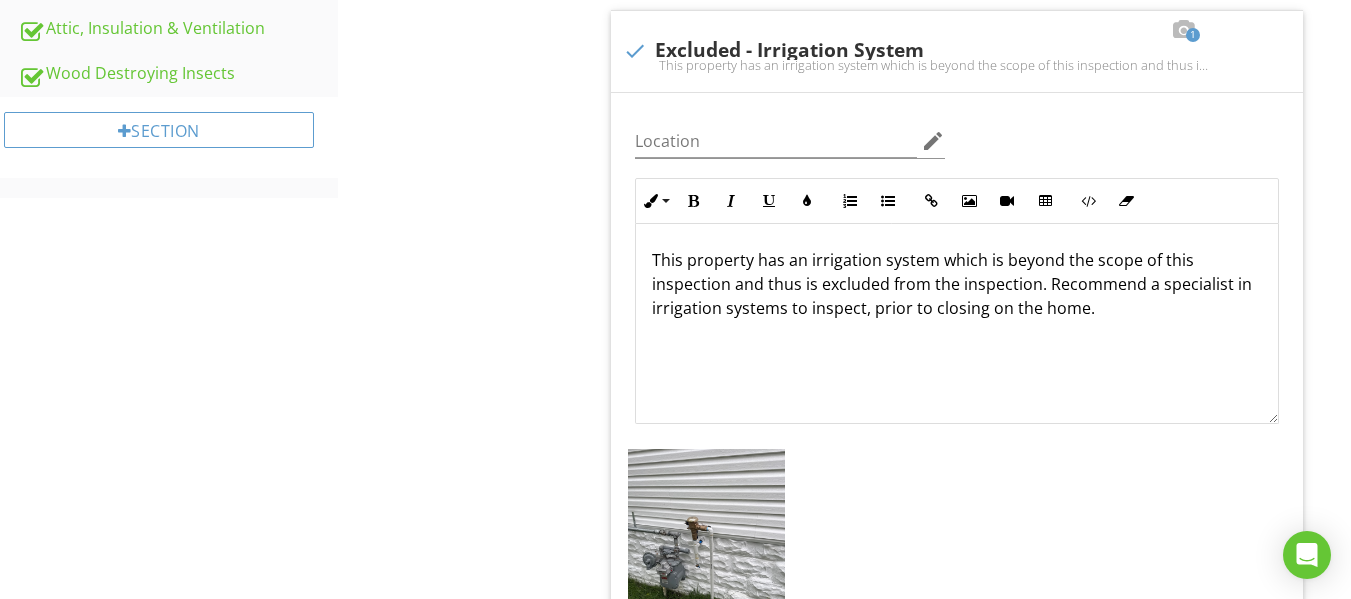 click on "Plumbing
General
Water Supply & Distribution Systems
Fixtures & Faucets
Tubs & Showers
Drain, Waste, & Vent System
Hot Water System
Fuel Storage & Distribution Systems
Sump Pump
Item
General
Info
Information                 1
Supply Piping Material
check_box_outline_blank Copper   check_box_outline_blank PE   check_box_outline_blank PVC   check_box_outline_blank Unknown   check_box_outline_blank Lead   check_box_outline_blank Inaccessible   check_box Galvanized   check_box_outline_blank PEX         OTHER
Distribution Piping Material
check_box Copper" at bounding box center [844, 739] 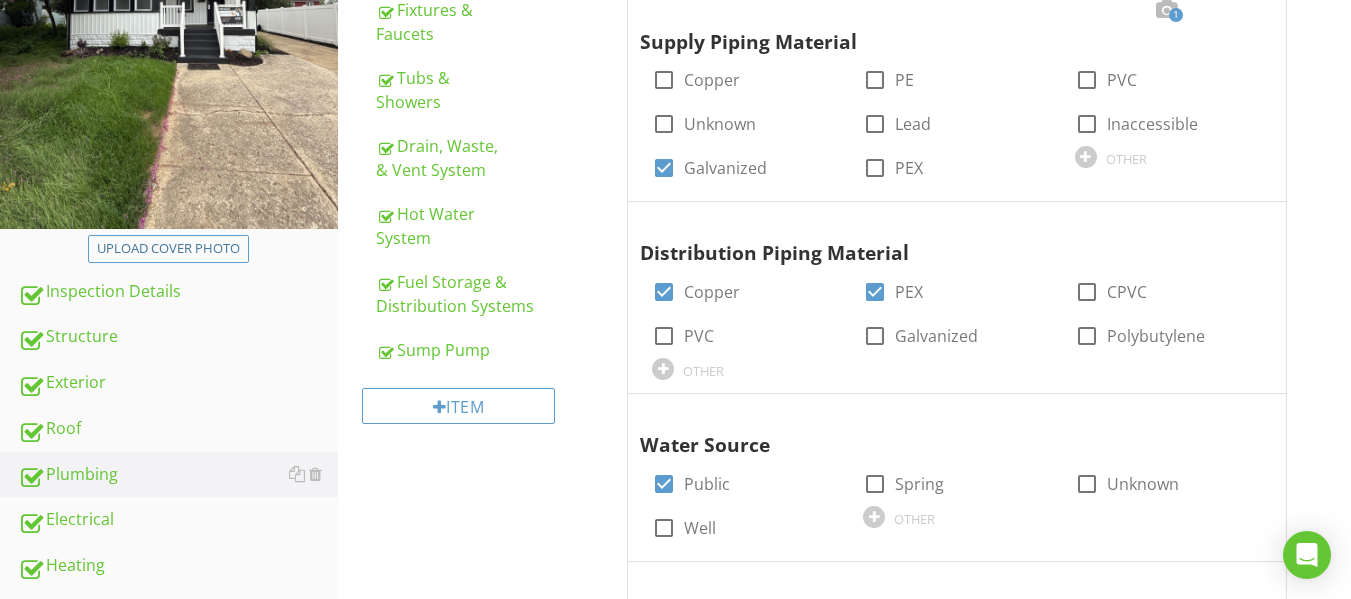 scroll, scrollTop: 288, scrollLeft: 0, axis: vertical 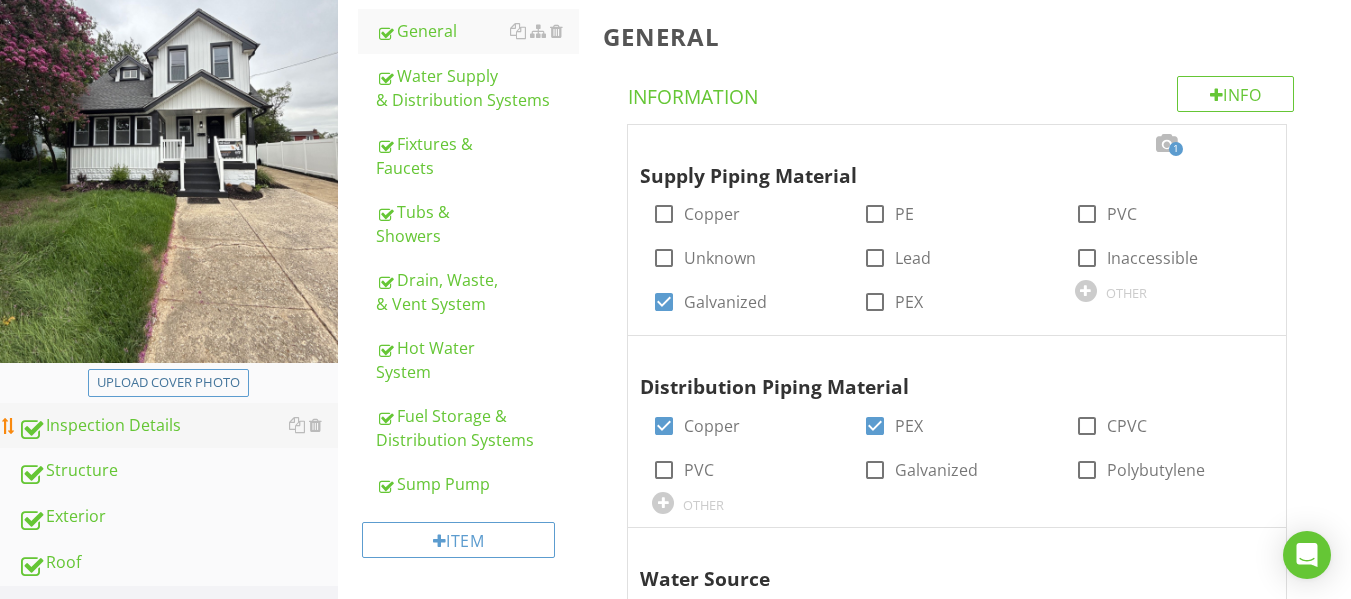 click on "Inspection Details" at bounding box center (178, 426) 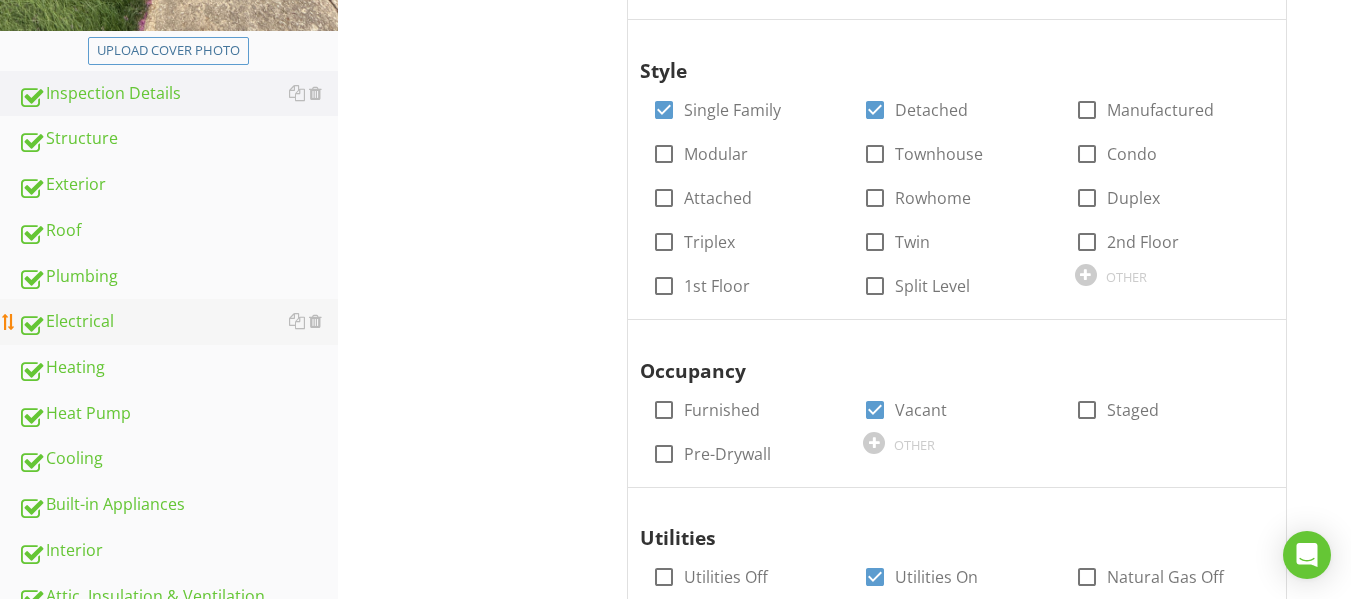 scroll, scrollTop: 612, scrollLeft: 0, axis: vertical 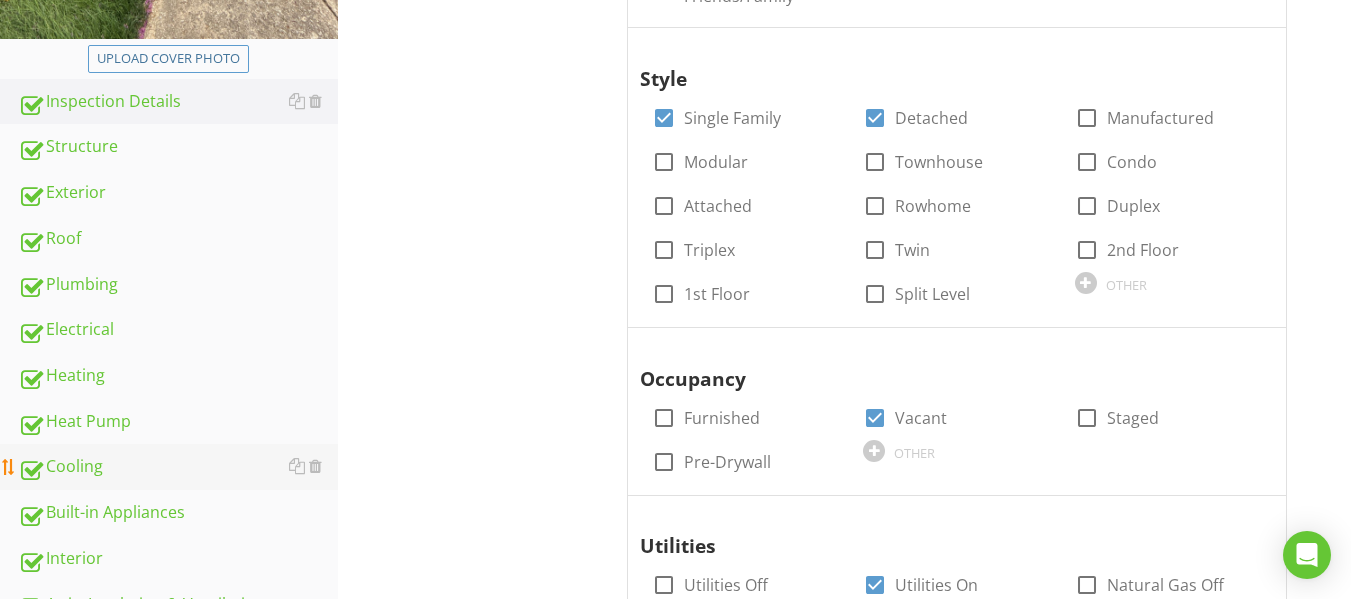 click on "Cooling" at bounding box center [178, 467] 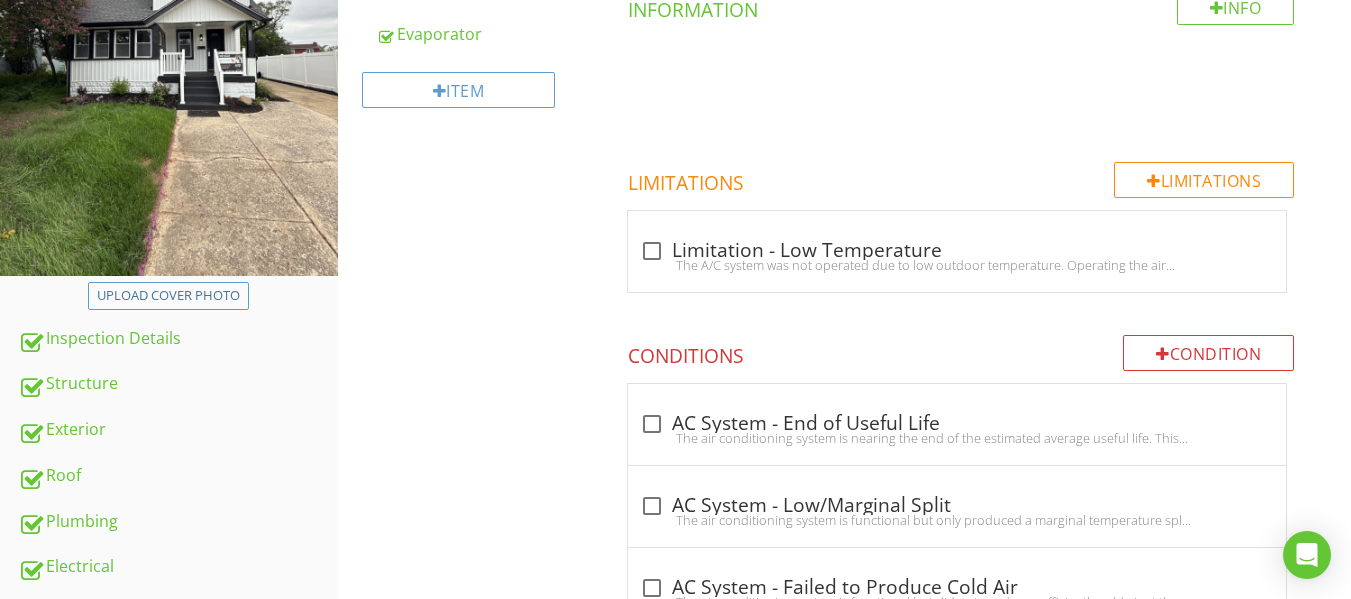 scroll, scrollTop: 212, scrollLeft: 0, axis: vertical 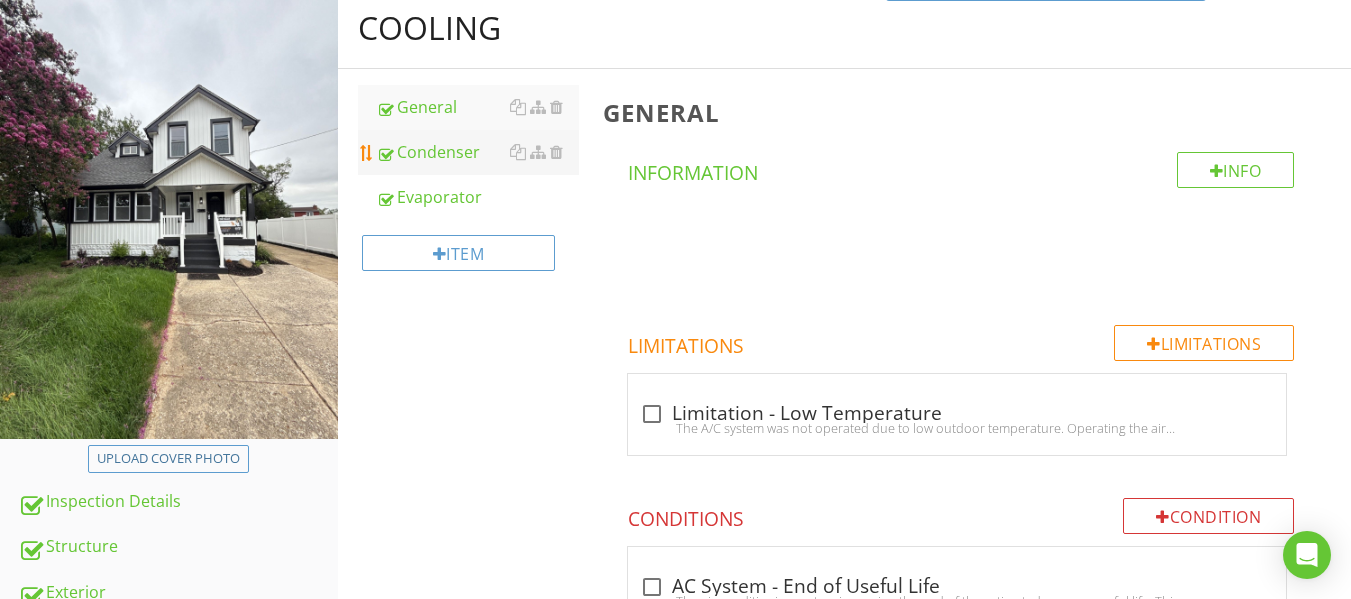 click on "Condenser" at bounding box center [477, 152] 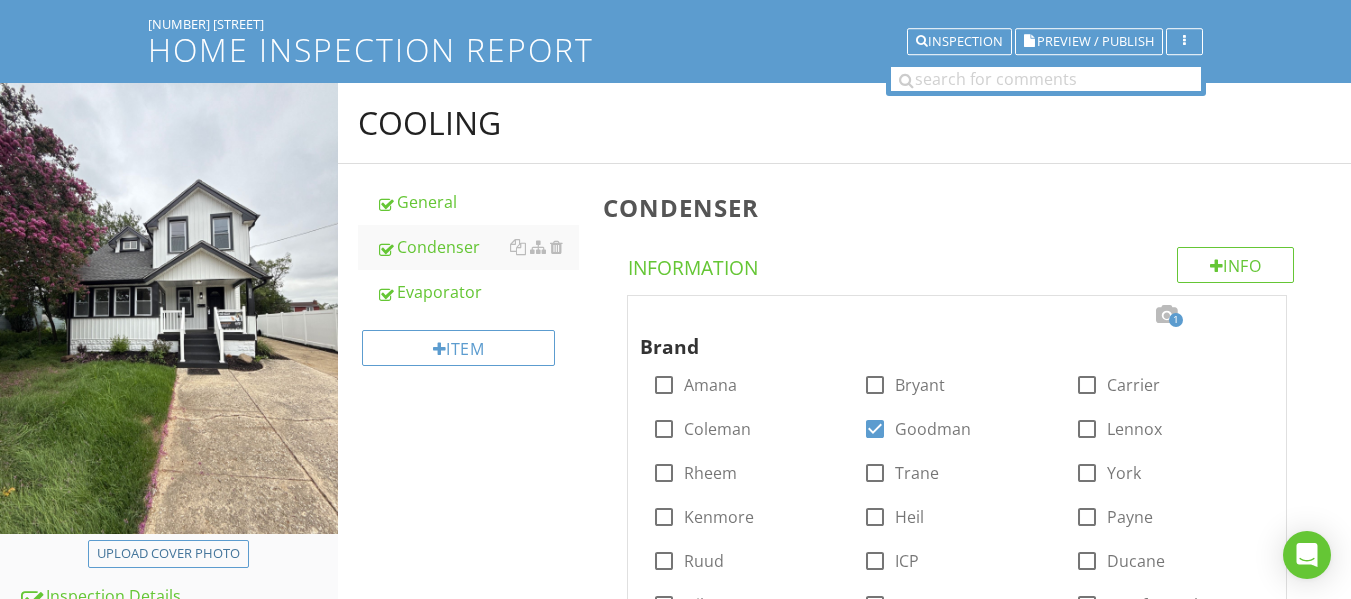 scroll, scrollTop: 112, scrollLeft: 0, axis: vertical 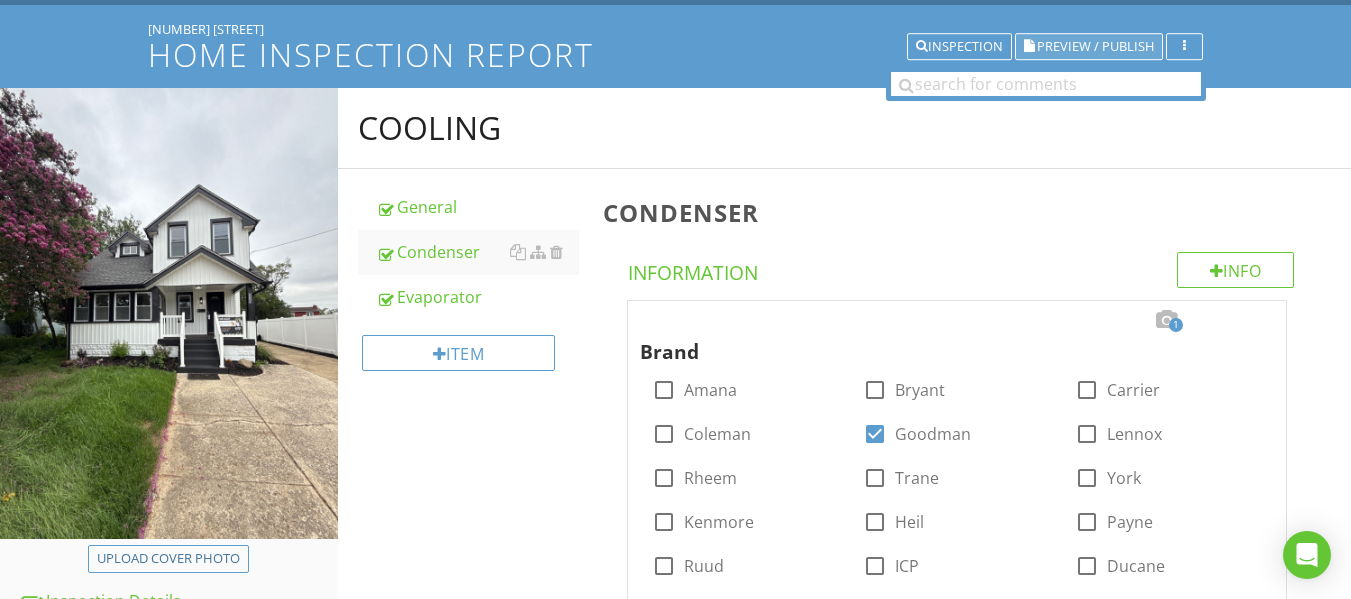 click on "Preview / Publish" at bounding box center (1095, 46) 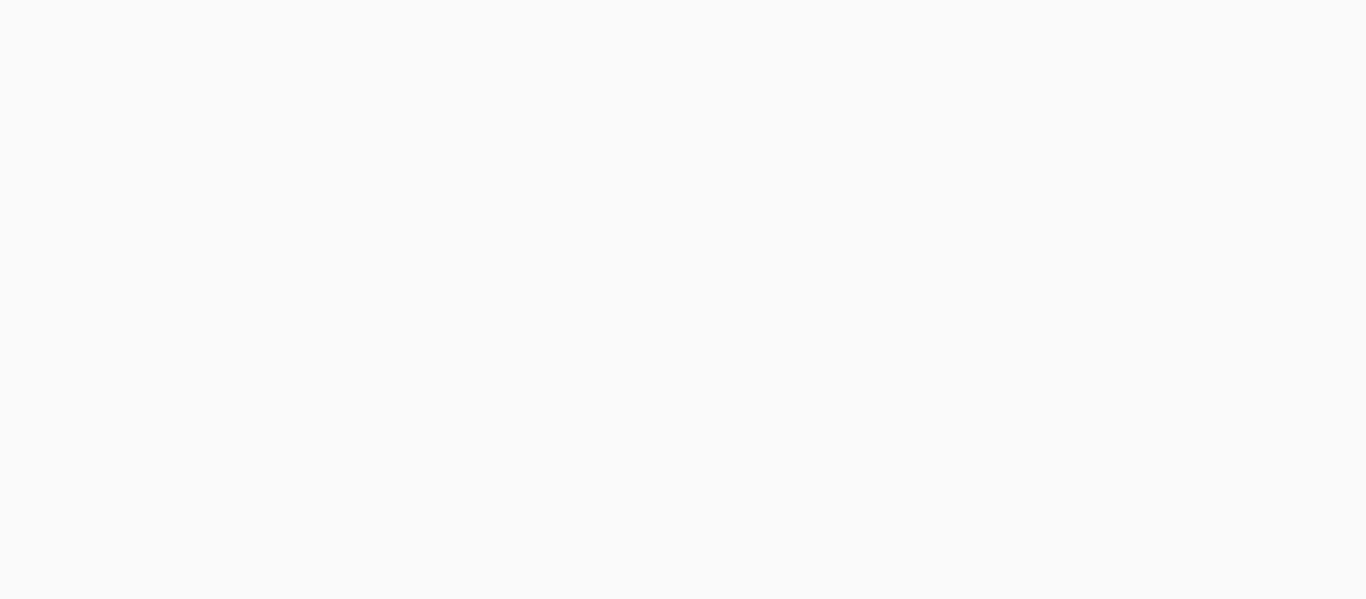 scroll, scrollTop: 0, scrollLeft: 0, axis: both 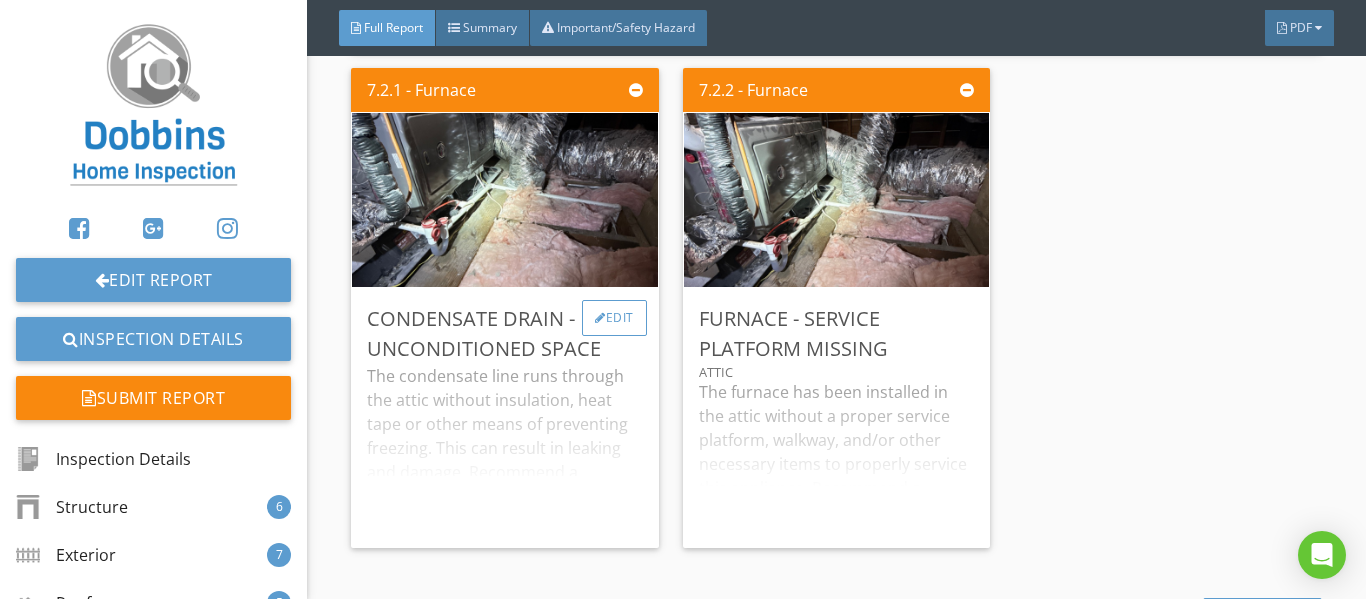 click on "Edit" at bounding box center (614, 318) 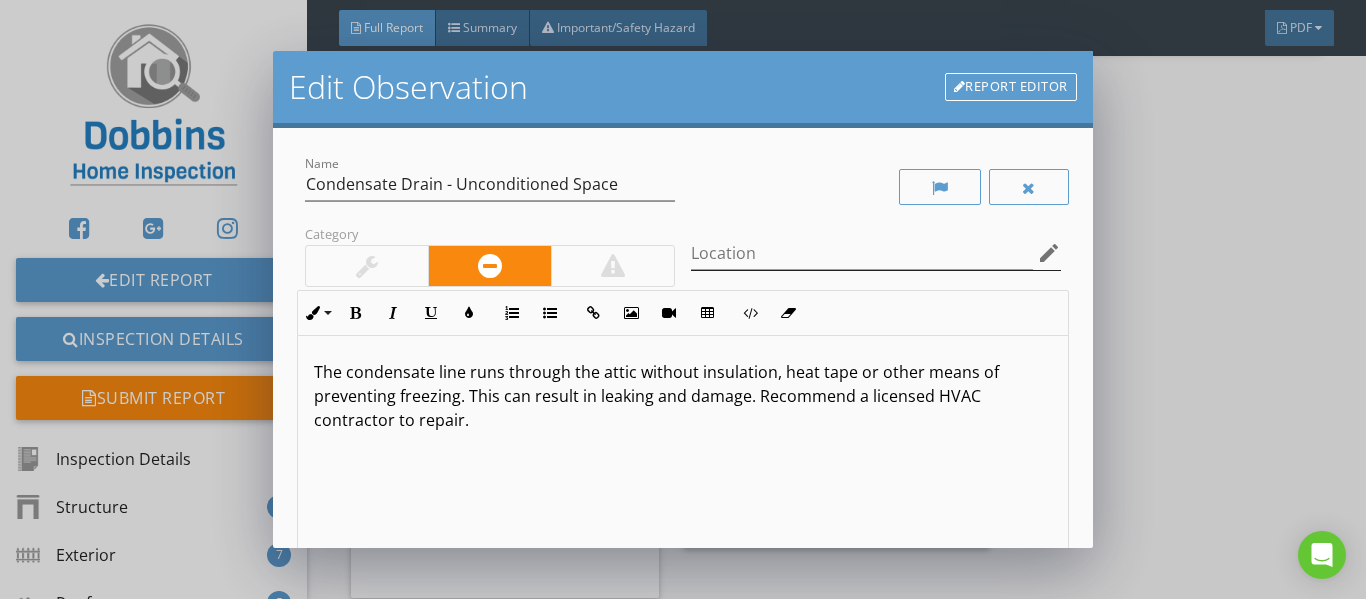 click on "edit" at bounding box center (1049, 253) 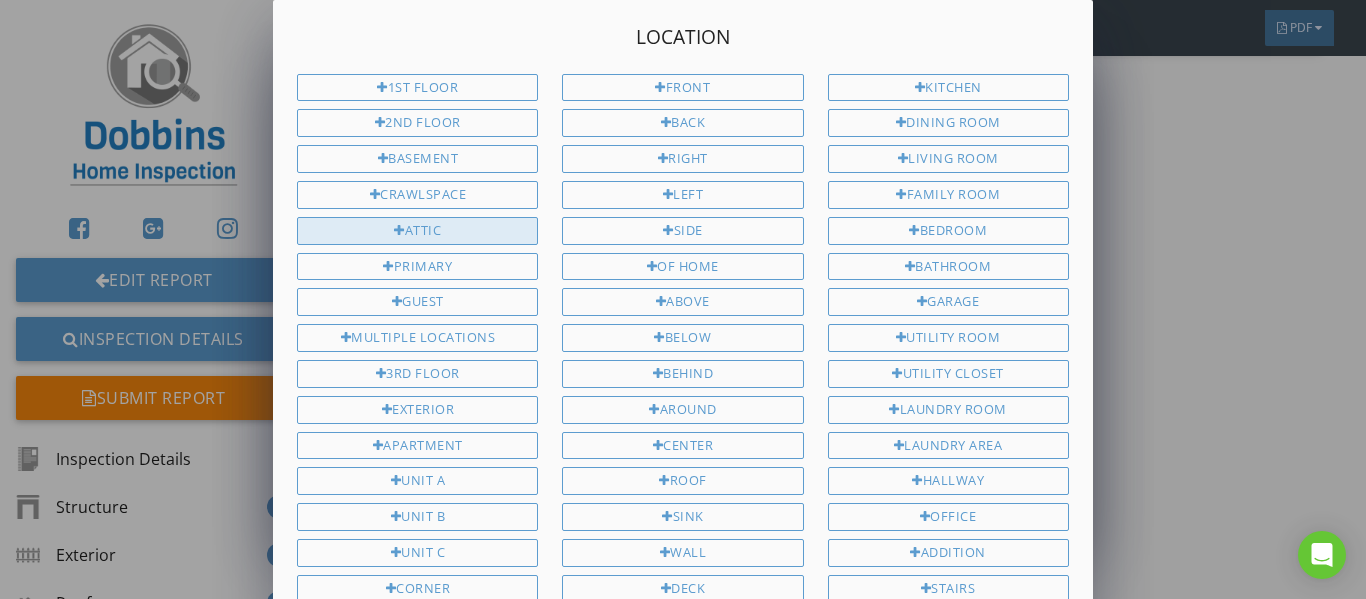 click on "Attic" at bounding box center [417, 231] 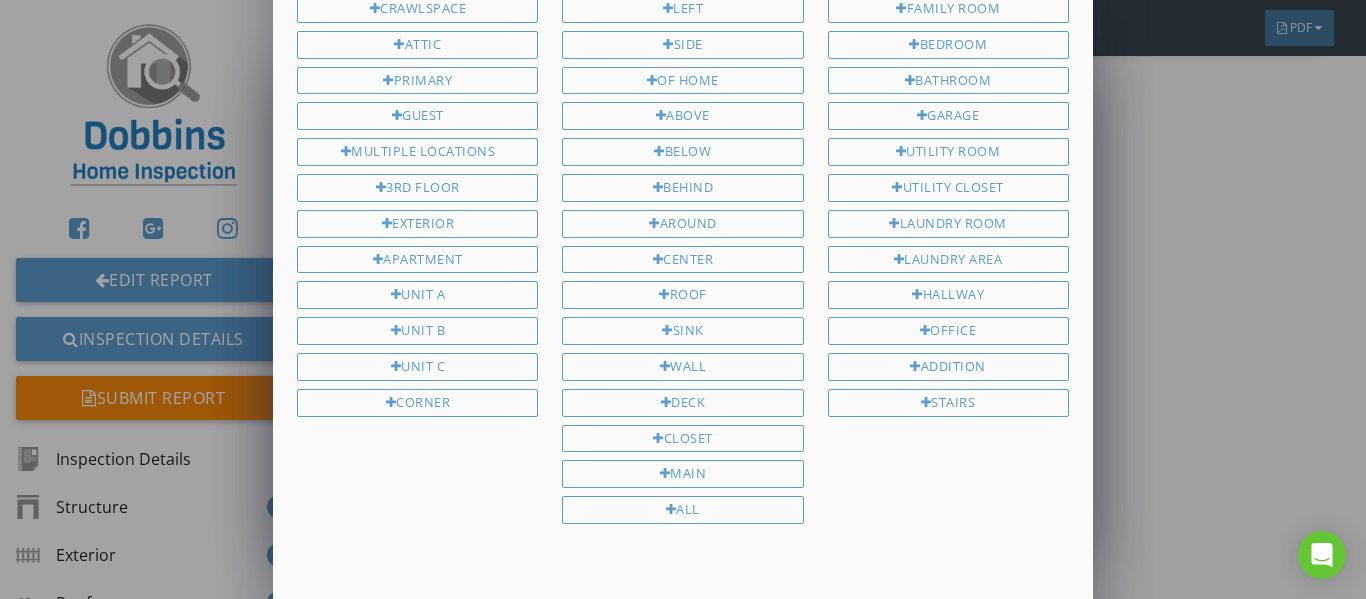scroll, scrollTop: 332, scrollLeft: 0, axis: vertical 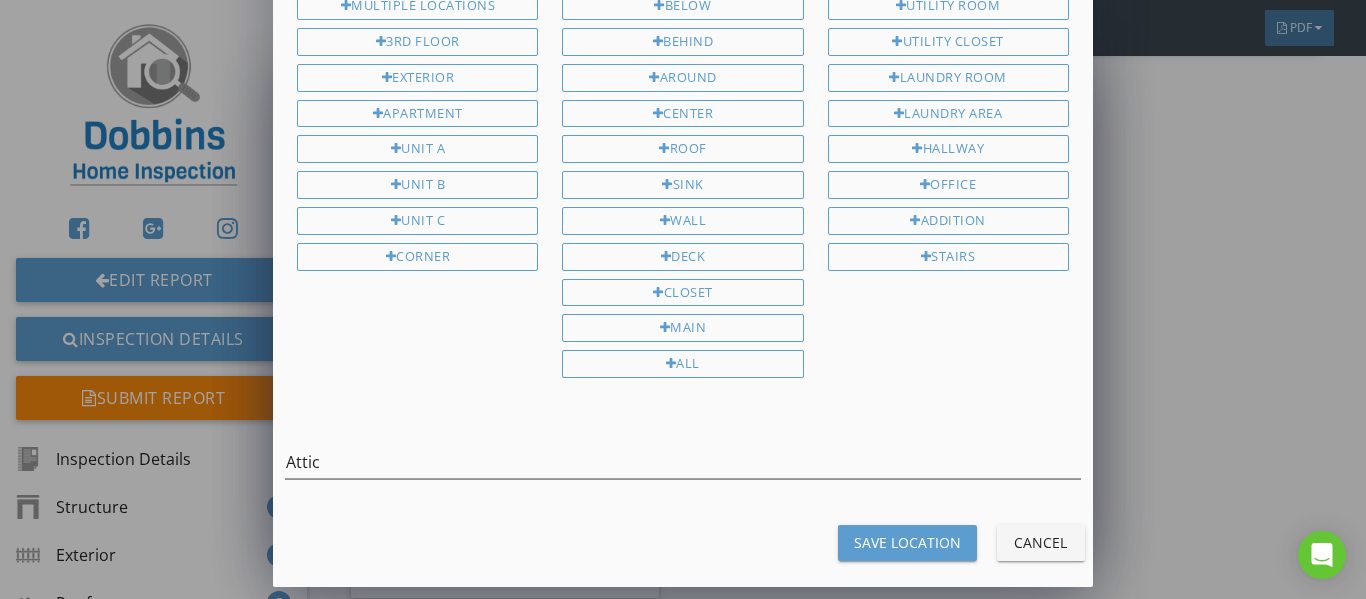 click on "Save Location" at bounding box center (907, 543) 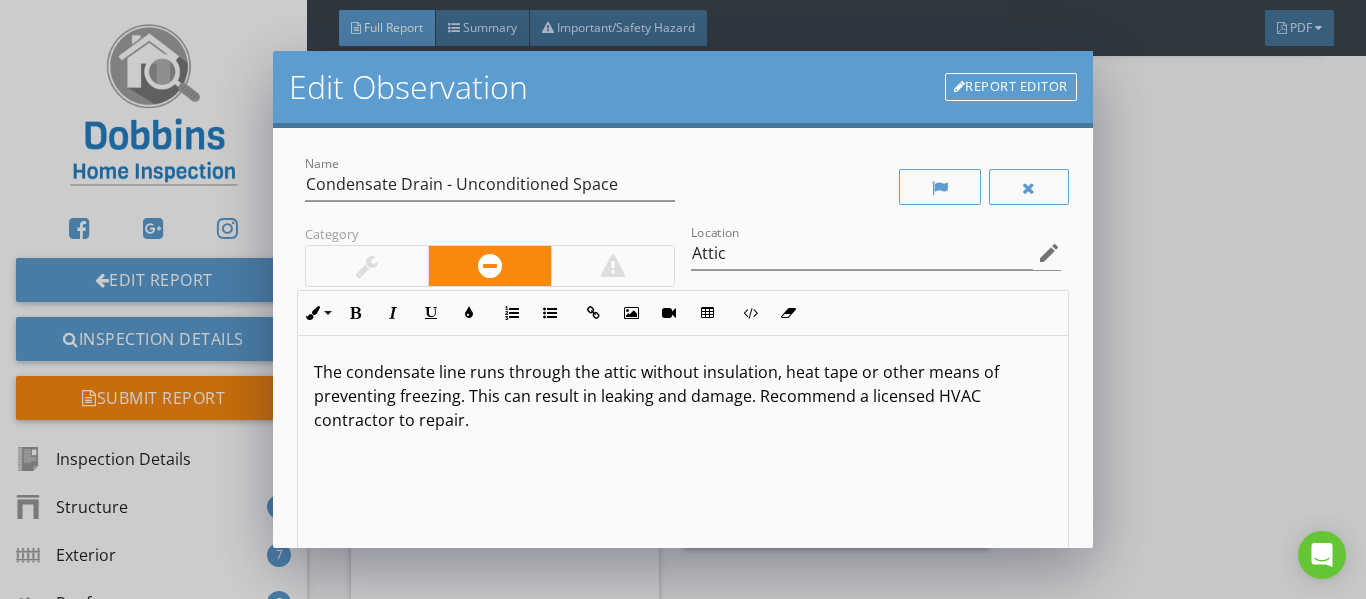 scroll, scrollTop: 1, scrollLeft: 0, axis: vertical 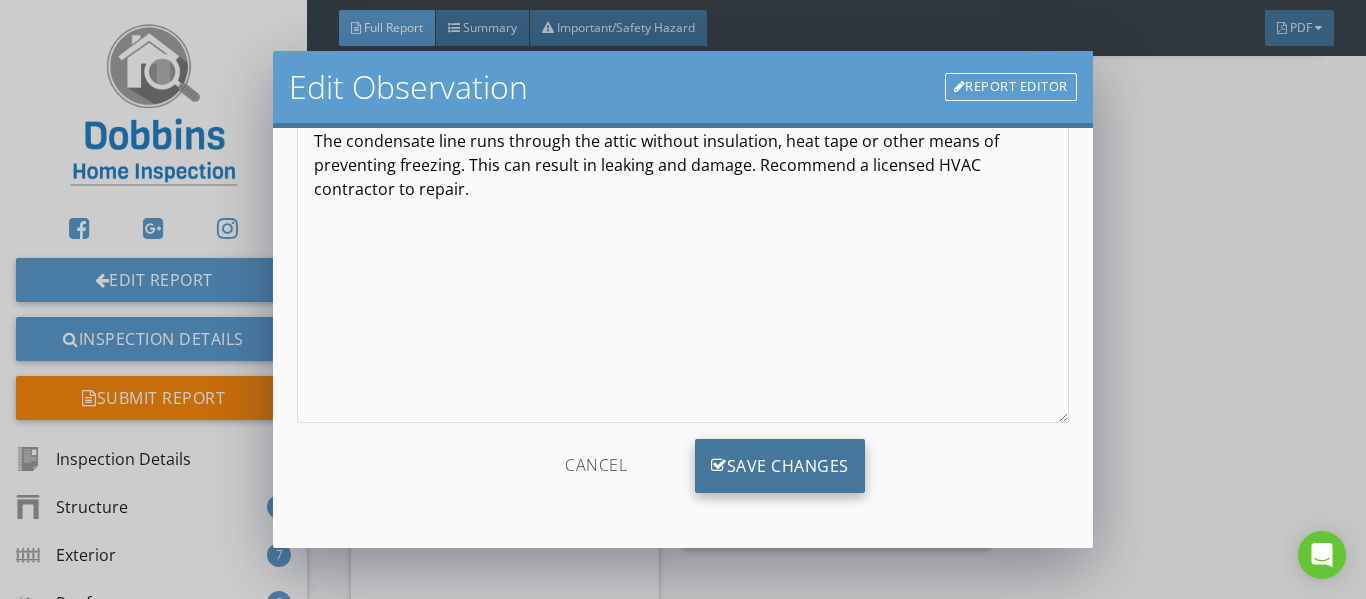 click on "Save Changes" at bounding box center [780, 466] 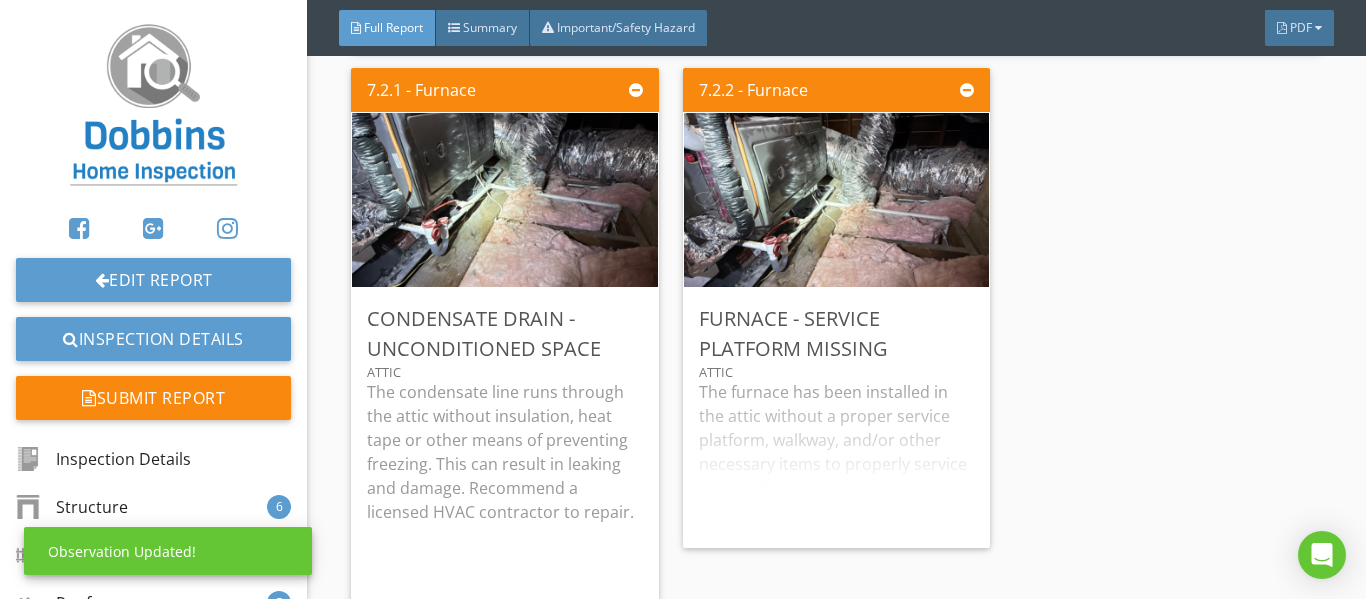 scroll, scrollTop: 0, scrollLeft: 0, axis: both 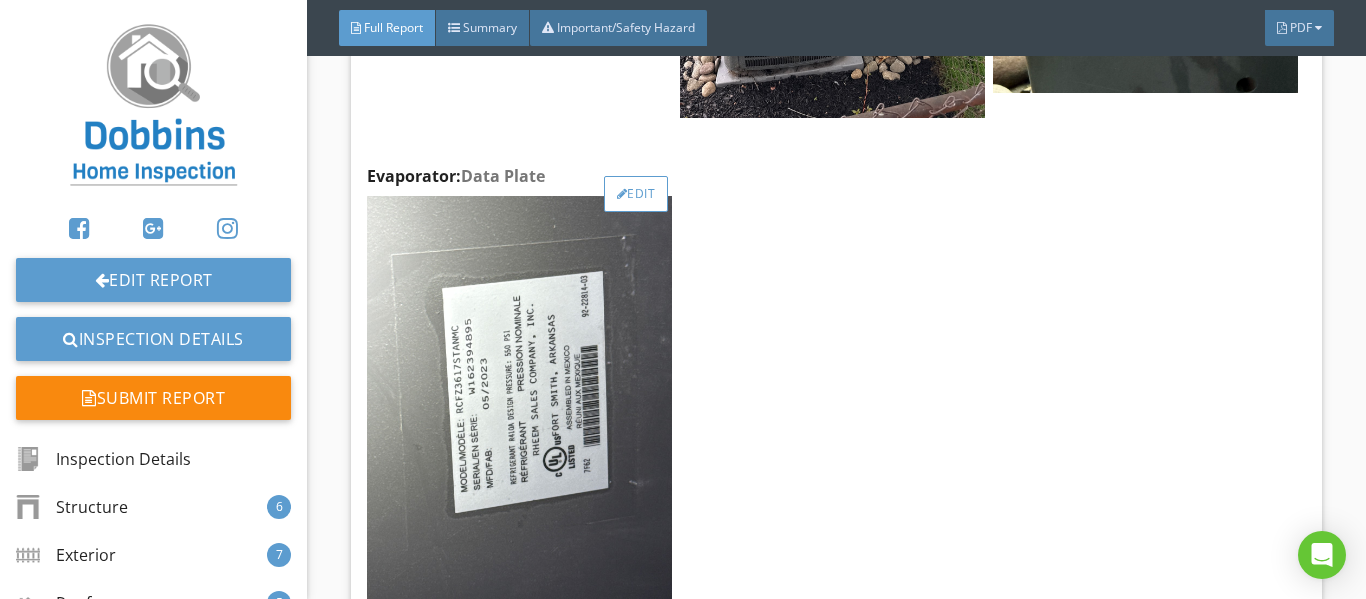 click on "Edit" at bounding box center [636, 194] 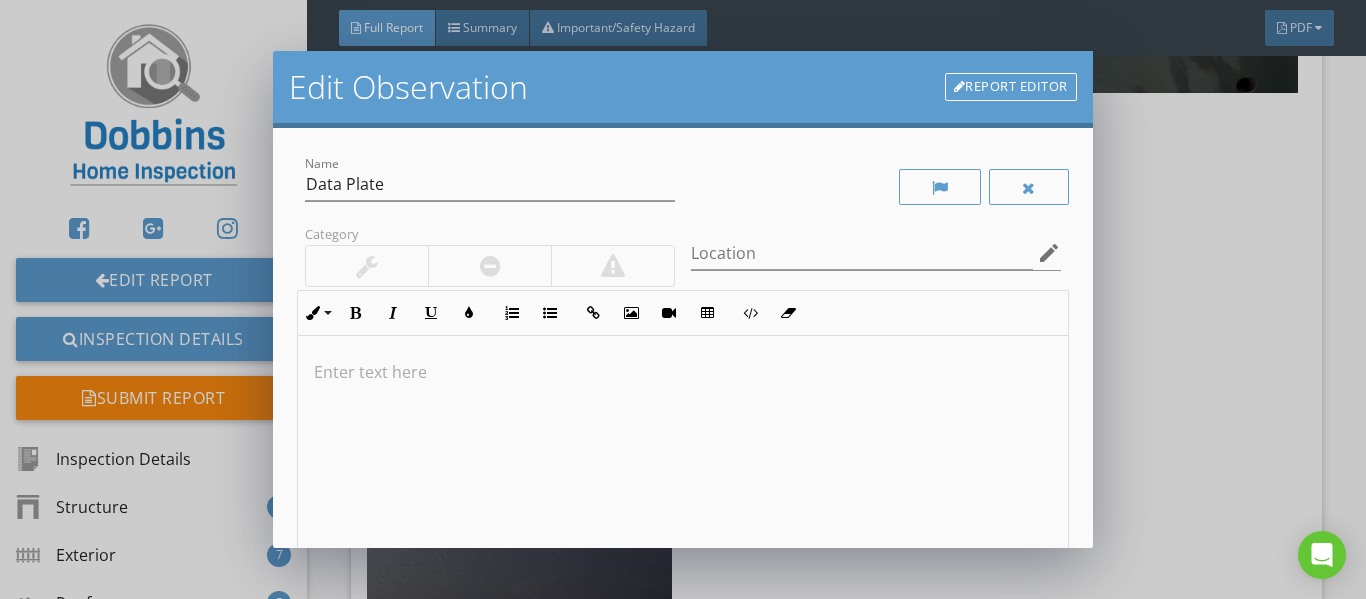 click on "Report Editor" at bounding box center [1011, 87] 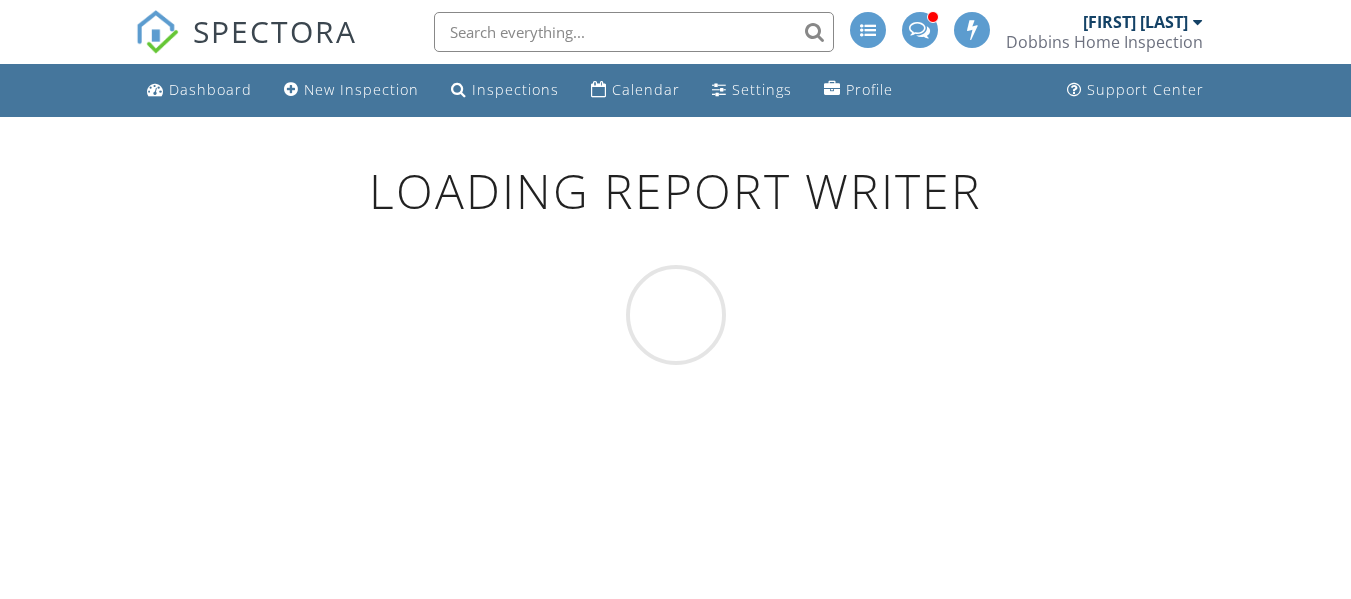scroll, scrollTop: 0, scrollLeft: 0, axis: both 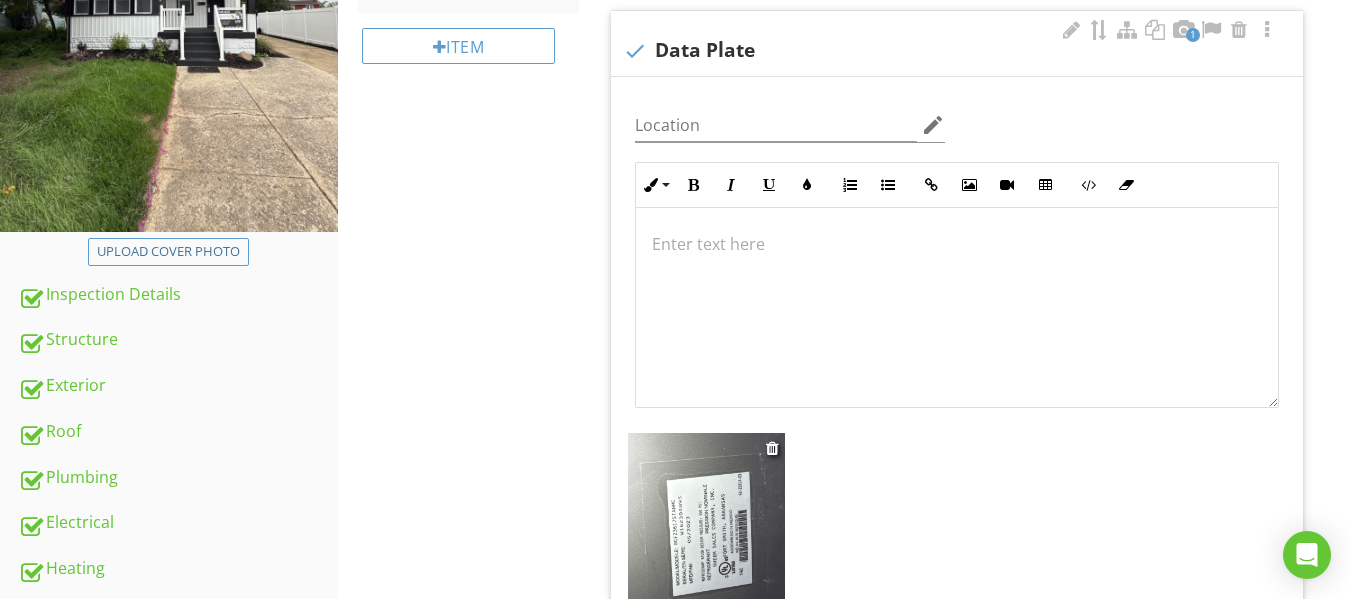 click at bounding box center (706, 537) 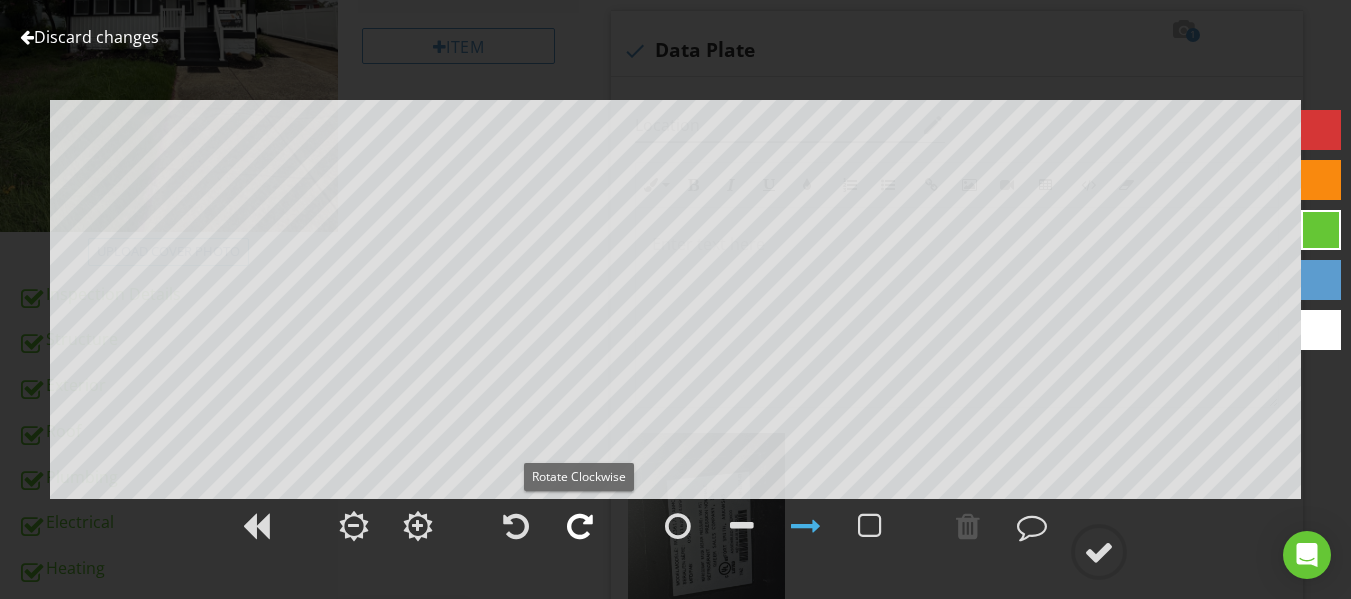 click at bounding box center (580, 526) 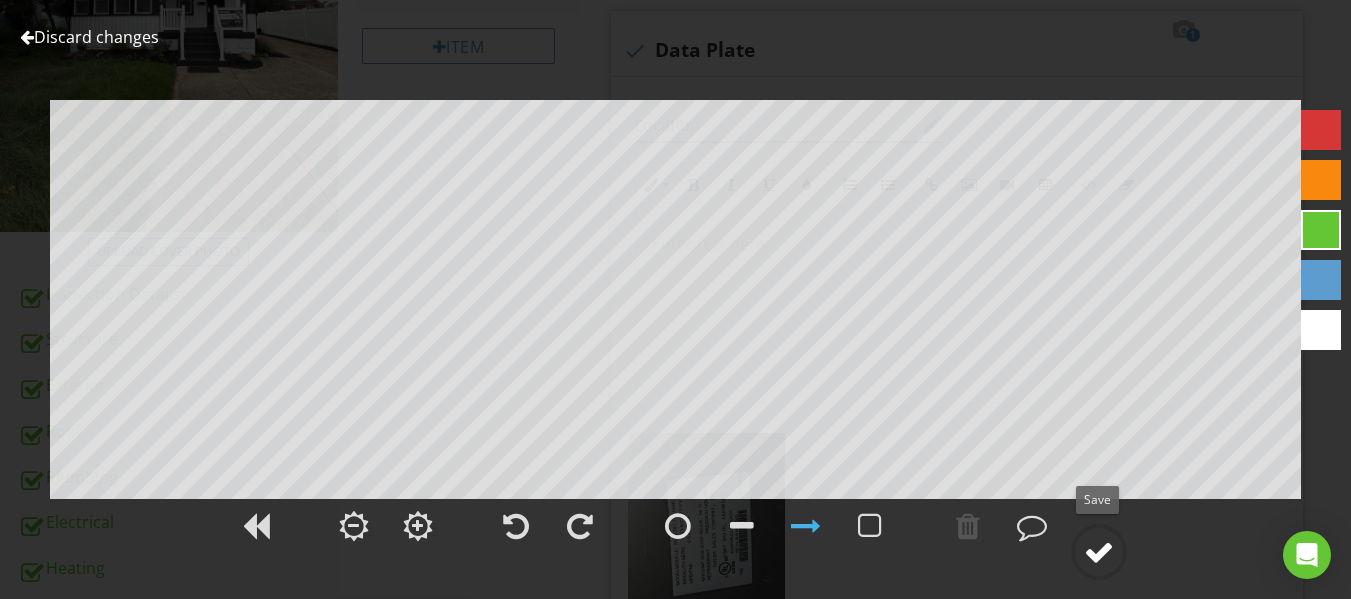 click 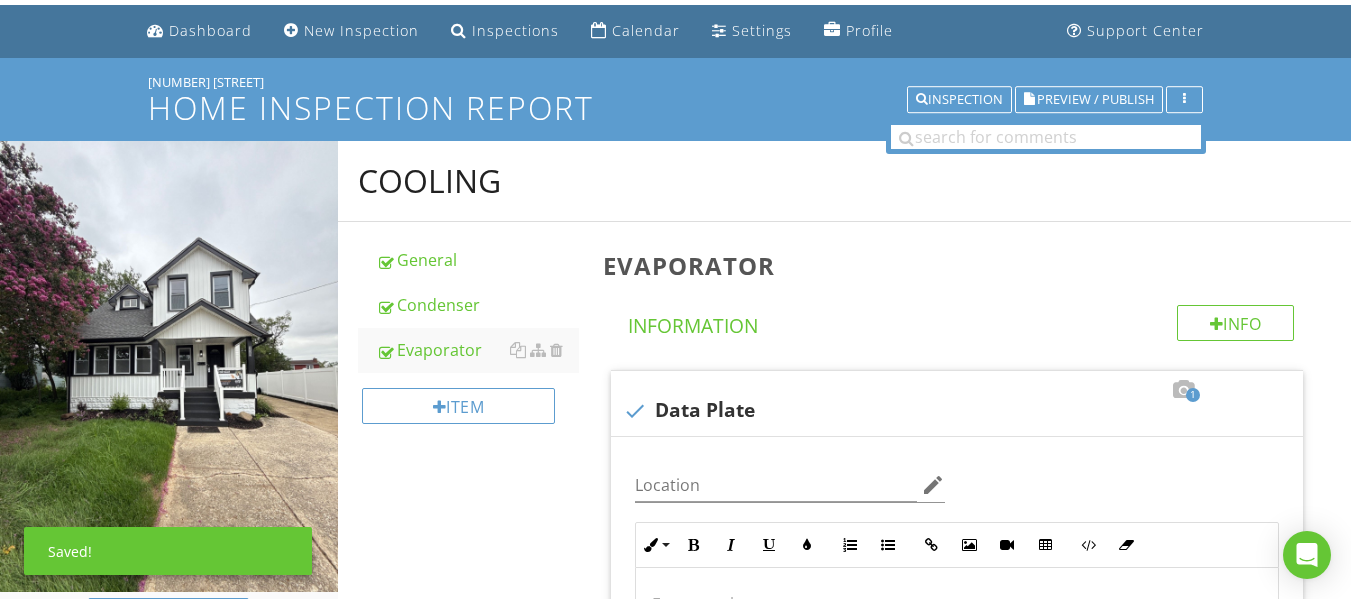 scroll, scrollTop: 0, scrollLeft: 0, axis: both 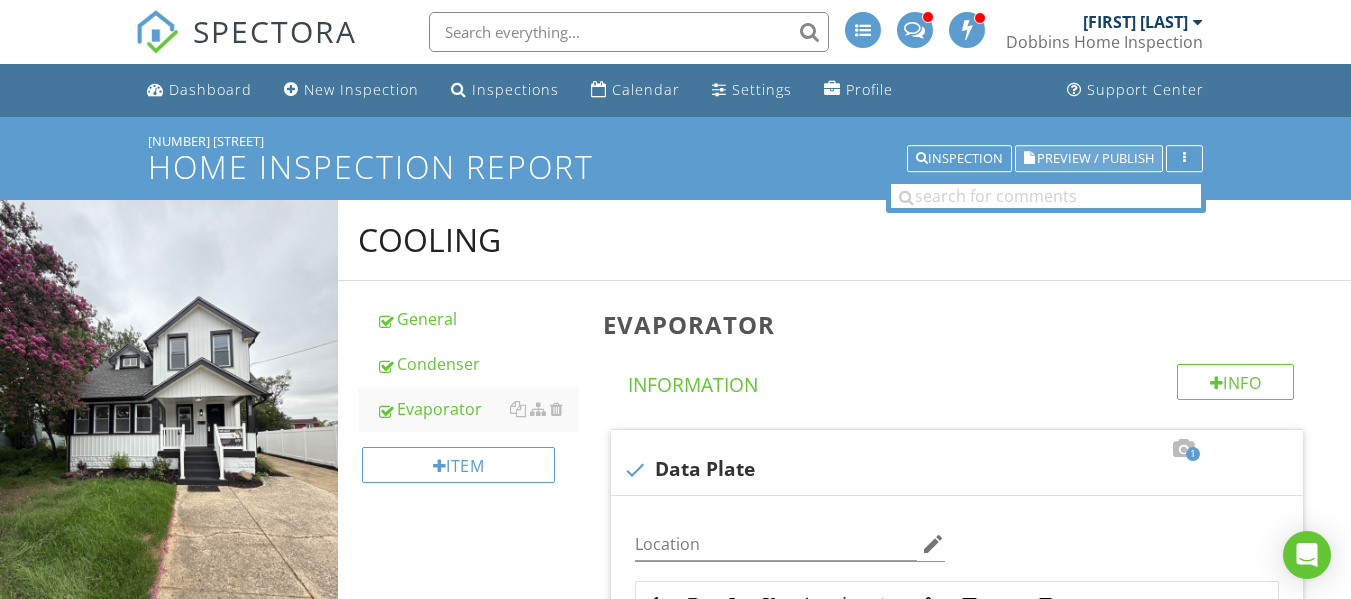 click on "Preview / Publish" at bounding box center [1095, 158] 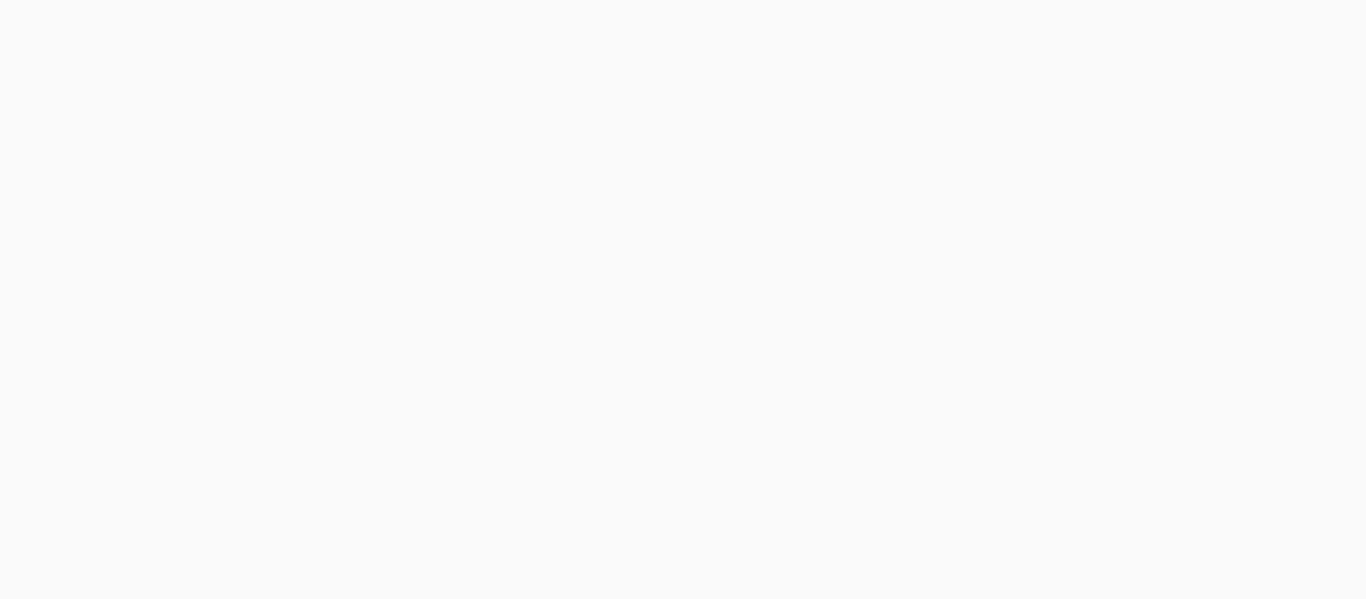 scroll, scrollTop: 0, scrollLeft: 0, axis: both 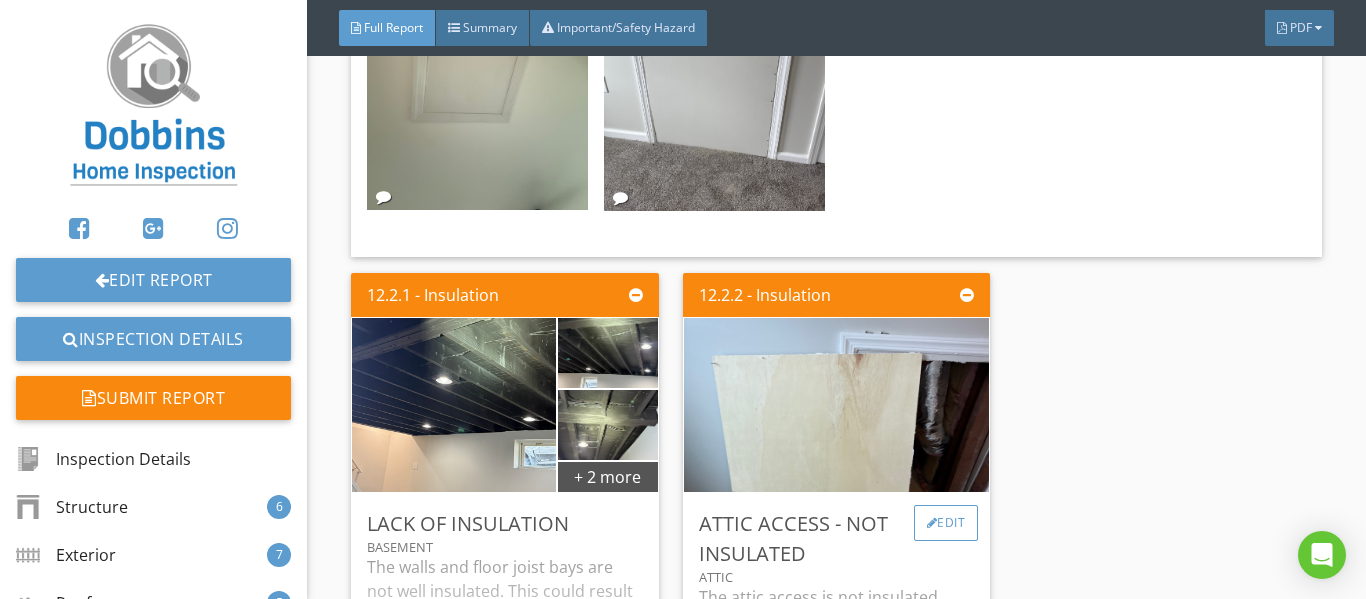 click at bounding box center [932, 523] 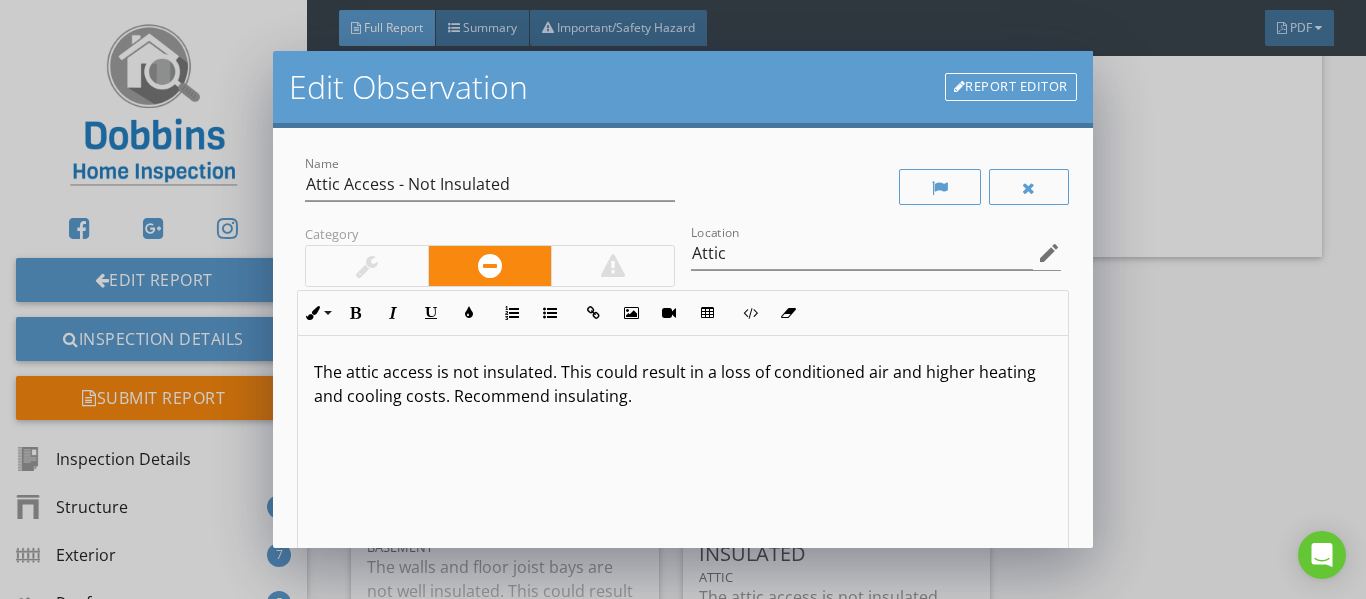 click on "Report Editor" at bounding box center [1011, 87] 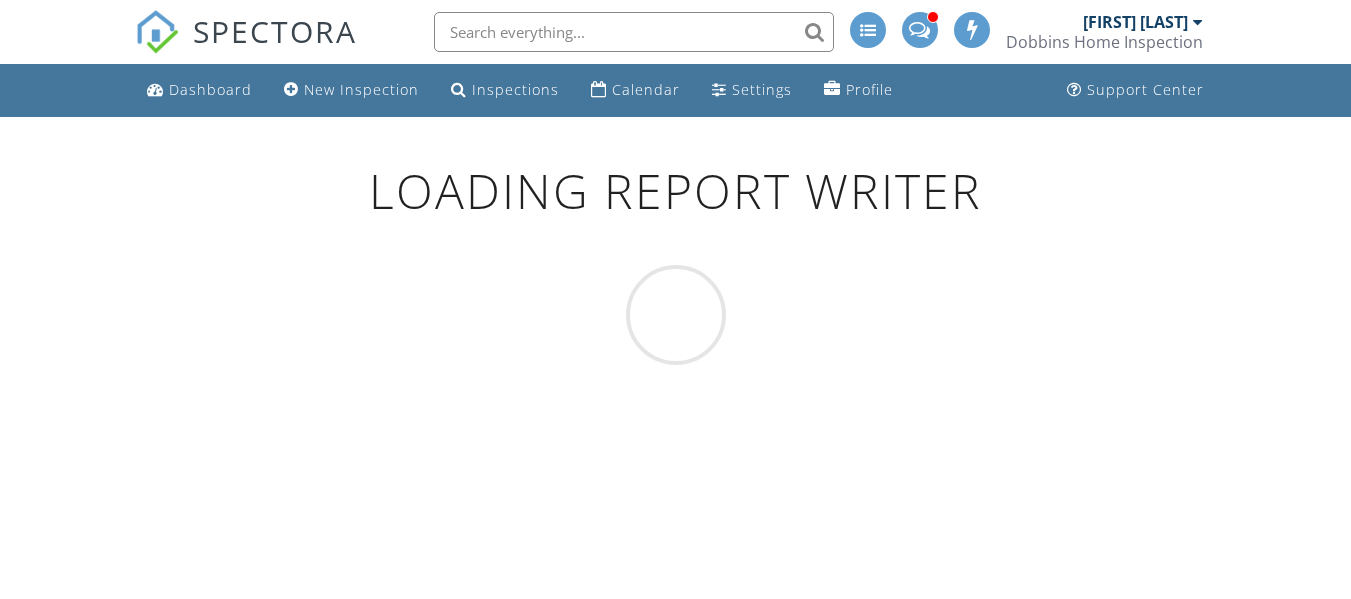 scroll, scrollTop: 0, scrollLeft: 0, axis: both 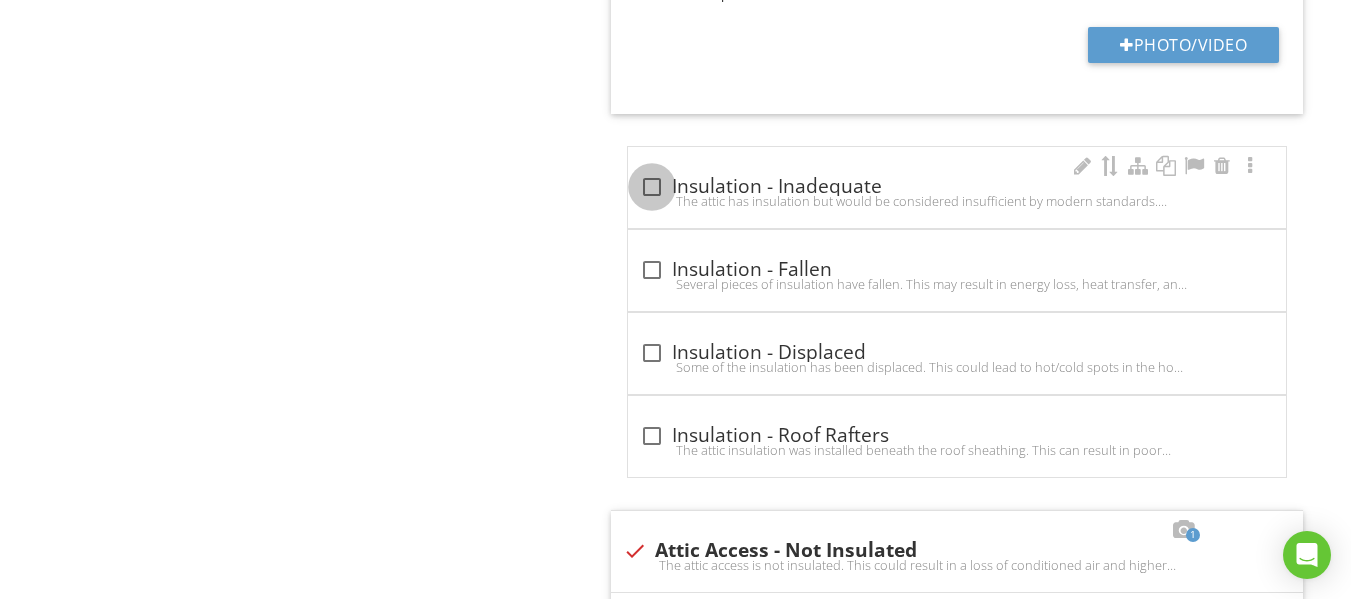 click at bounding box center (652, 187) 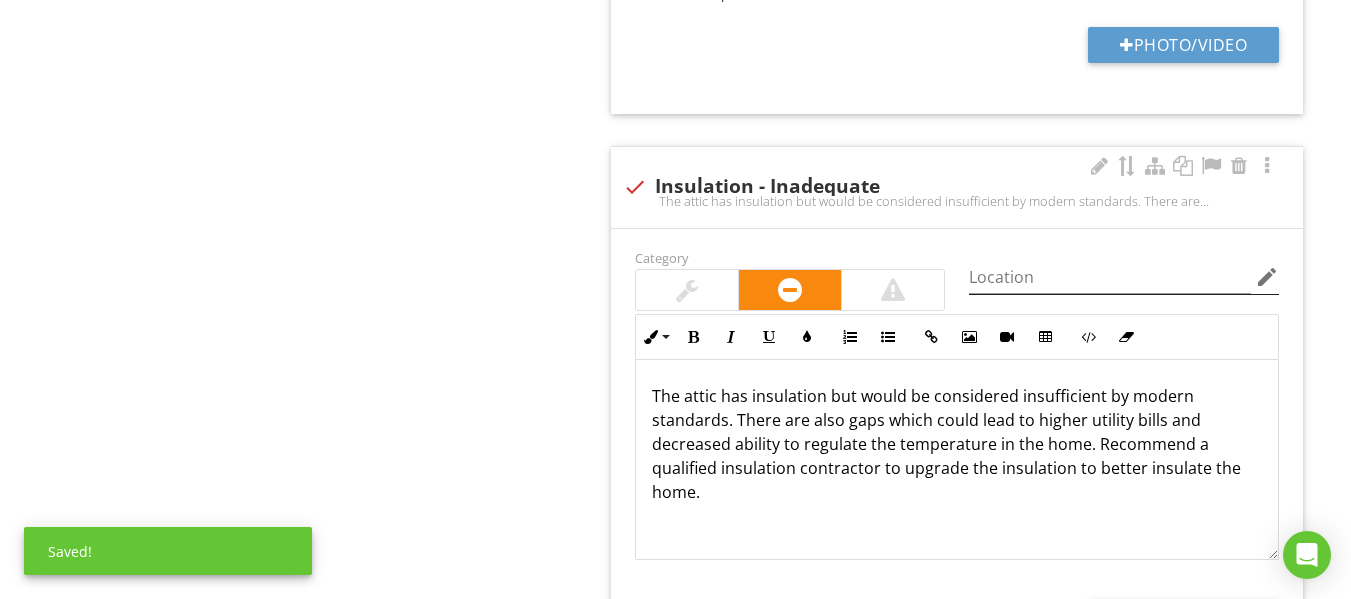 click on "edit" at bounding box center [1267, 277] 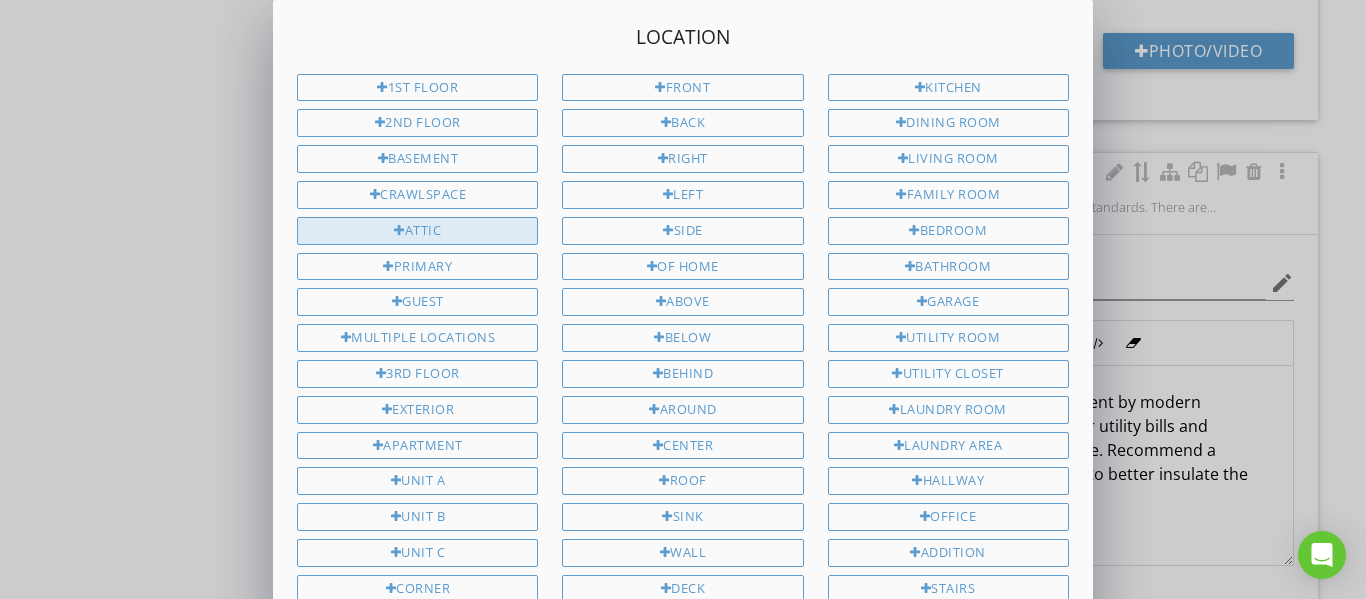 click on "Attic" at bounding box center [417, 231] 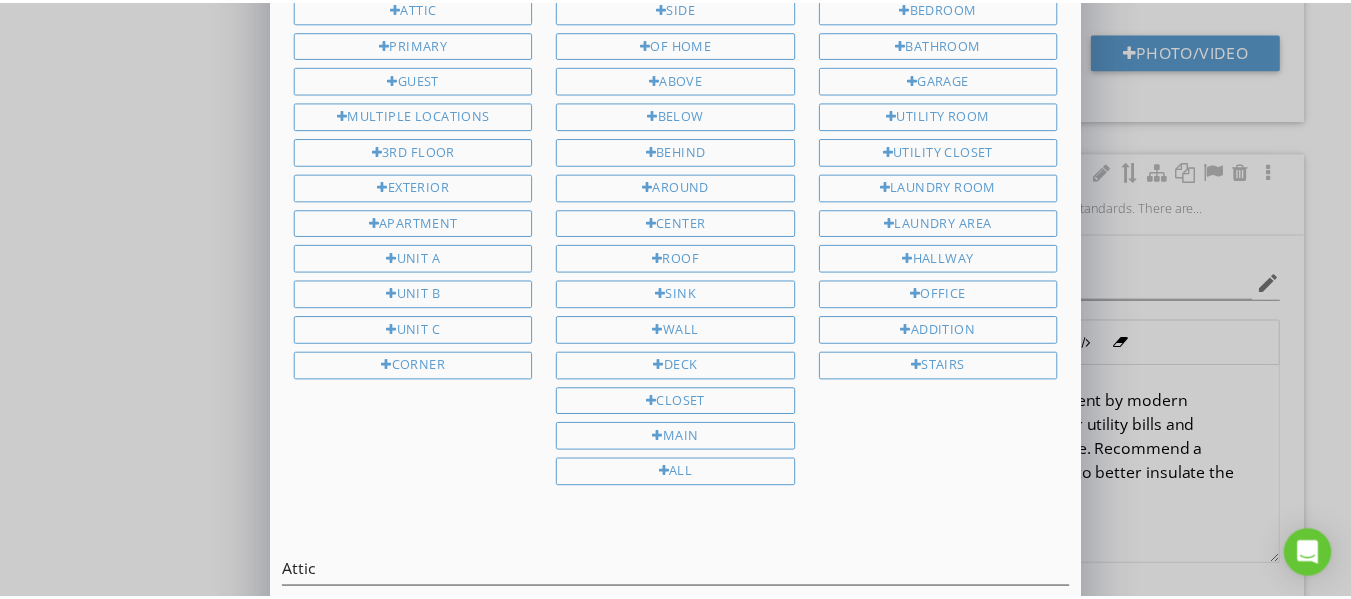 scroll, scrollTop: 332, scrollLeft: 0, axis: vertical 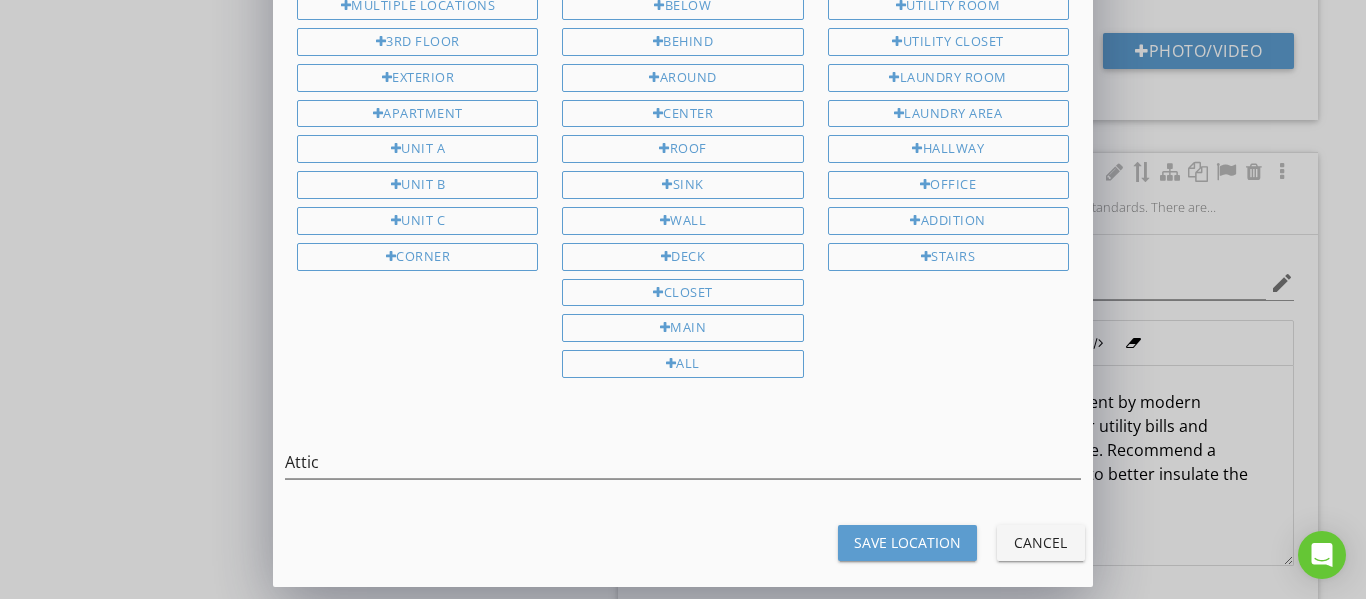 click on "Location
1st Floor
2nd Floor
Basement
Crawlspace
Attic
Primary
Guest
Multiple Locations
3rd Floor
Exterior
Apartment
Unit A
Unit B
Unit C
Corner
Front
Back
Right
Left
side
of home
Above
Below
Behind
Around
Center
Roof
Sink
Wall
Deck
Closet
Main
All
Kitchen
Attic      Cancel" at bounding box center (683, 127) 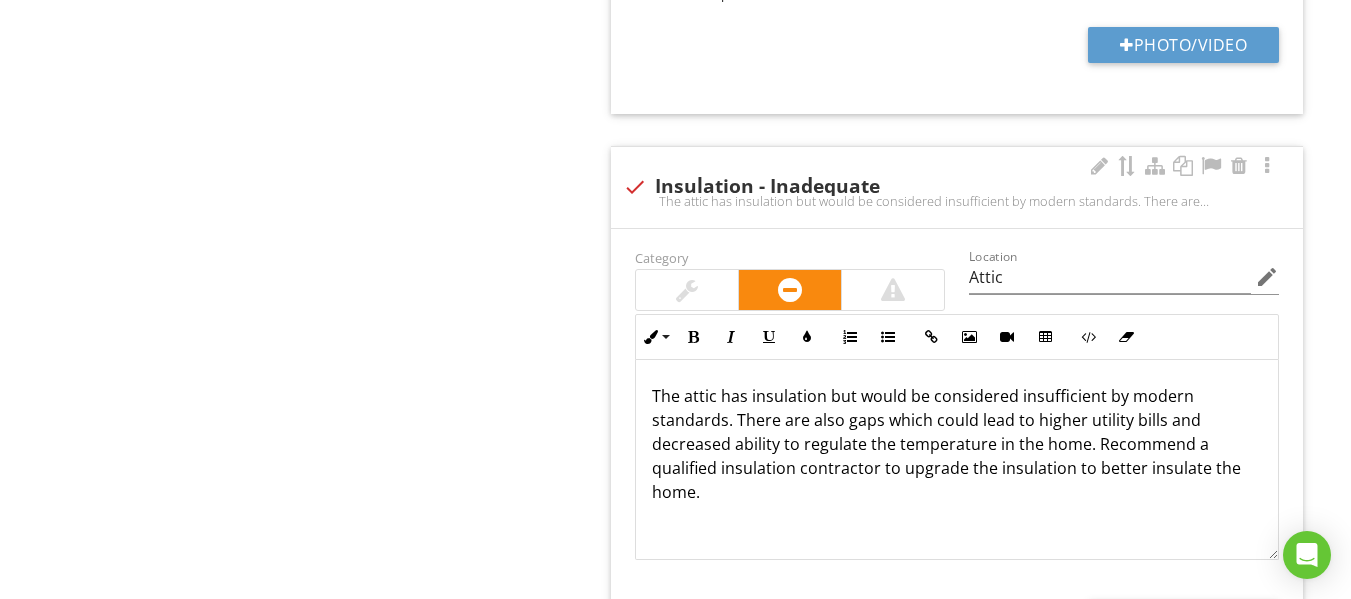 scroll, scrollTop: 1, scrollLeft: 0, axis: vertical 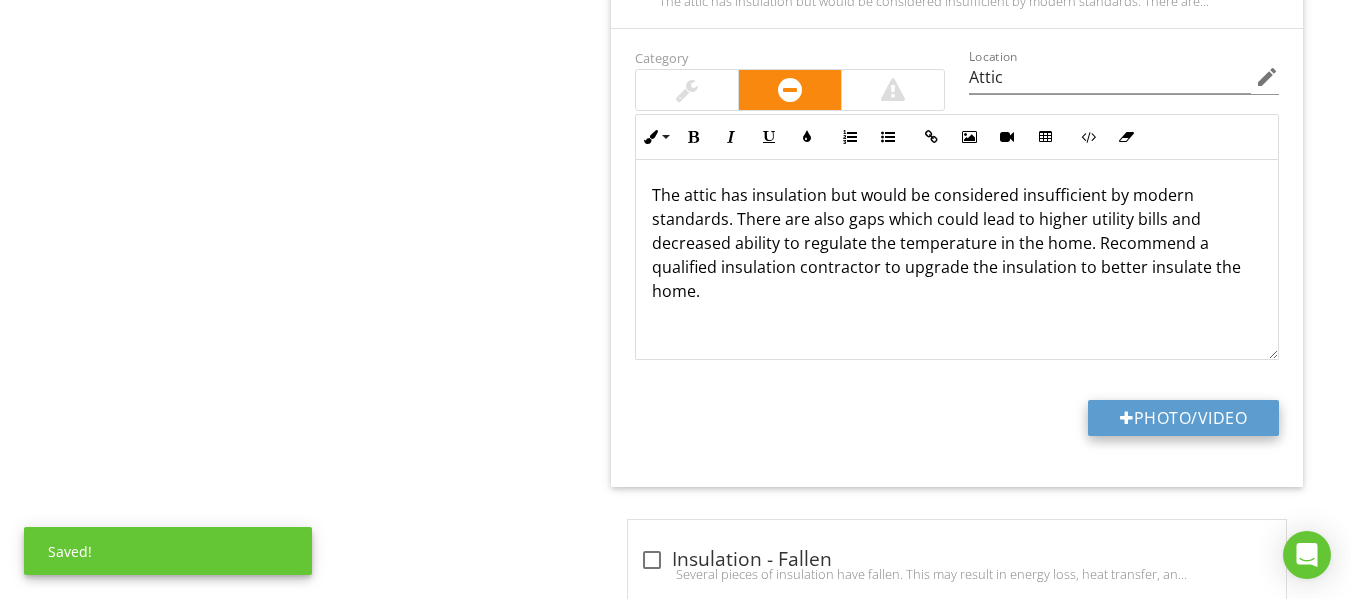 click on "Photo/Video" at bounding box center (1183, 418) 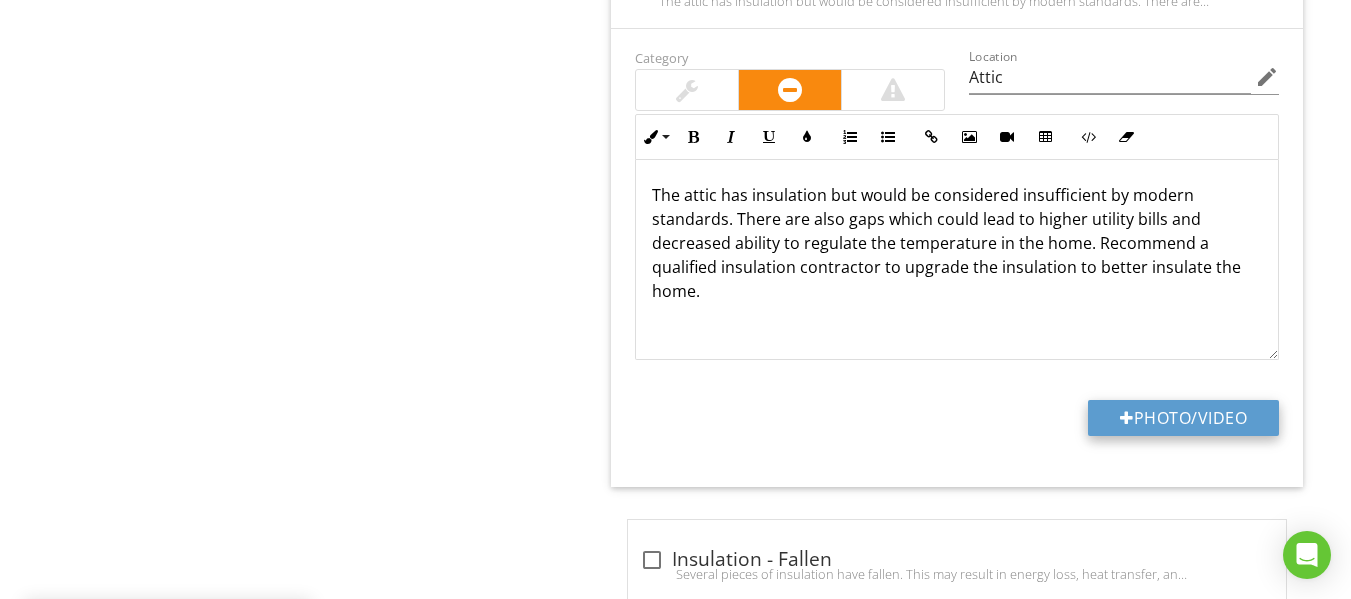 type on "C:\fakepath\IMG_5829.JPG" 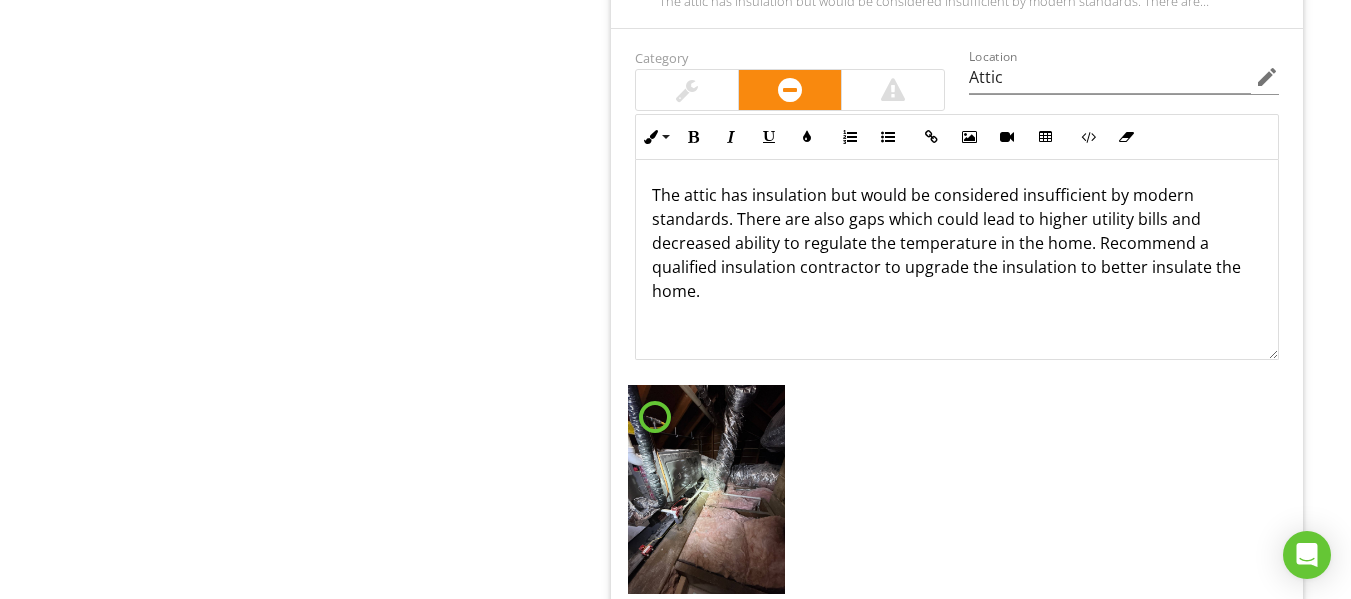 type on "Attic" 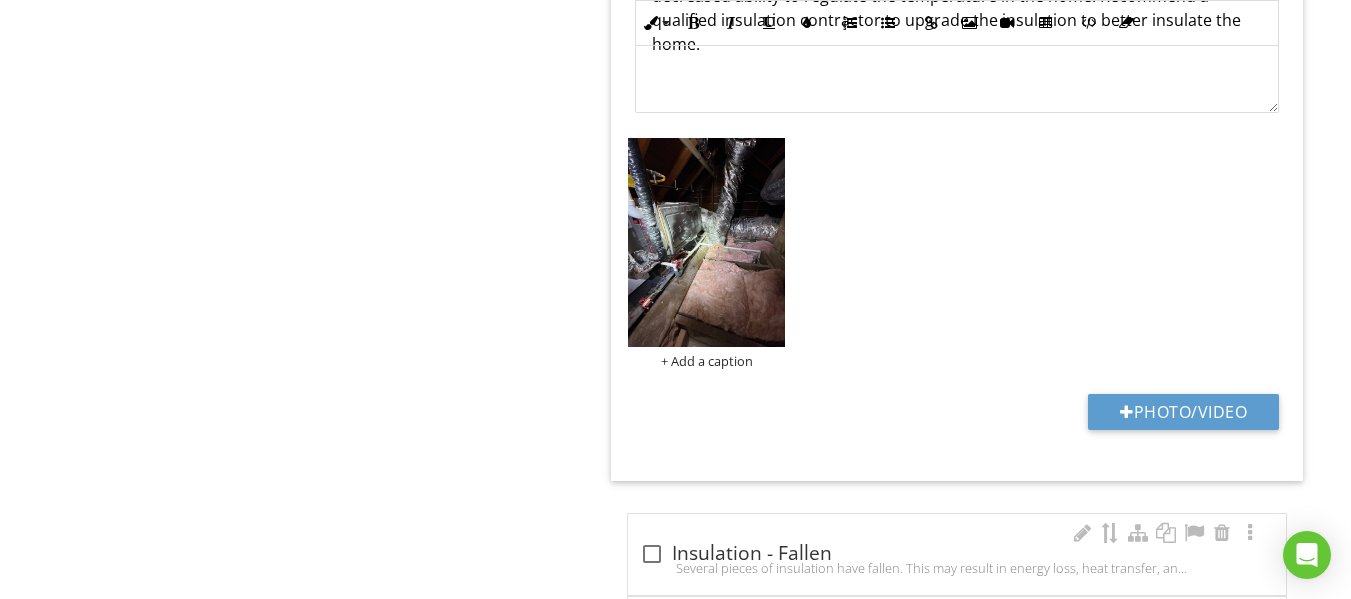 scroll, scrollTop: 2597, scrollLeft: 0, axis: vertical 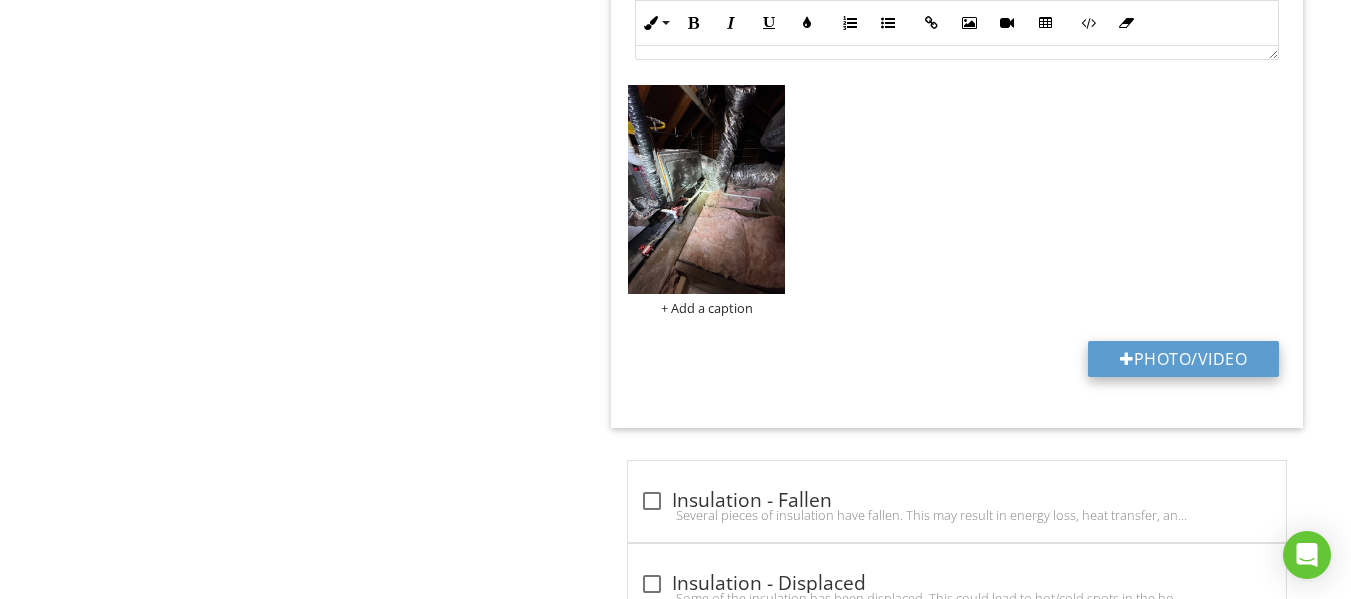 click on "Photo/Video" at bounding box center [1183, 359] 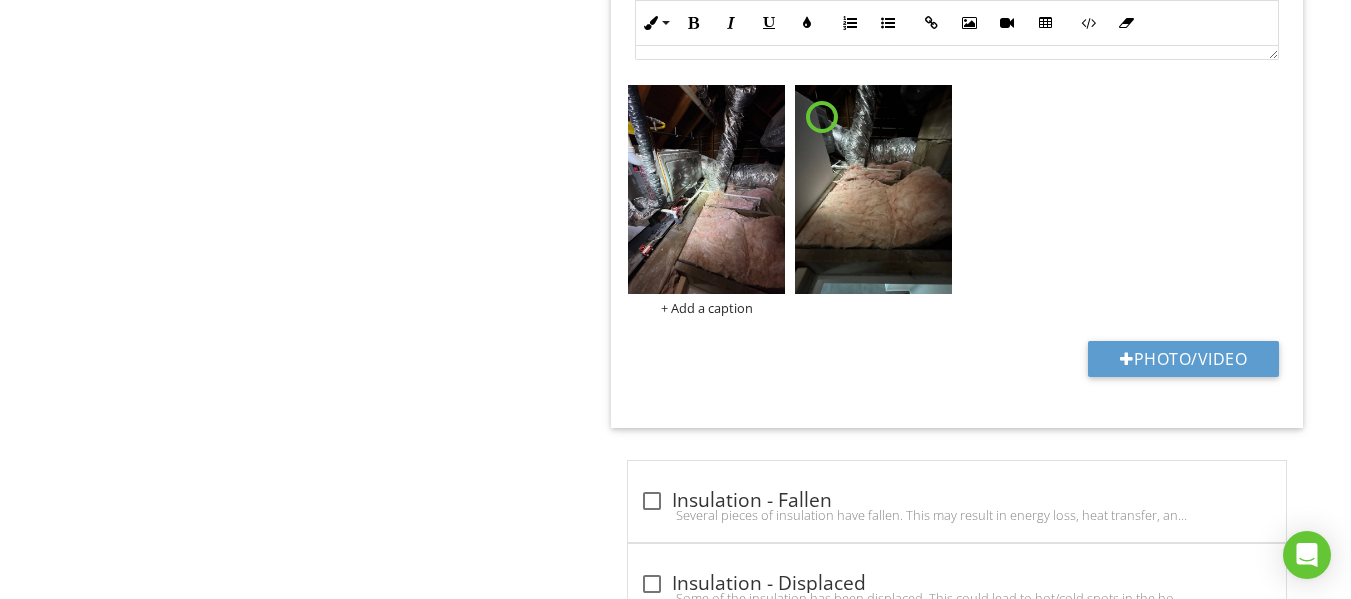 type on "Attic" 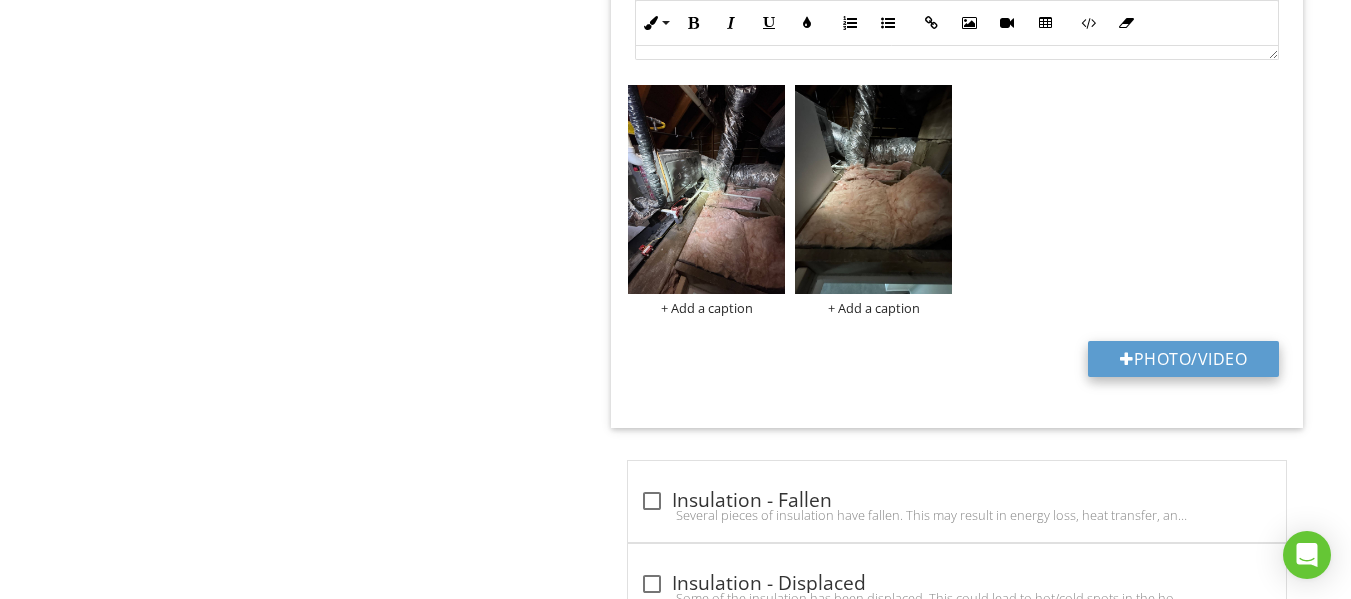 click on "Photo/Video" at bounding box center (1183, 359) 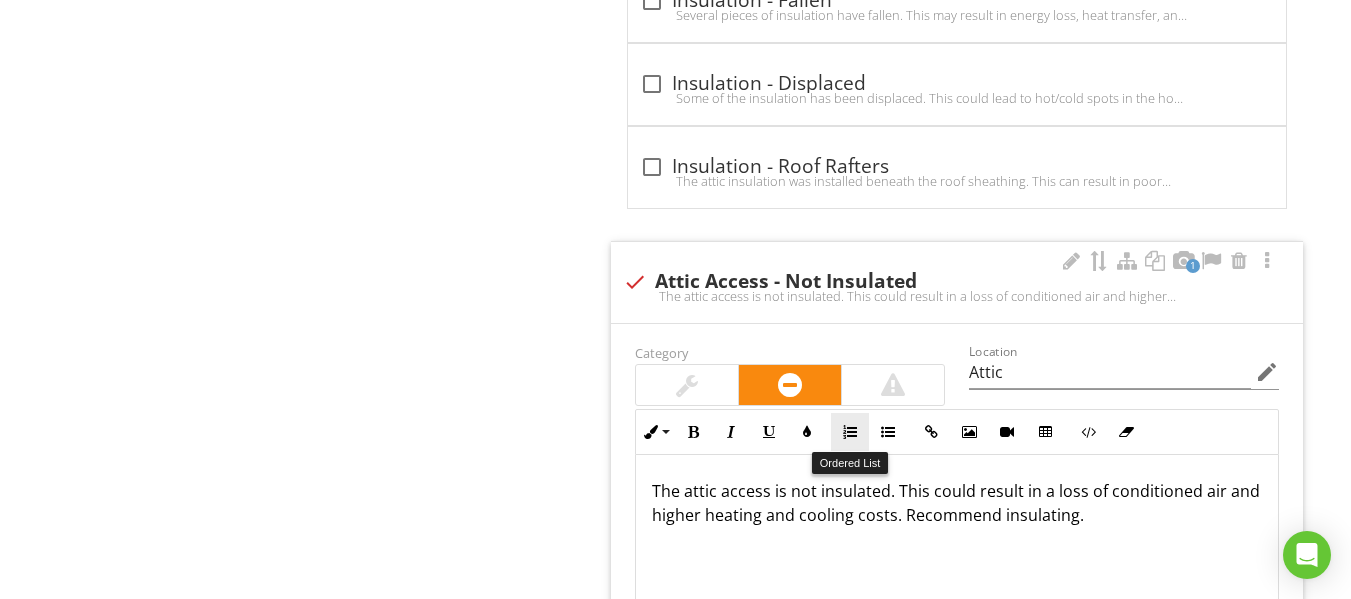 type on "Attic" 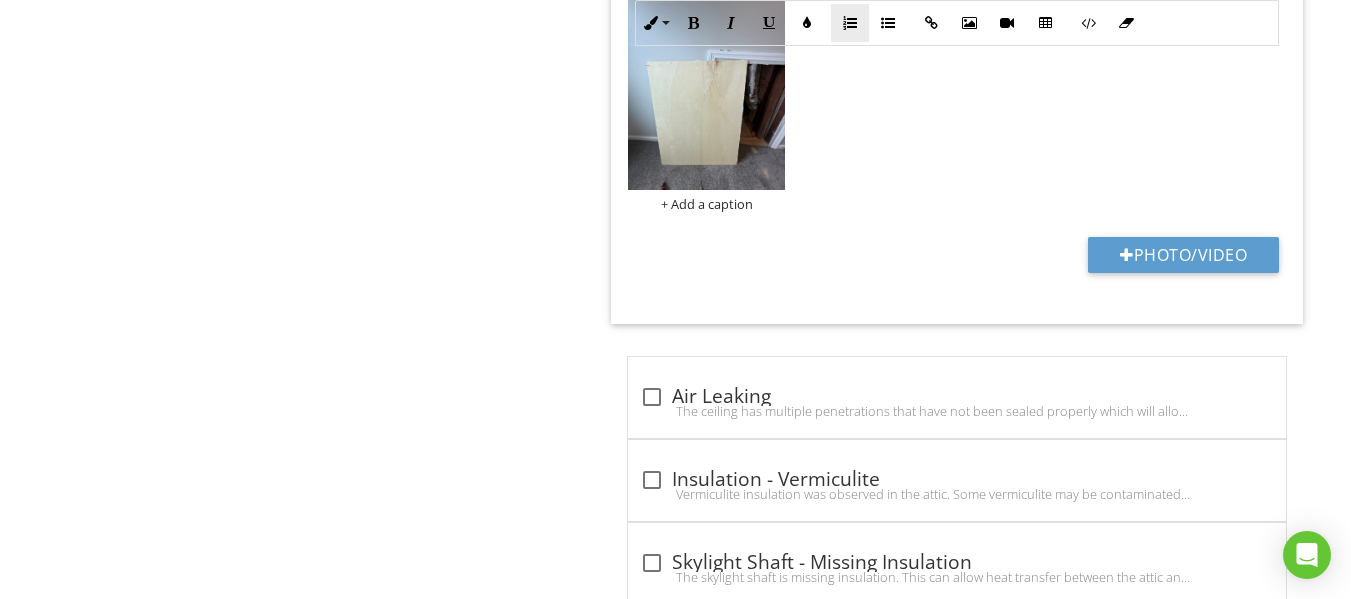 scroll, scrollTop: 3497, scrollLeft: 0, axis: vertical 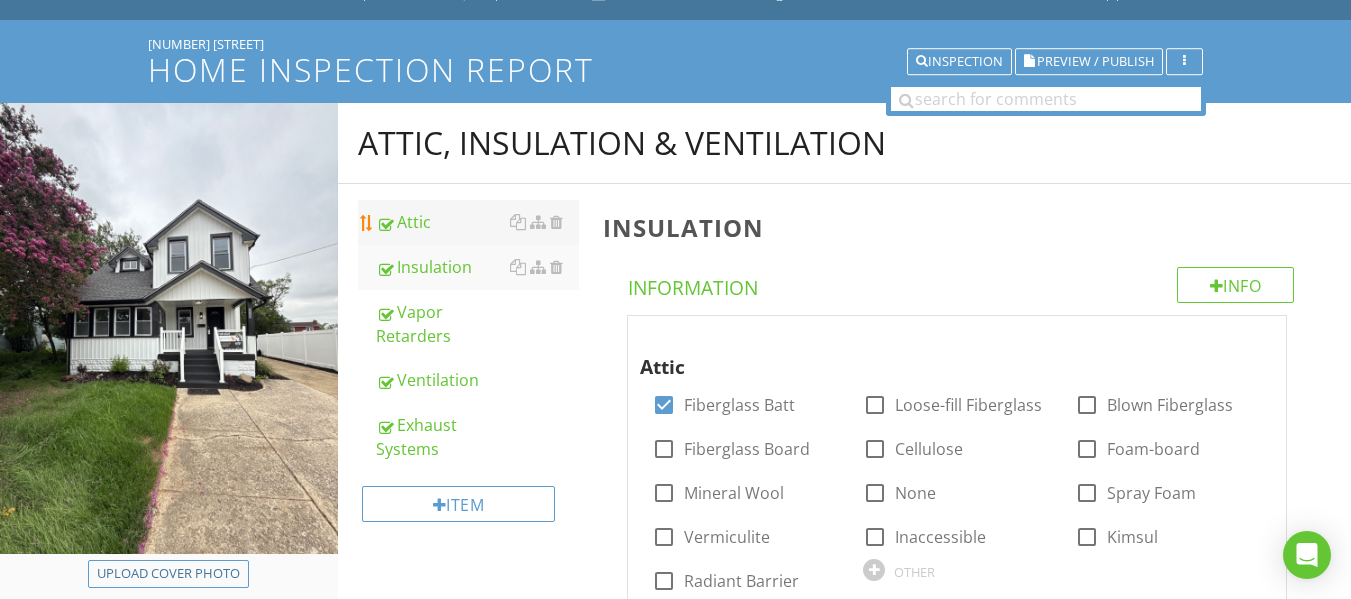 click on "Attic" at bounding box center [477, 222] 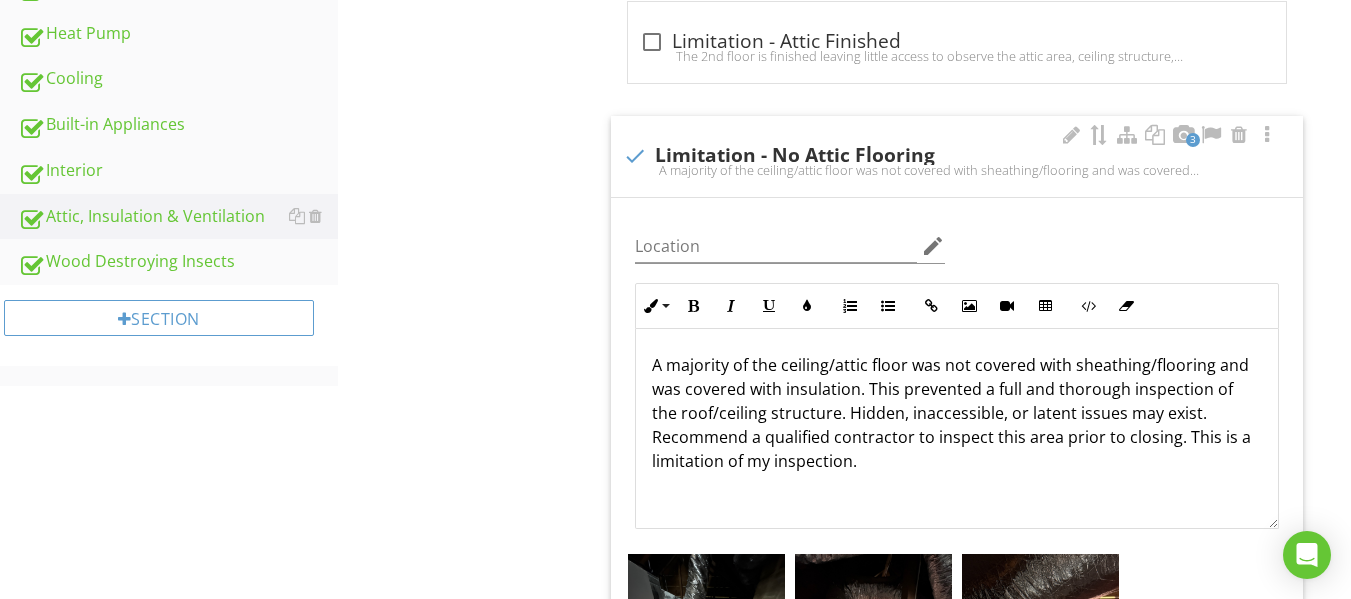 scroll, scrollTop: 1097, scrollLeft: 0, axis: vertical 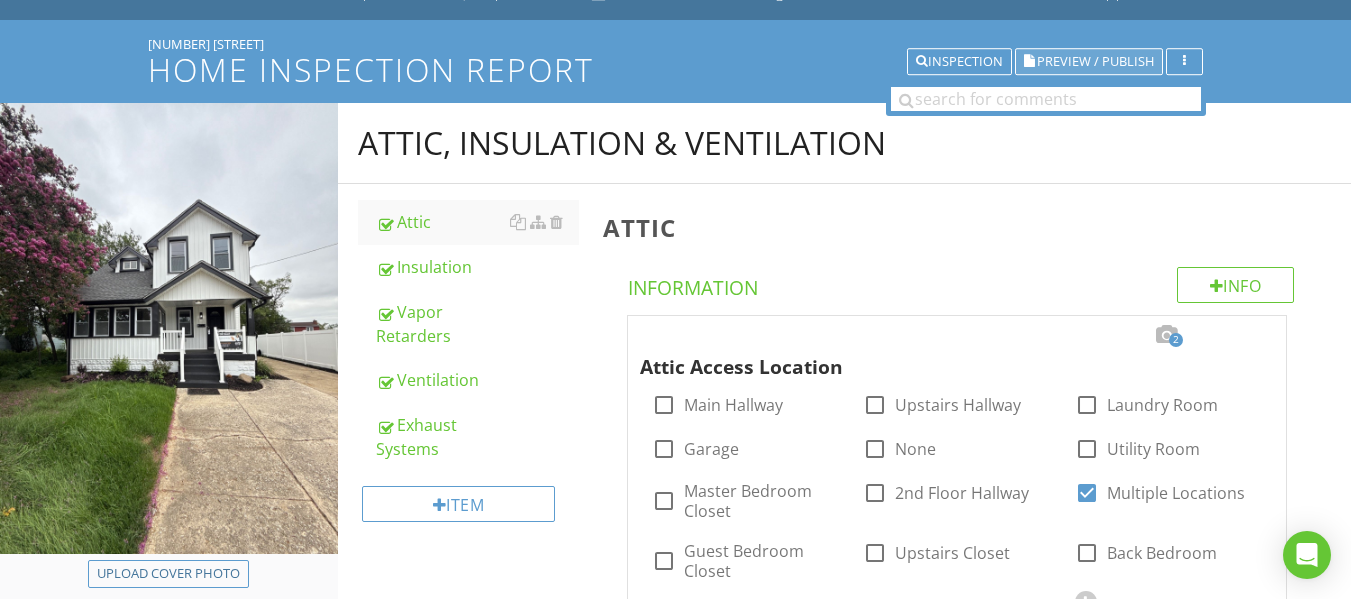 click on "Preview / Publish" at bounding box center (1095, 61) 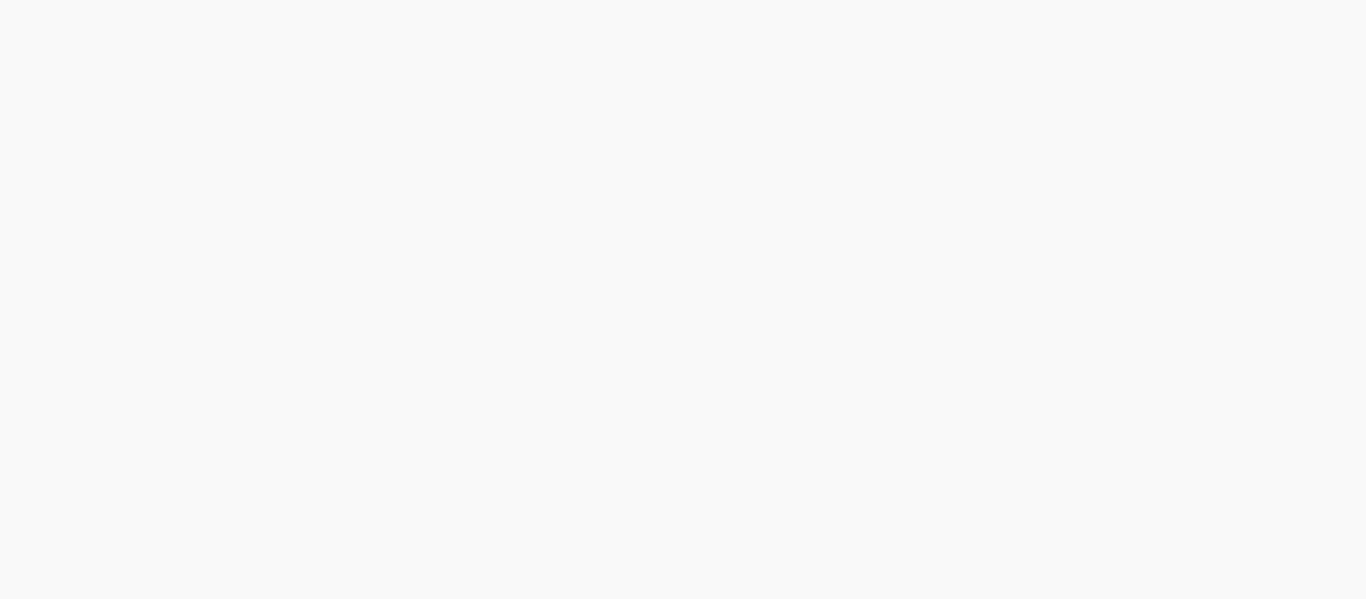 scroll, scrollTop: 0, scrollLeft: 0, axis: both 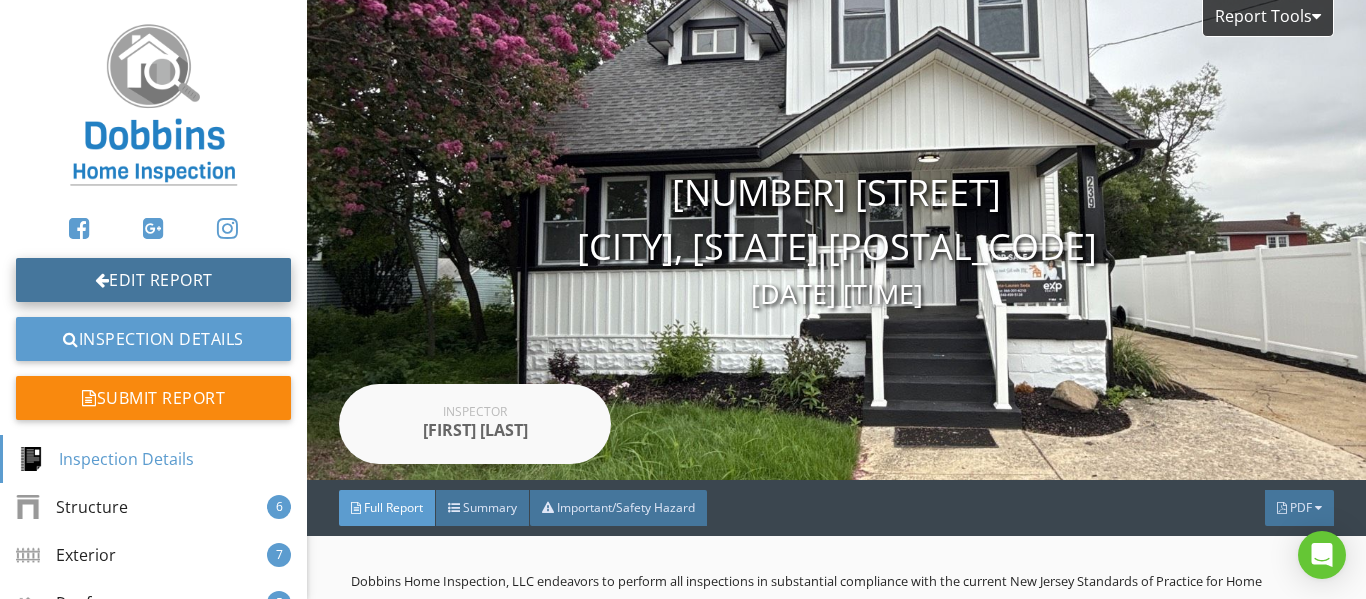 click on "Edit Report" at bounding box center (153, 280) 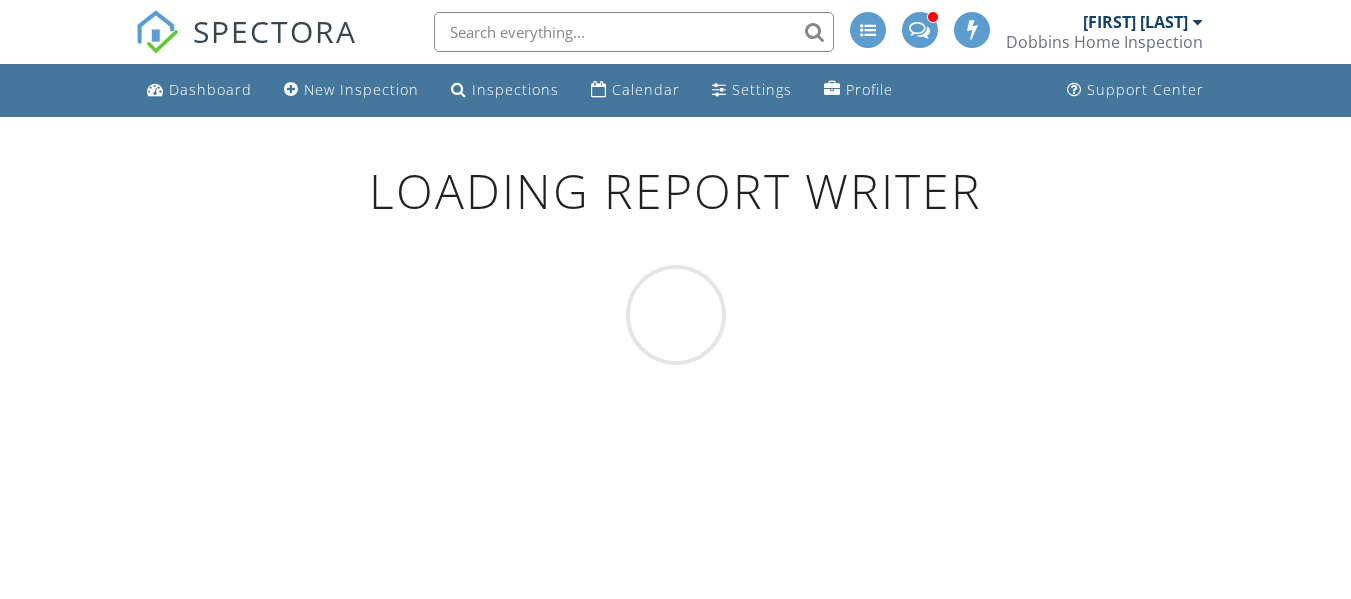 scroll, scrollTop: 0, scrollLeft: 0, axis: both 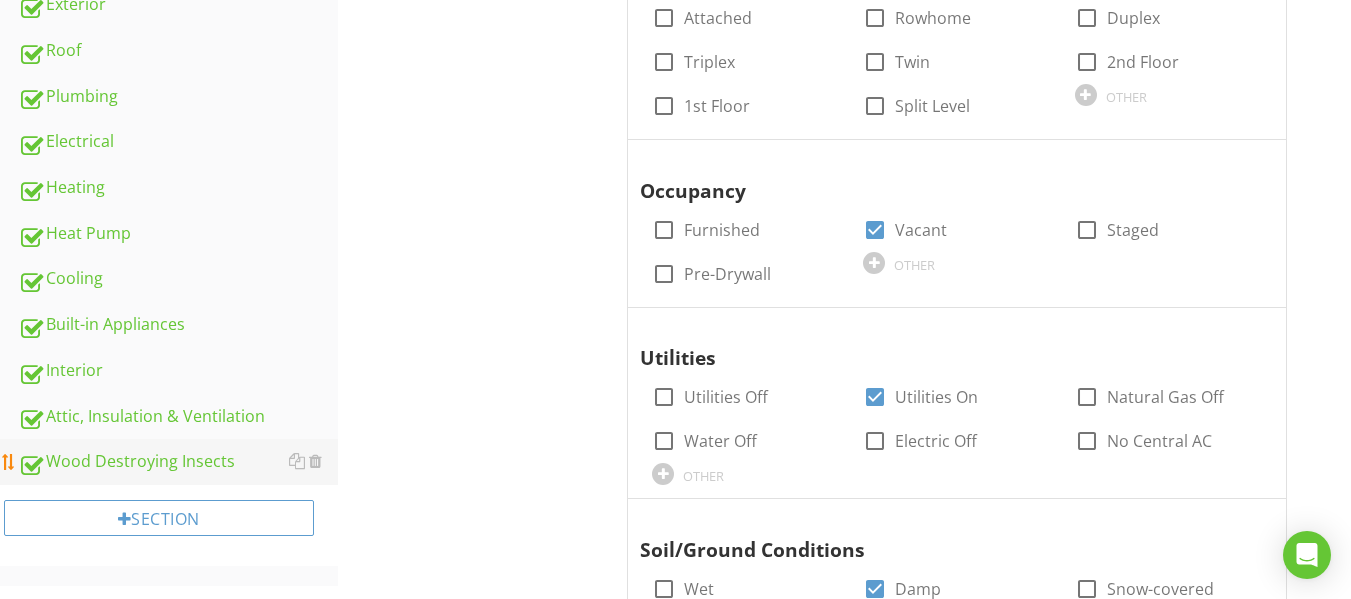 click on "Wood Destroying Insects" at bounding box center [178, 462] 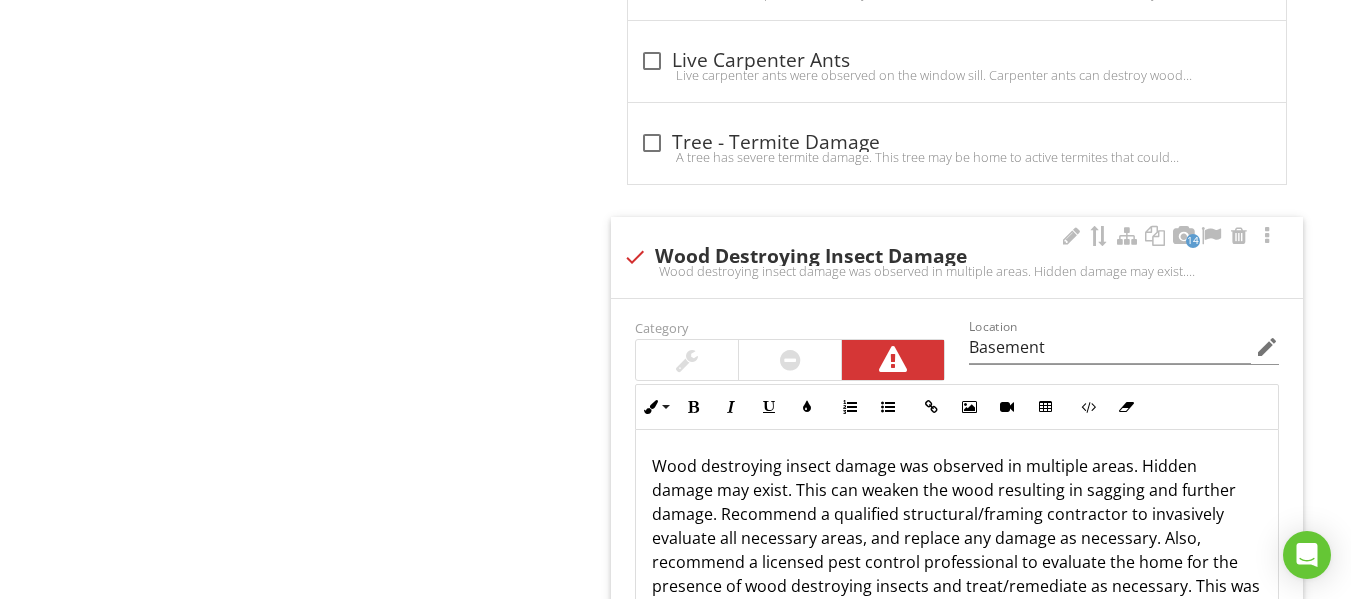 scroll, scrollTop: 1600, scrollLeft: 0, axis: vertical 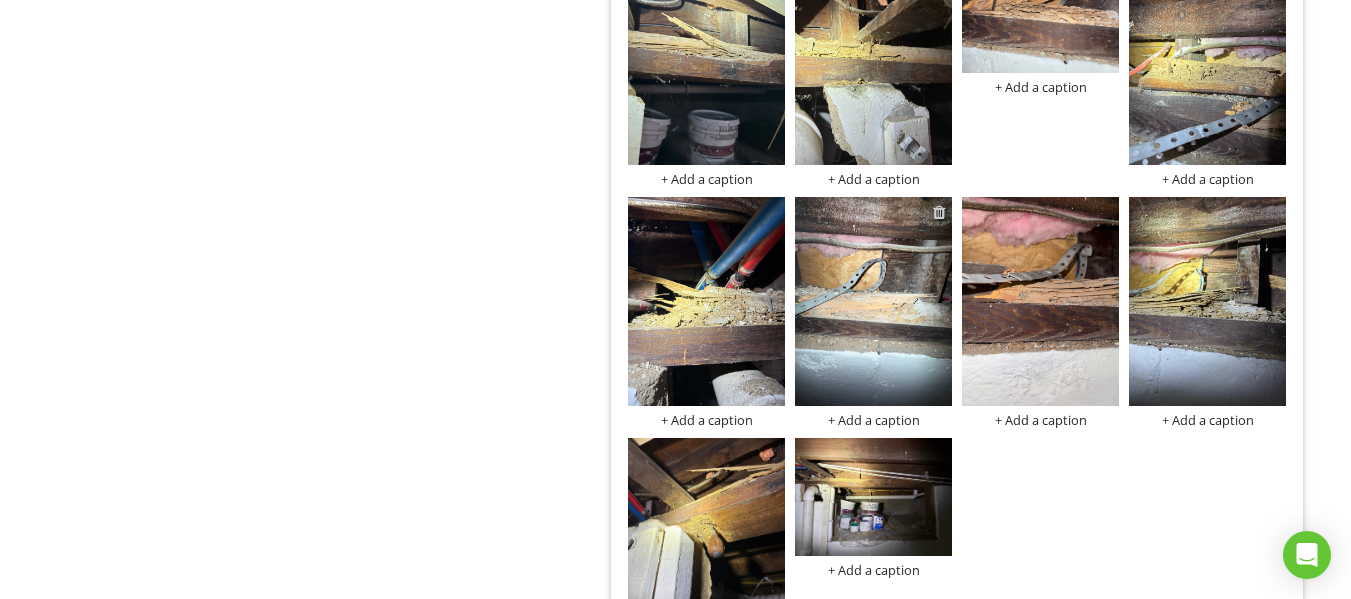 click at bounding box center [939, 212] 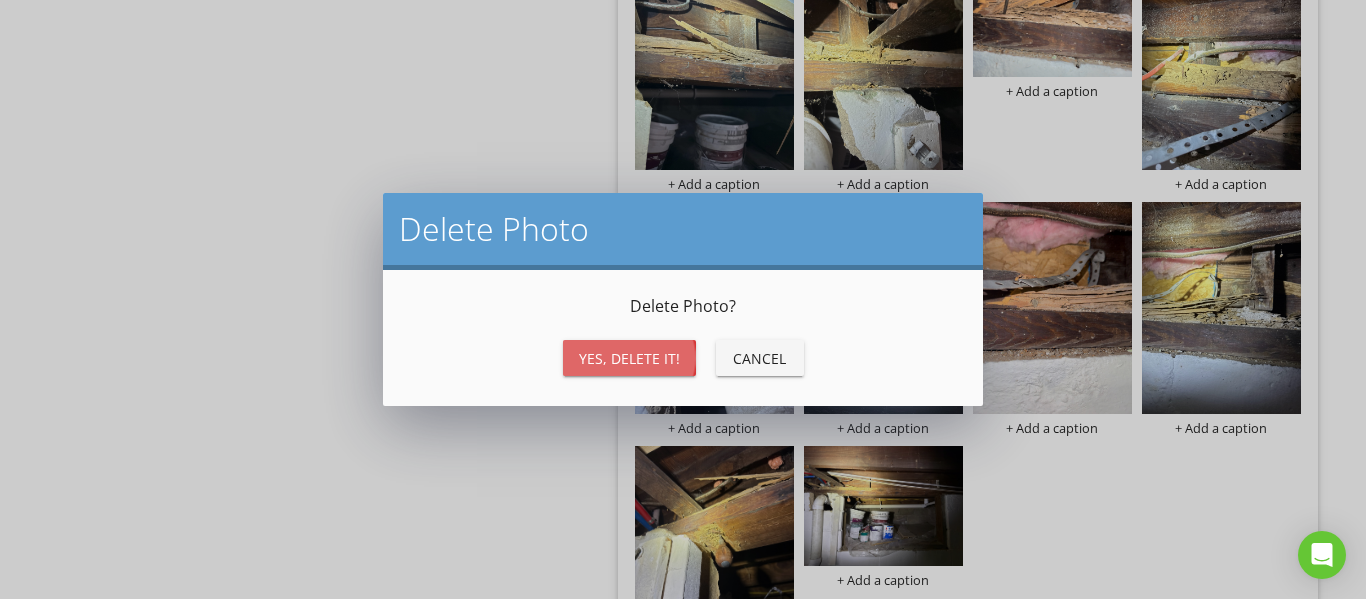 click on "Yes, Delete it!" at bounding box center (629, 358) 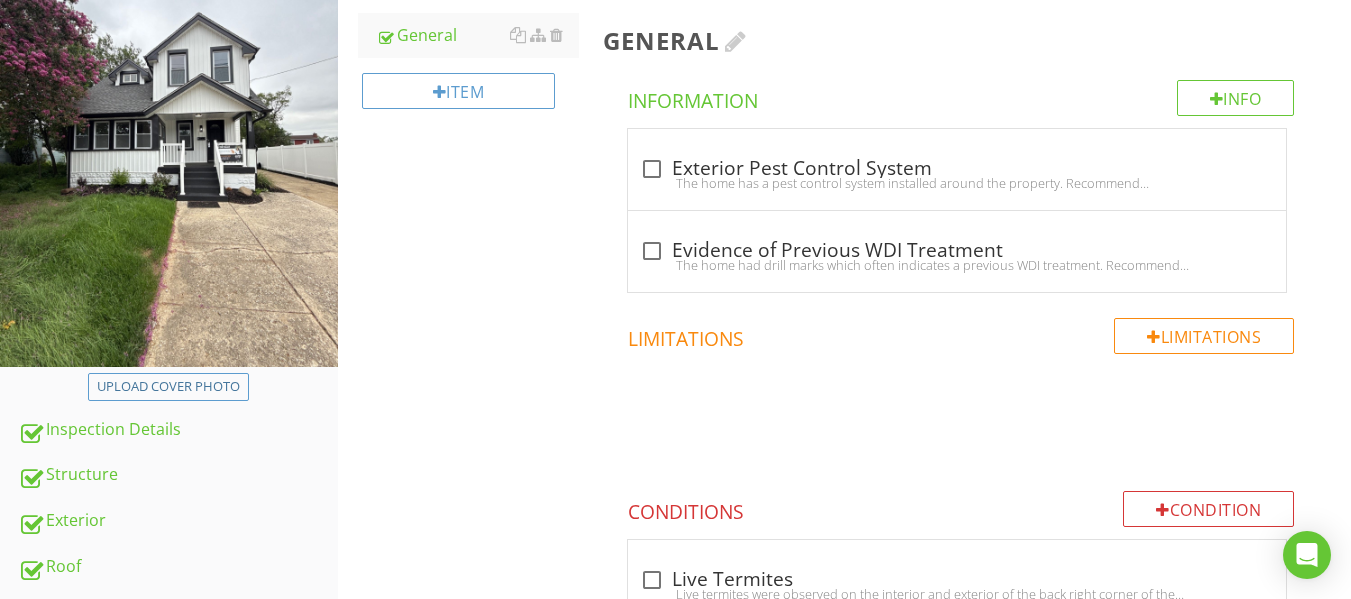 scroll, scrollTop: 0, scrollLeft: 0, axis: both 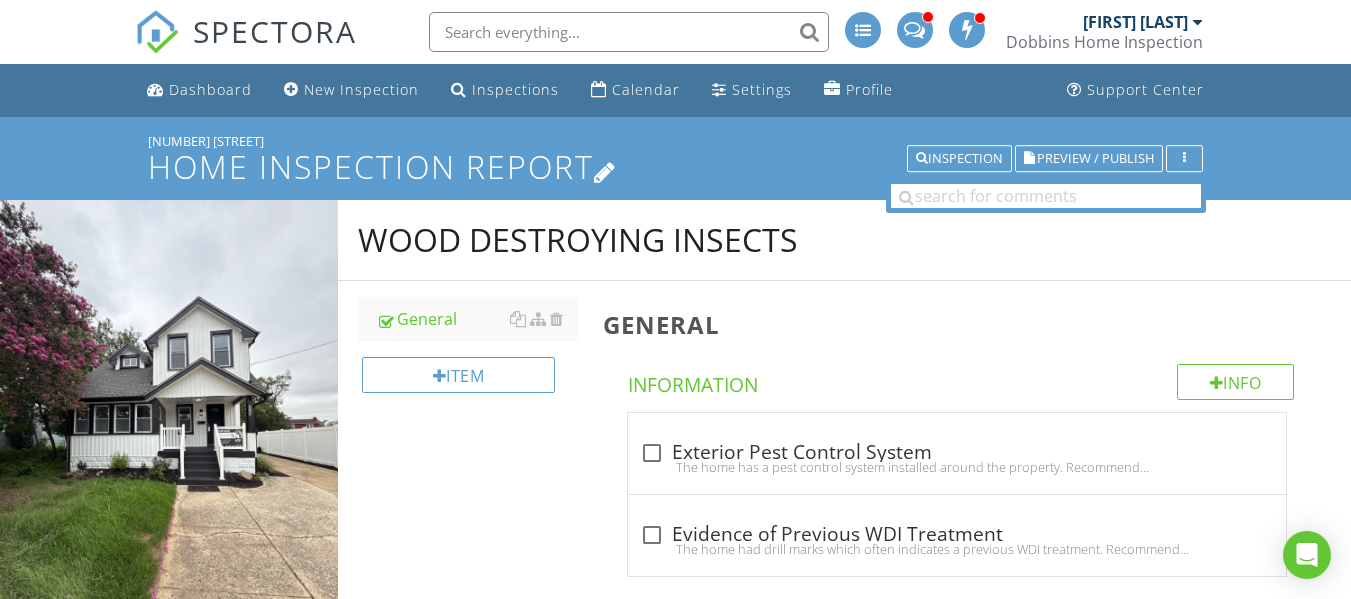 click on "Home Inspection Report" at bounding box center (675, 166) 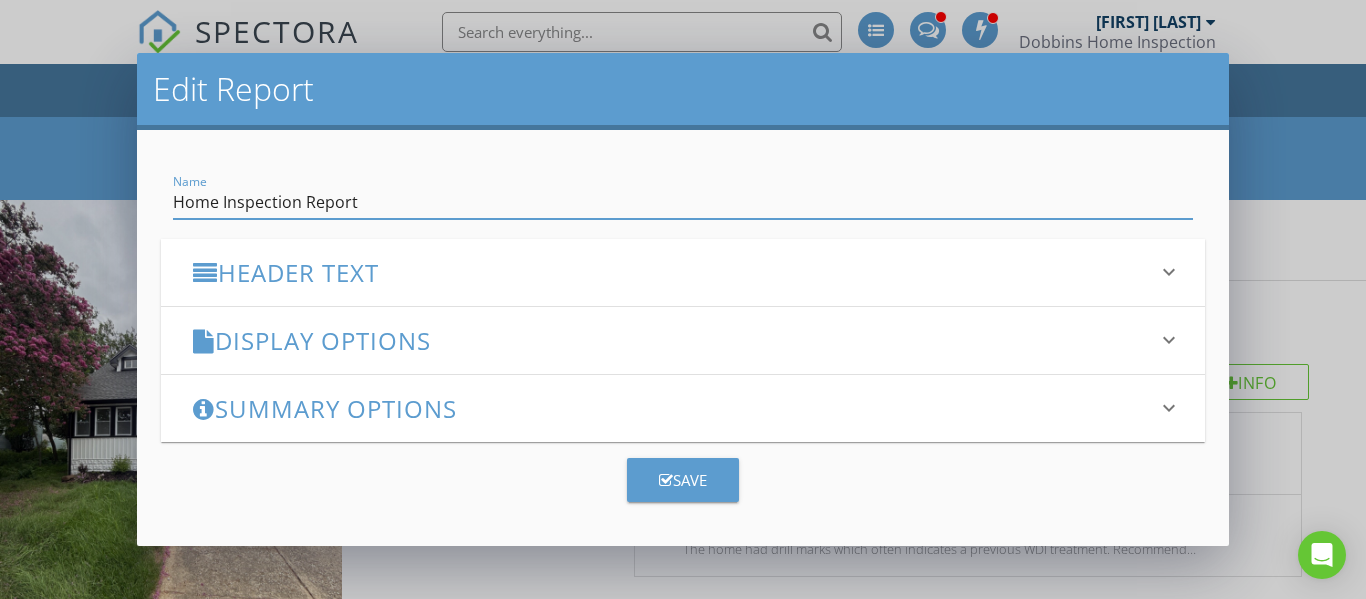 click on "Edit Report   Name Home Inspection Report
Header Text
keyboard_arrow_down   Full Report Header Text     Summary Header Text
Display Options
keyboard_arrow_down   check_box_outline_blank Display Item Ratings Grid in Report
What does this look like?
check_box_outline_blank Display Category Counts Summary
What does this look like?
check_box_outline_blank Display 'Items Inspected' Count
With
vs
without
check_box_outline_blank Display Inspector Signature   Configure Signature    |
Where does this display?
check_box Display Standards of Practice
Set per-section by clicking the 'pencil' icon next to each
section.
What does this look like?
check_box_outline_blank Display Recommendations   check_box Smart Layout for Informational Comments
Minimize whitespace by separating short and long comments.
What does this look like?
PDF Options" at bounding box center (683, 299) 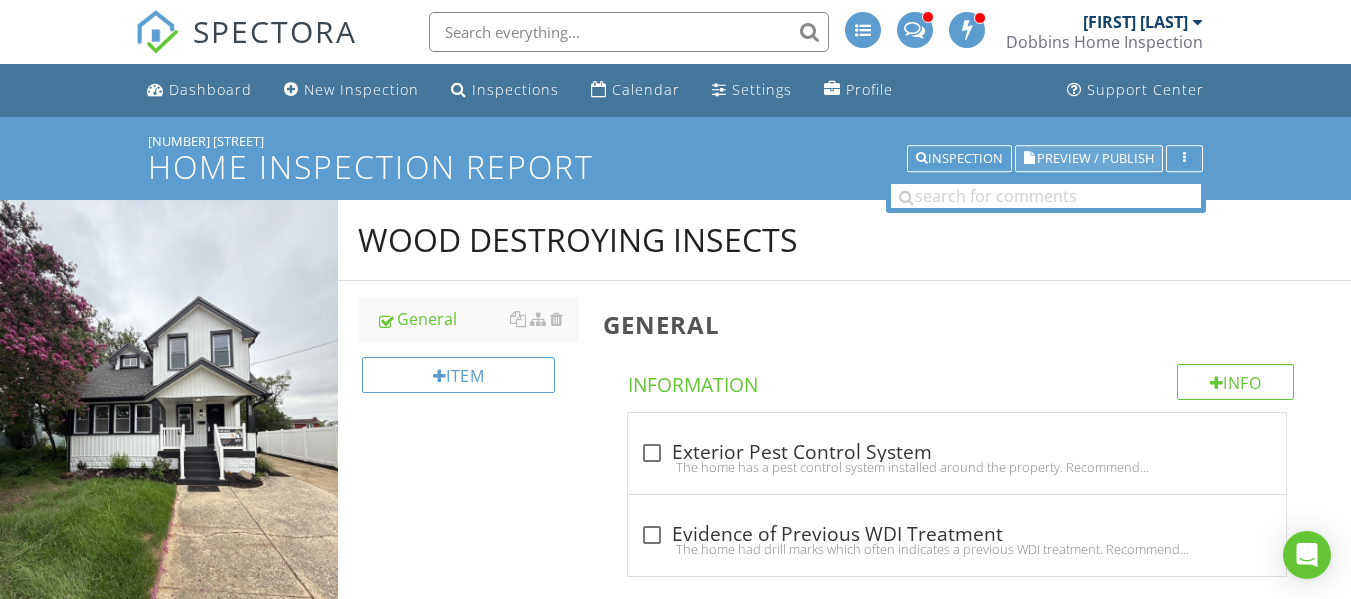 click on "Preview / Publish" at bounding box center (1095, 158) 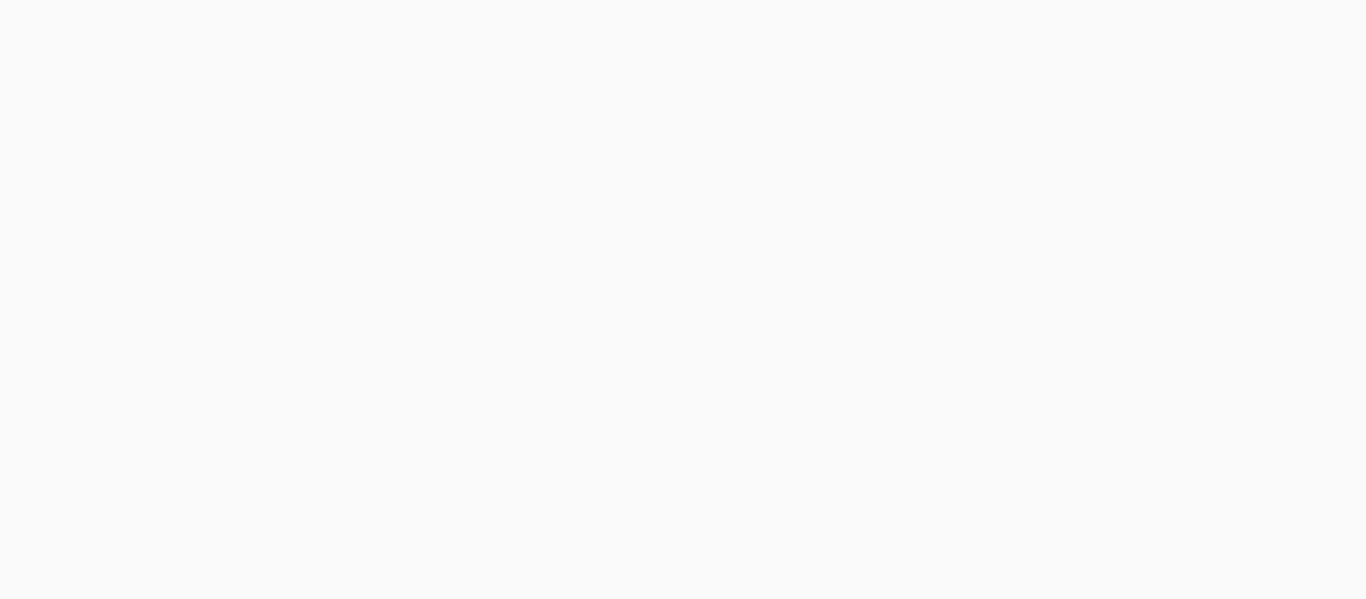 scroll, scrollTop: 0, scrollLeft: 0, axis: both 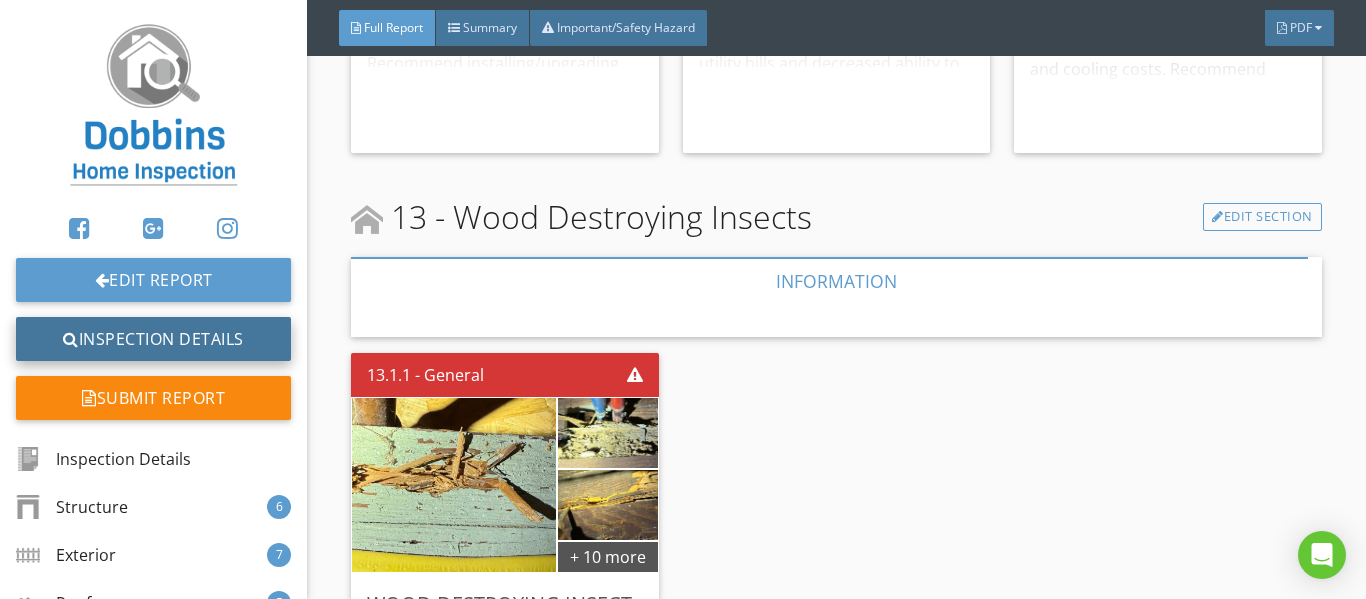 click on "Inspection Details" at bounding box center [153, 339] 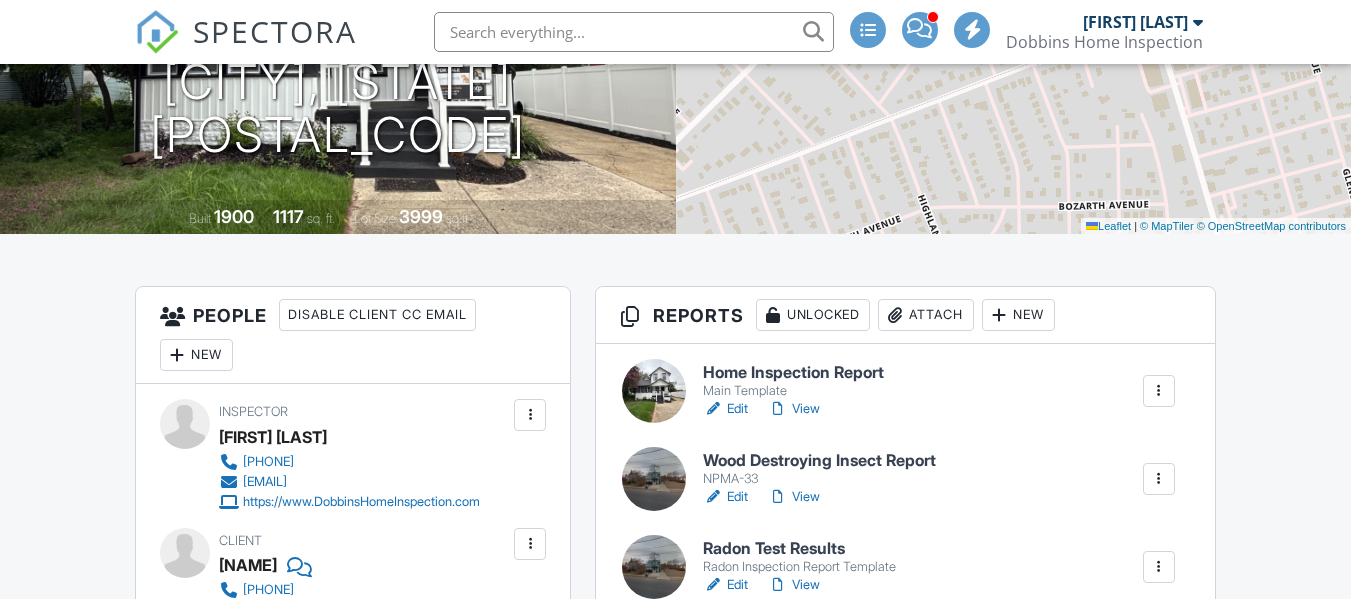 scroll, scrollTop: 300, scrollLeft: 0, axis: vertical 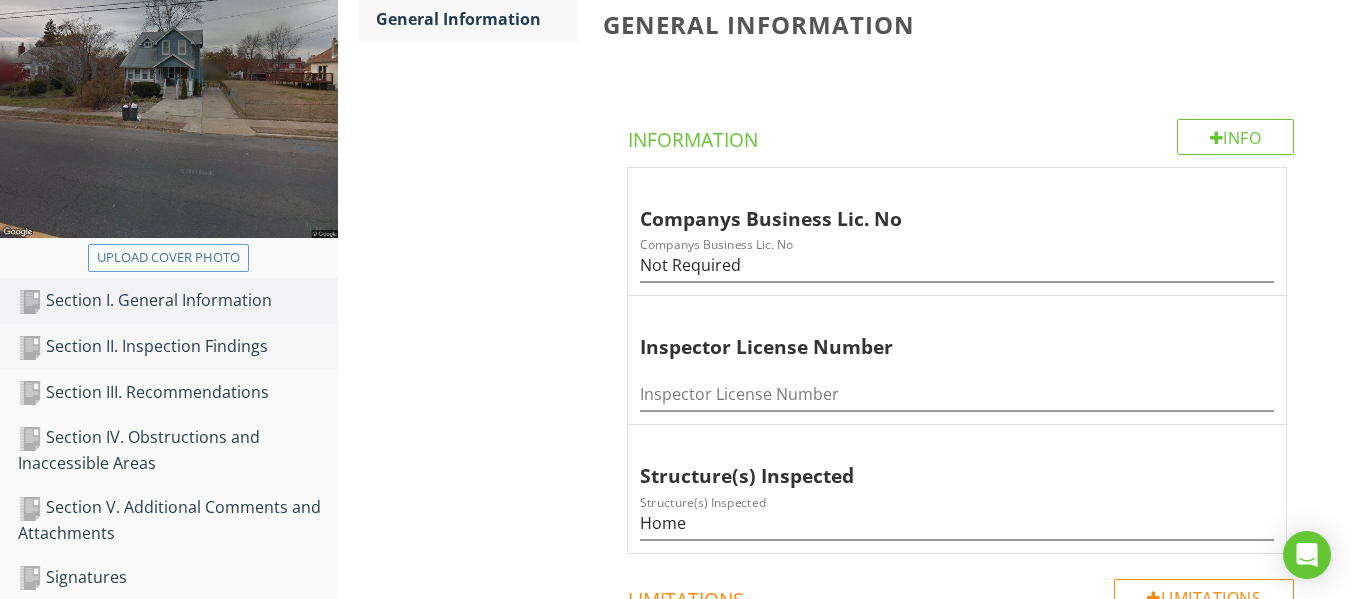 click on "Section II. Inspection Findings" at bounding box center (178, 347) 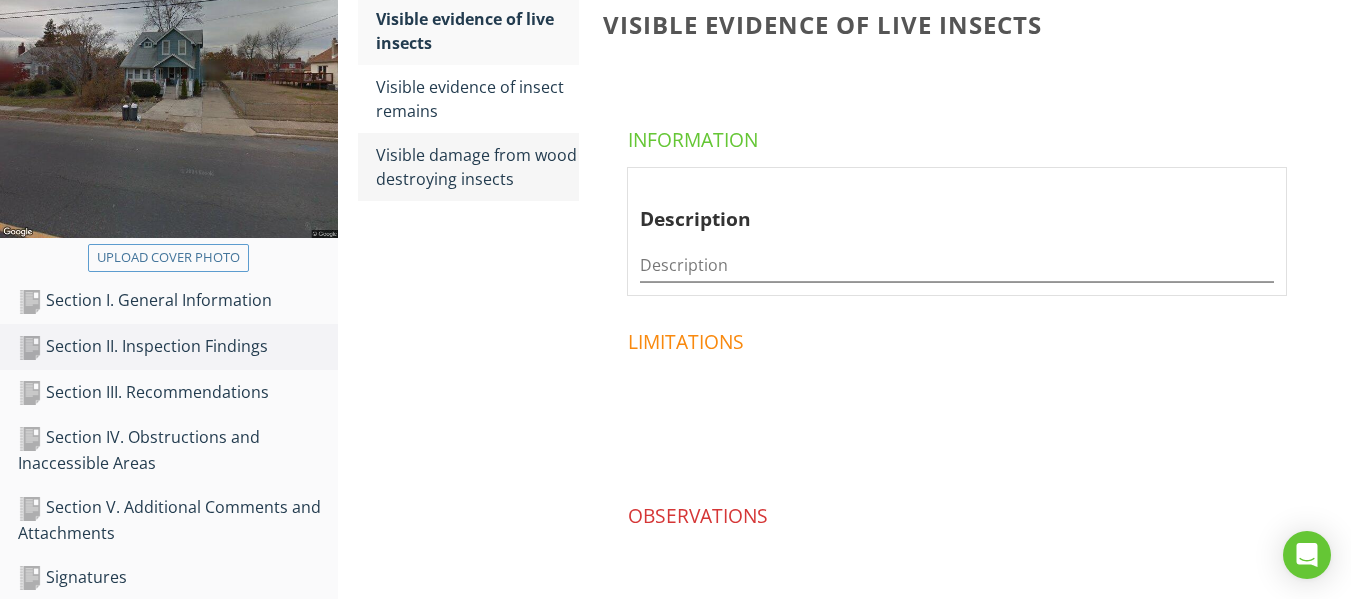 click on "Visible damage from wood destroying insects" at bounding box center (477, 167) 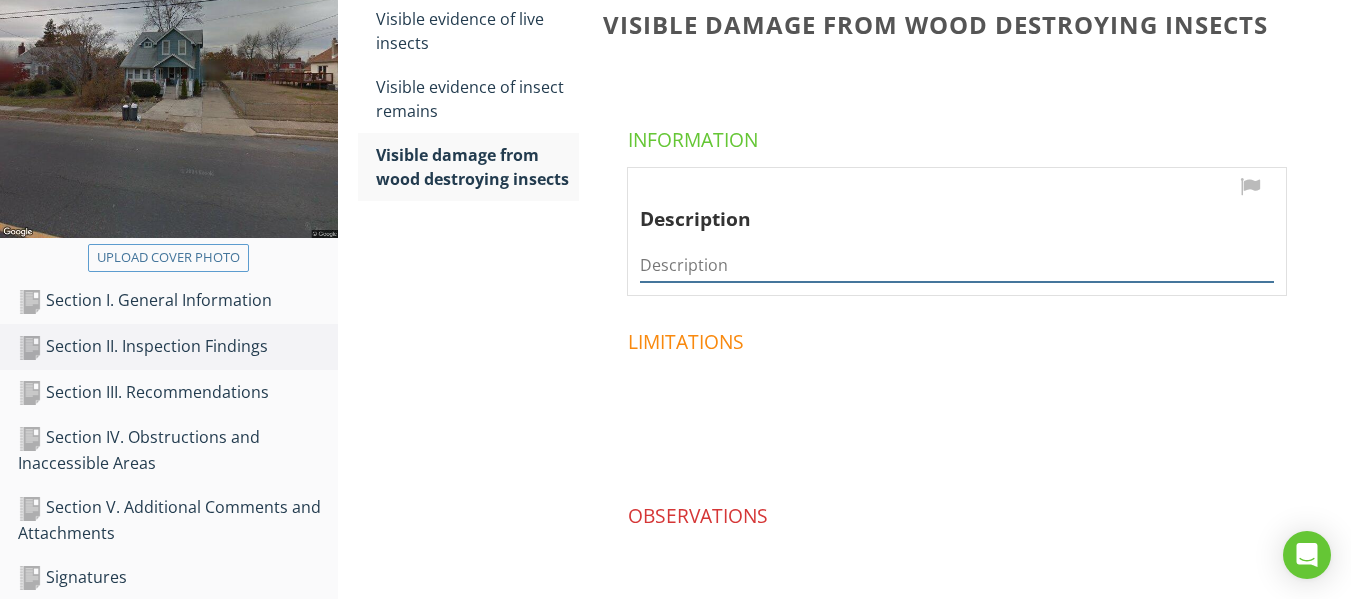 click at bounding box center [957, 265] 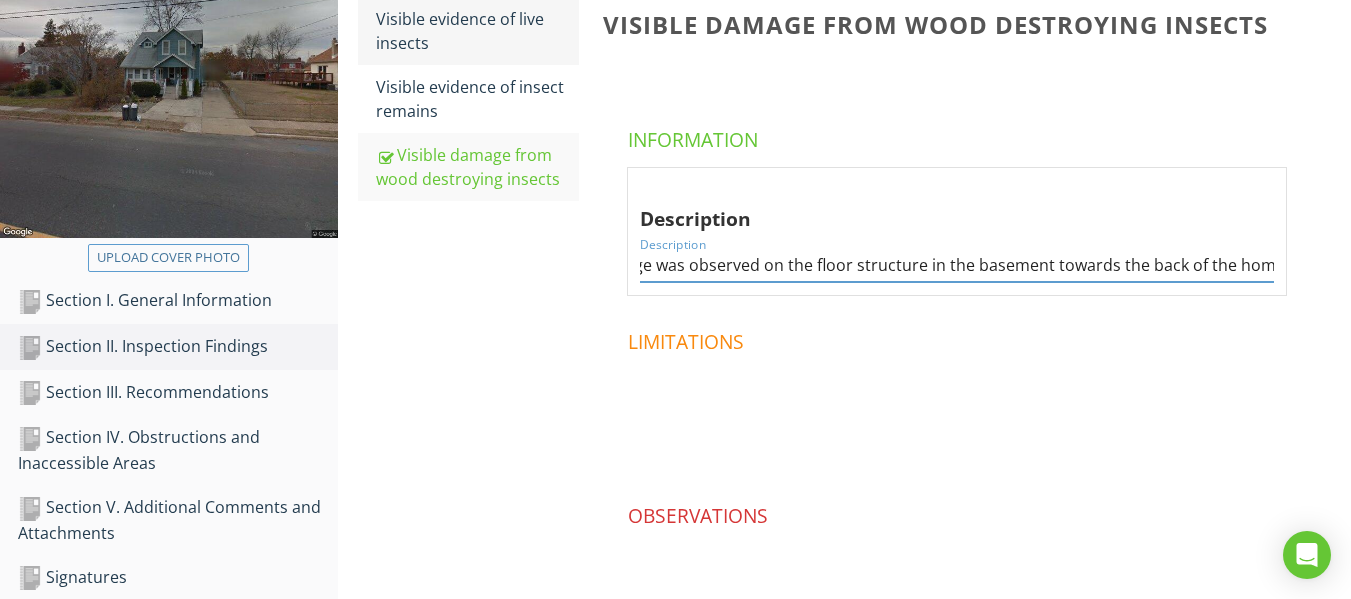 scroll, scrollTop: 0, scrollLeft: 374, axis: horizontal 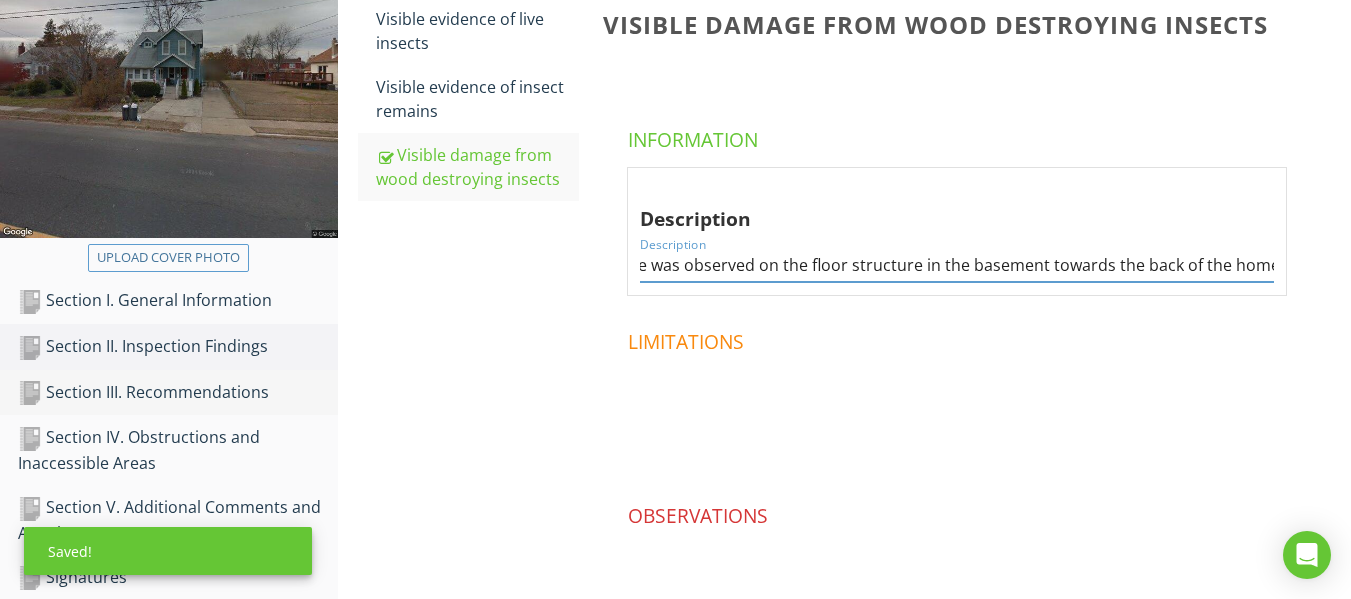 type on "Wood destroying inset tubes, tunnels and damage was observed on the floor structure in the basement towards the back of the home." 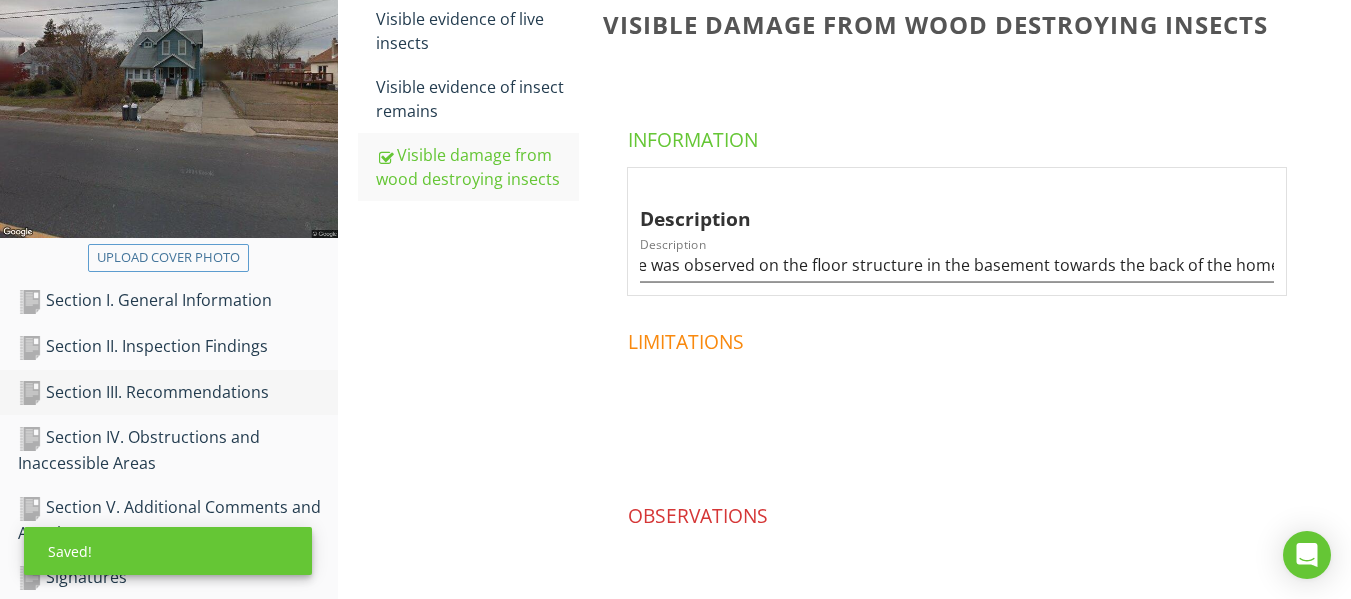 scroll, scrollTop: 0, scrollLeft: 0, axis: both 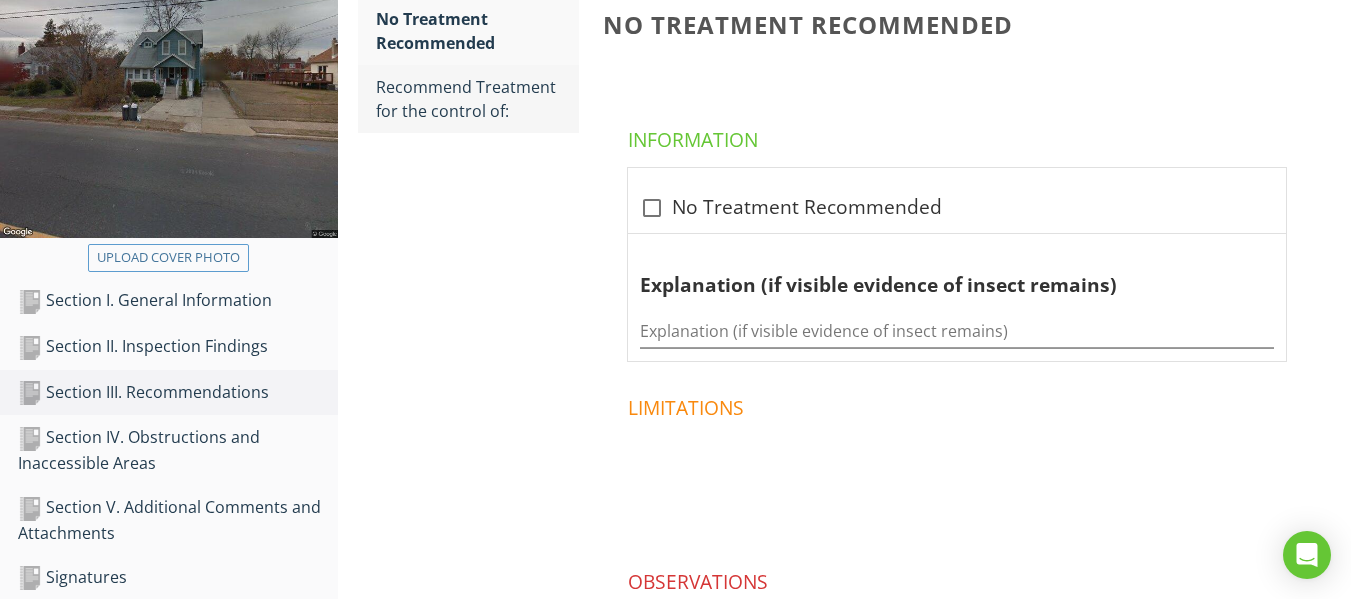 click on "Recommend Treatment for the control of:" at bounding box center (477, 99) 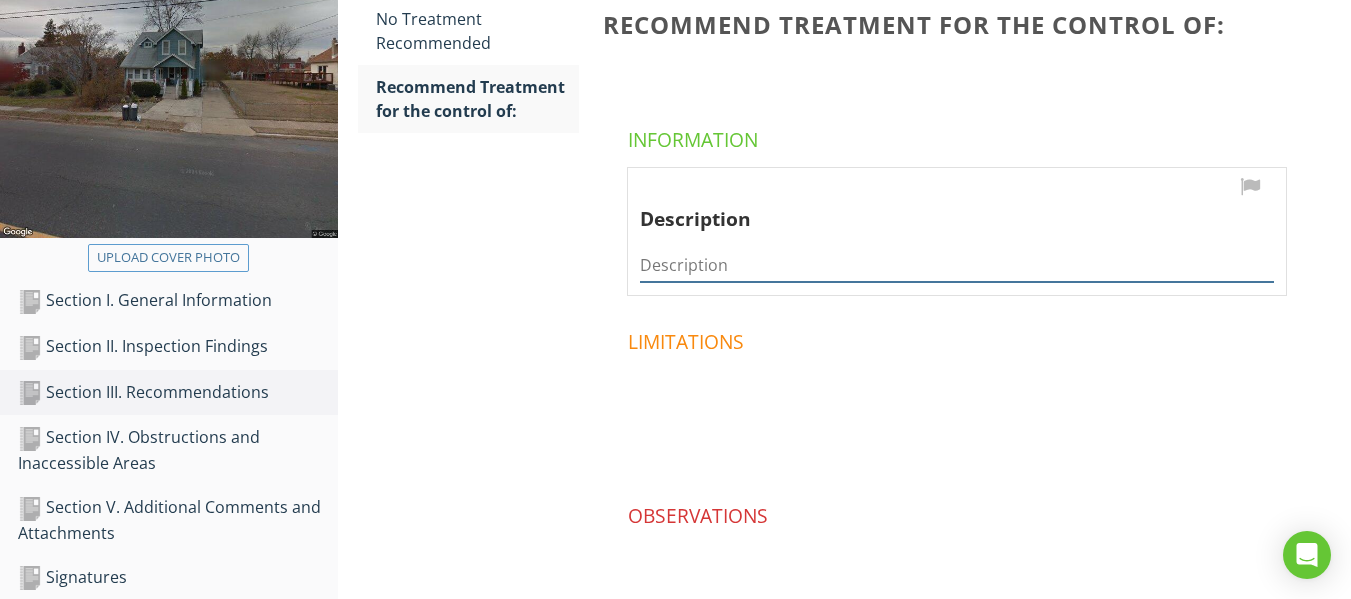 click at bounding box center (957, 265) 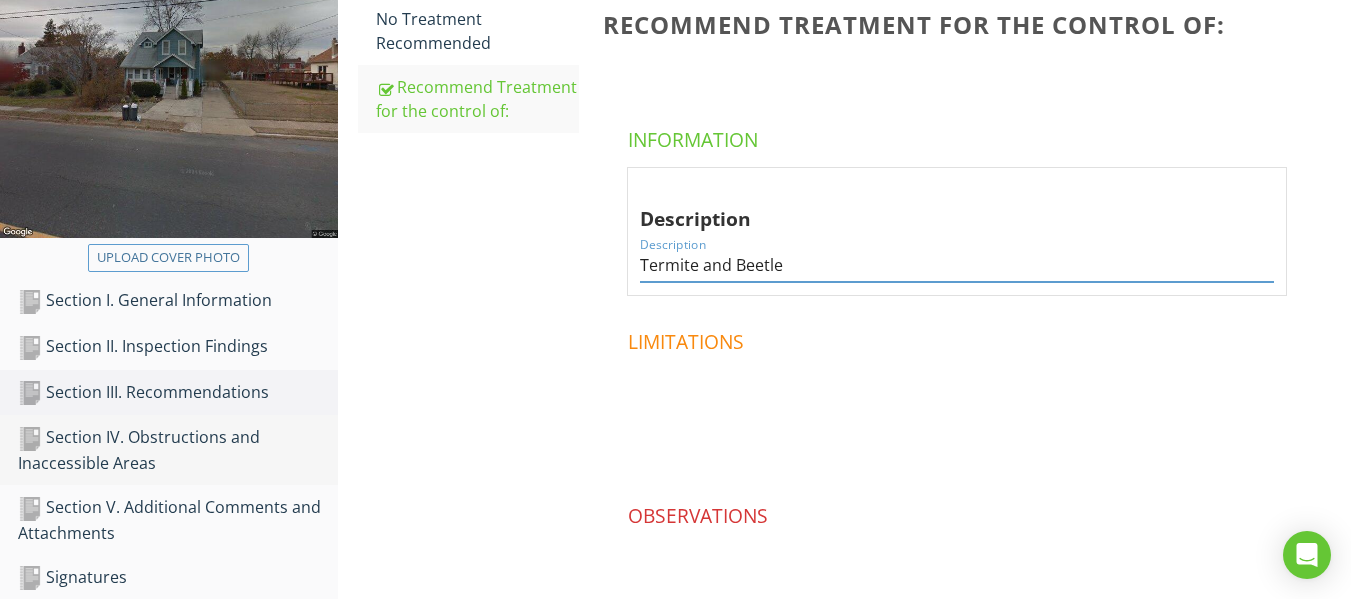 type on "Termite and Beetle" 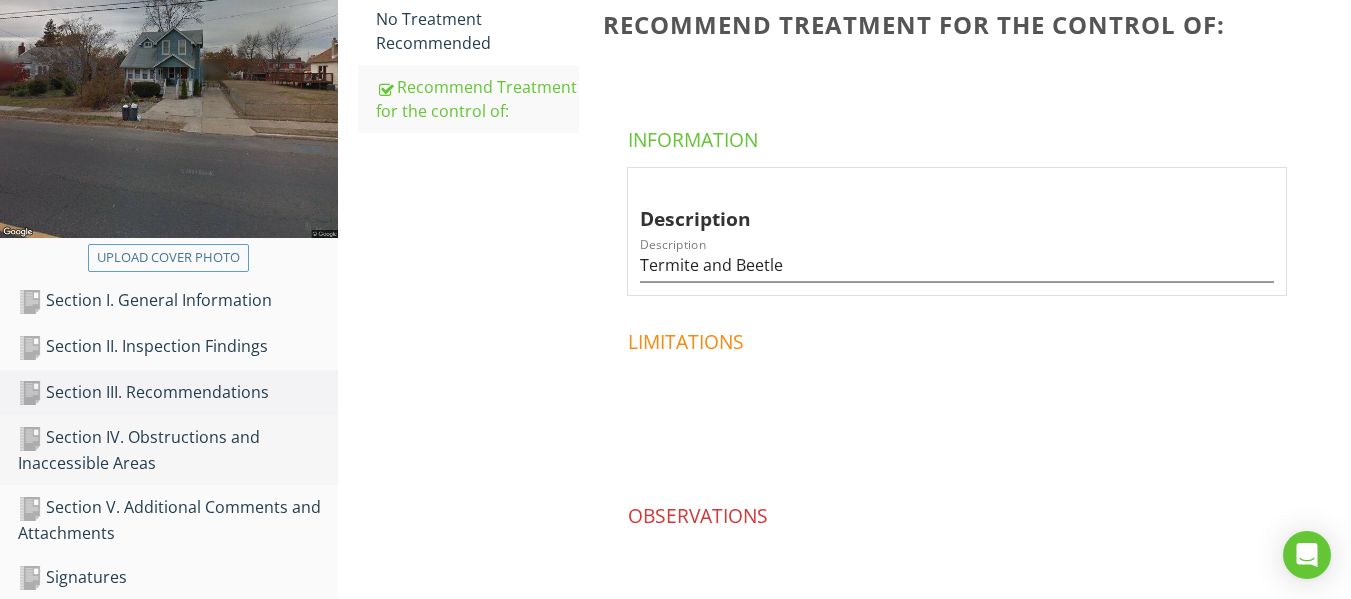 click on "Section IV. Obstructions and Inaccessible Areas" at bounding box center [178, 450] 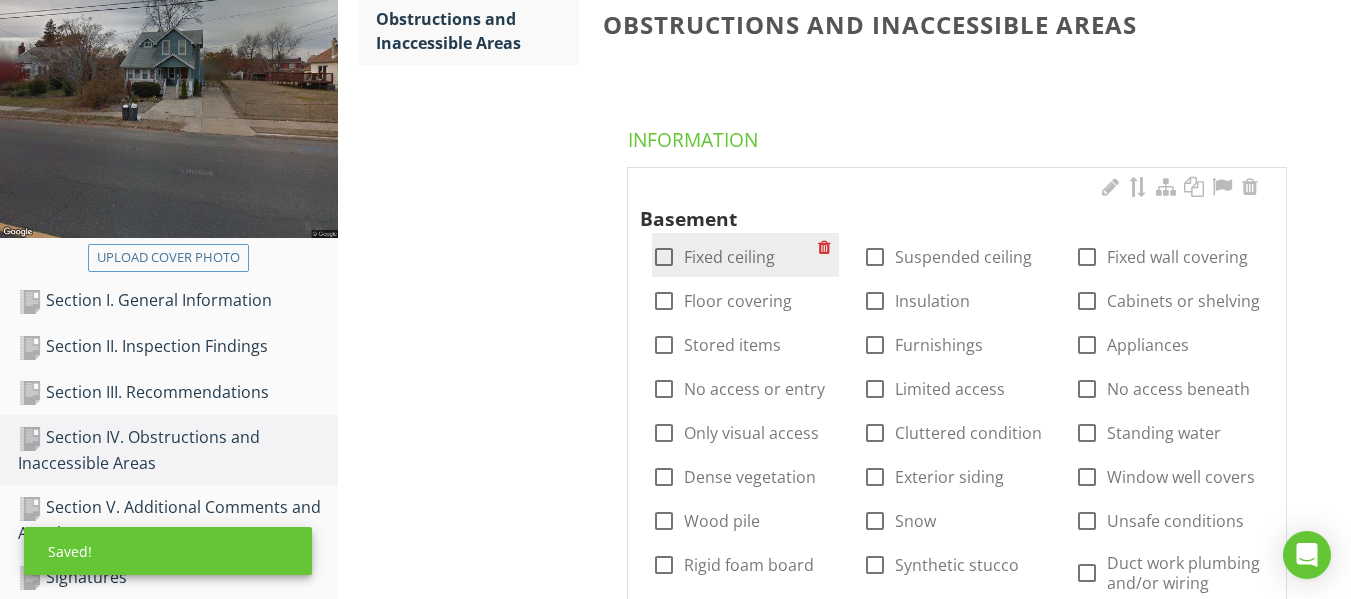 click on "Fixed ceiling" at bounding box center [729, 257] 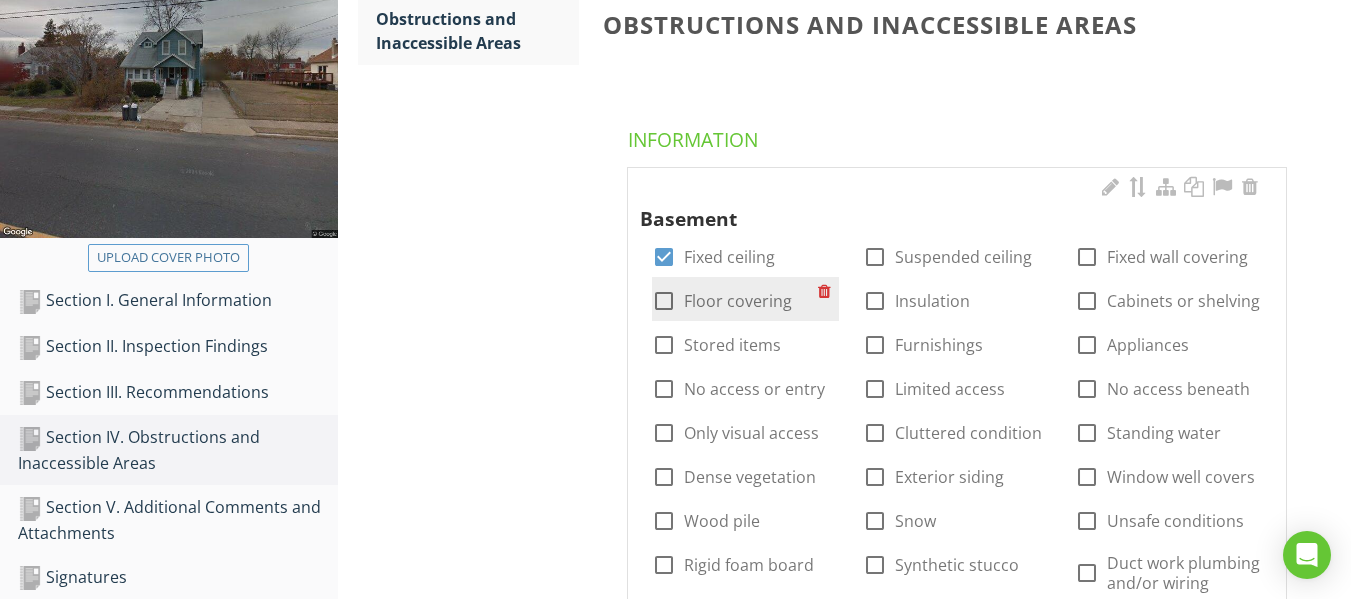 click on "Floor covering" at bounding box center (738, 301) 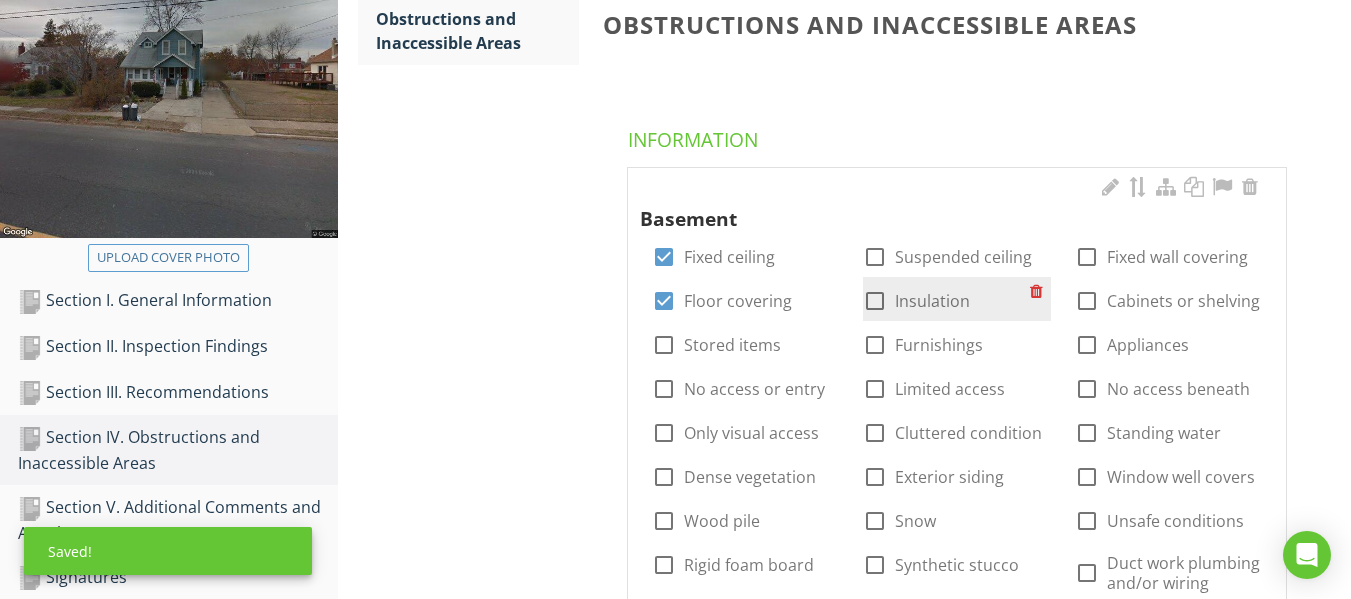 click at bounding box center (875, 301) 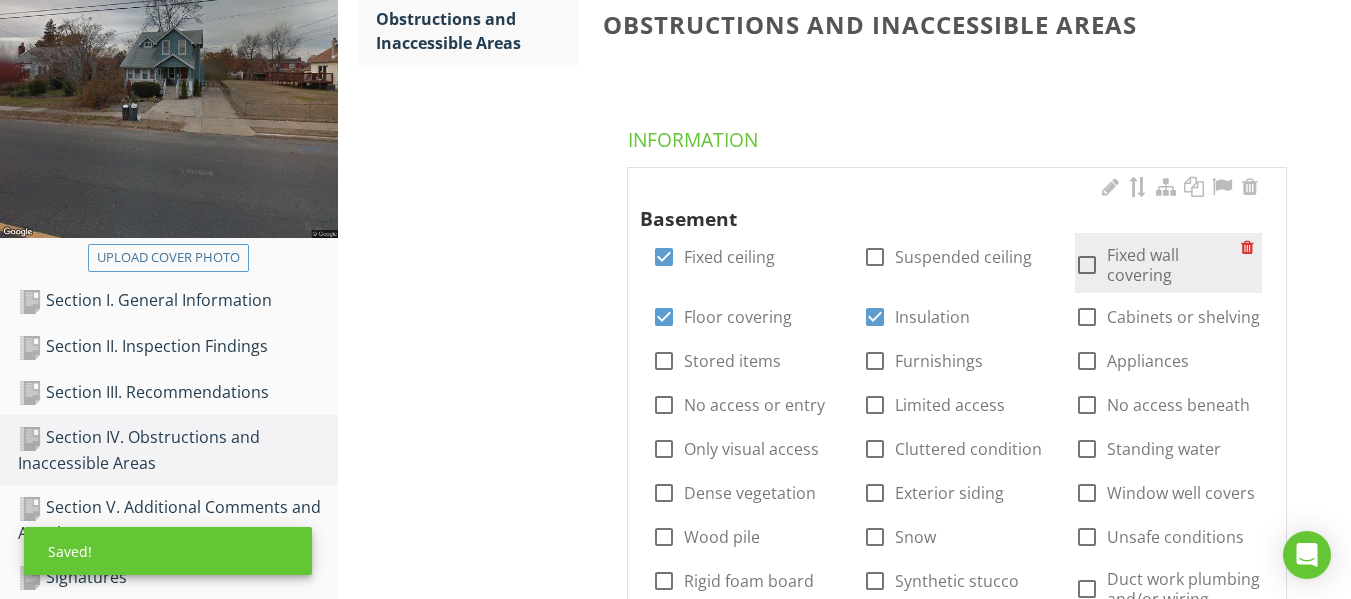 click on "Fixed wall covering" at bounding box center [1174, 265] 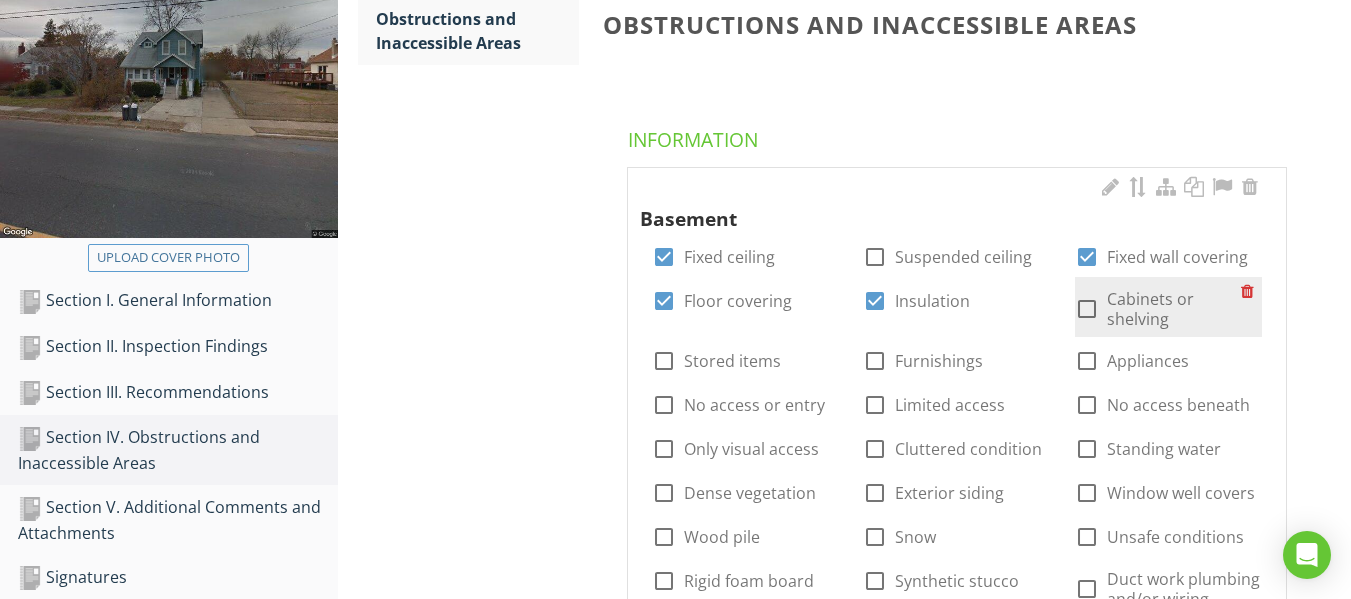 click at bounding box center (1087, 309) 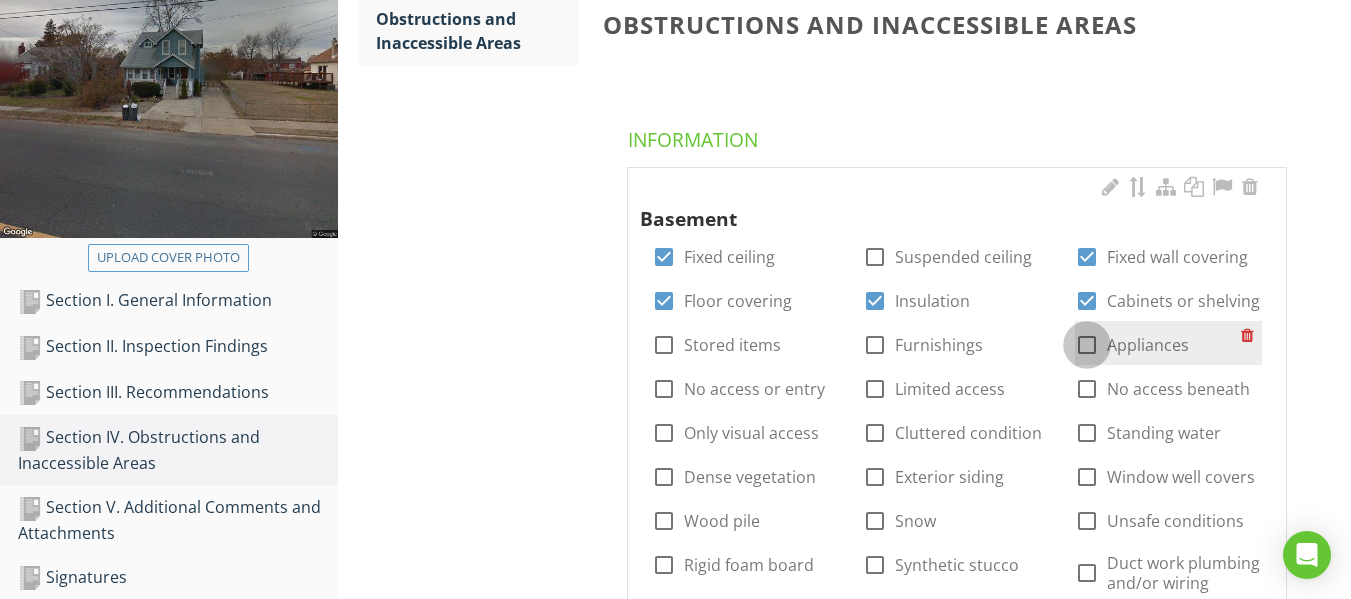 click at bounding box center [1087, 345] 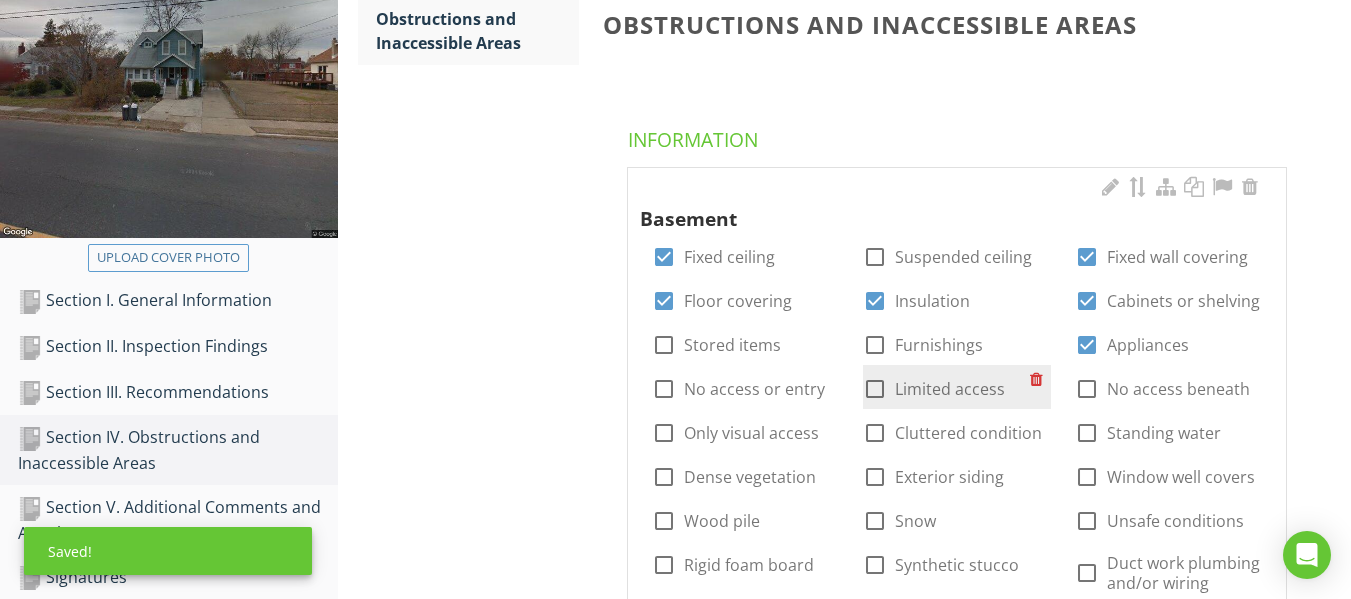click at bounding box center (875, 397) 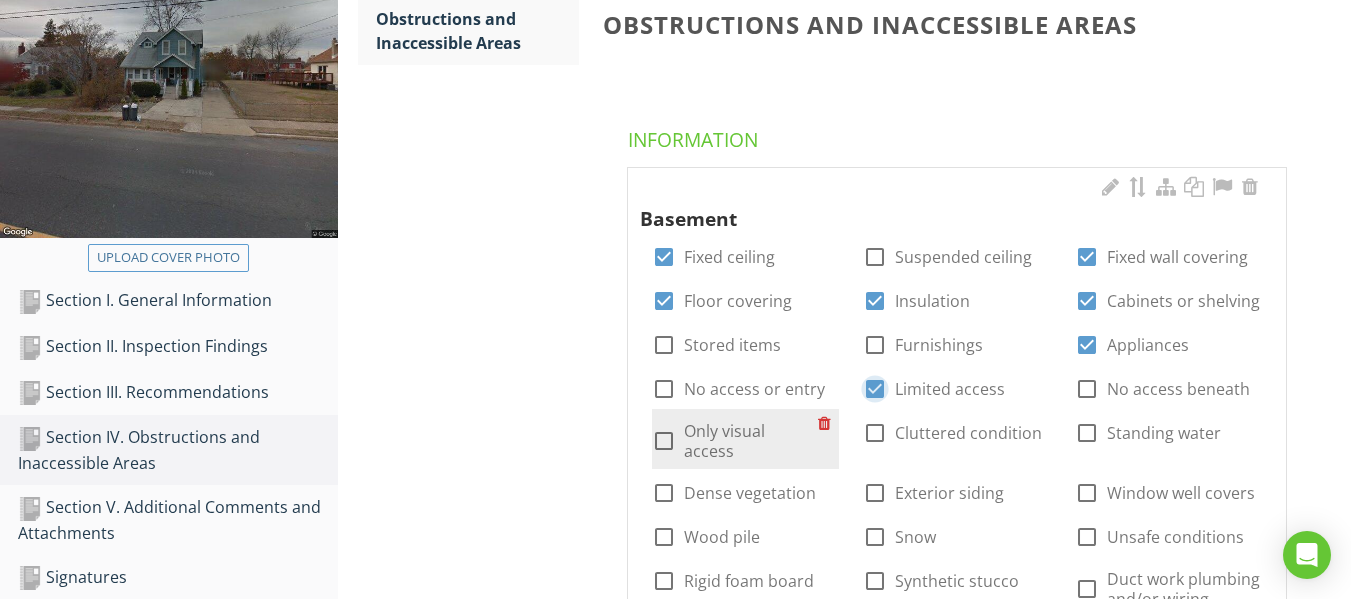 click at bounding box center (664, 441) 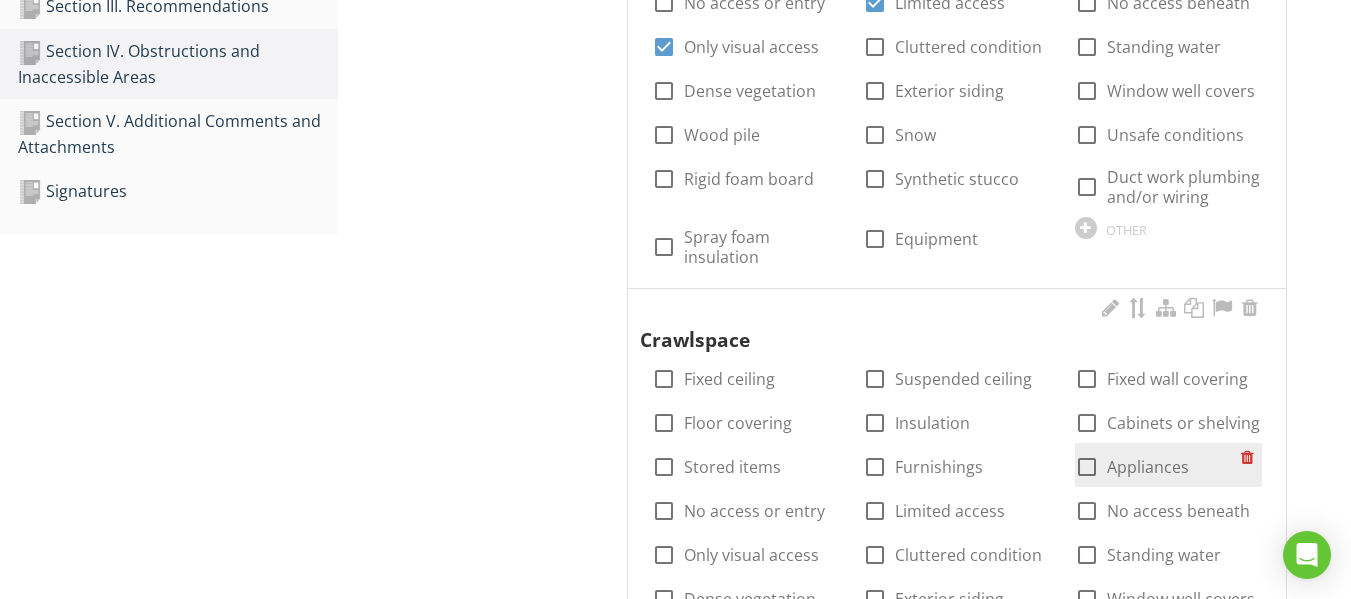 scroll, scrollTop: 700, scrollLeft: 0, axis: vertical 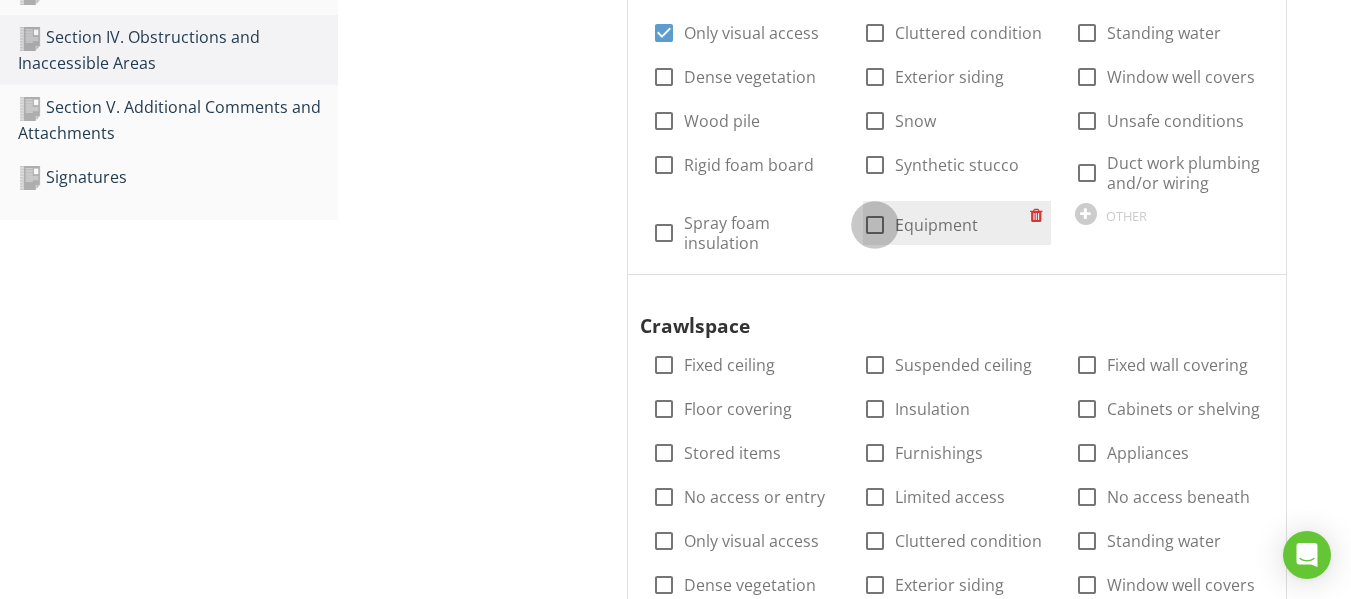 click at bounding box center [875, 225] 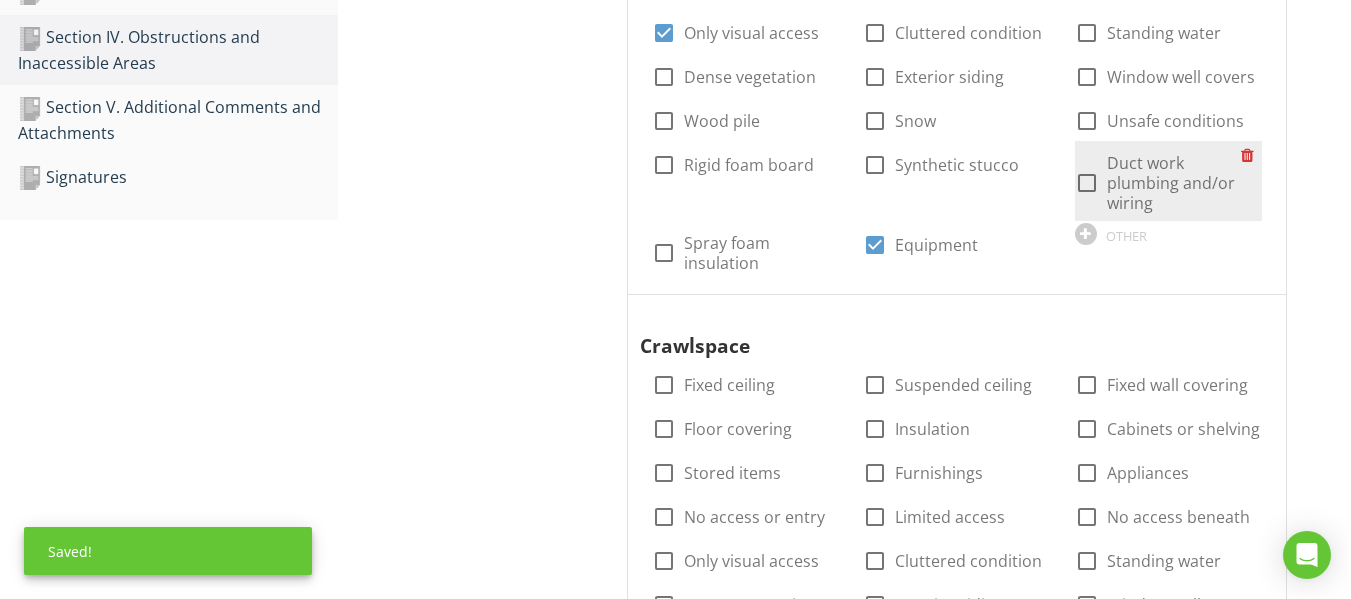 click at bounding box center (1087, 183) 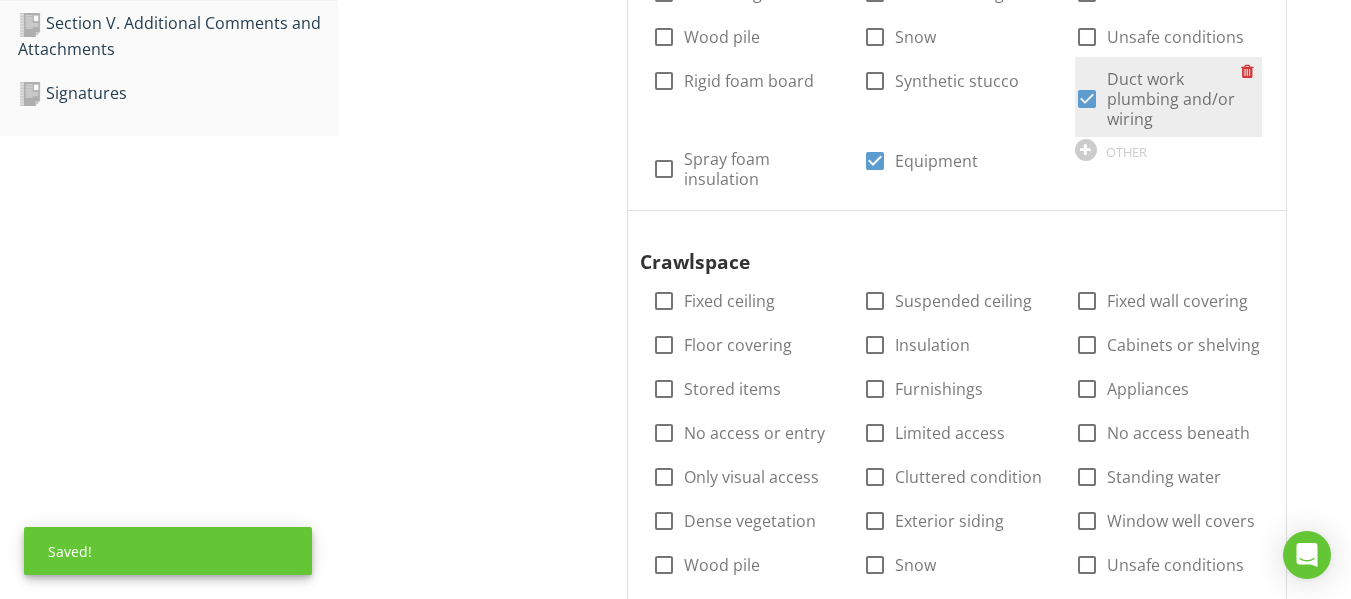scroll, scrollTop: 900, scrollLeft: 0, axis: vertical 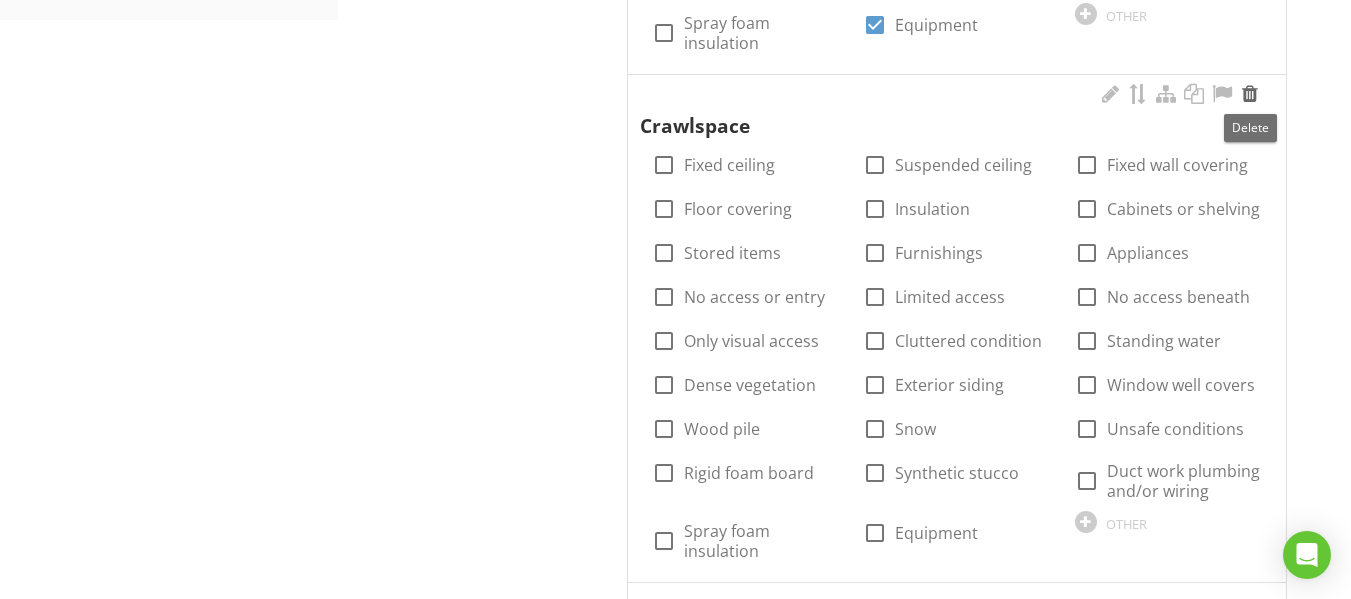 click at bounding box center (1250, 94) 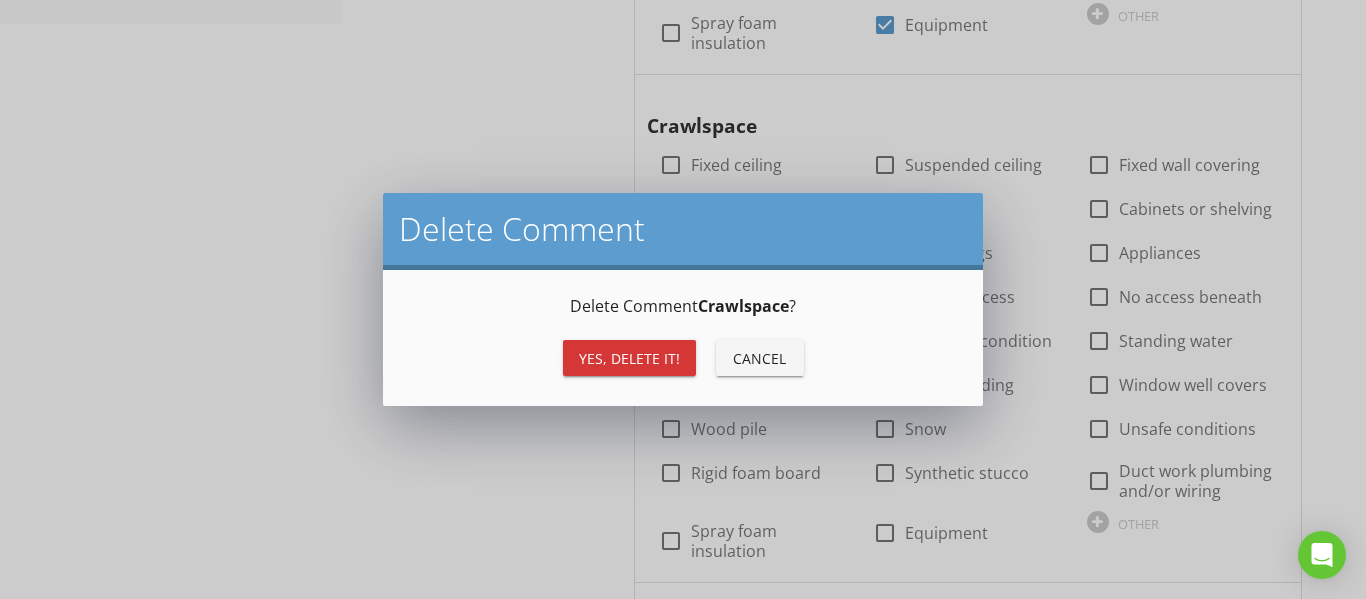 click on "Yes, Delete it!" at bounding box center (629, 358) 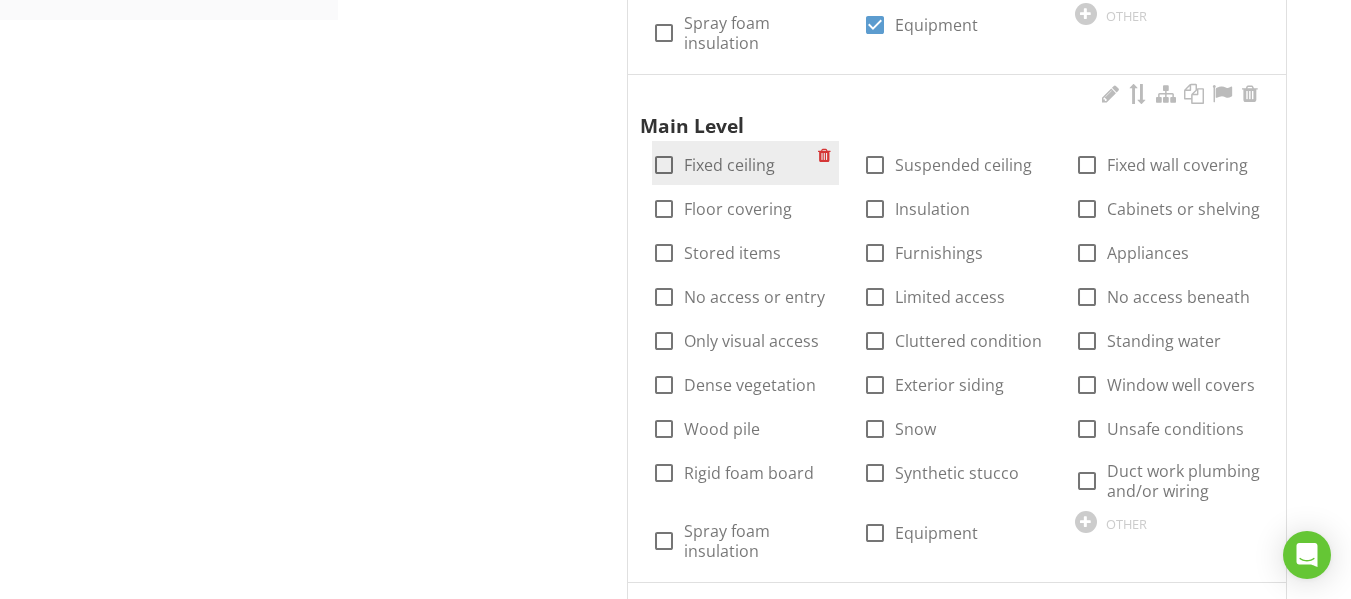 click on "Fixed ceiling" at bounding box center [729, 165] 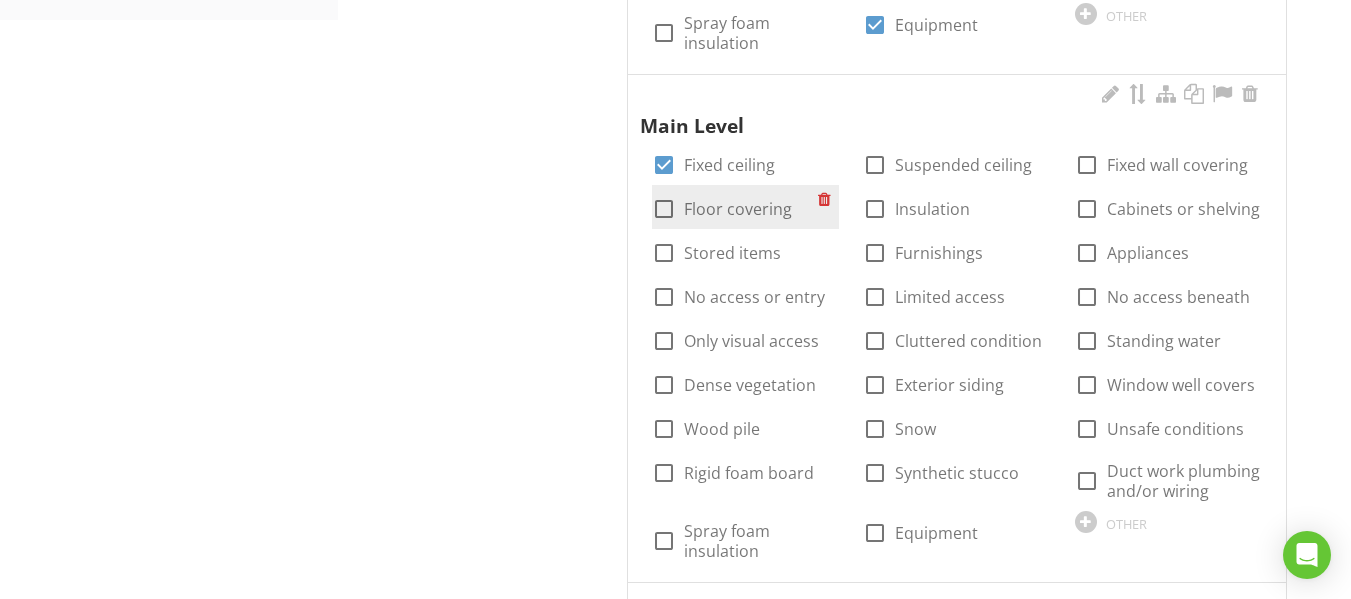 click on "Floor covering" at bounding box center (738, 209) 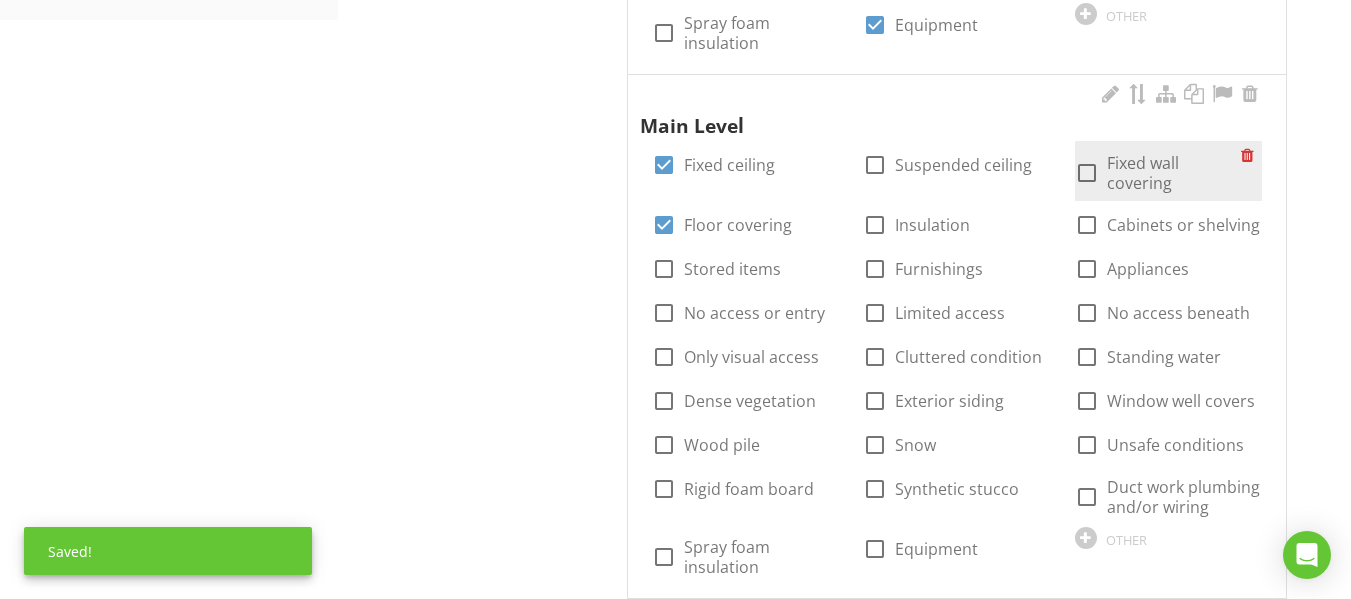 click at bounding box center [1087, 173] 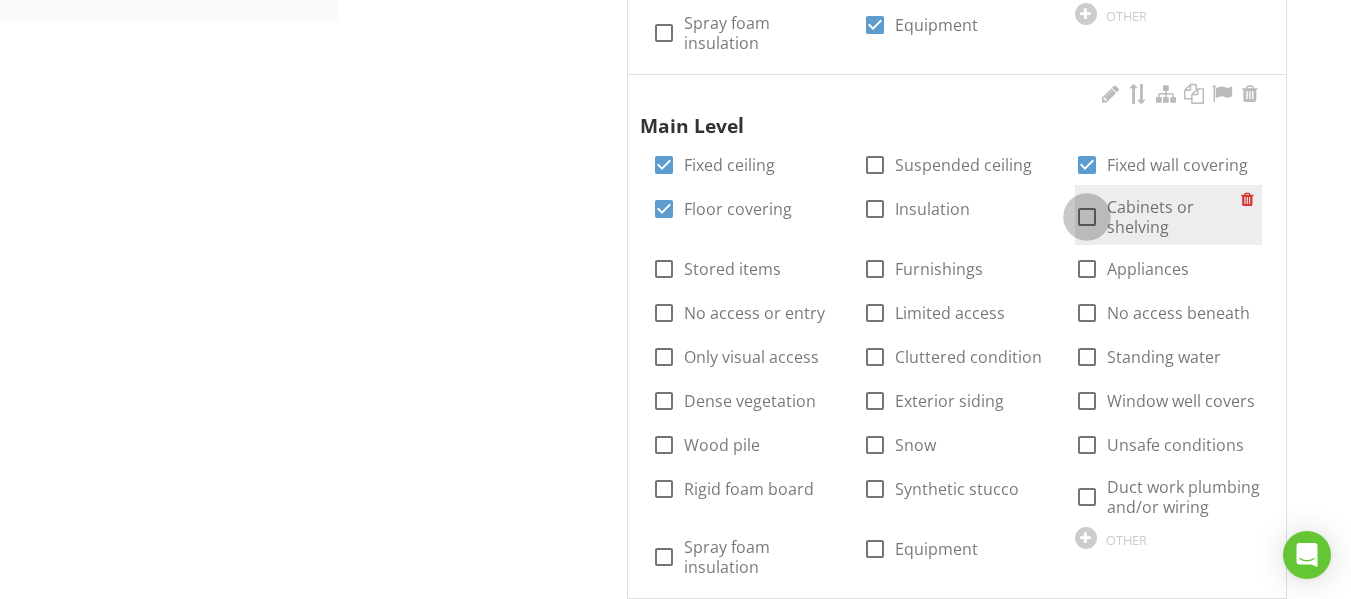 click at bounding box center (1087, 217) 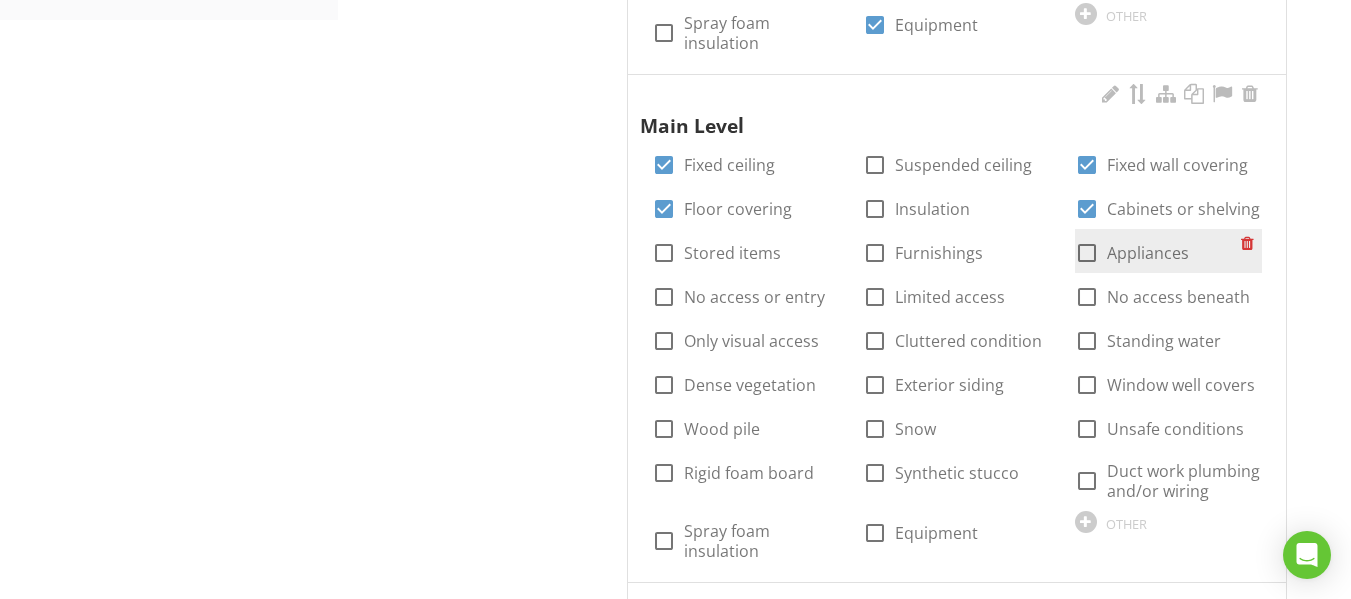 click at bounding box center (1087, 253) 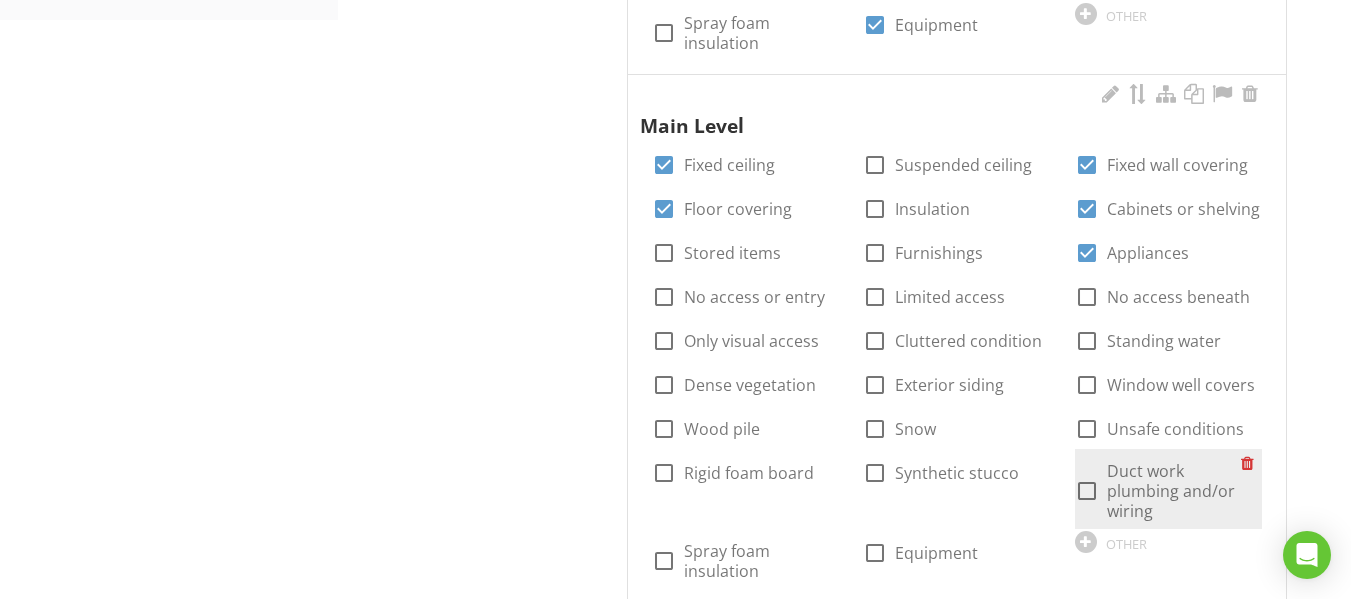 click at bounding box center (1087, 491) 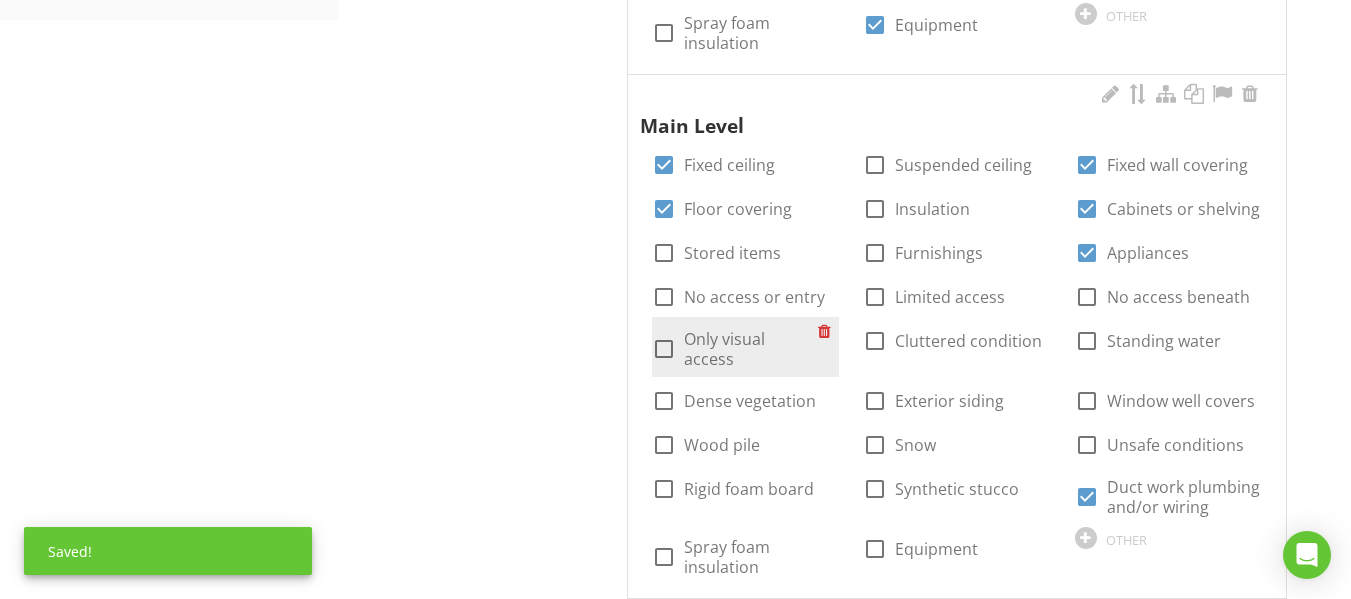 click on "Only visual access" at bounding box center (751, 349) 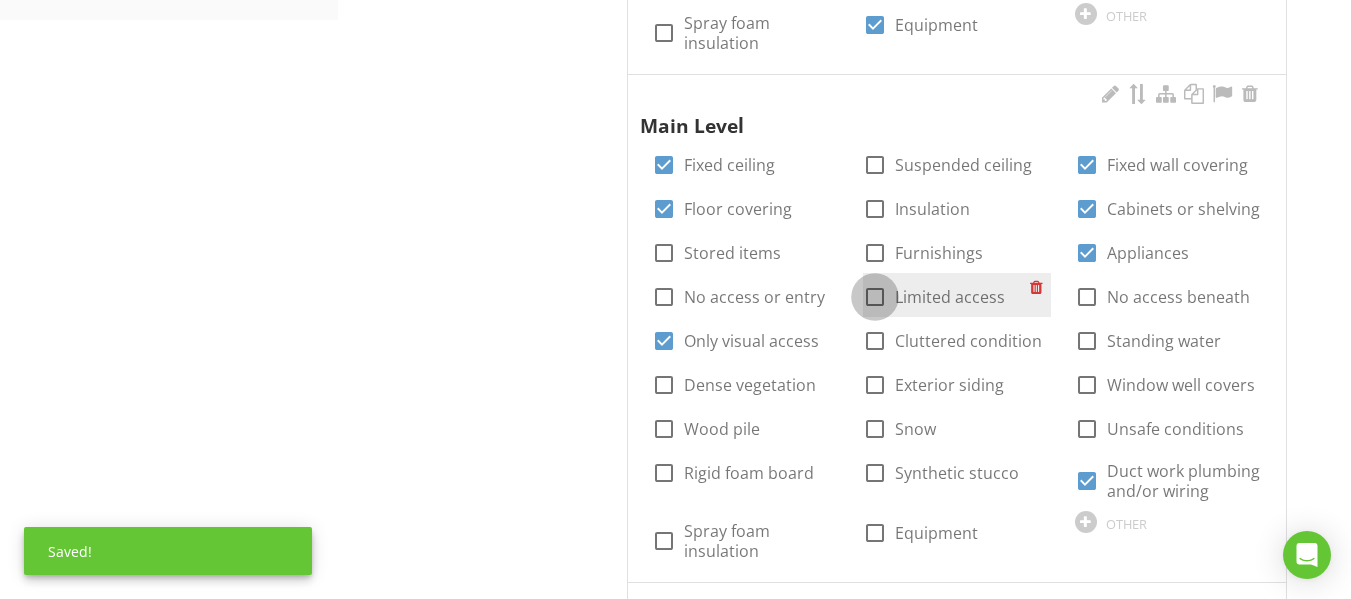 click at bounding box center [875, 297] 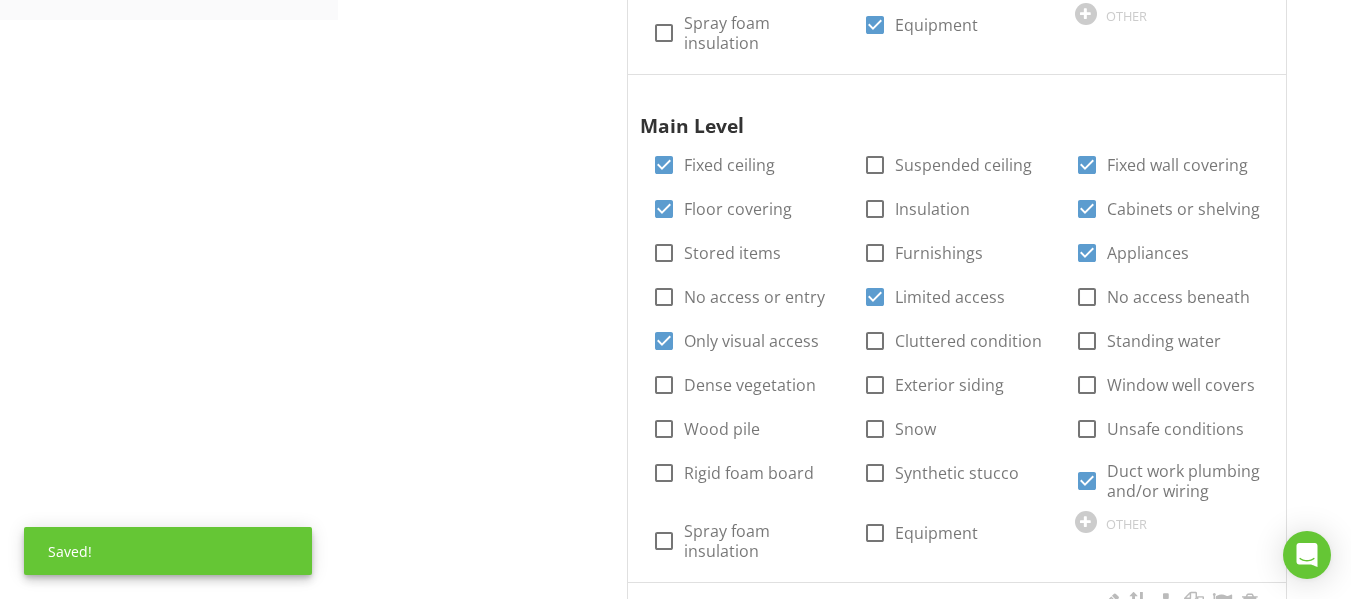 scroll, scrollTop: 1400, scrollLeft: 0, axis: vertical 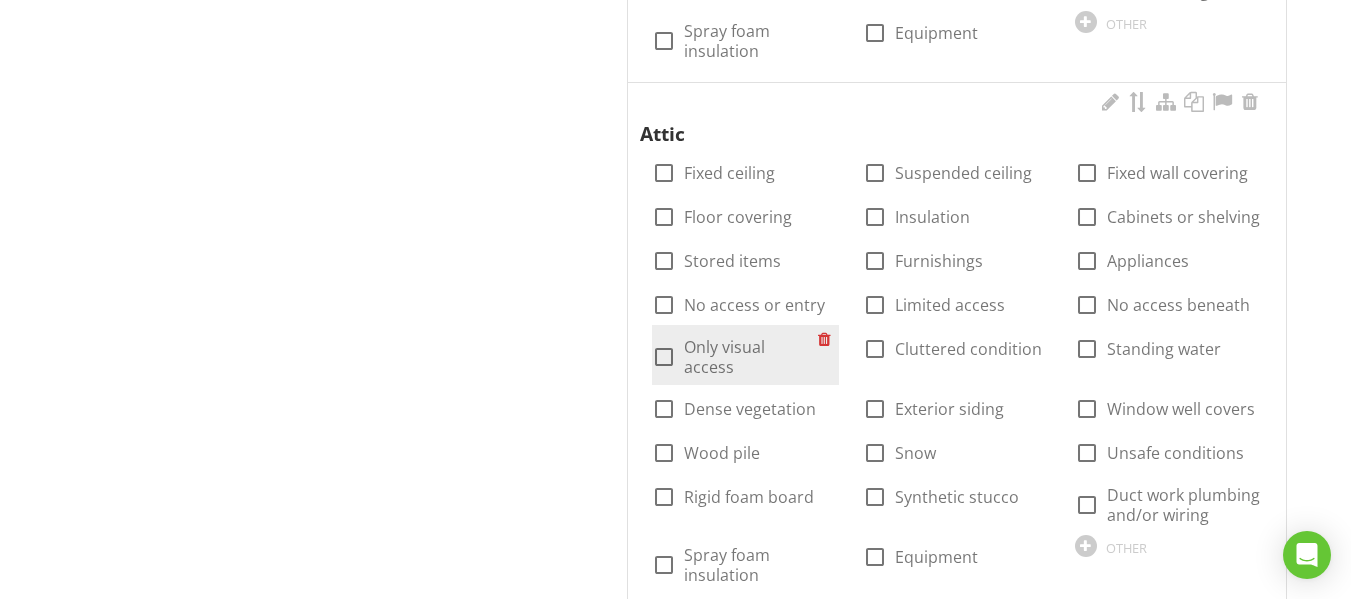 click on "Only visual access" at bounding box center (751, 357) 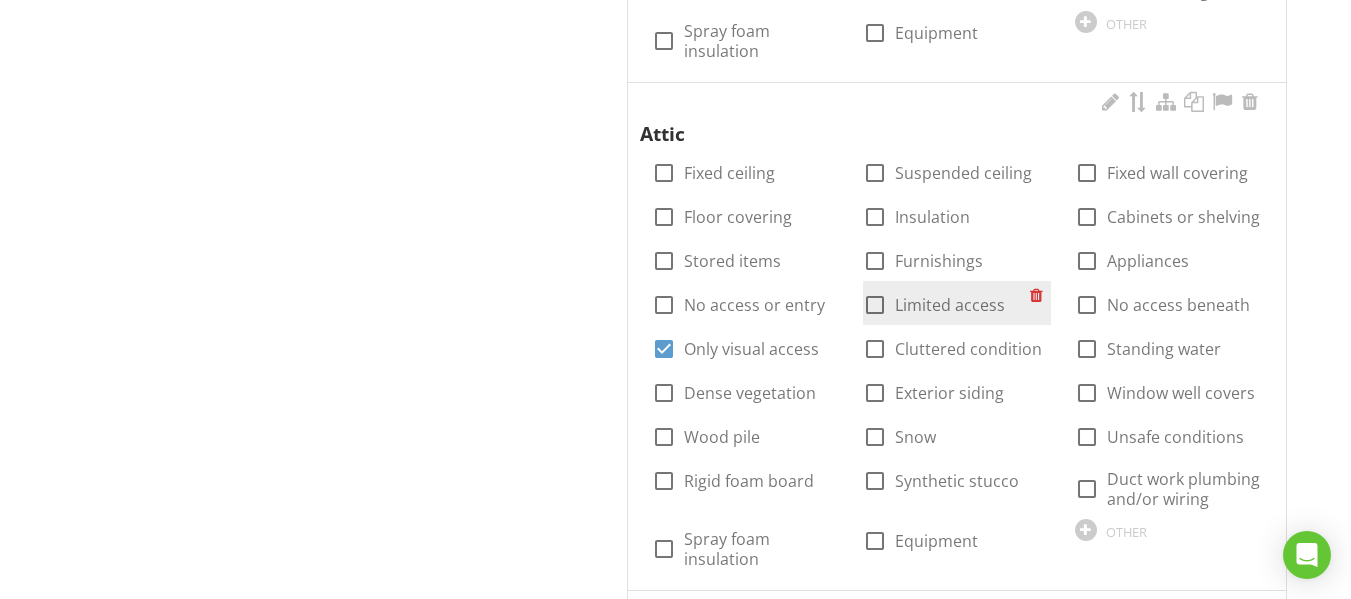 click at bounding box center [875, 305] 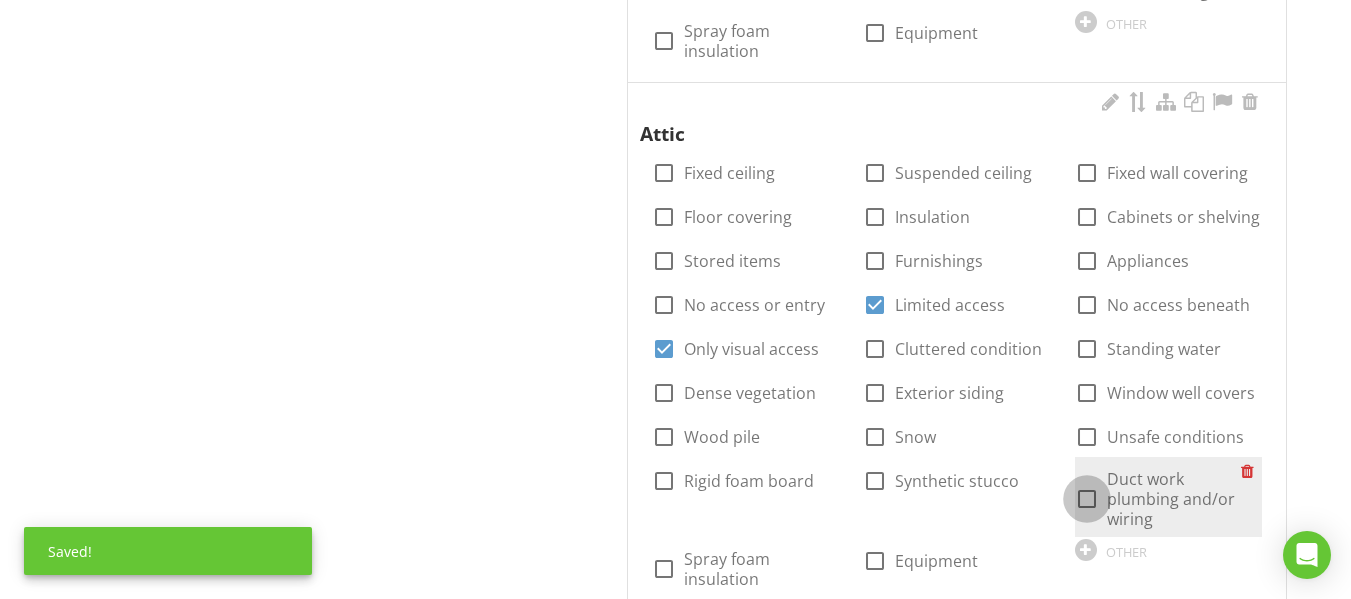 click at bounding box center (1087, 499) 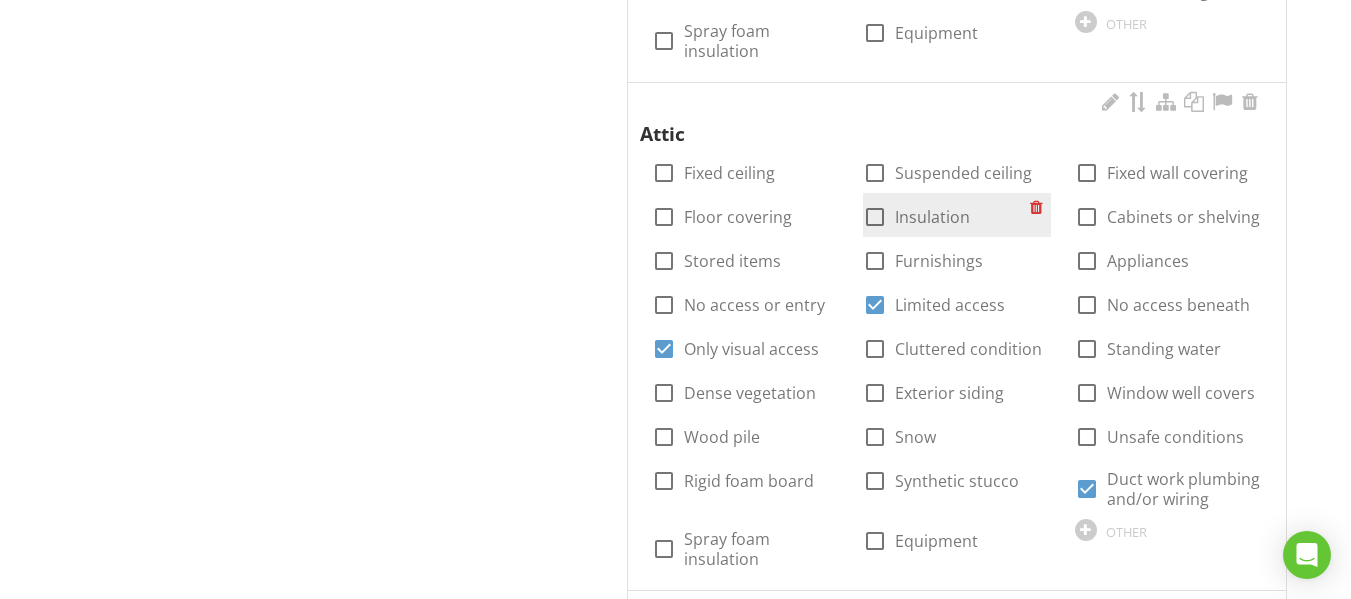 click at bounding box center (875, 217) 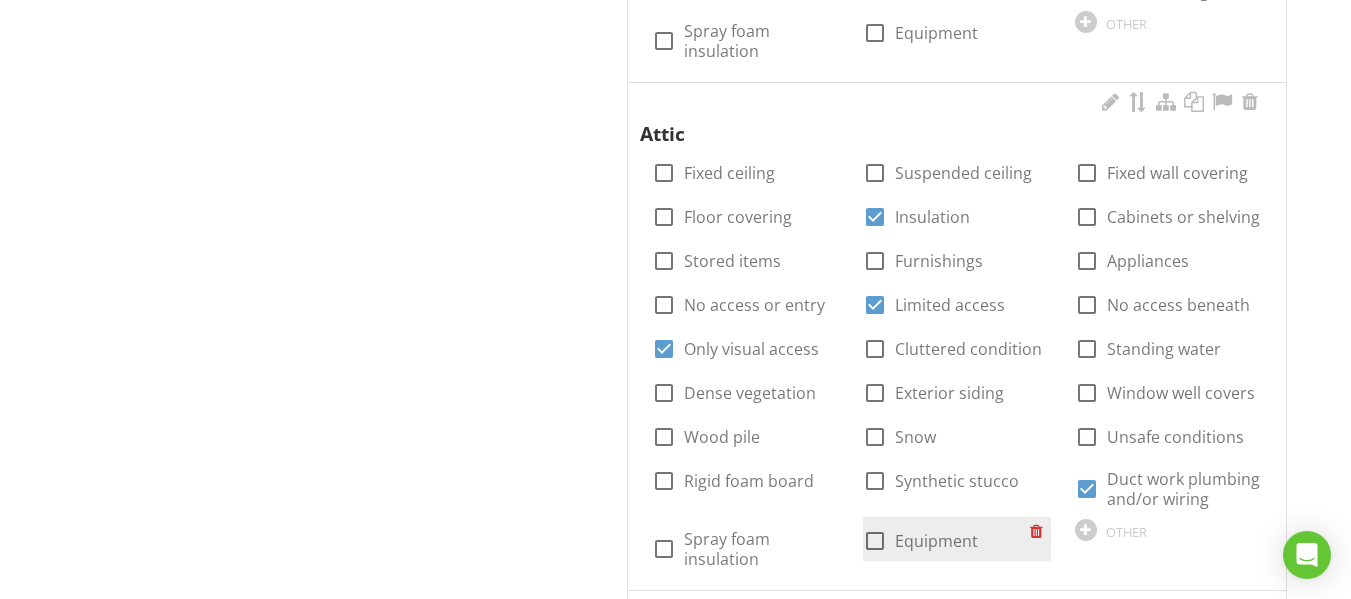 click at bounding box center [875, 541] 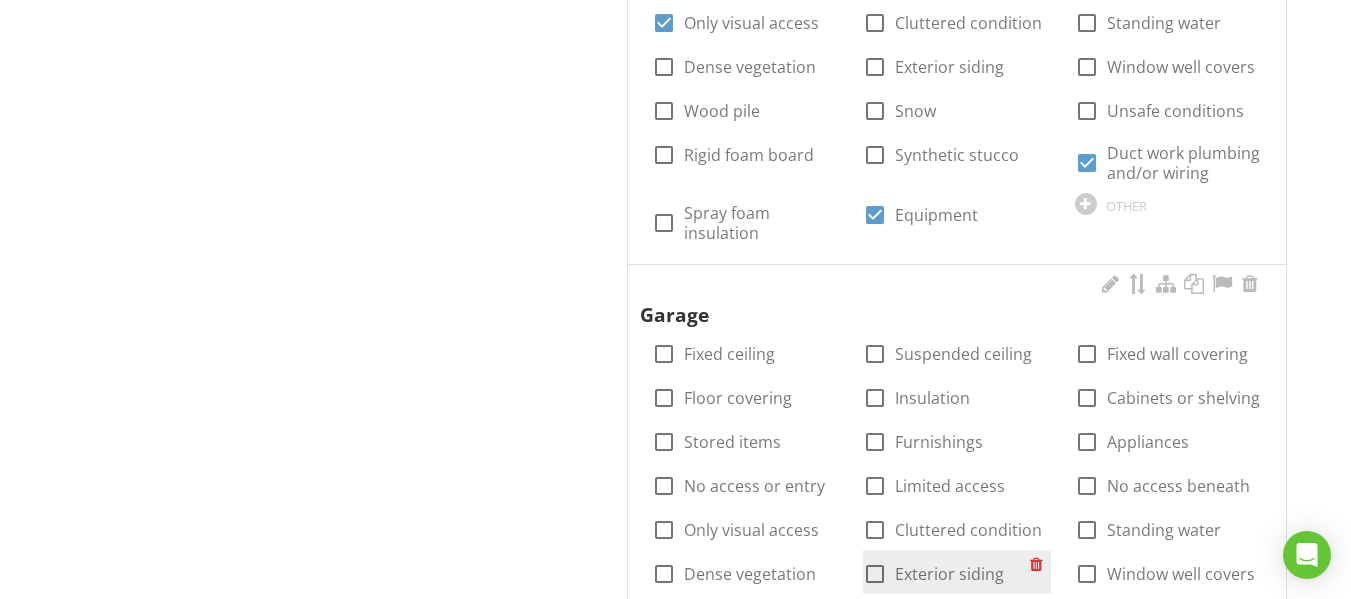 scroll, scrollTop: 1800, scrollLeft: 0, axis: vertical 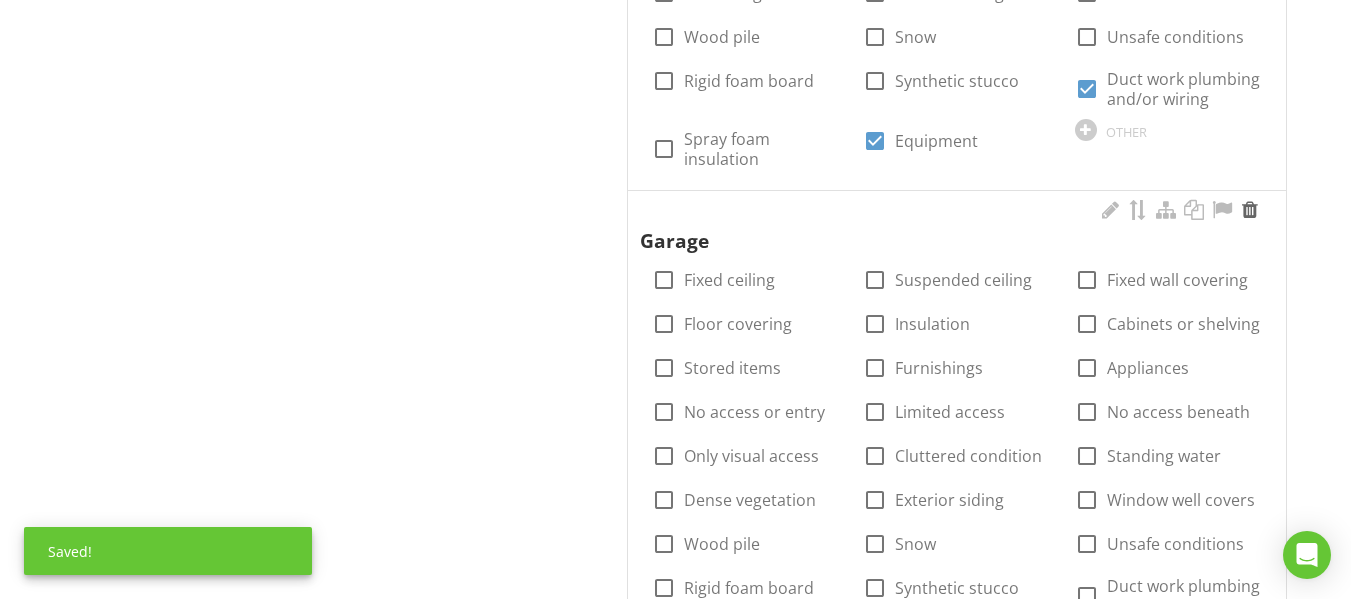 click at bounding box center (1250, 210) 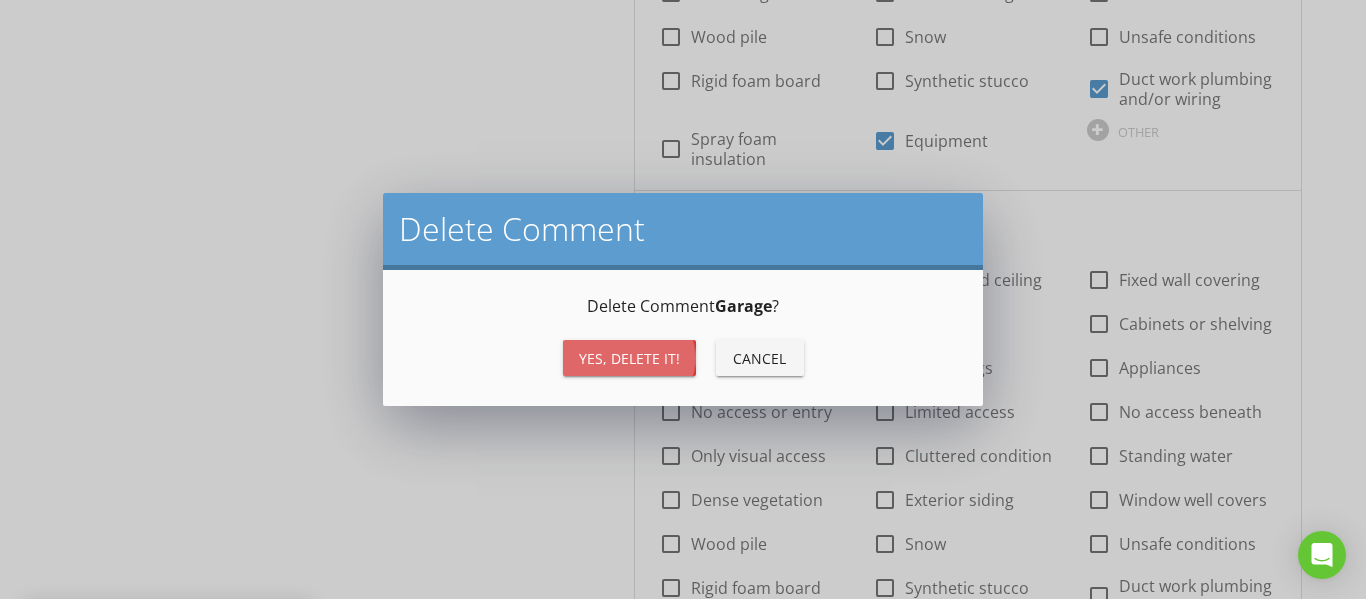click on "Yes, Delete it!" at bounding box center [629, 358] 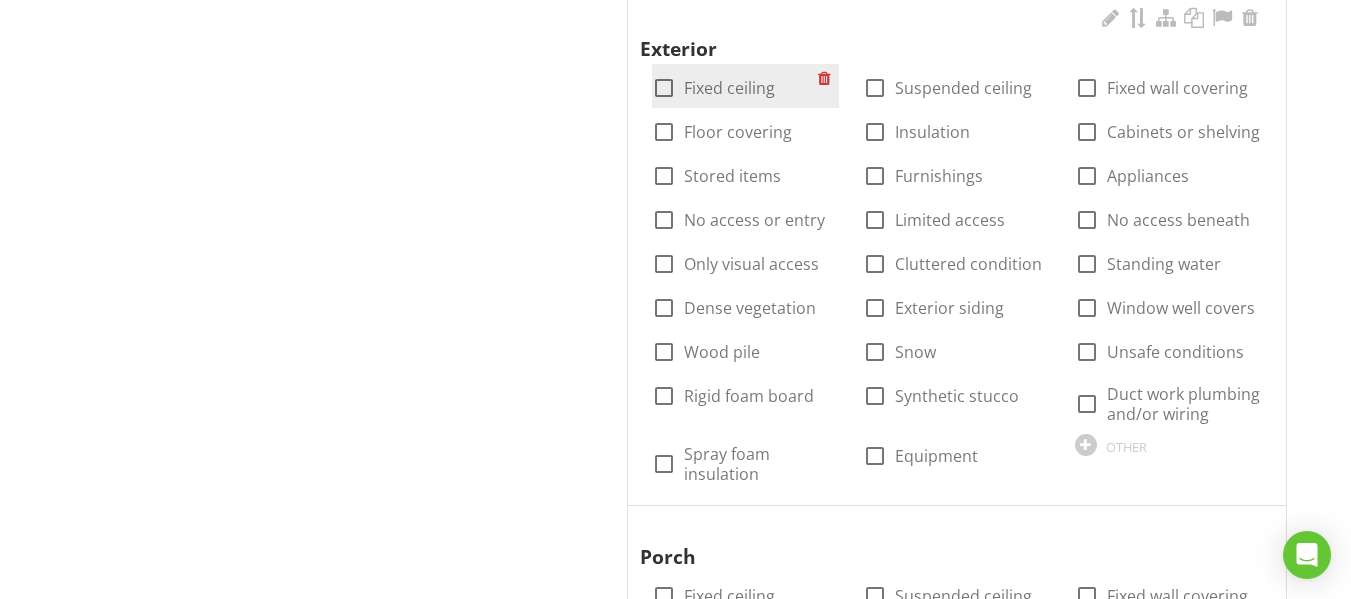 scroll, scrollTop: 2000, scrollLeft: 0, axis: vertical 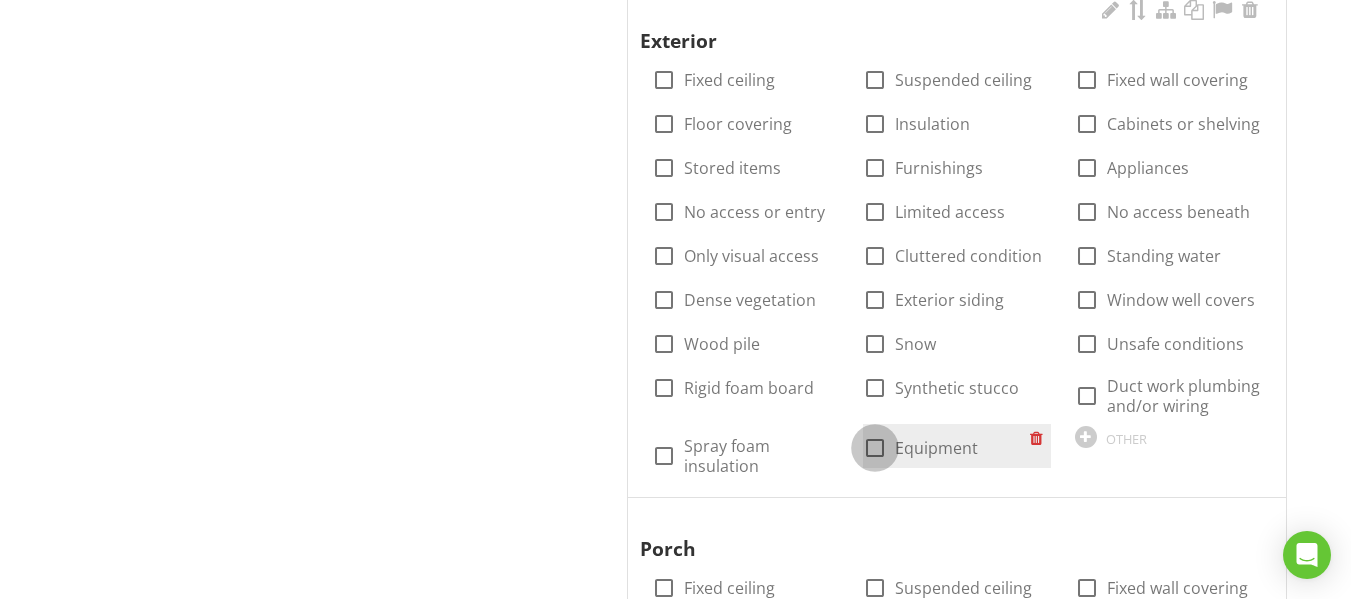 click at bounding box center (875, 448) 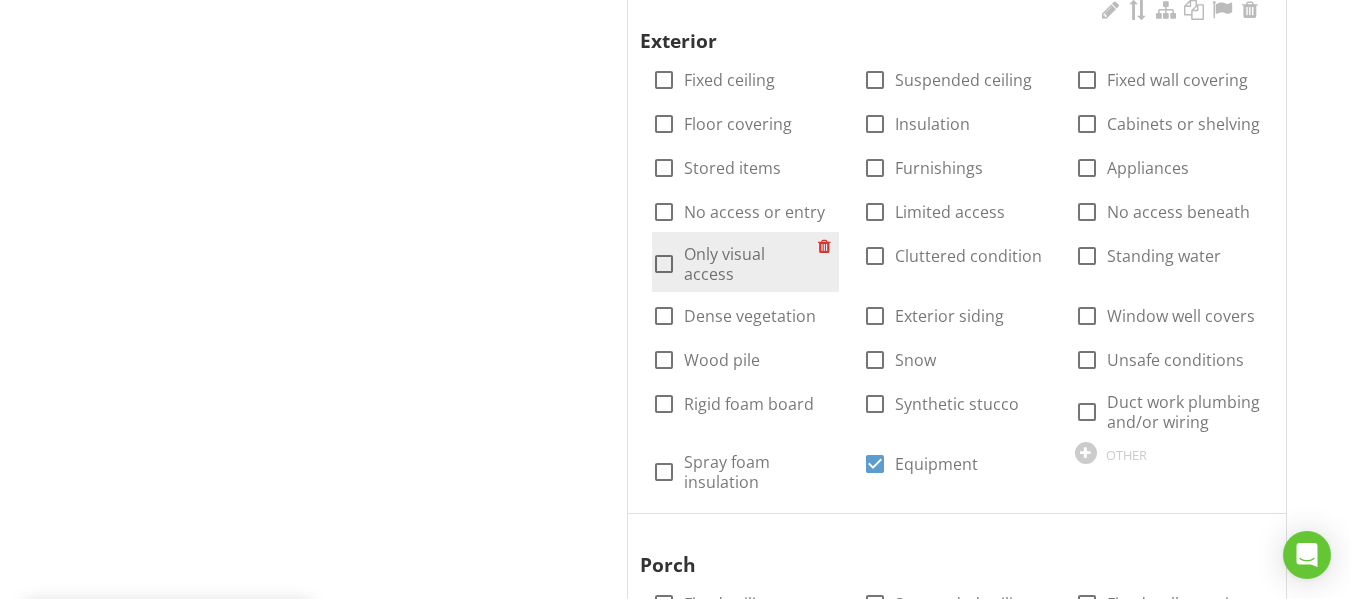 click on "check_box_outline_blank Only visual access" at bounding box center [735, 264] 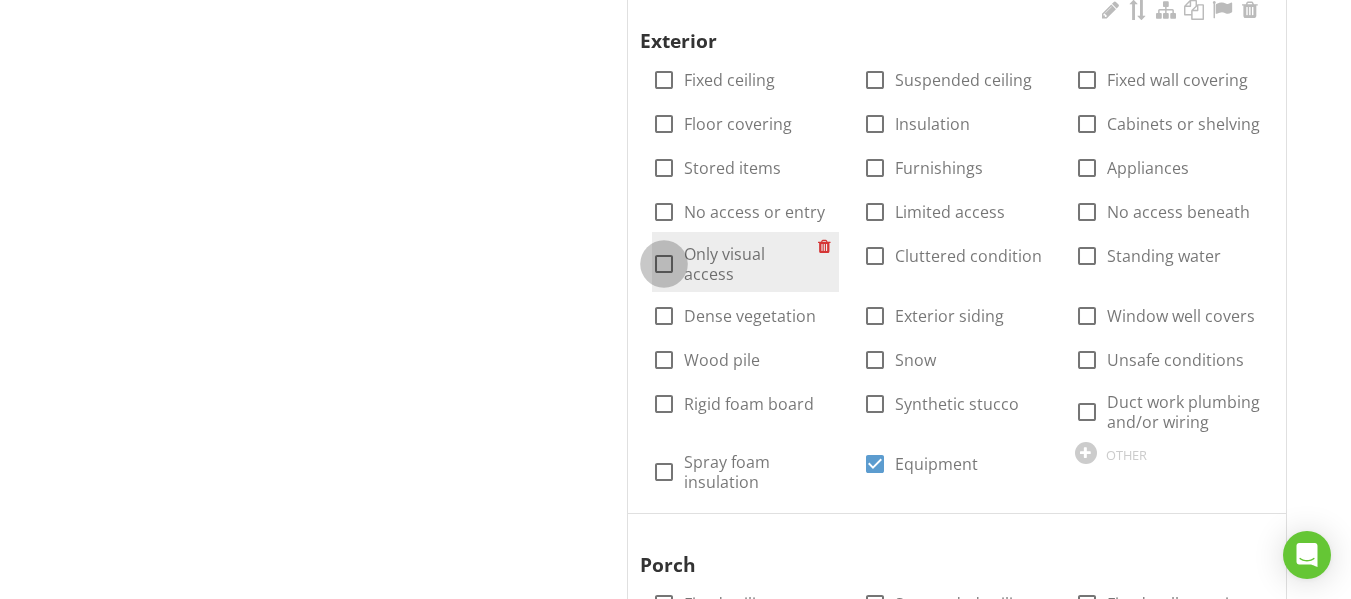 click at bounding box center [664, 264] 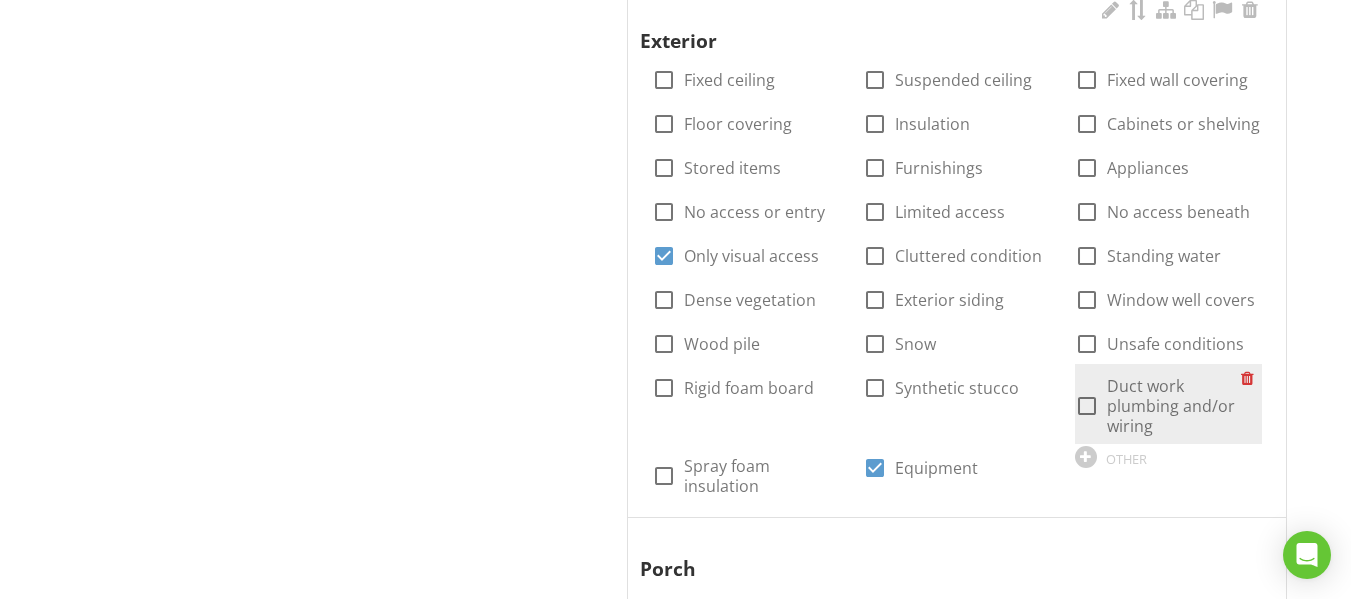 click at bounding box center (1087, 406) 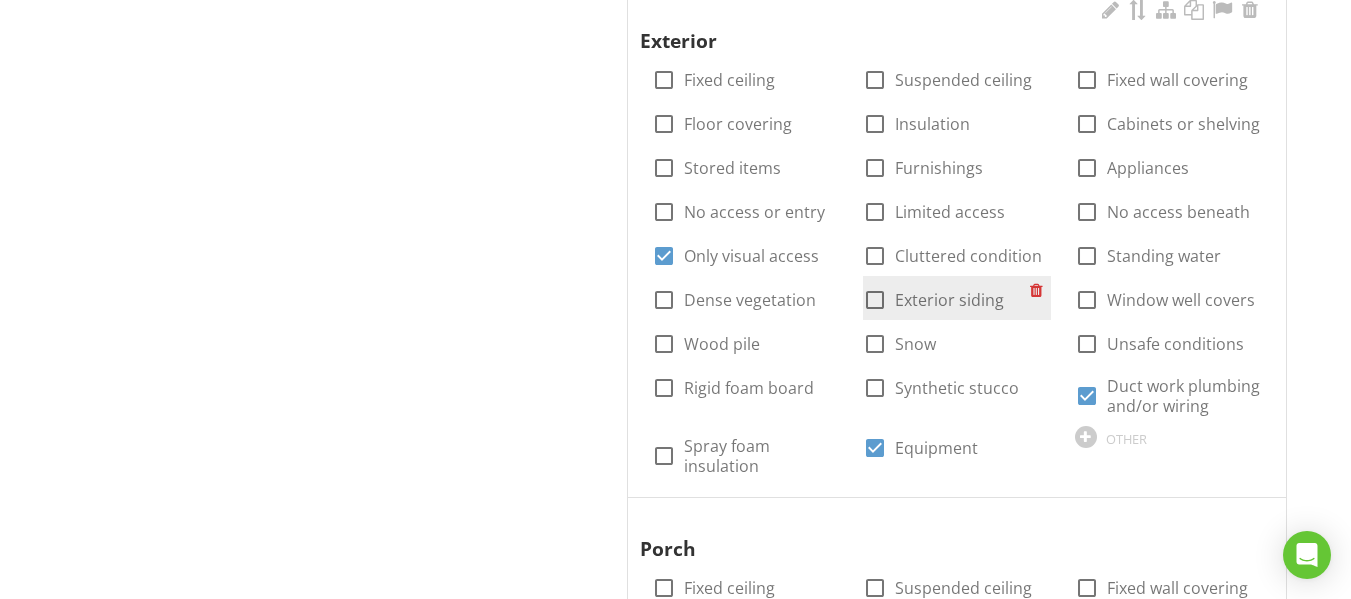click at bounding box center (875, 300) 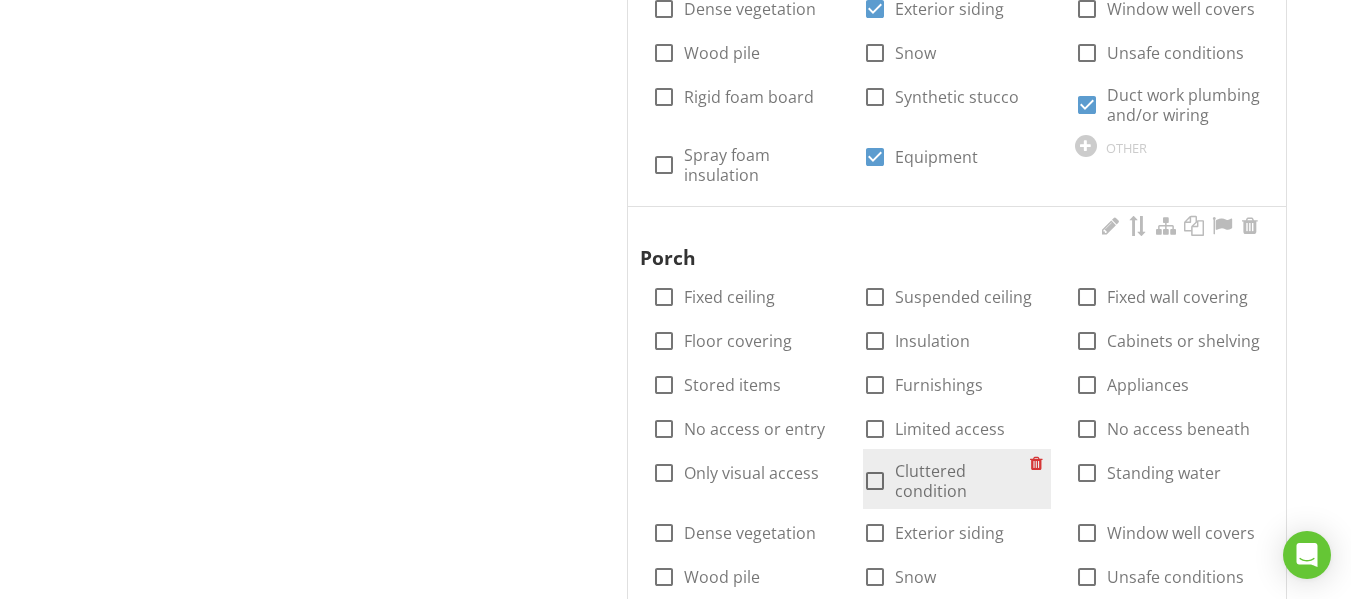 scroll, scrollTop: 2500, scrollLeft: 0, axis: vertical 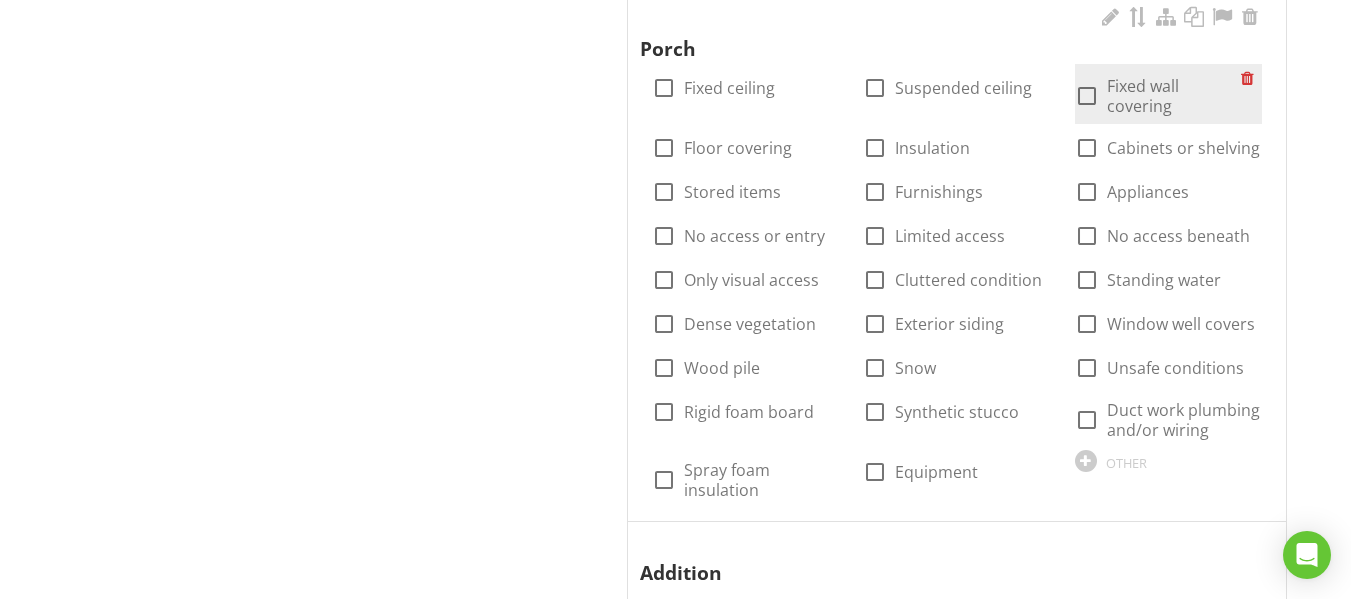 click at bounding box center (1087, 96) 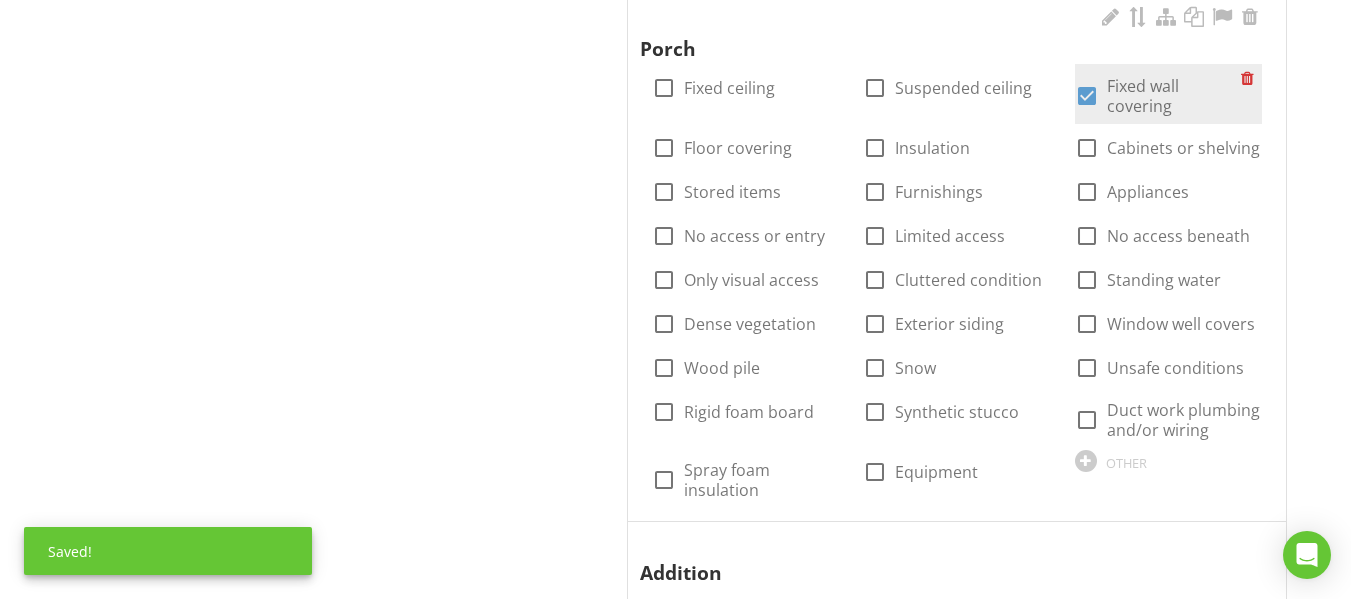 click at bounding box center (1087, 96) 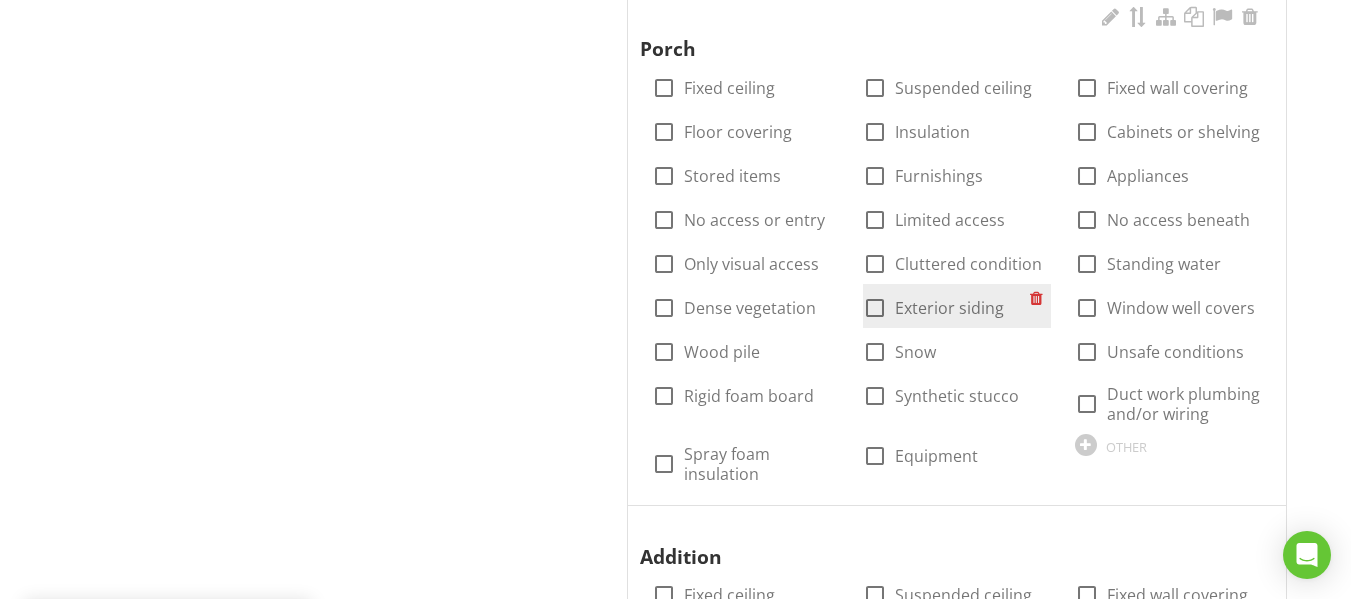 click at bounding box center [875, 308] 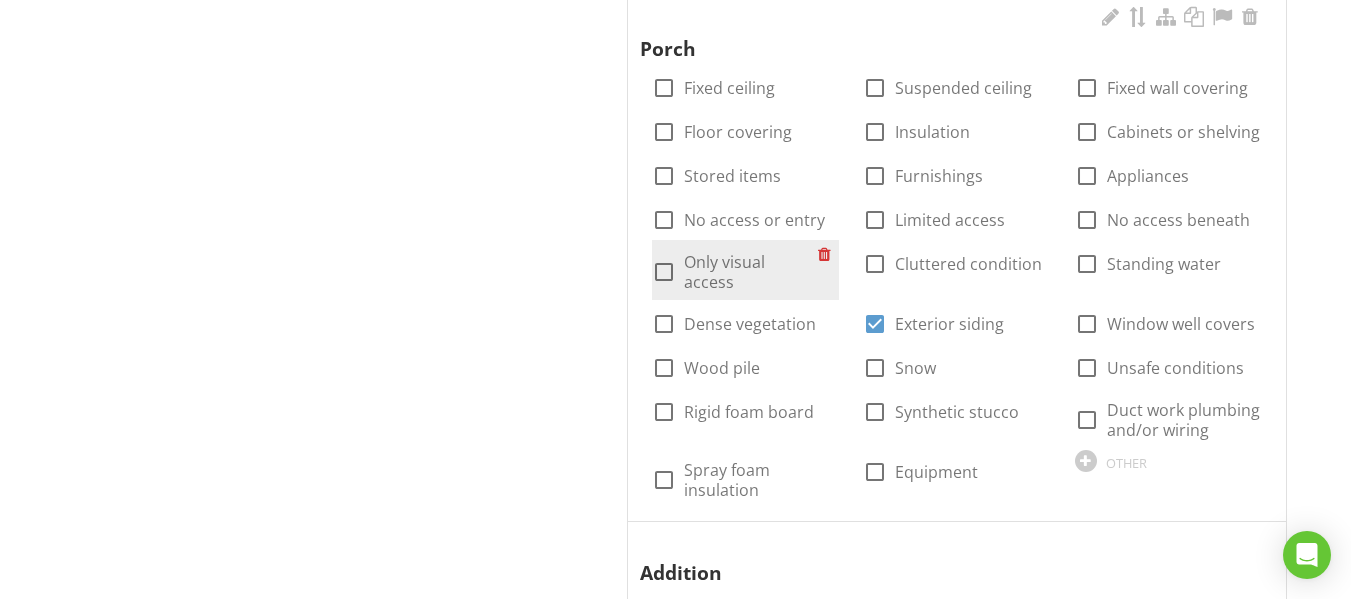 click on "Only visual access" at bounding box center [751, 272] 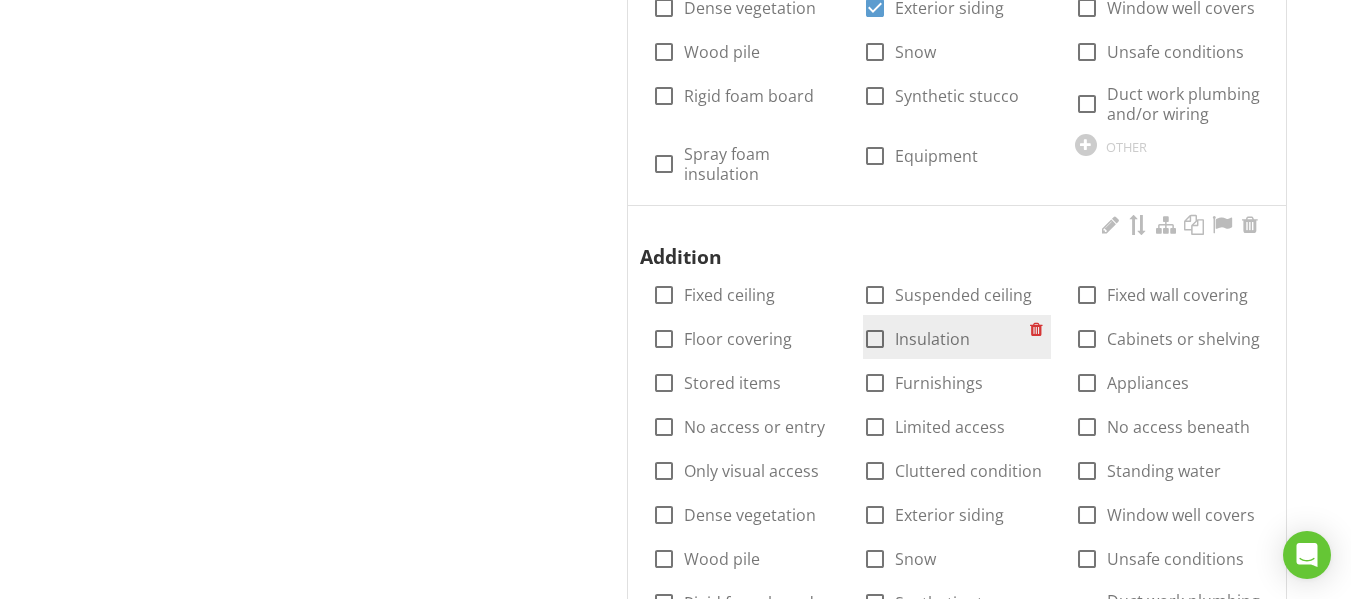 scroll, scrollTop: 2900, scrollLeft: 0, axis: vertical 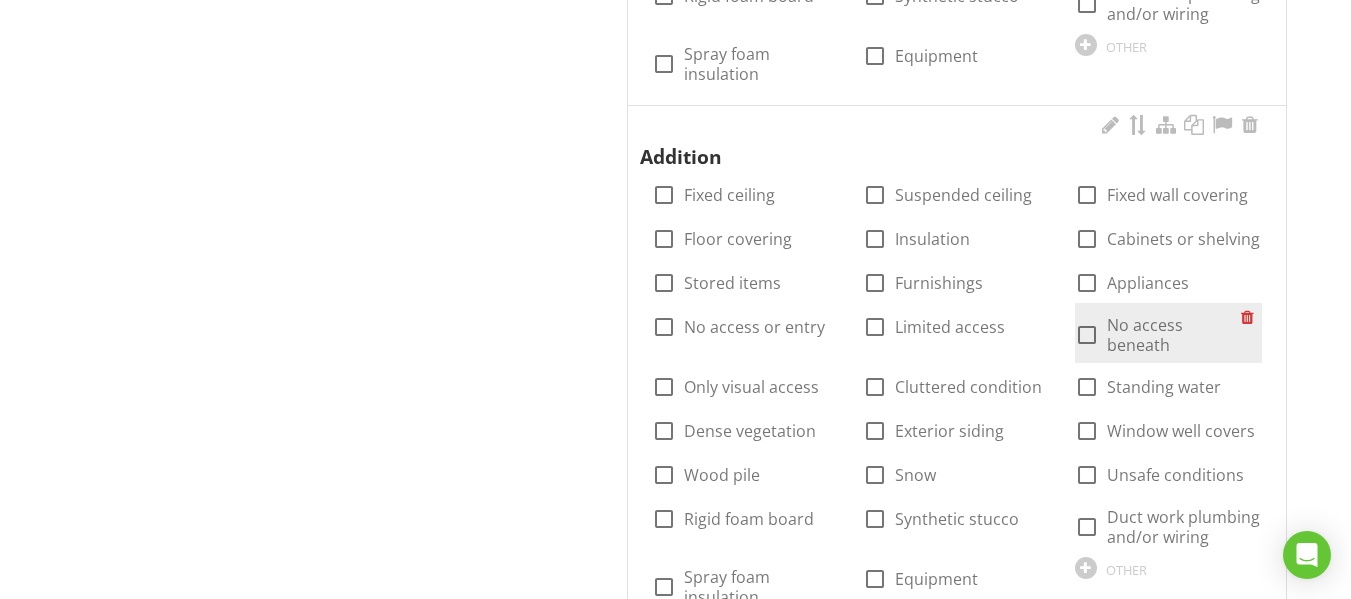 click at bounding box center (1087, 335) 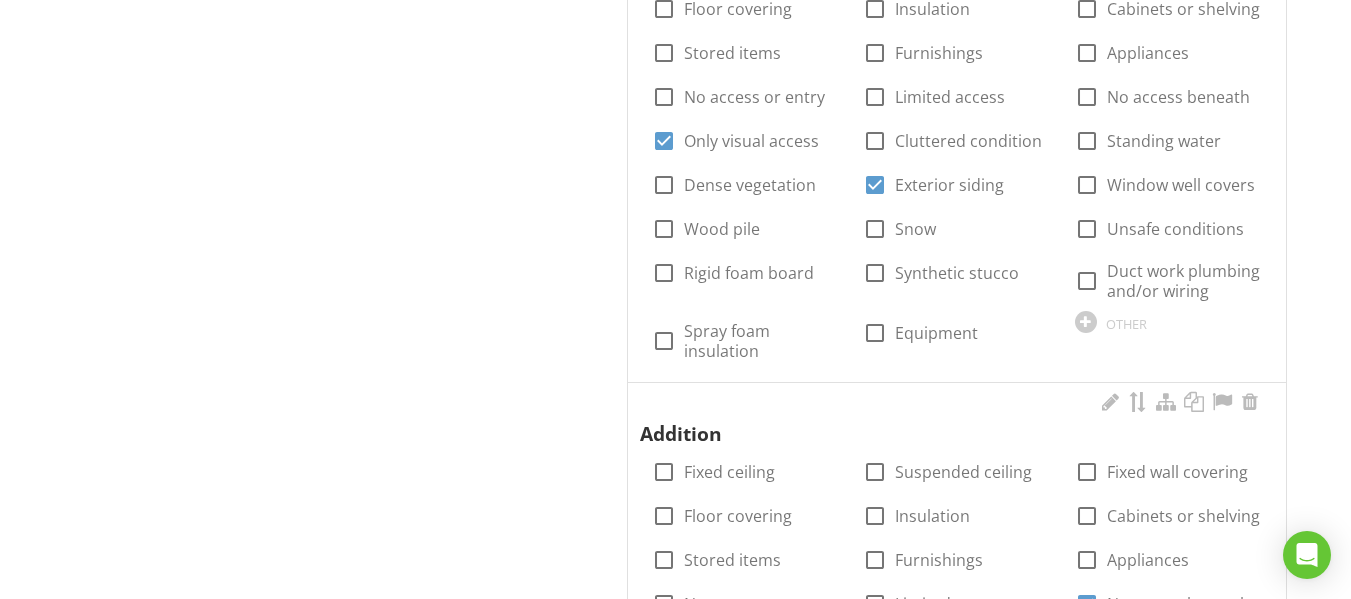 scroll, scrollTop: 2600, scrollLeft: 0, axis: vertical 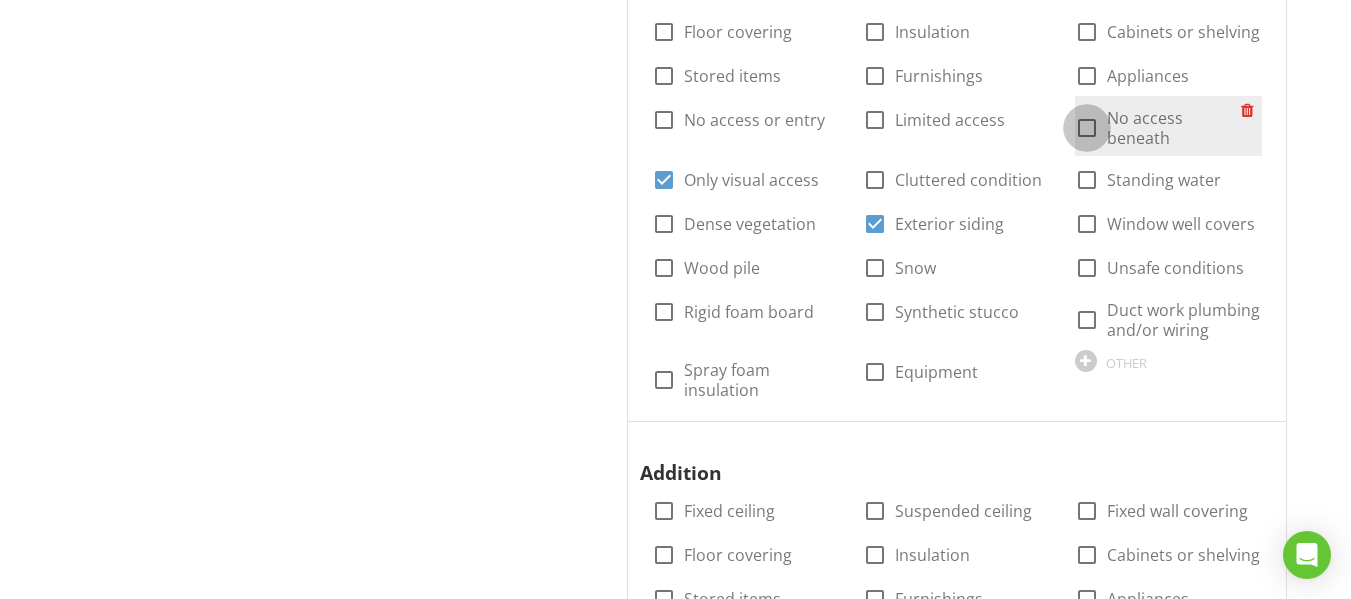click at bounding box center (1087, 128) 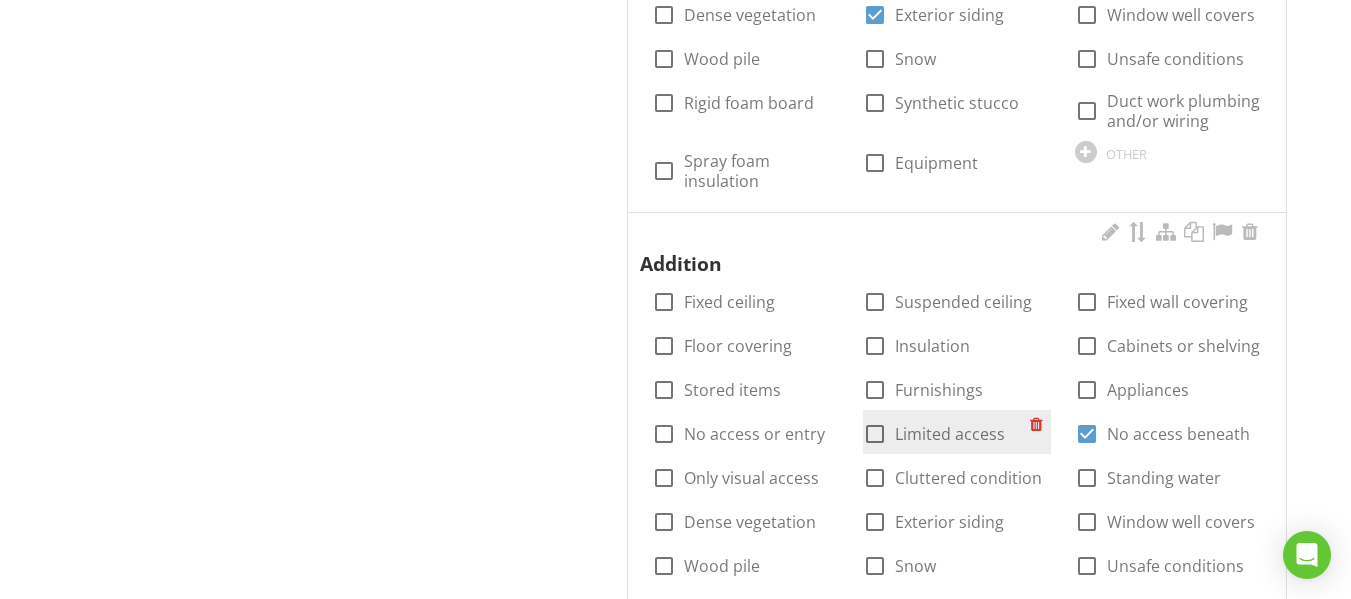 scroll, scrollTop: 3000, scrollLeft: 0, axis: vertical 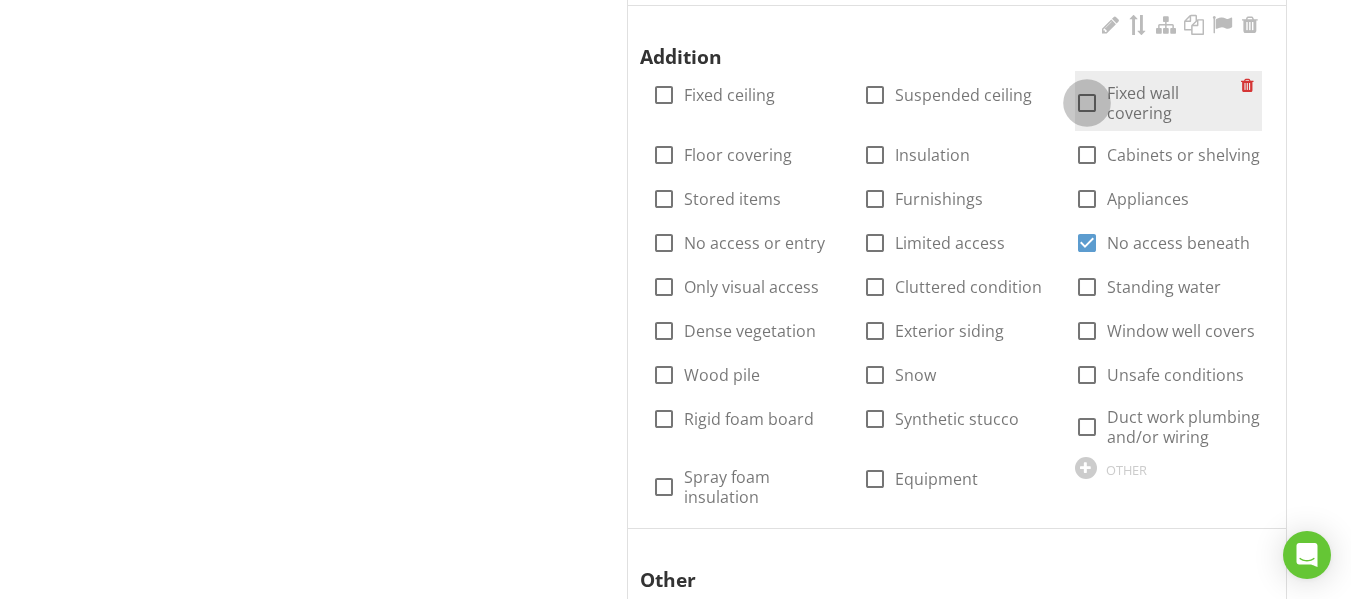 click at bounding box center (1087, 103) 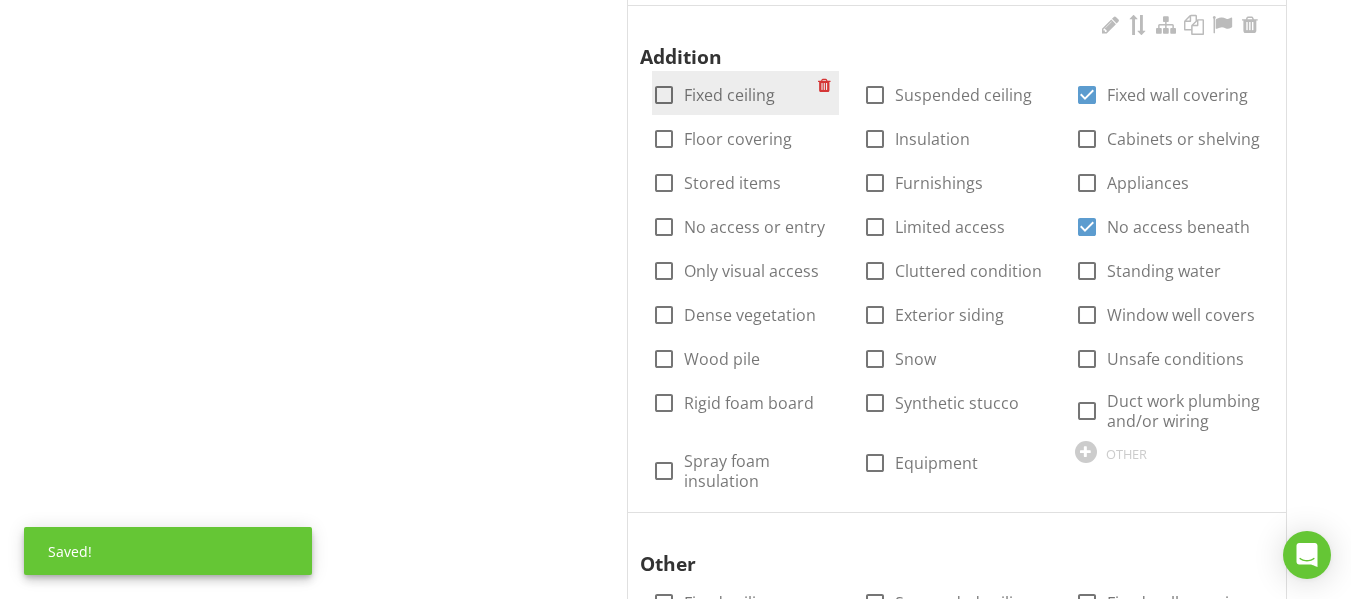 click at bounding box center [664, 95] 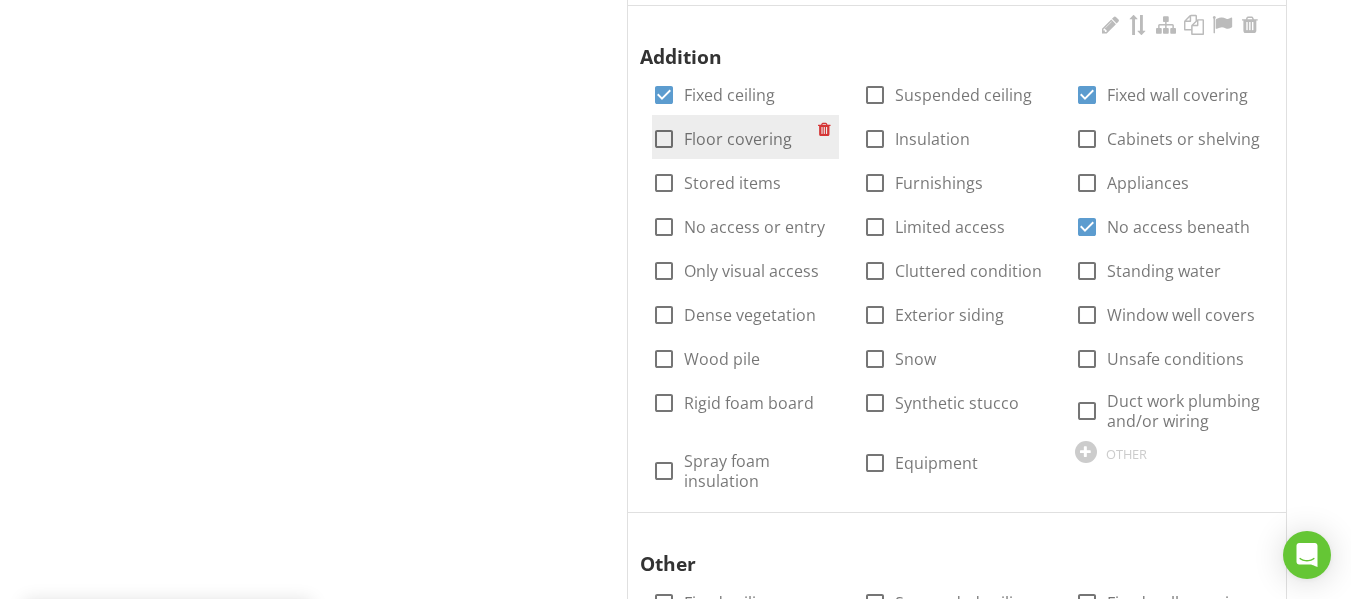 click at bounding box center (664, 139) 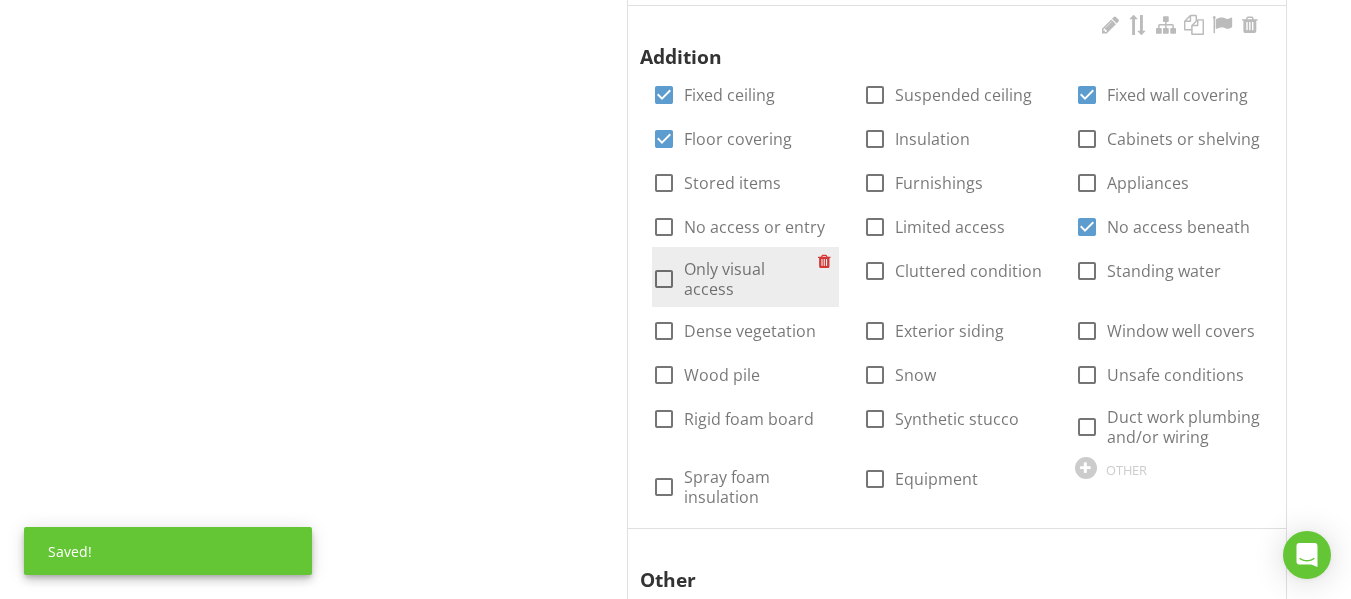 click on "check_box_outline_blank Only visual access" at bounding box center [735, 279] 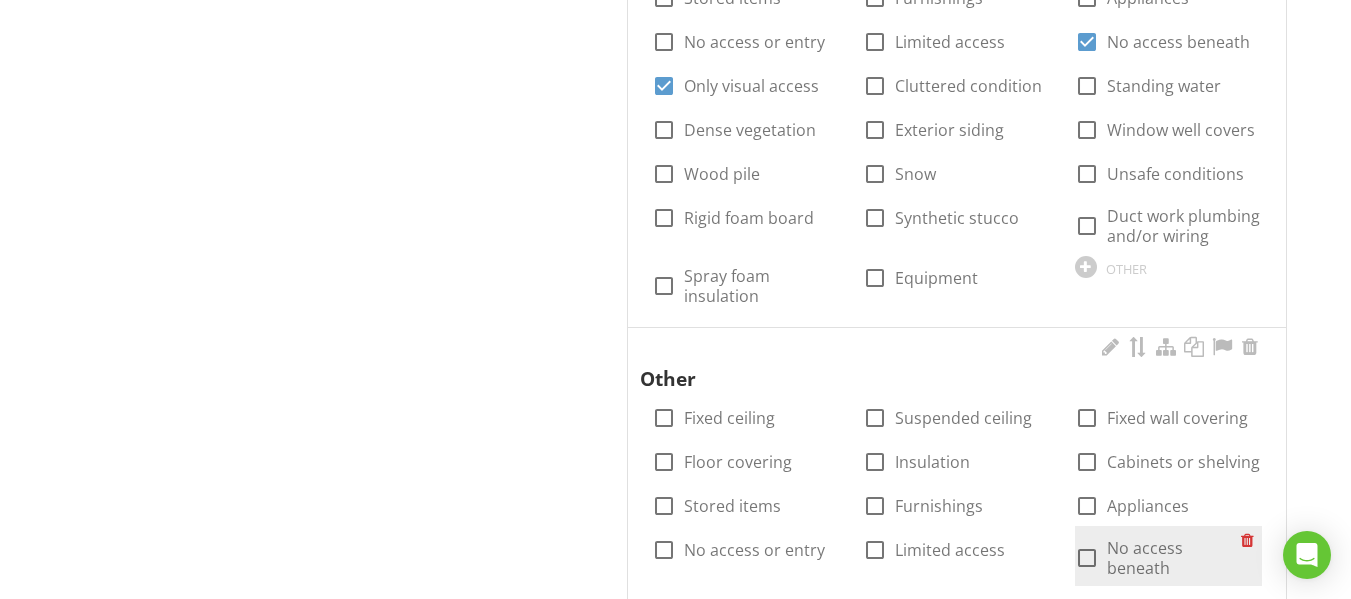 scroll, scrollTop: 3300, scrollLeft: 0, axis: vertical 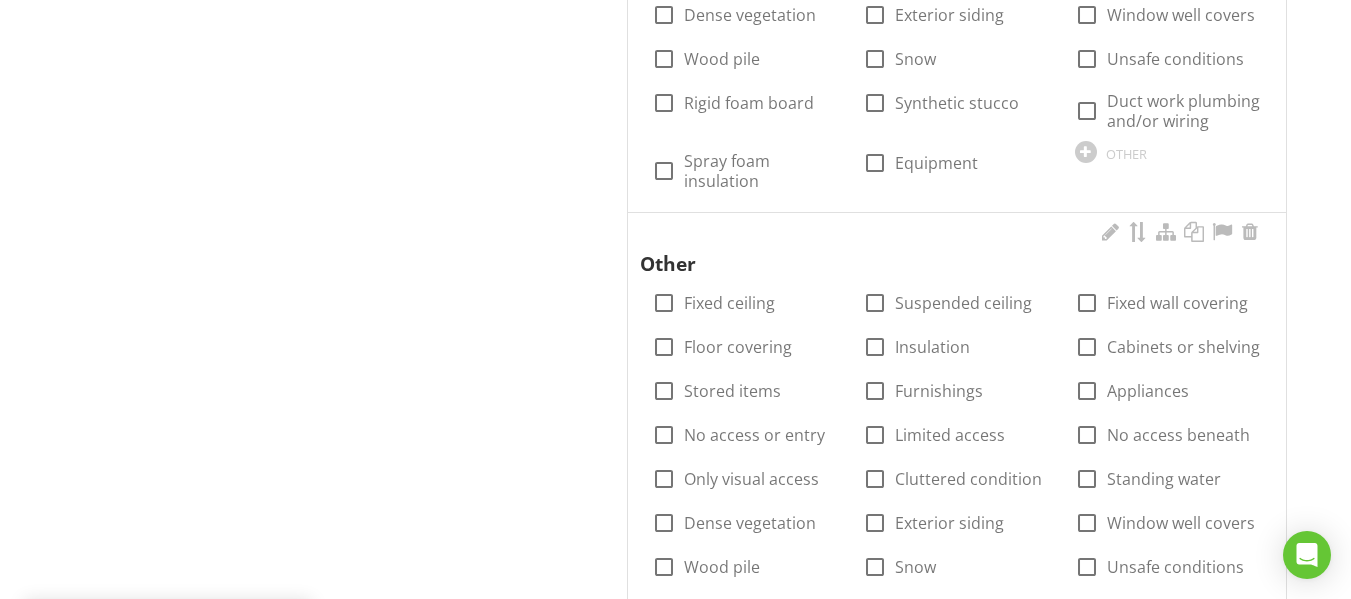 click at bounding box center [1180, 233] 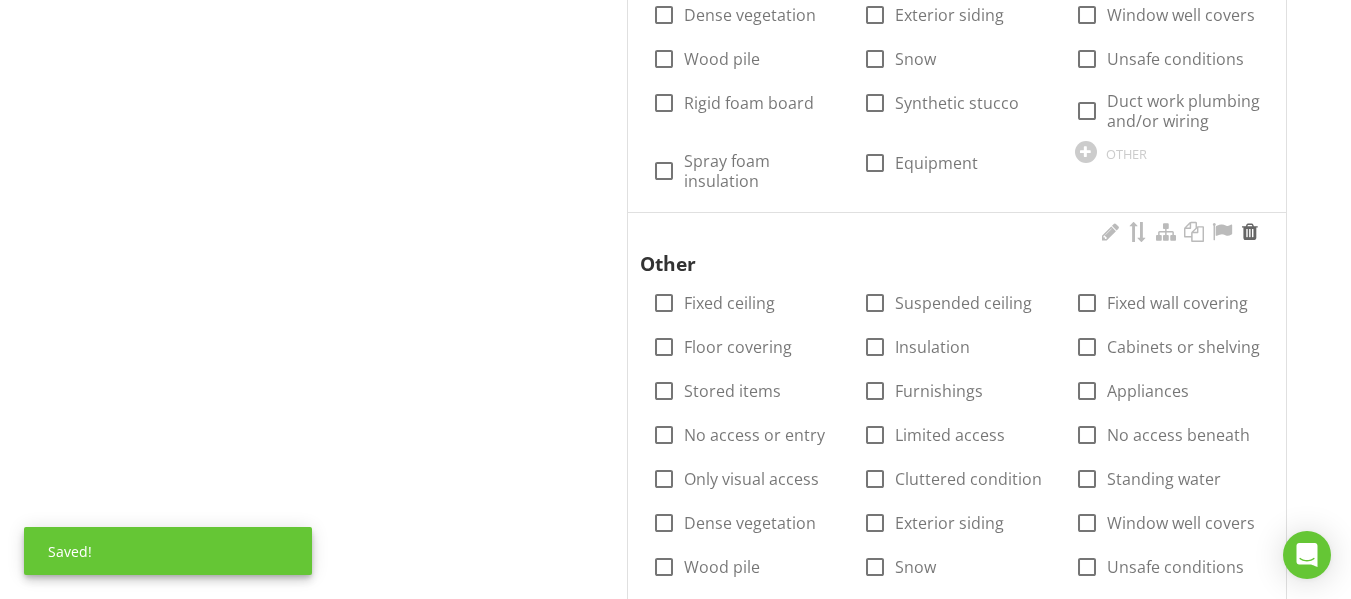click at bounding box center [1250, 232] 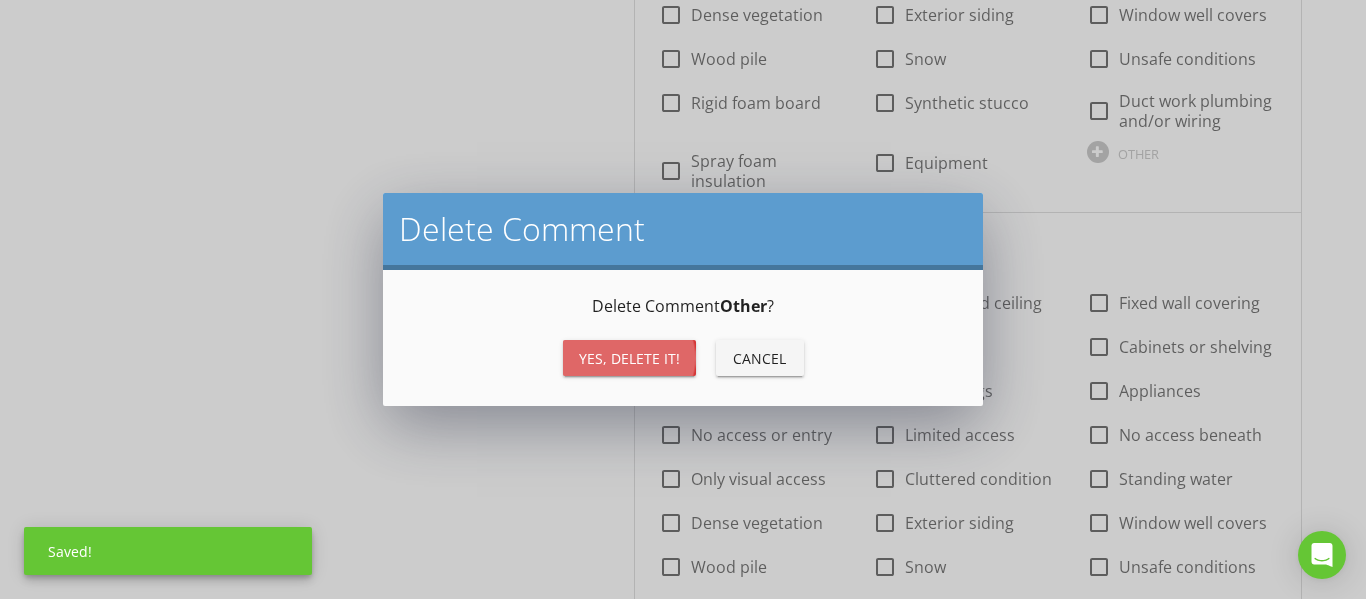 click on "Yes, Delete it!" at bounding box center (629, 358) 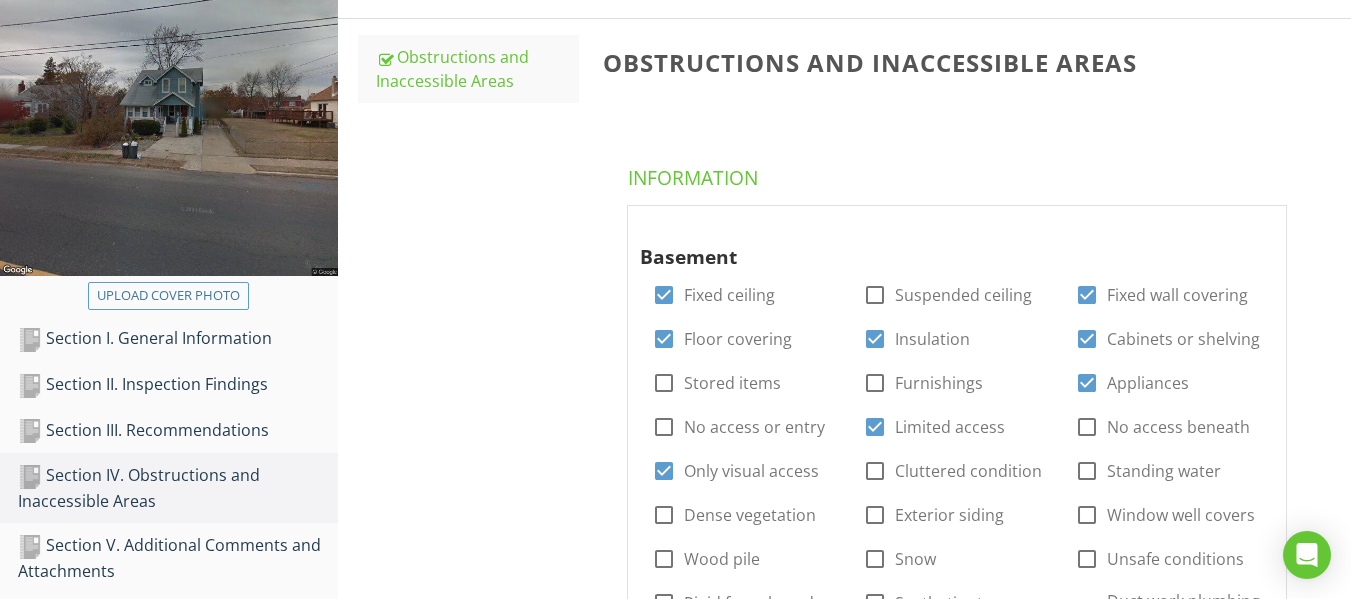 scroll, scrollTop: 500, scrollLeft: 0, axis: vertical 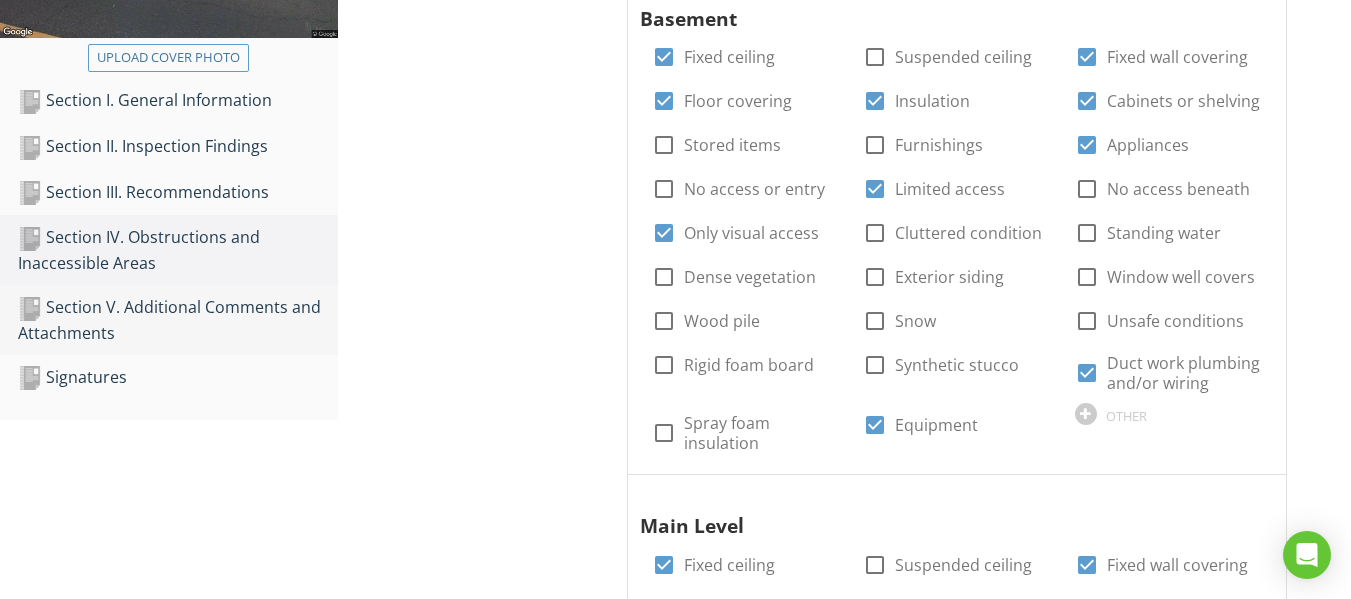 click on "Section V. Additional Comments and Attachments" at bounding box center (178, 320) 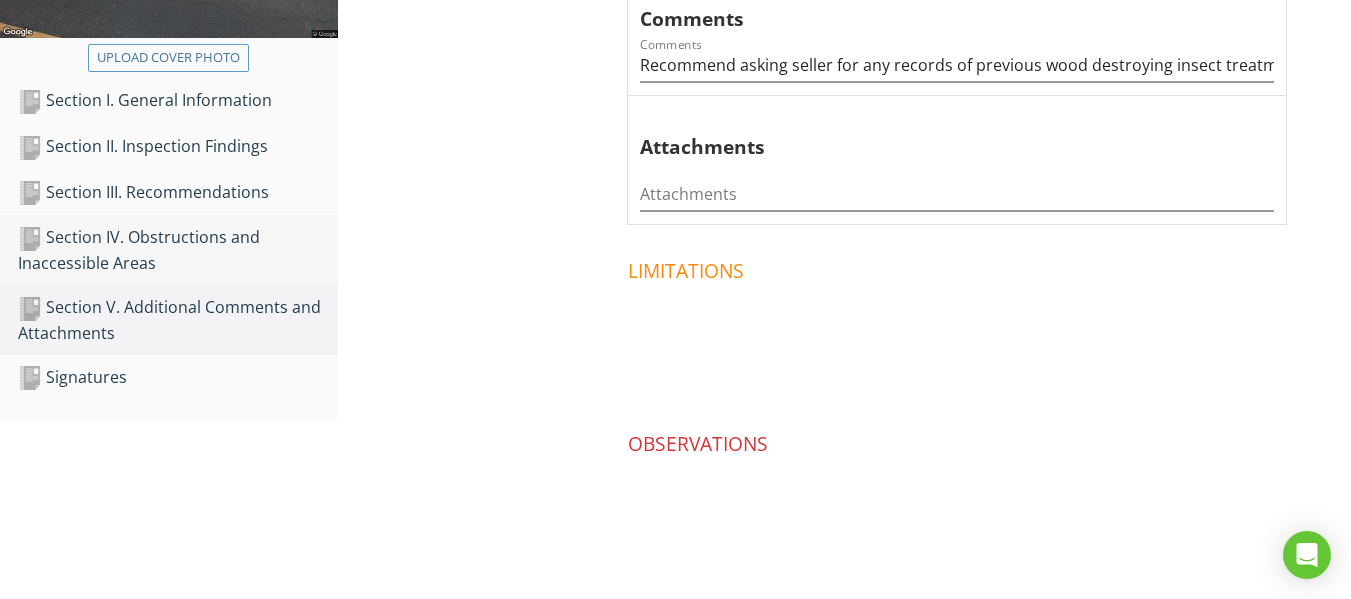 click on "Section IV. Obstructions and Inaccessible Areas" at bounding box center (178, 250) 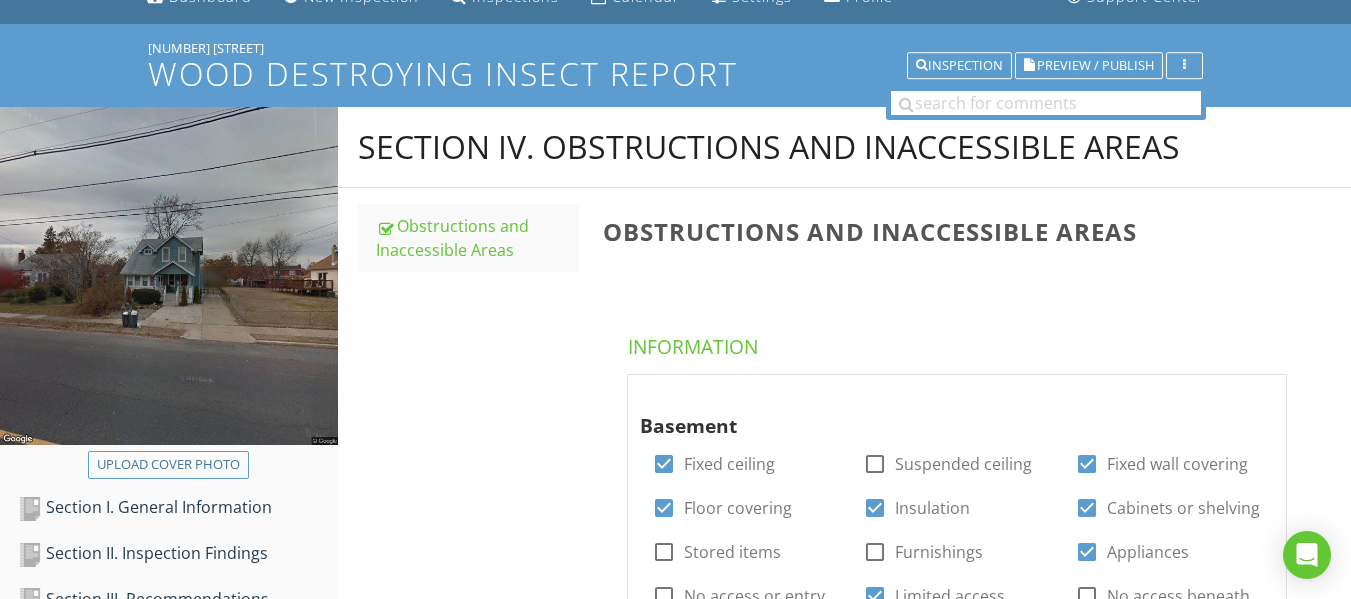 scroll, scrollTop: 0, scrollLeft: 0, axis: both 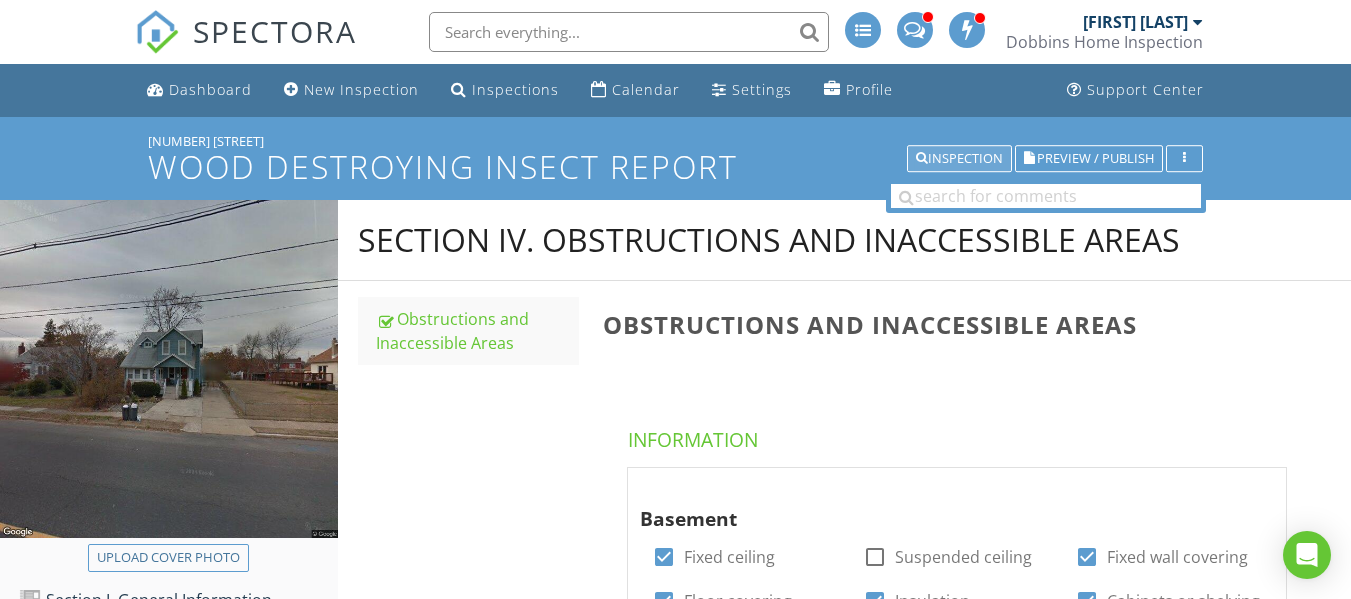 click on "Inspection" at bounding box center (959, 159) 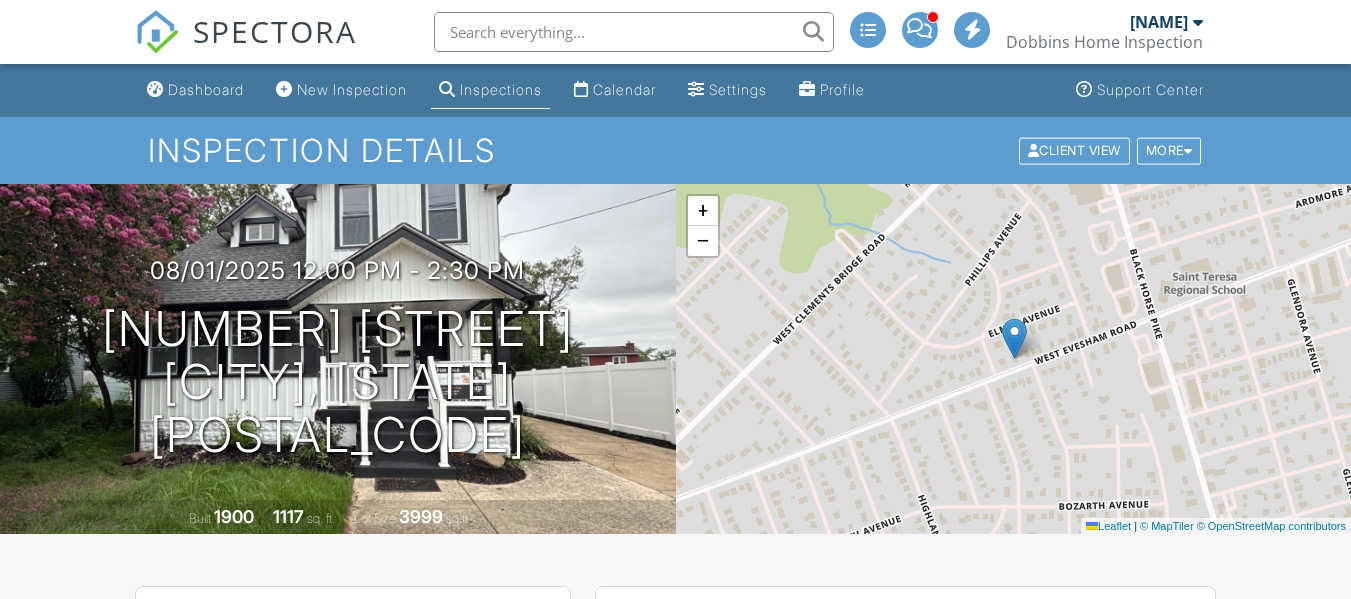 scroll, scrollTop: 0, scrollLeft: 0, axis: both 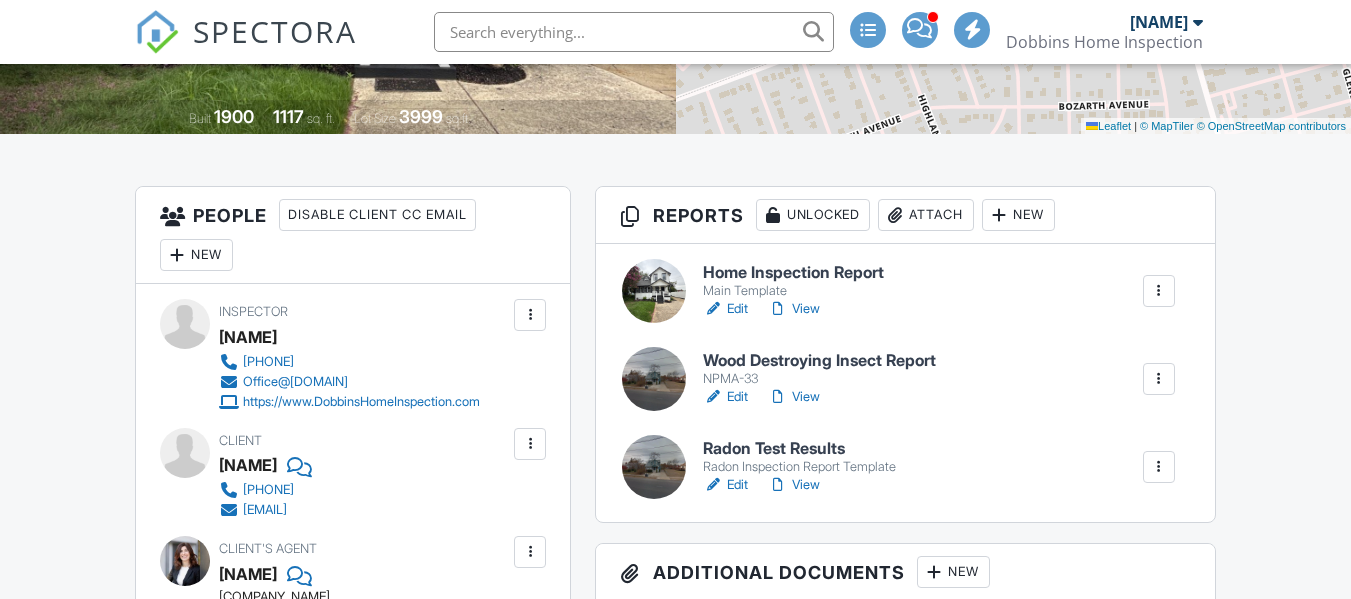 click on "Home Inspection Report" at bounding box center [793, 273] 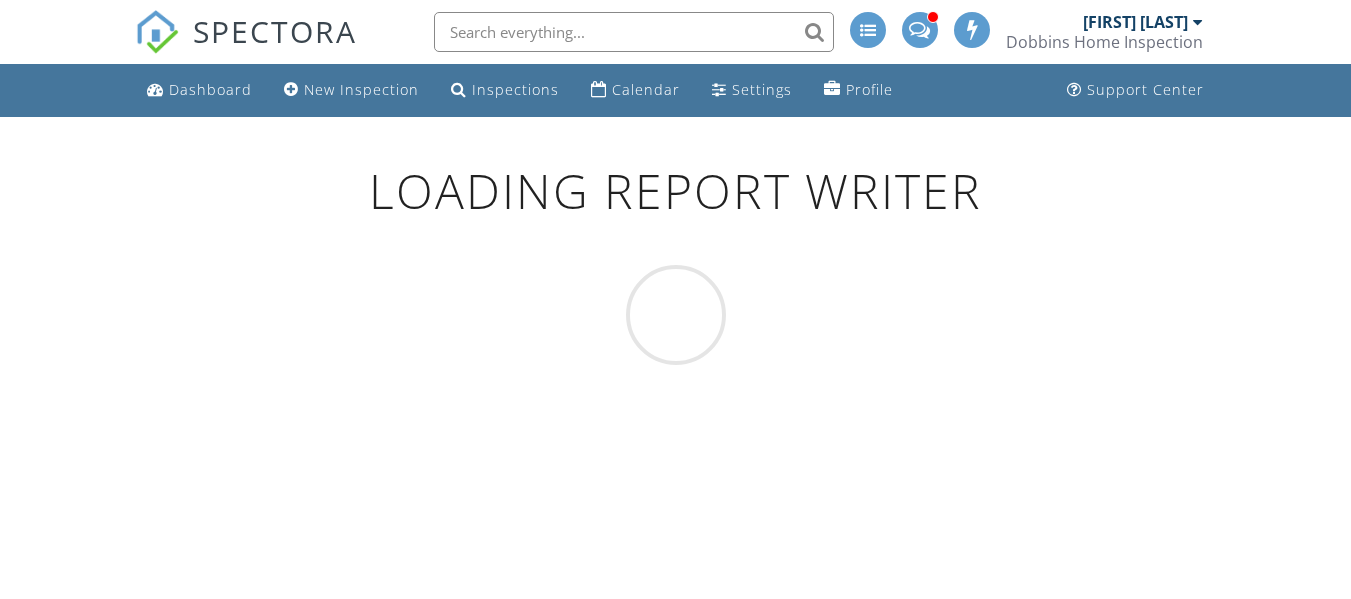 scroll, scrollTop: 0, scrollLeft: 0, axis: both 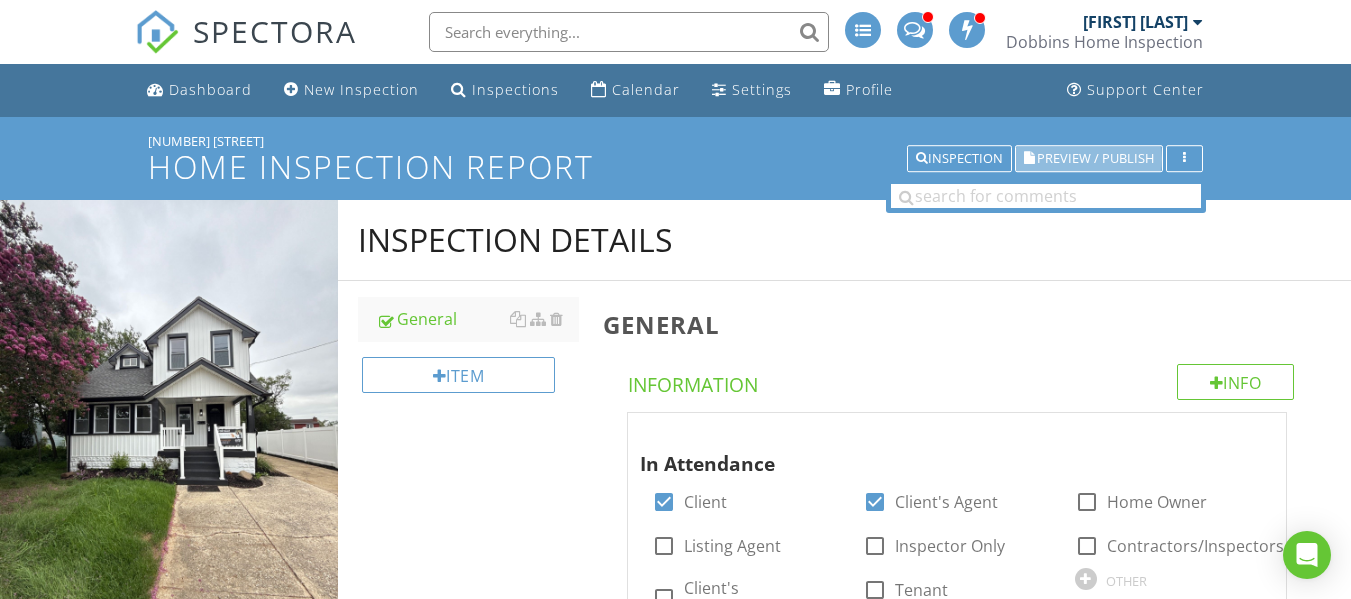 click on "Preview / Publish" at bounding box center (1095, 158) 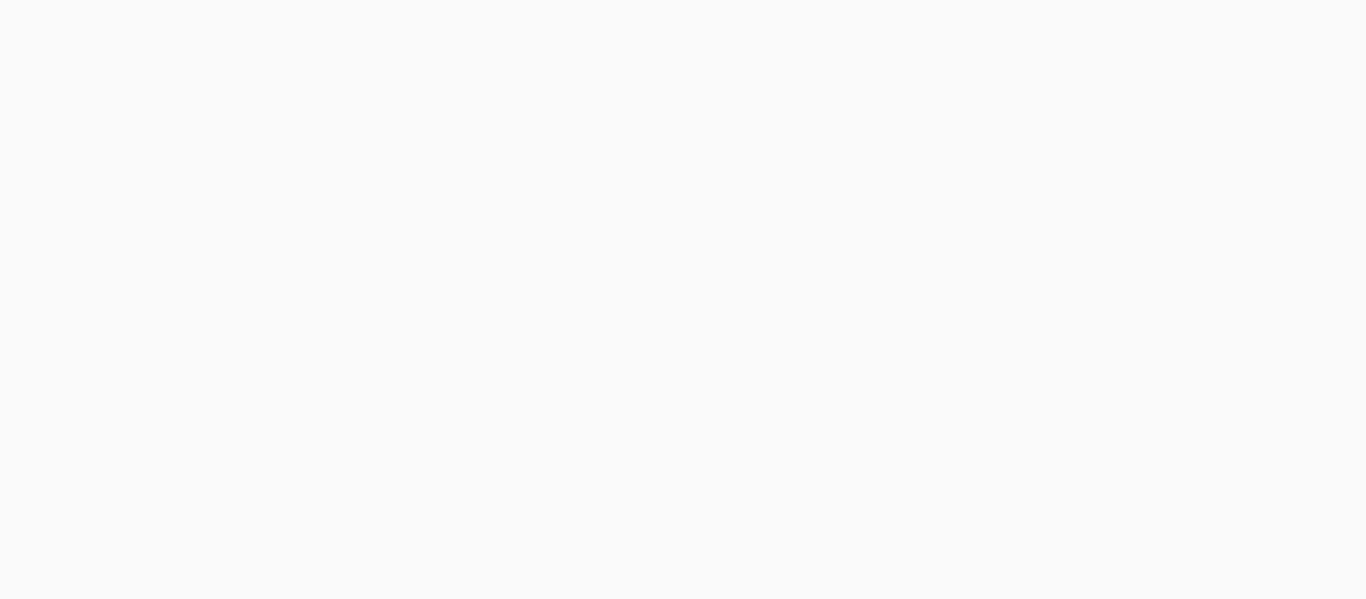 scroll, scrollTop: 0, scrollLeft: 0, axis: both 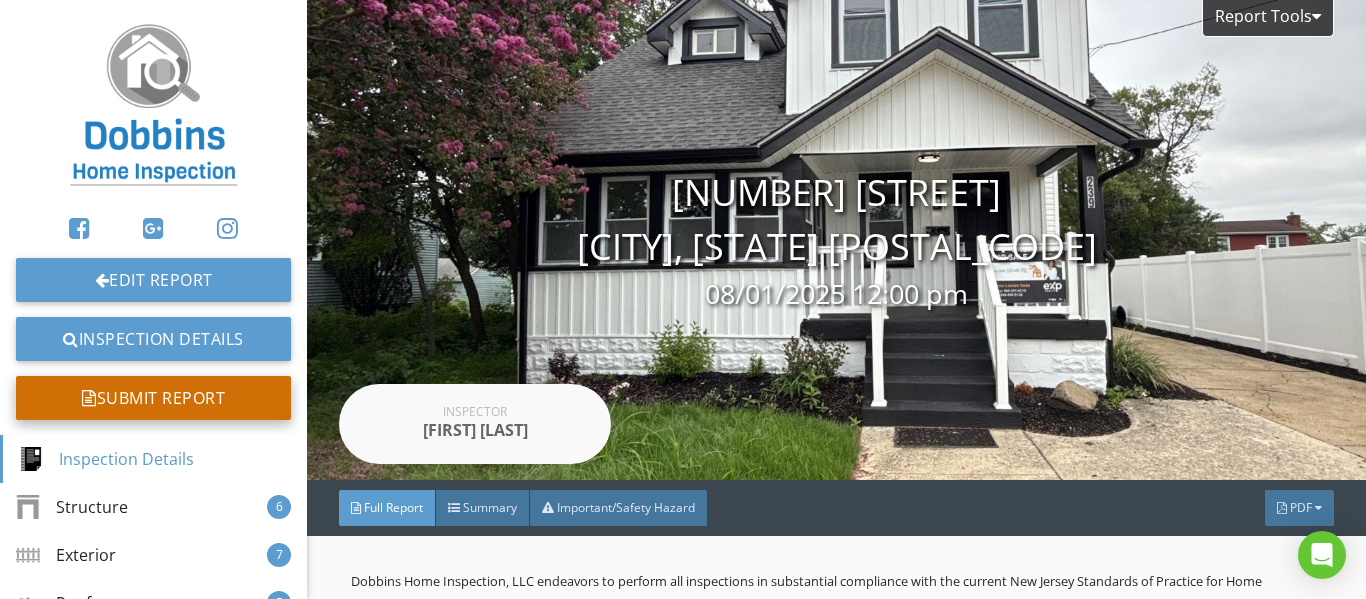 click on "Submit Report" at bounding box center (153, 398) 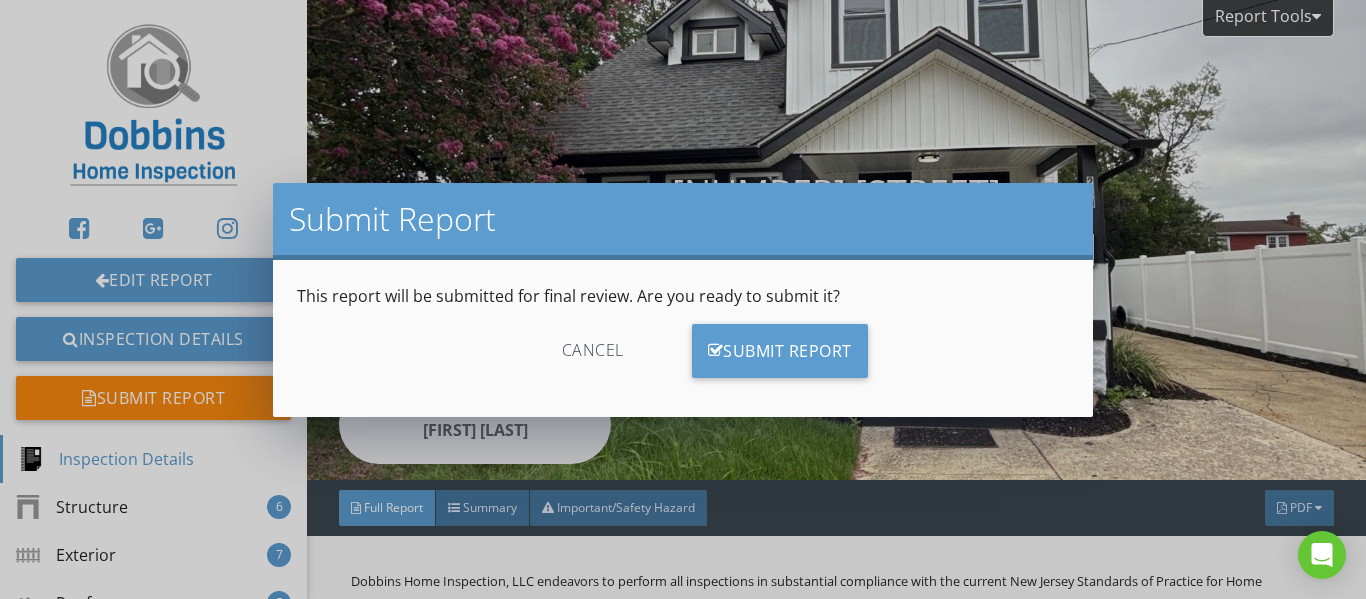 drag, startPoint x: 847, startPoint y: 353, endPoint x: 834, endPoint y: 383, distance: 32.695564 